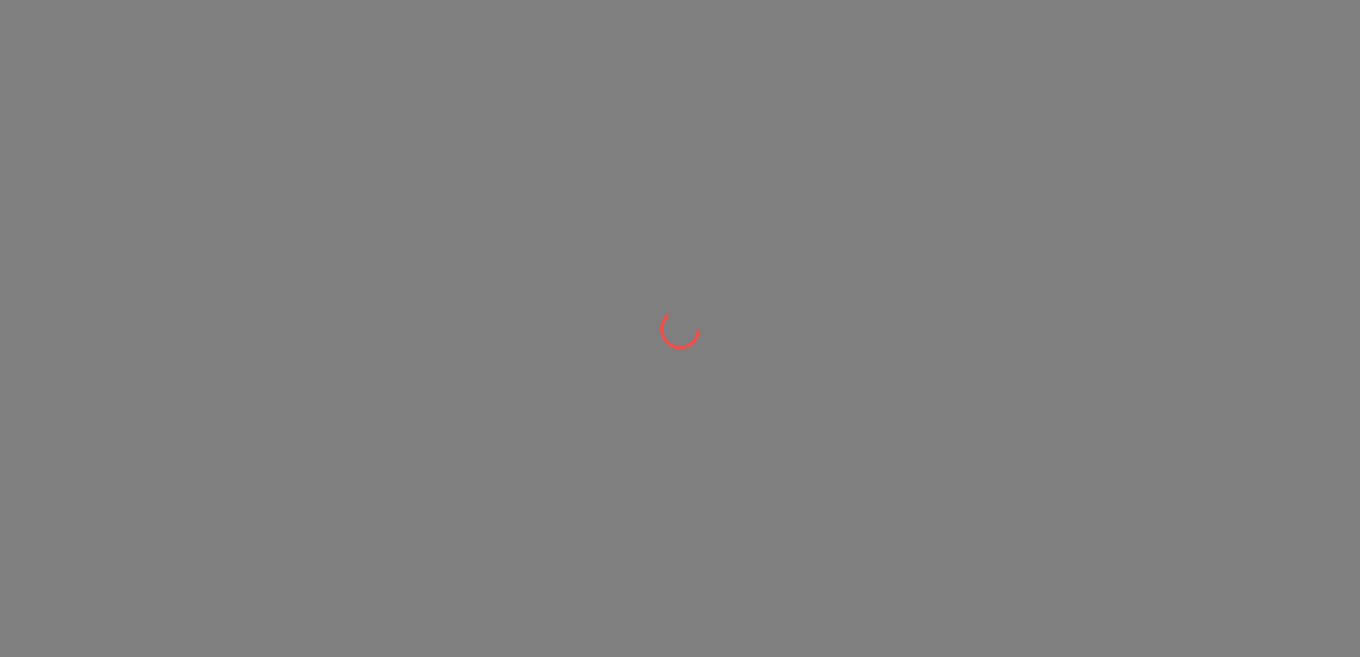 scroll, scrollTop: 0, scrollLeft: 0, axis: both 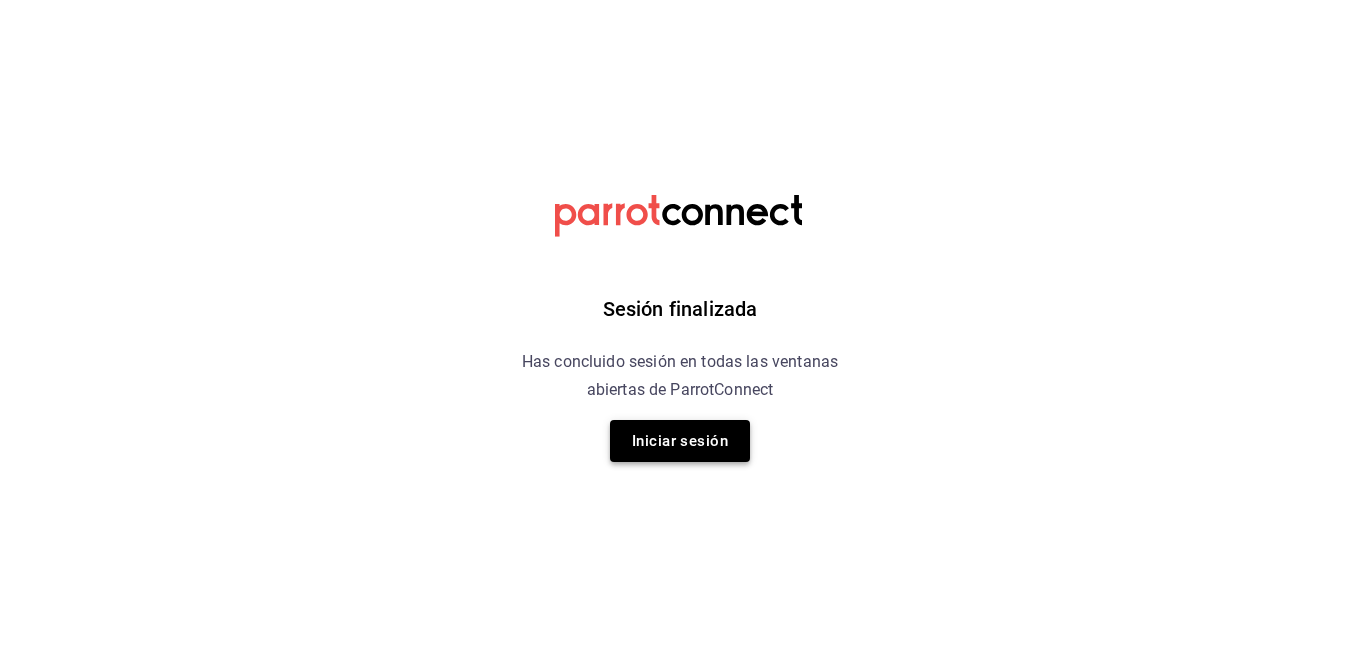 click on "Iniciar sesión" at bounding box center (680, 441) 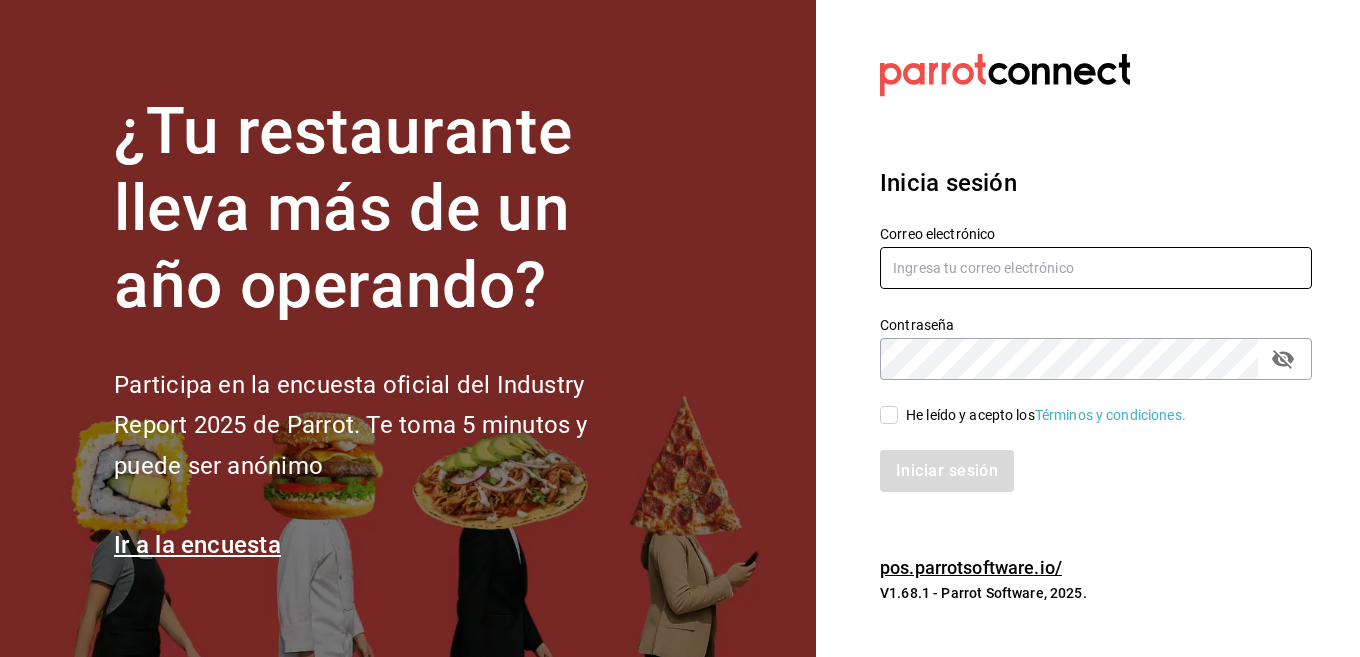 type on "[EMAIL]" 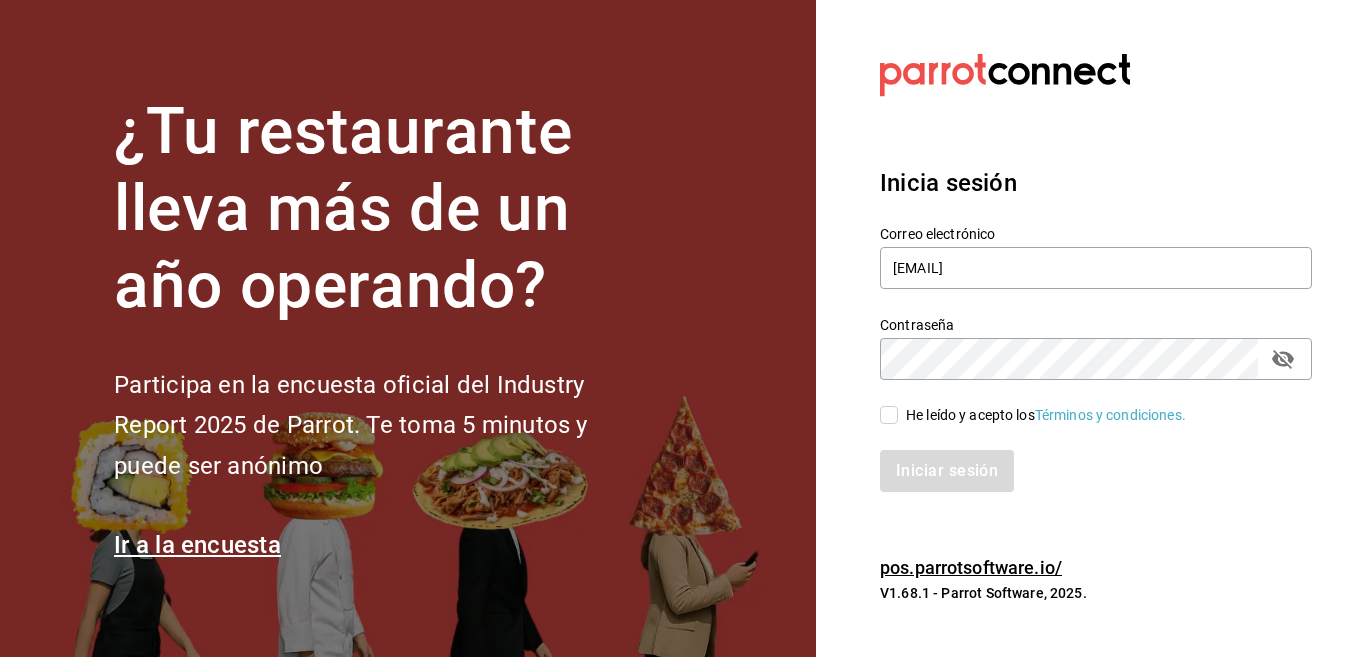 click on "Iniciar sesión" at bounding box center [1084, 459] 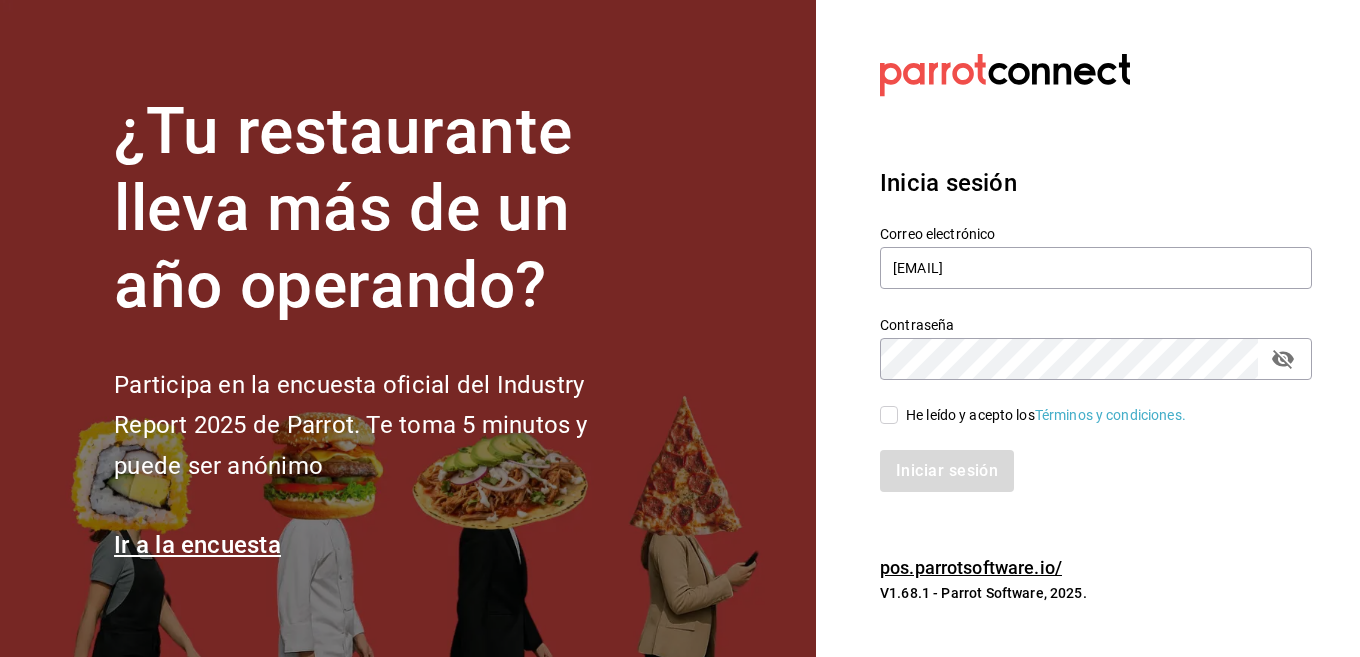 checkbox on "true" 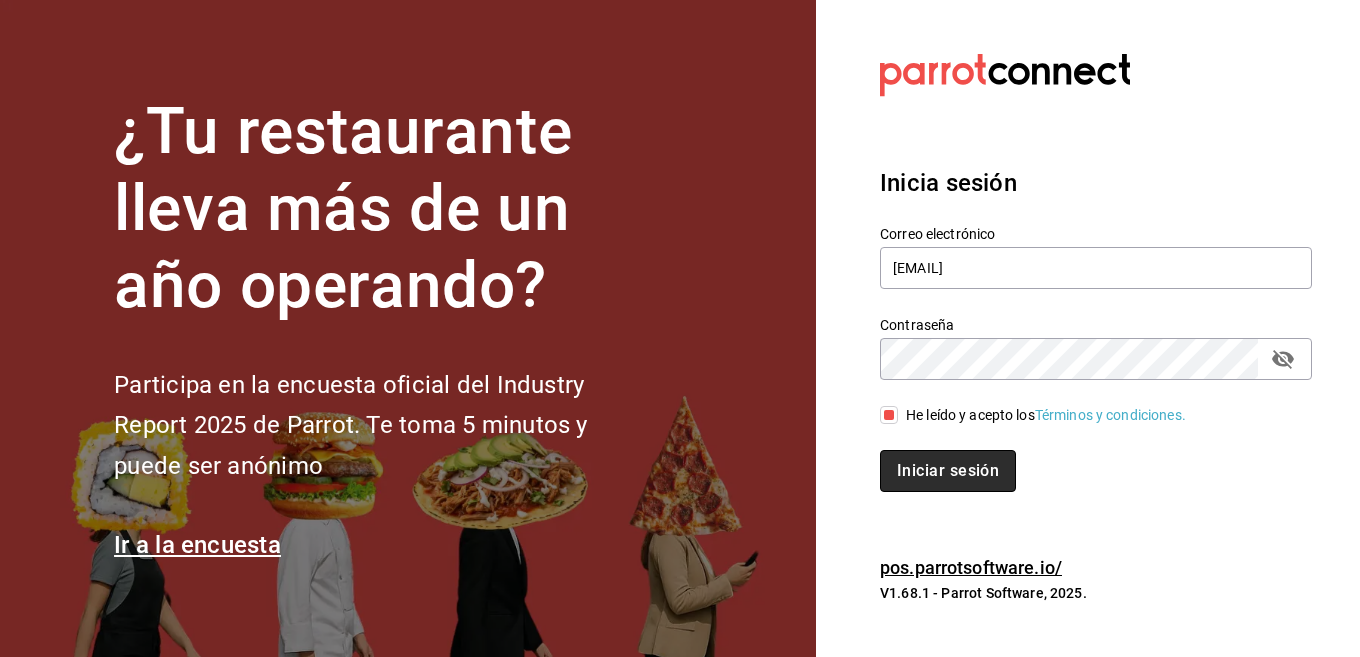 click on "Iniciar sesión" at bounding box center [948, 471] 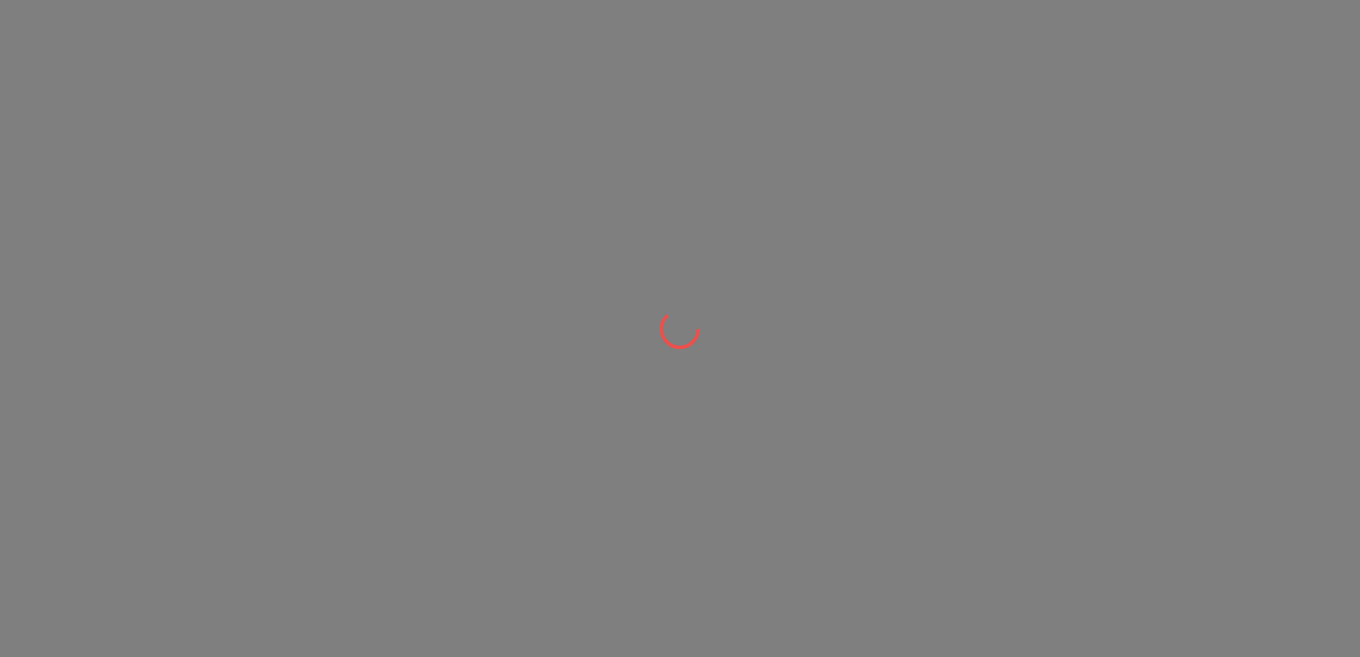scroll, scrollTop: 0, scrollLeft: 0, axis: both 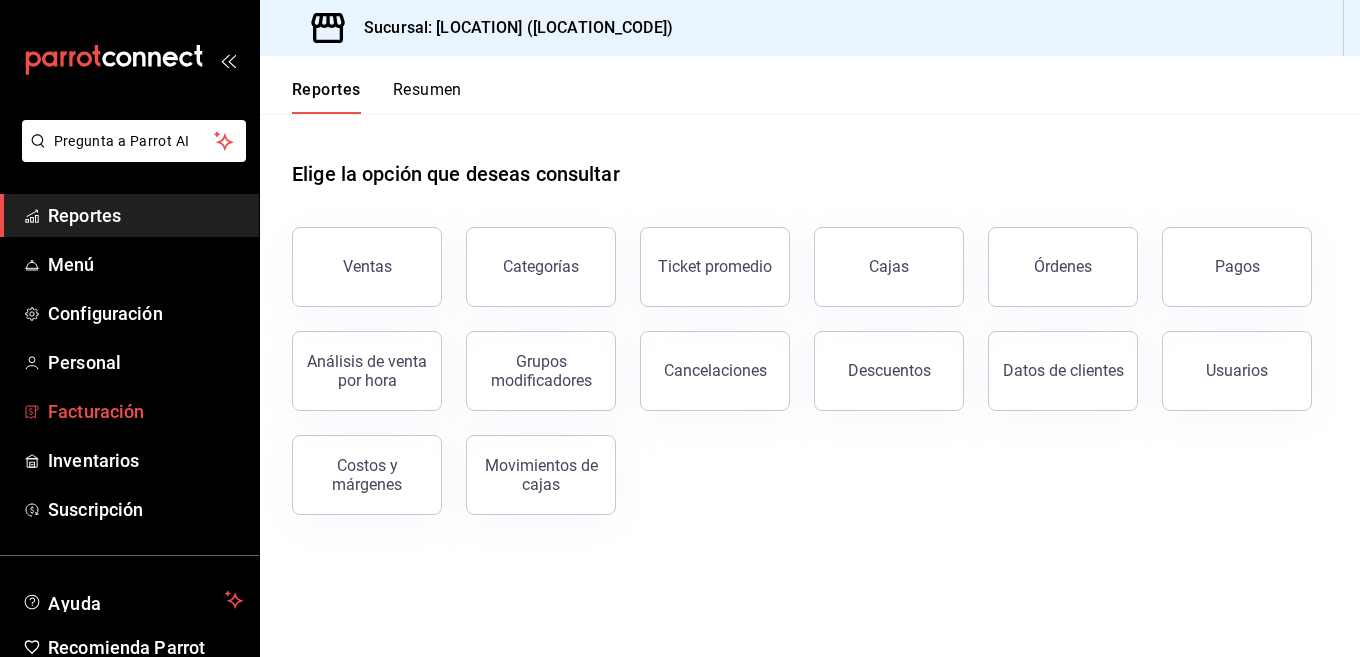 click on "Facturación" at bounding box center [145, 411] 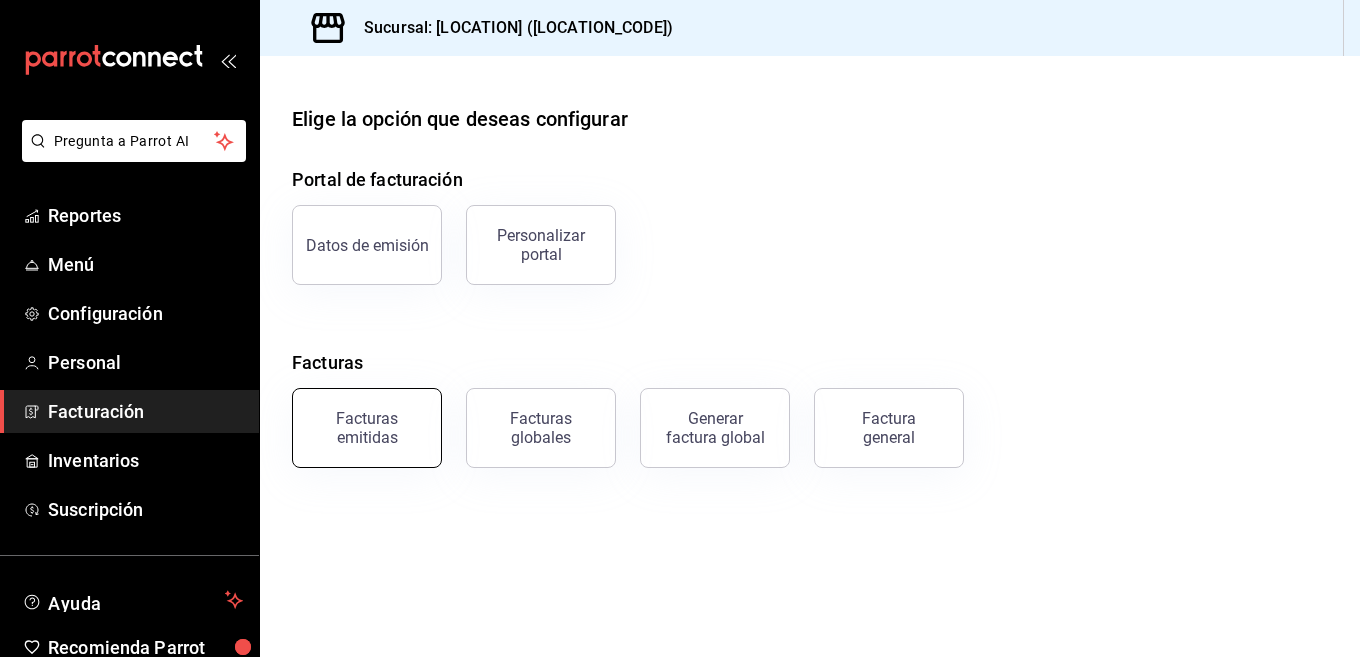 click on "Facturas emitidas" at bounding box center (367, 428) 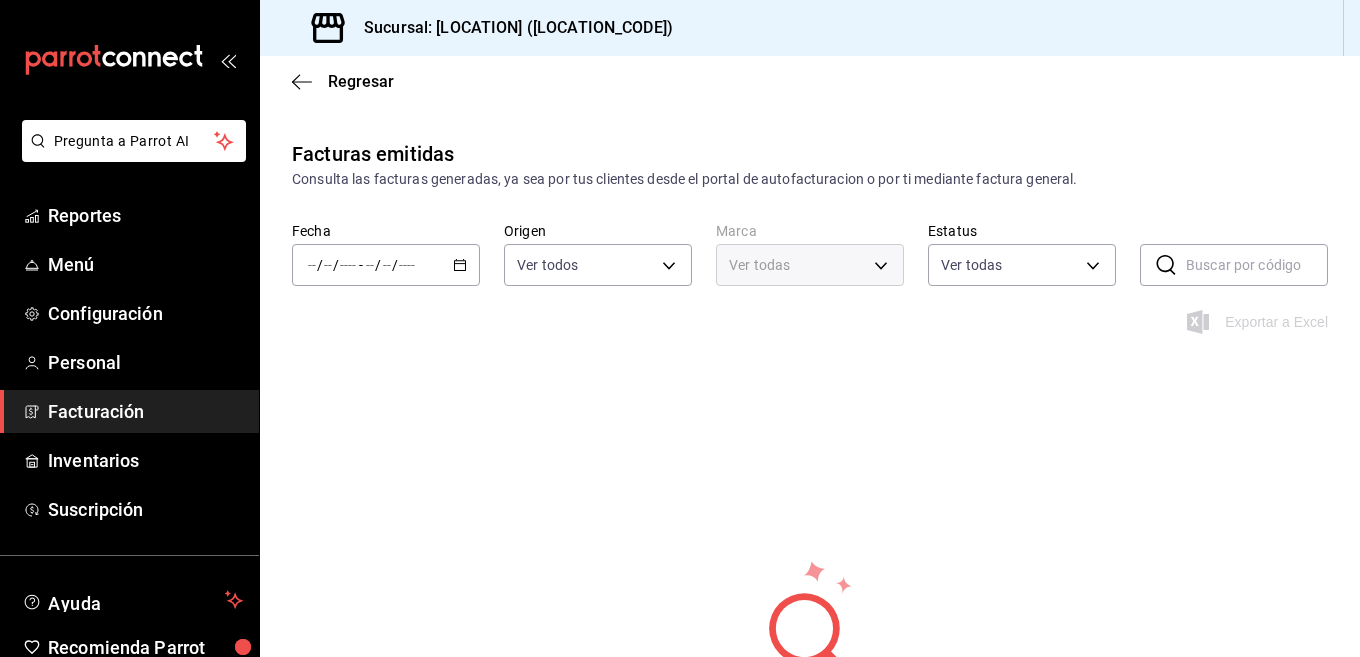 type on "ORDER_INVOICE,GENERAL_INVOICE" 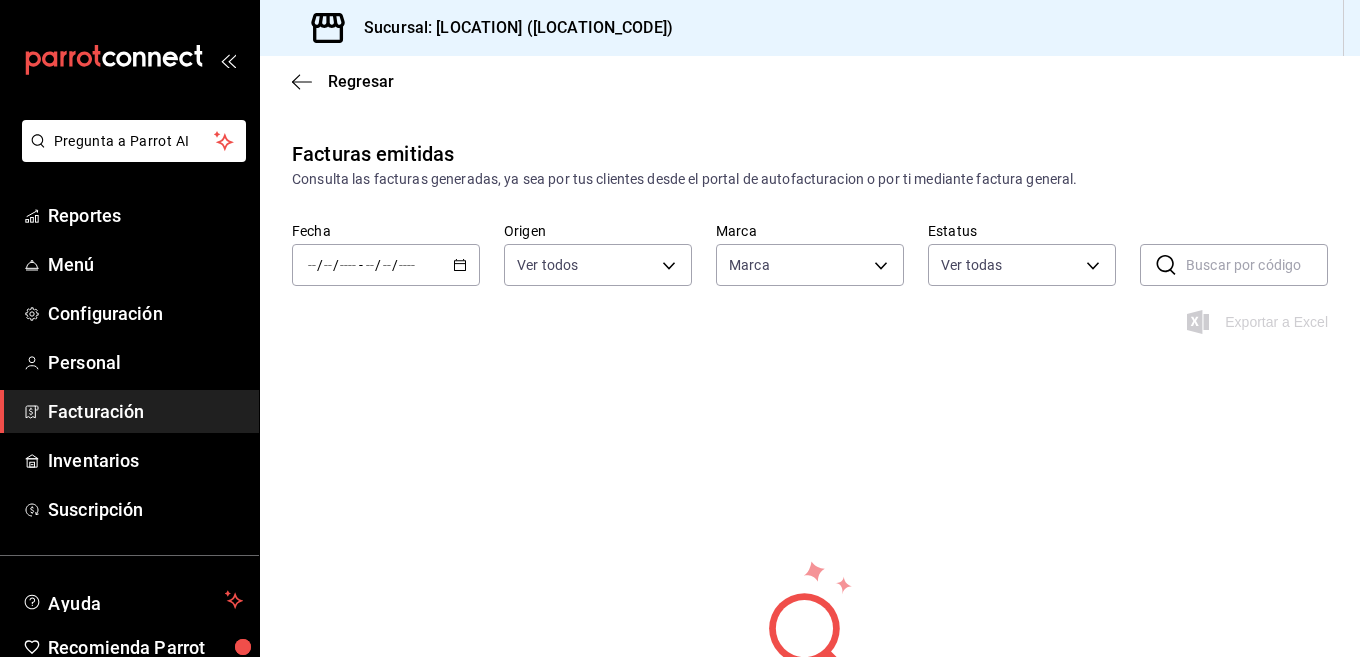 type on "1366c34a-4c58-44fc-8a92-4aa19c38de20" 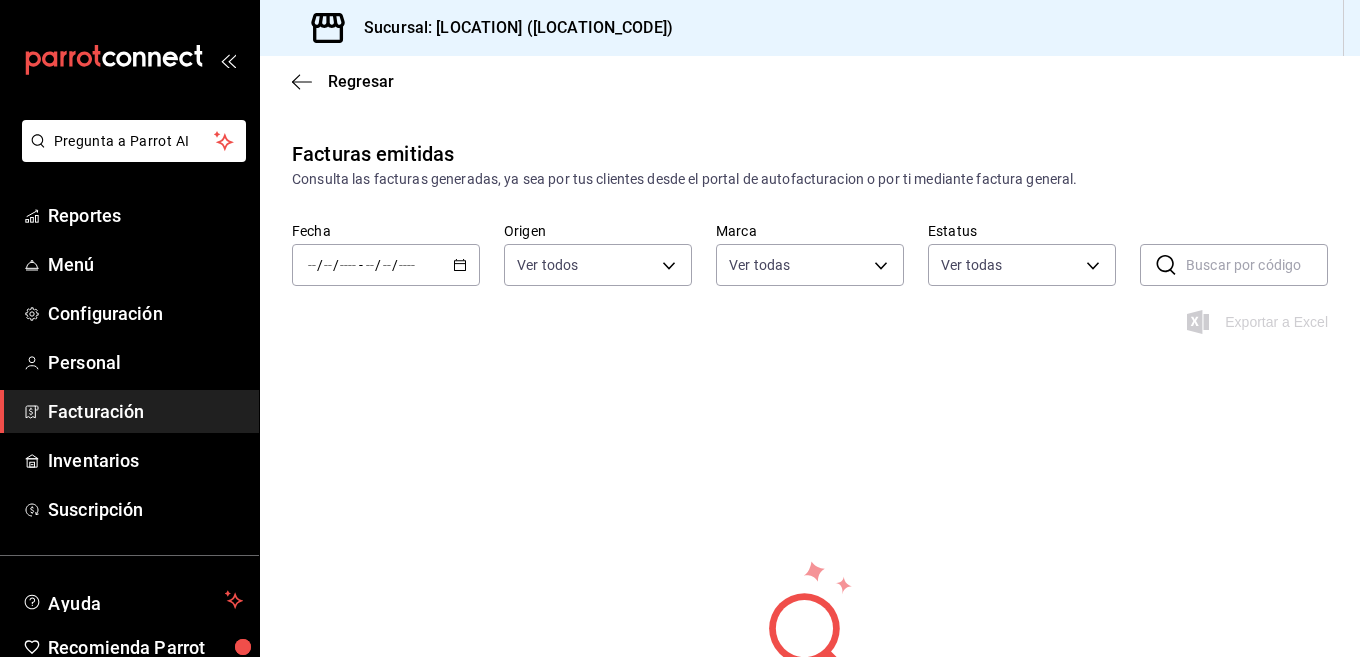 click 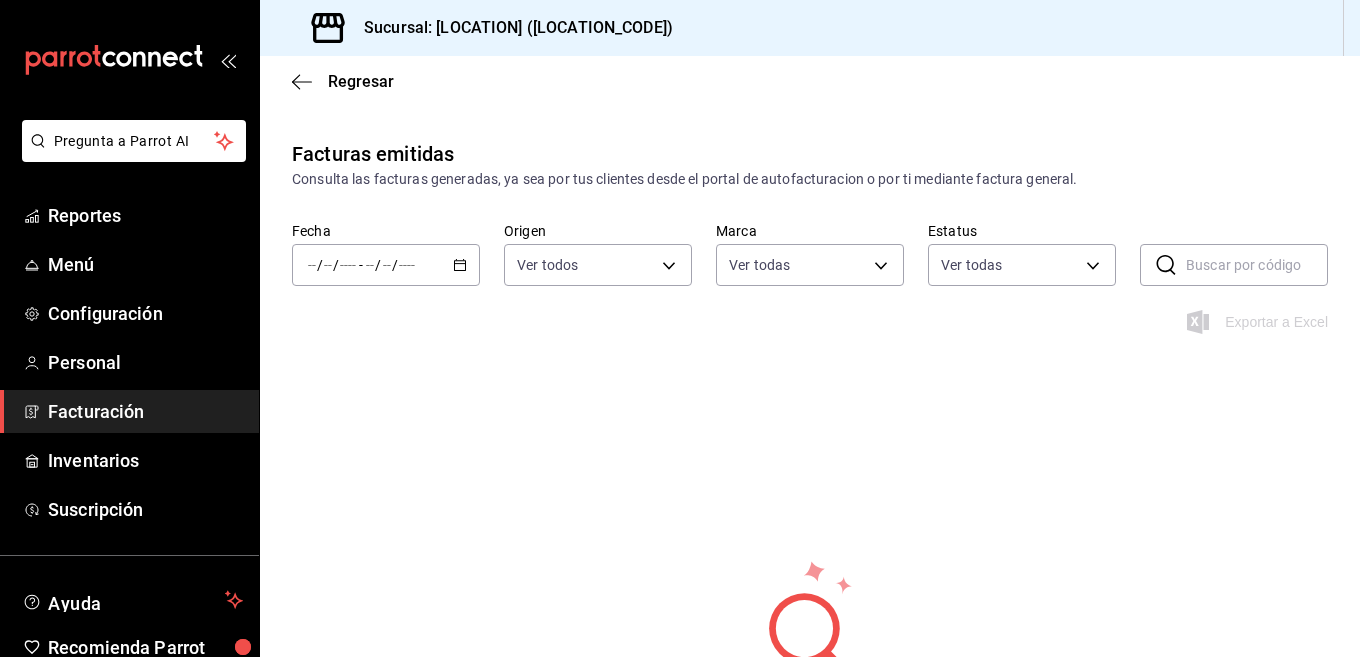 click 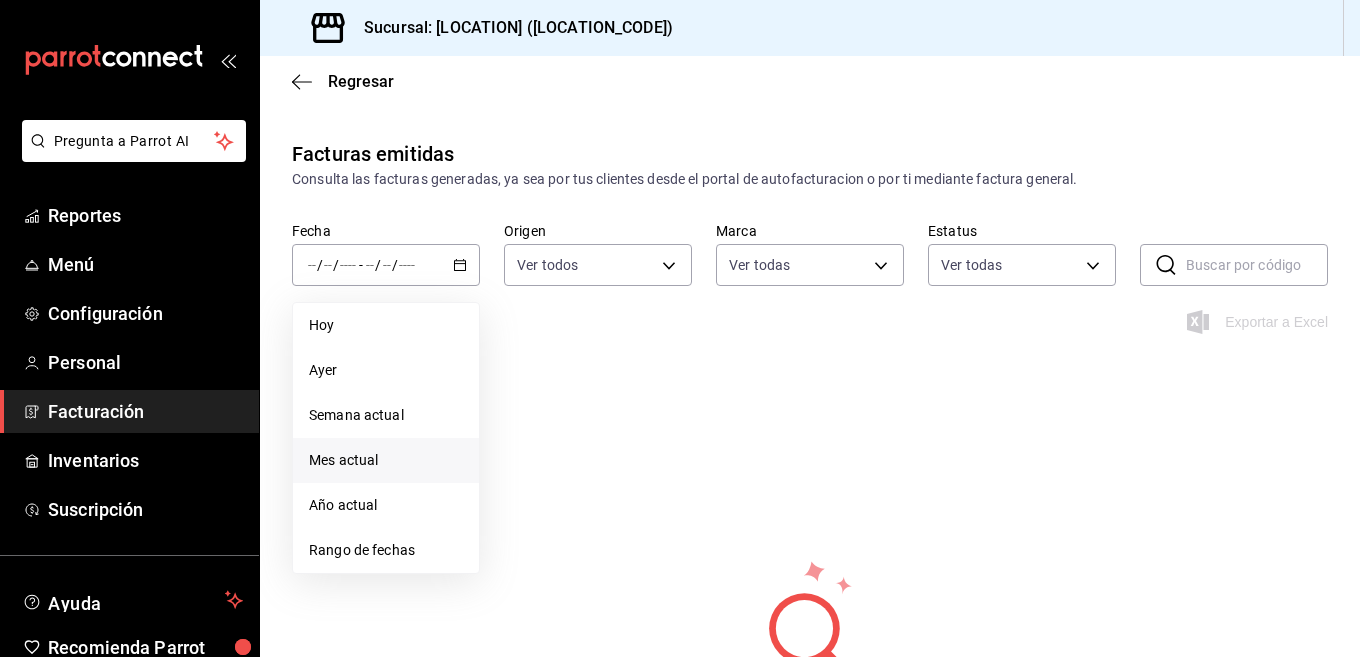 click on "Mes actual" at bounding box center [386, 460] 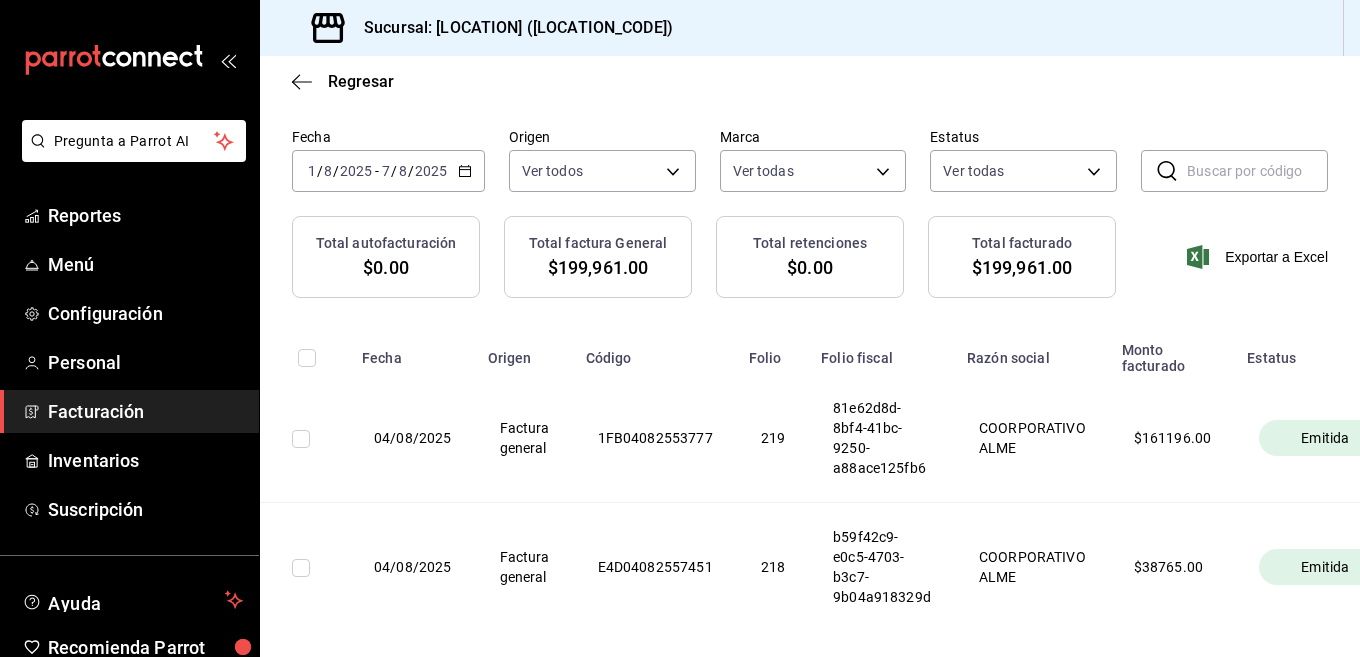 scroll, scrollTop: 199, scrollLeft: 0, axis: vertical 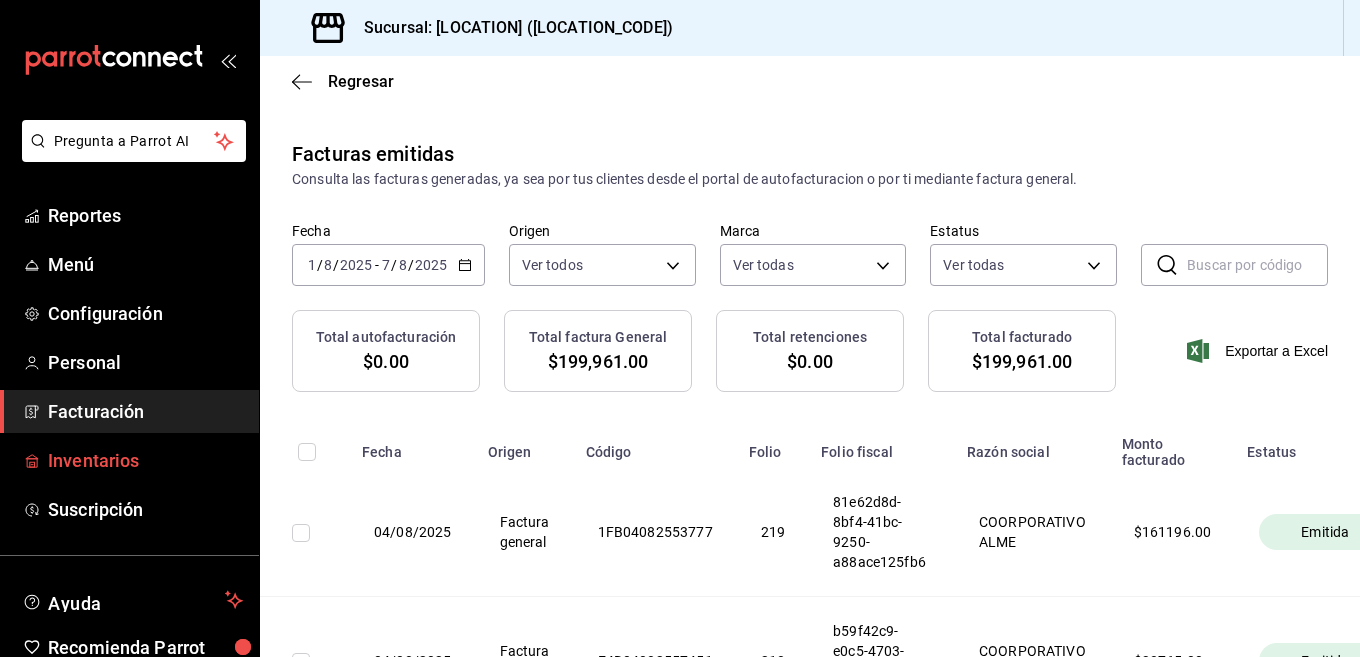 click on "Inventarios" at bounding box center [145, 460] 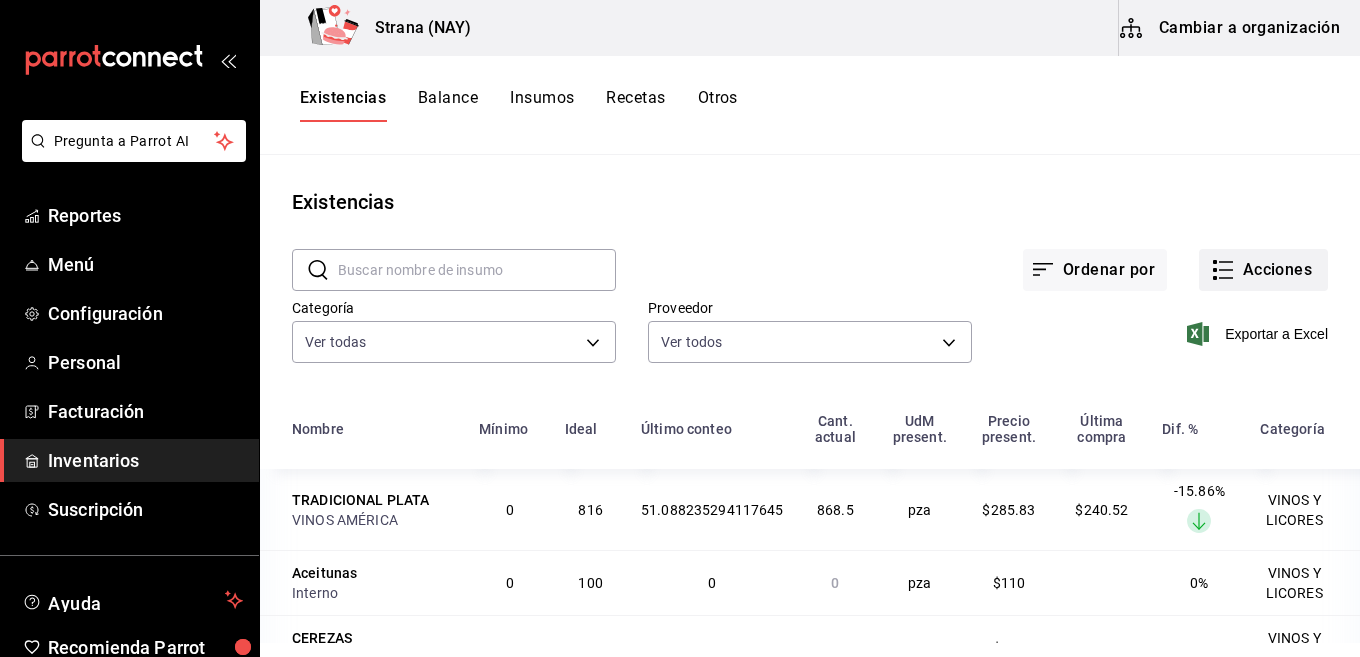 click on "Acciones" at bounding box center [1263, 270] 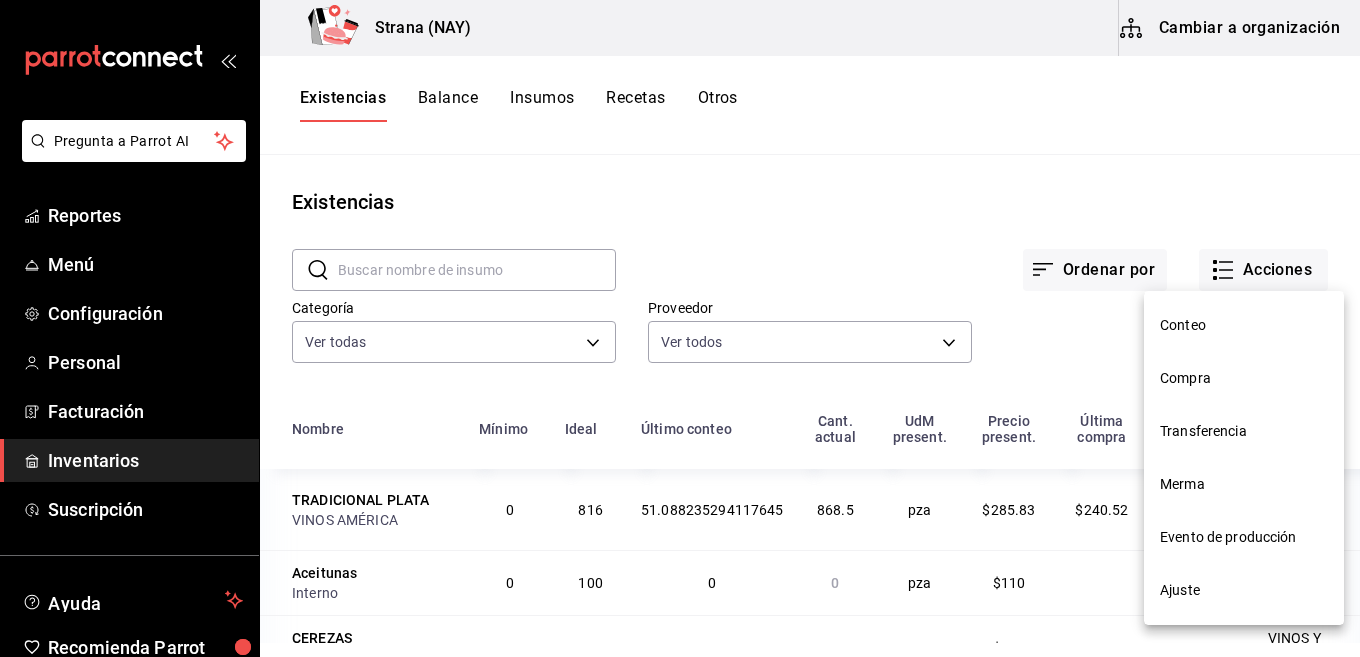 click on "Compra" at bounding box center [1244, 378] 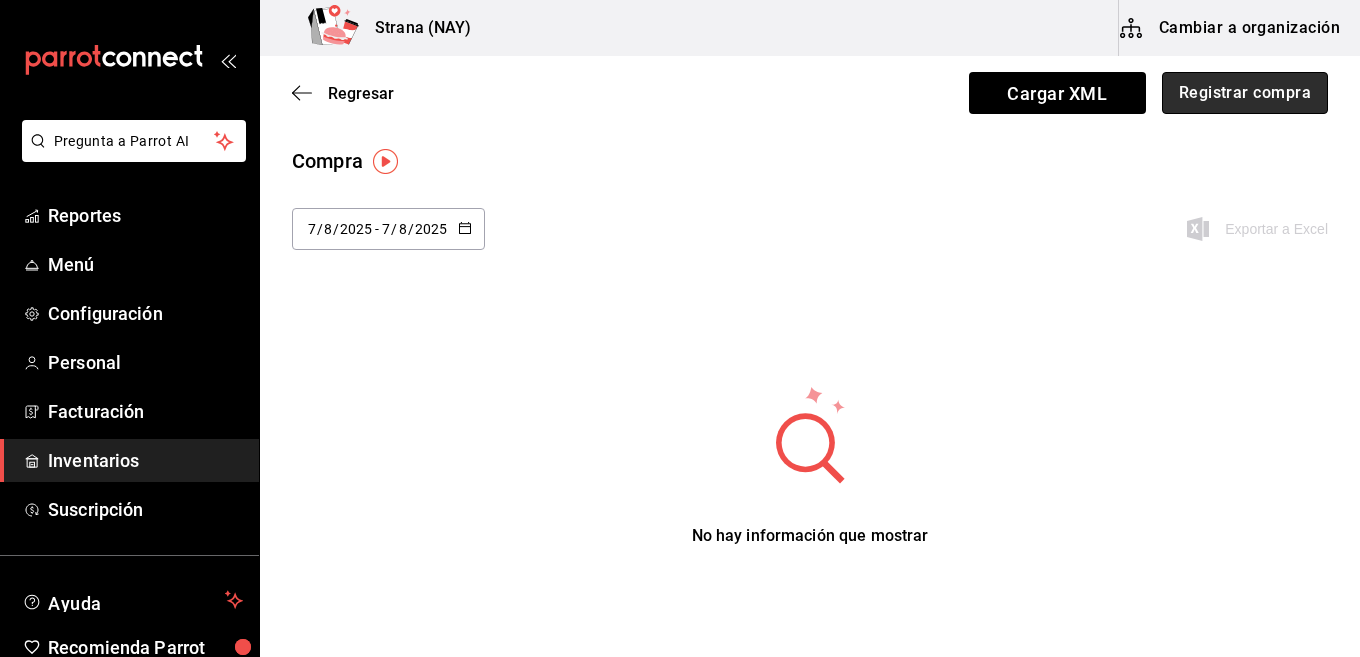 click on "Registrar compra" at bounding box center (1245, 93) 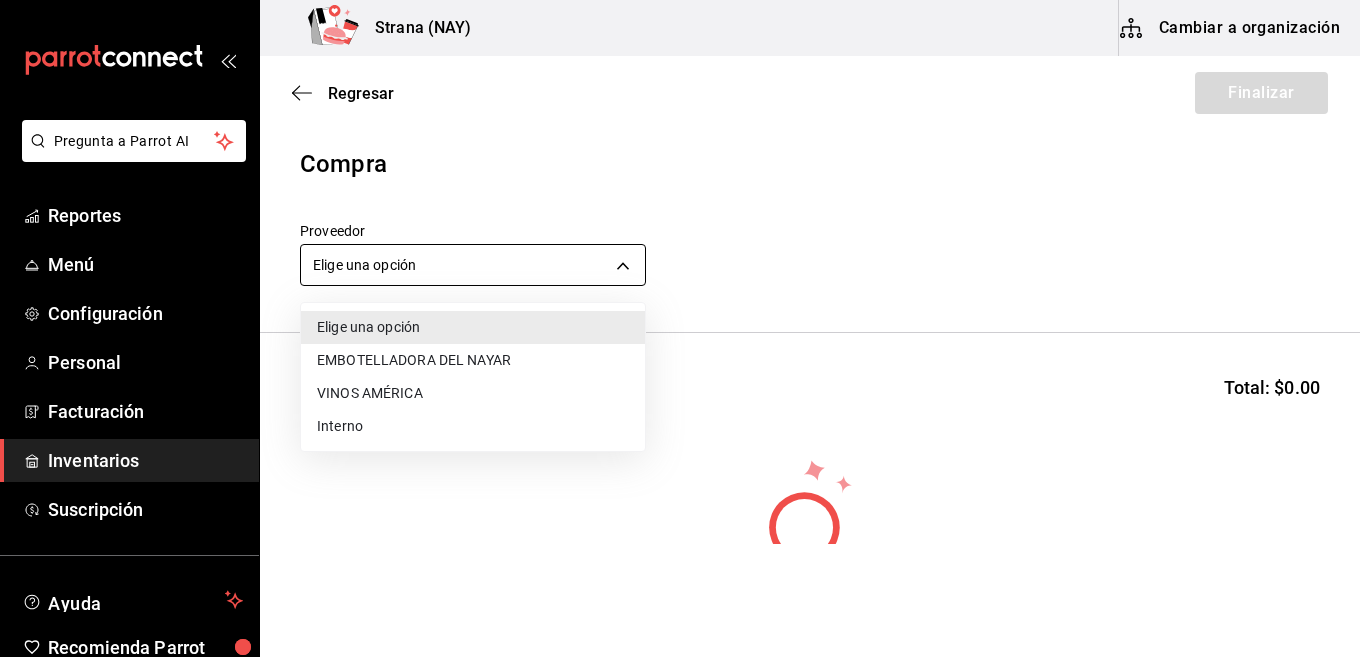 click on "Pregunta a Parrot AI Reportes   Menú   Configuración   Personal   Facturación   Inventarios   Suscripción   Ayuda Recomienda Parrot   Daniel Molina   Sugerir nueva función   Strana (NAY) Cambiar a organización Regresar Finalizar Compra Proveedor Elige una opción default Buscar Total: $0.00 No hay insumos a mostrar. Busca un insumo para agregarlo a la lista GANA 1 MES GRATIS EN TU SUSCRIPCIÓN AQUÍ ¿Recuerdas cómo empezó tu restaurante?
Hoy puedes ayudar a un colega a tener el mismo cambio que tú viviste.
Recomienda Parrot directamente desde tu Portal Administrador.
Es fácil y rápido.
🎁 Por cada restaurante que se una, ganas 1 mes gratis. Ver video tutorial Ir a video Pregunta a Parrot AI Reportes   Menú   Configuración   Personal   Facturación   Inventarios   Suscripción   Ayuda Recomienda Parrot   Daniel Molina   Sugerir nueva función   Editar Eliminar Visitar centro de ayuda (81) 2046 6363 soporte@parrotsoftware.io Visitar centro de ayuda (81) 2046 6363 soporte@parrotsoftware.io" at bounding box center (680, 272) 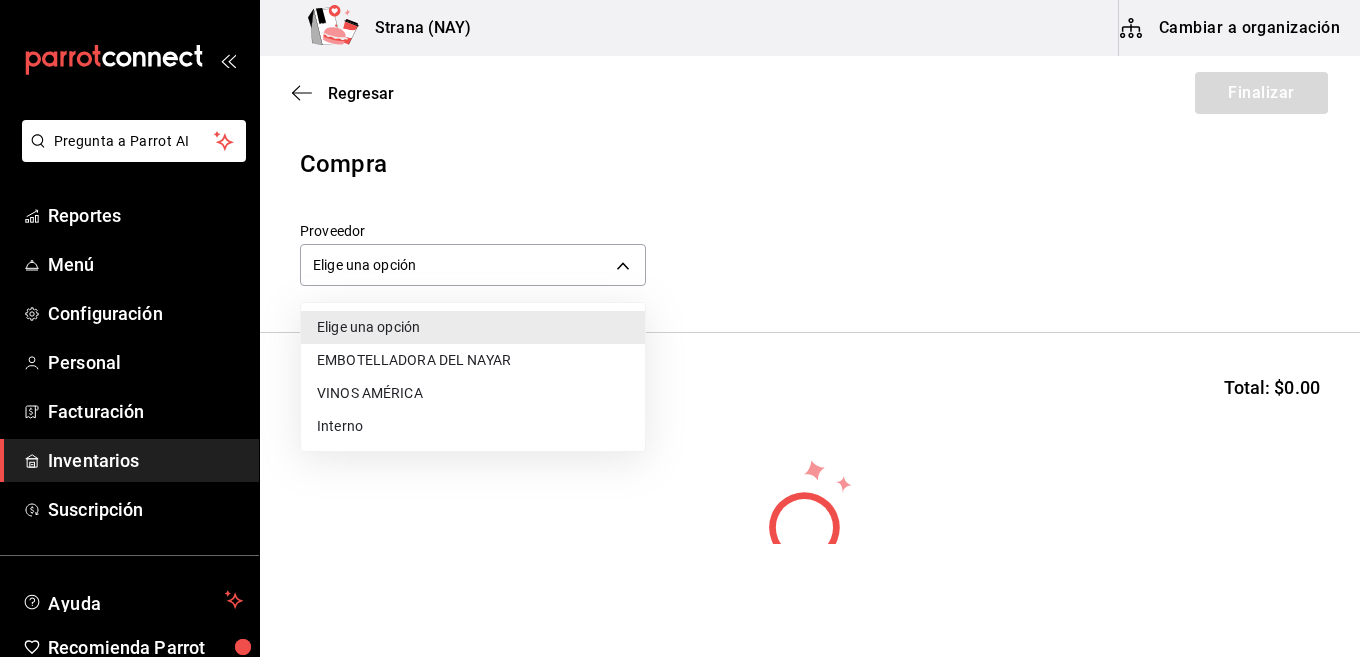 click on "EMBOTELLADORA DEL NAYAR" at bounding box center [473, 360] 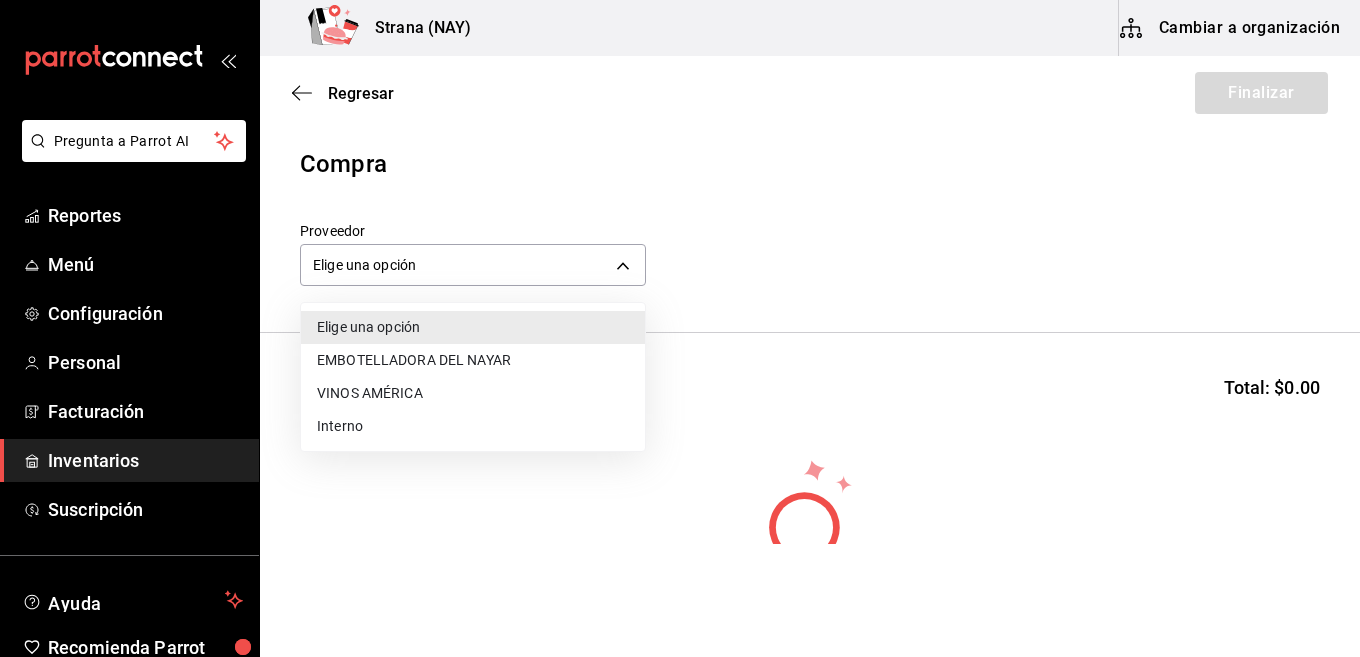 click on "EMBOTELLADORA DEL NAYAR" at bounding box center (473, 360) 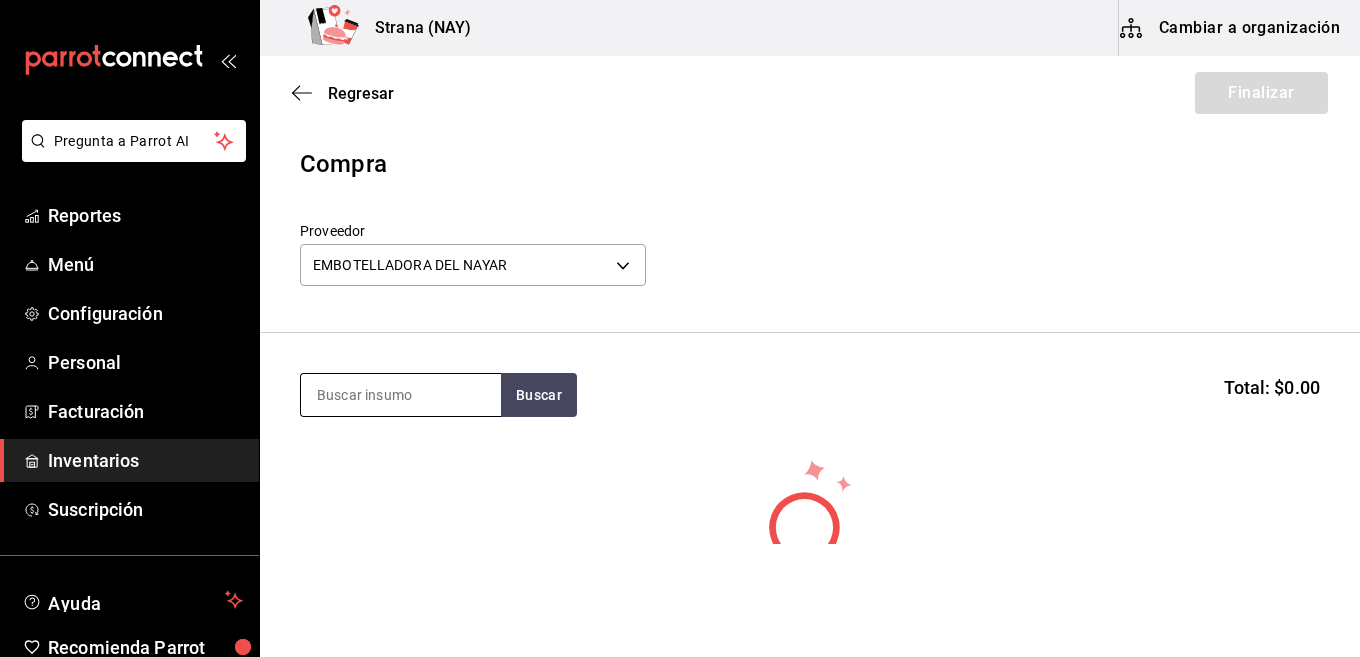 click at bounding box center [401, 395] 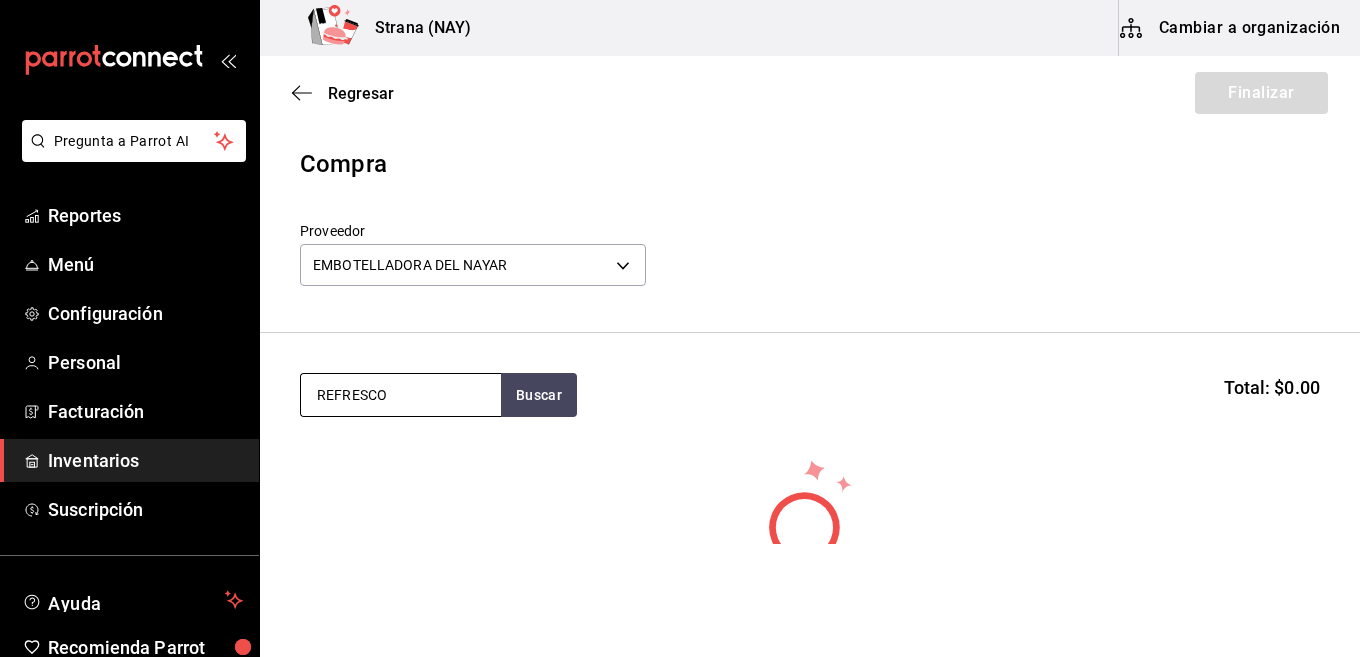 scroll, scrollTop: 169, scrollLeft: 0, axis: vertical 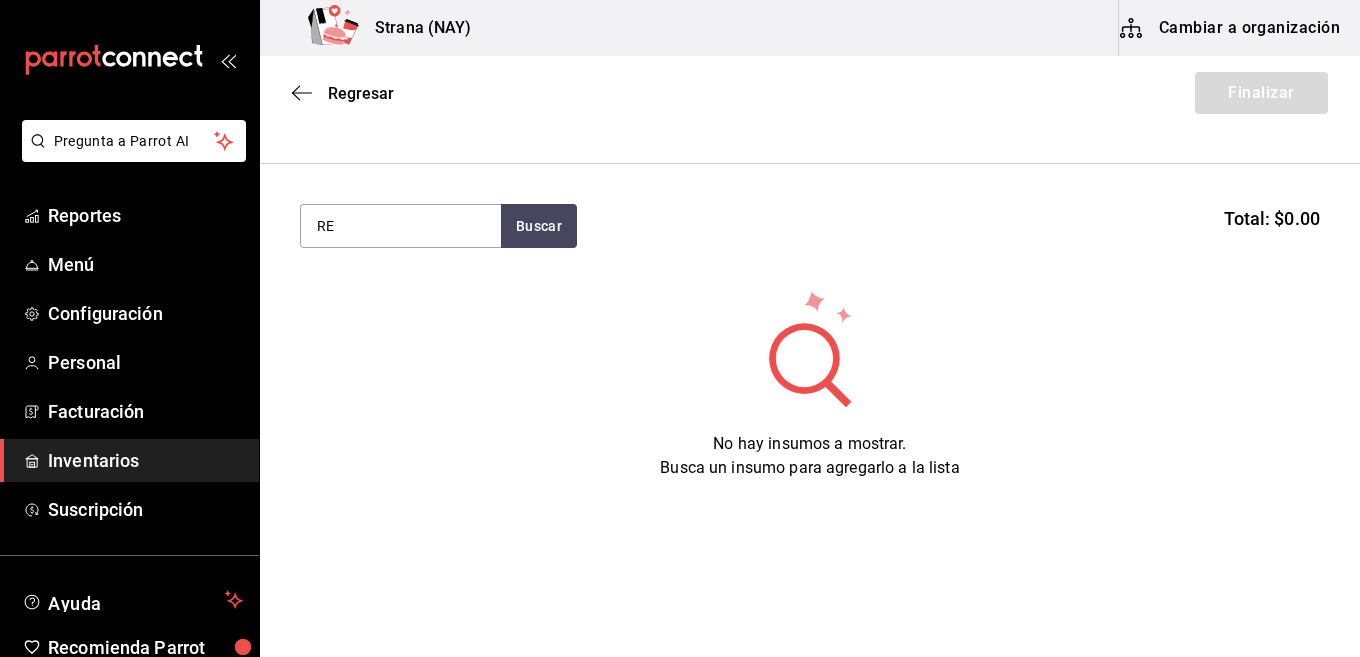 type on "RE" 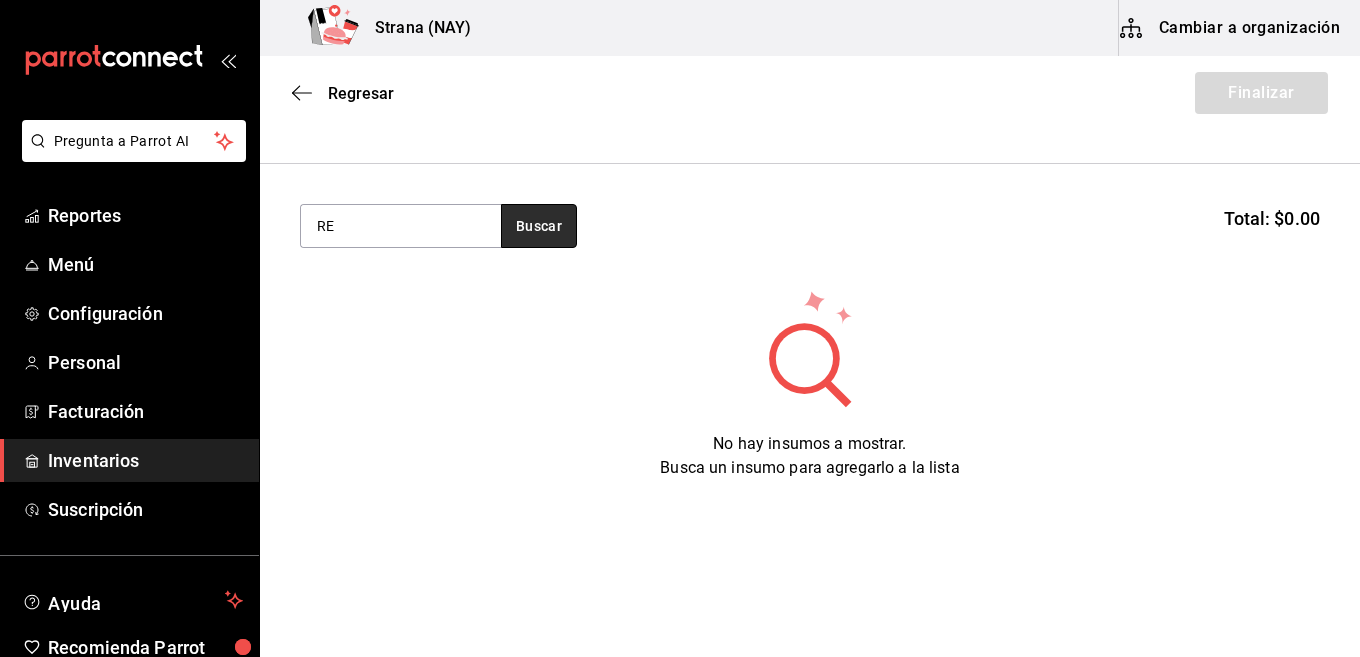 click on "Buscar" at bounding box center (539, 226) 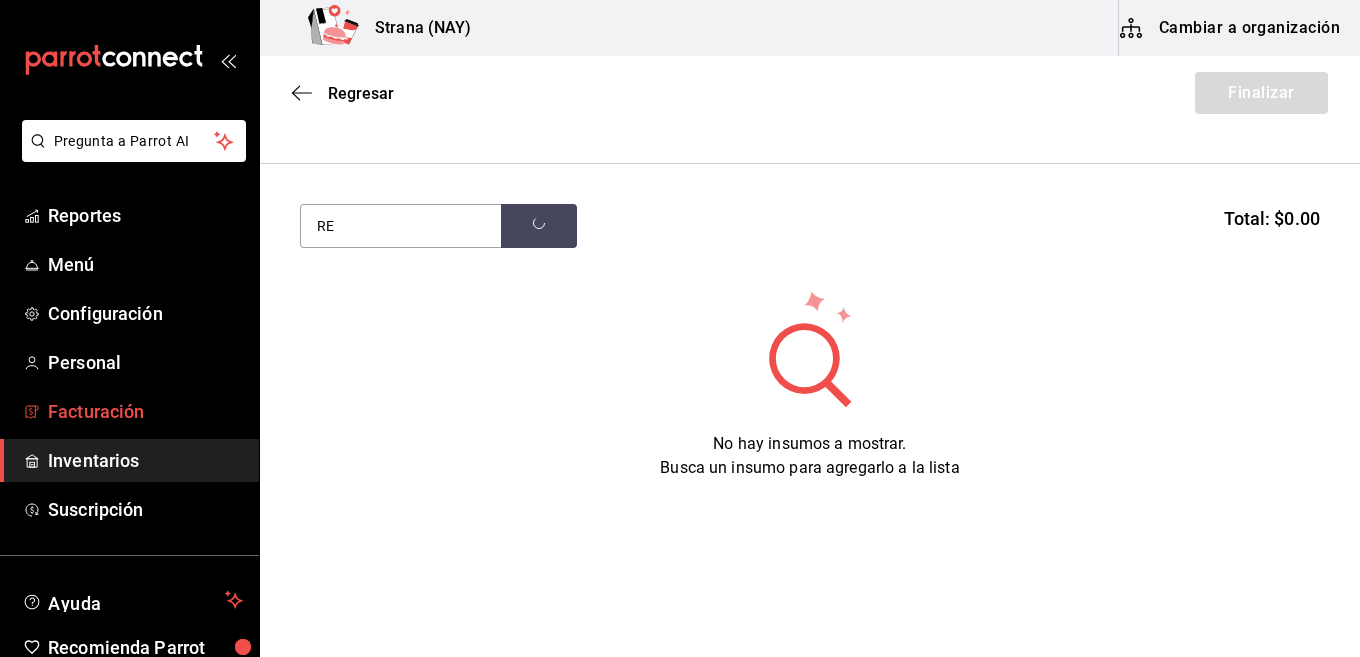 click on "Facturación" at bounding box center [145, 411] 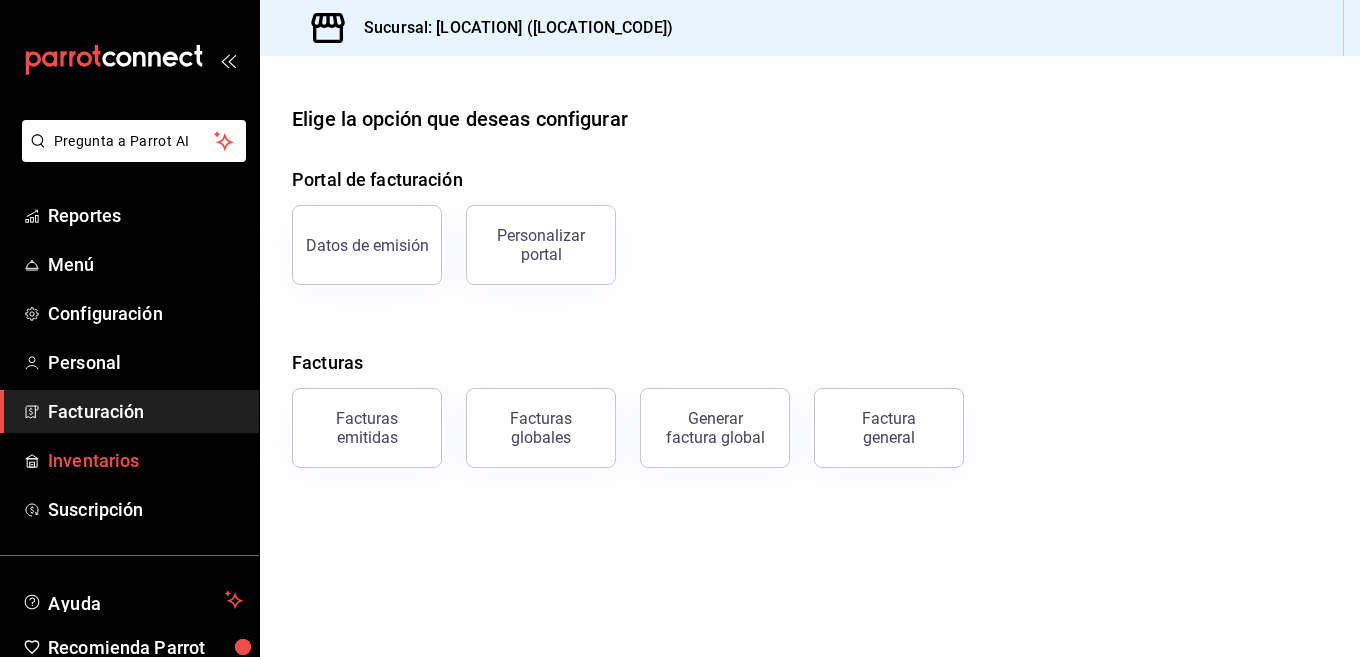 click on "Inventarios" at bounding box center (145, 460) 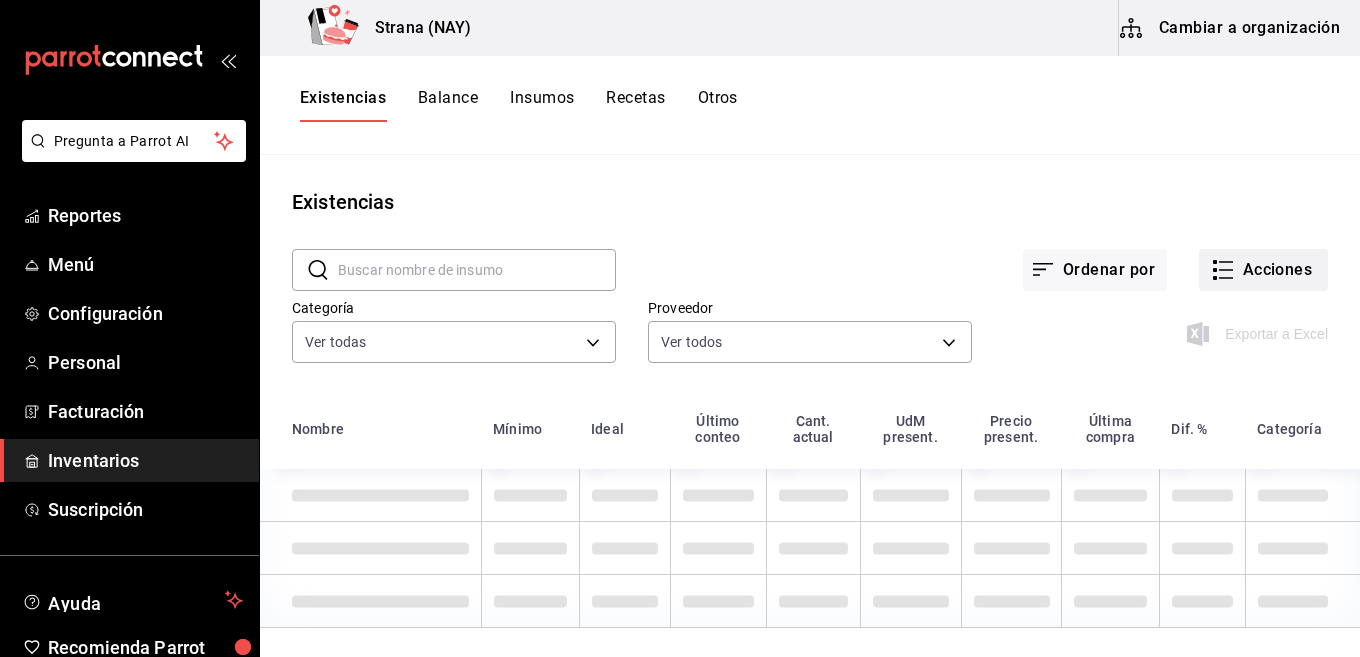 click on "Acciones" at bounding box center [1263, 270] 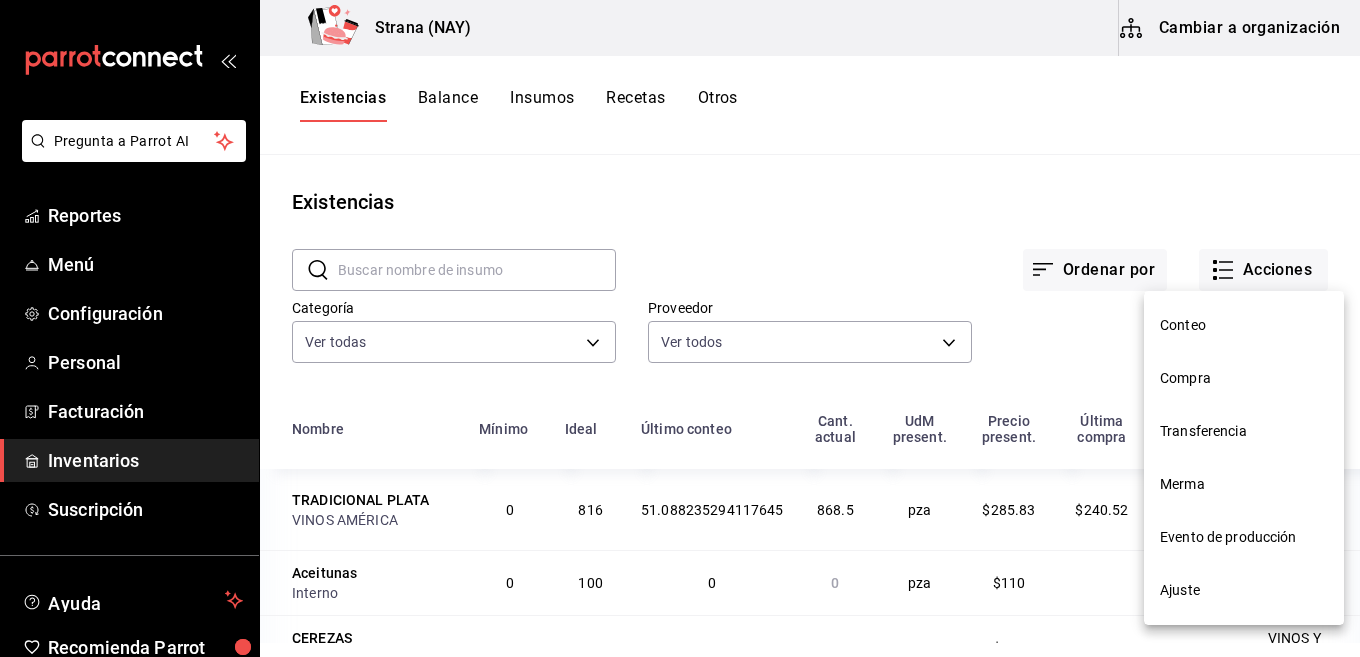click on "Compra" at bounding box center [1244, 378] 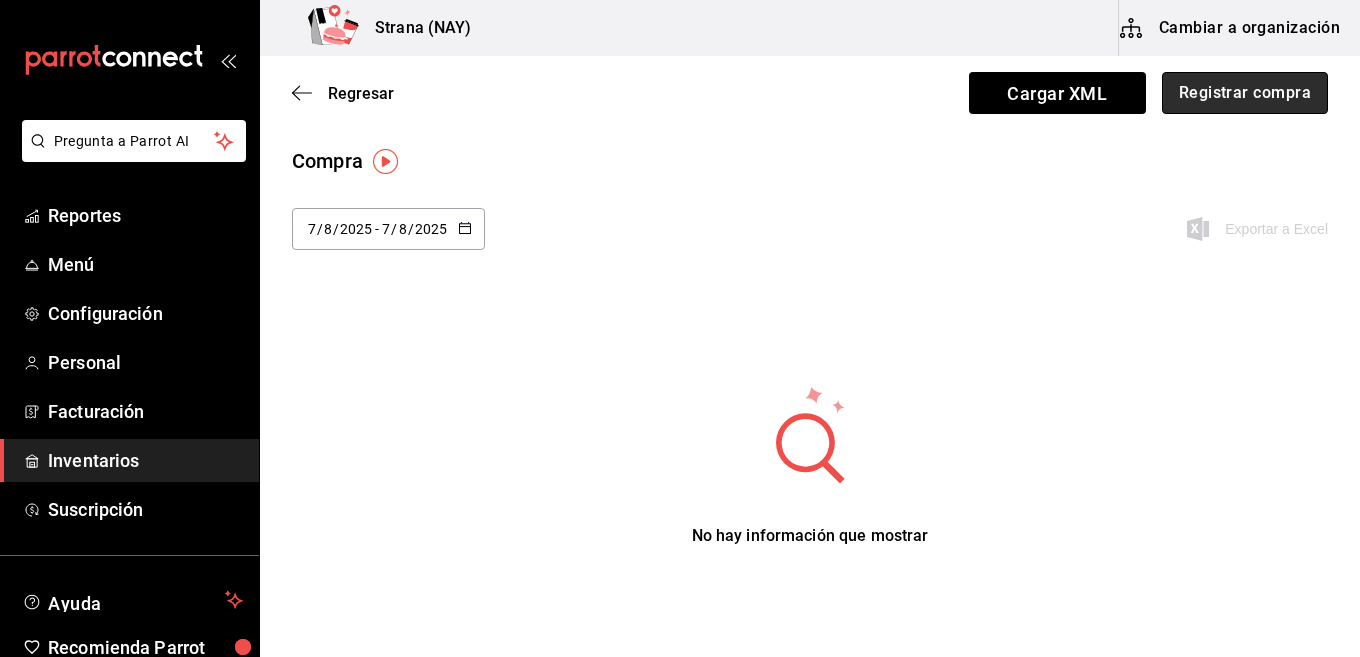 click on "Registrar compra" at bounding box center (1245, 93) 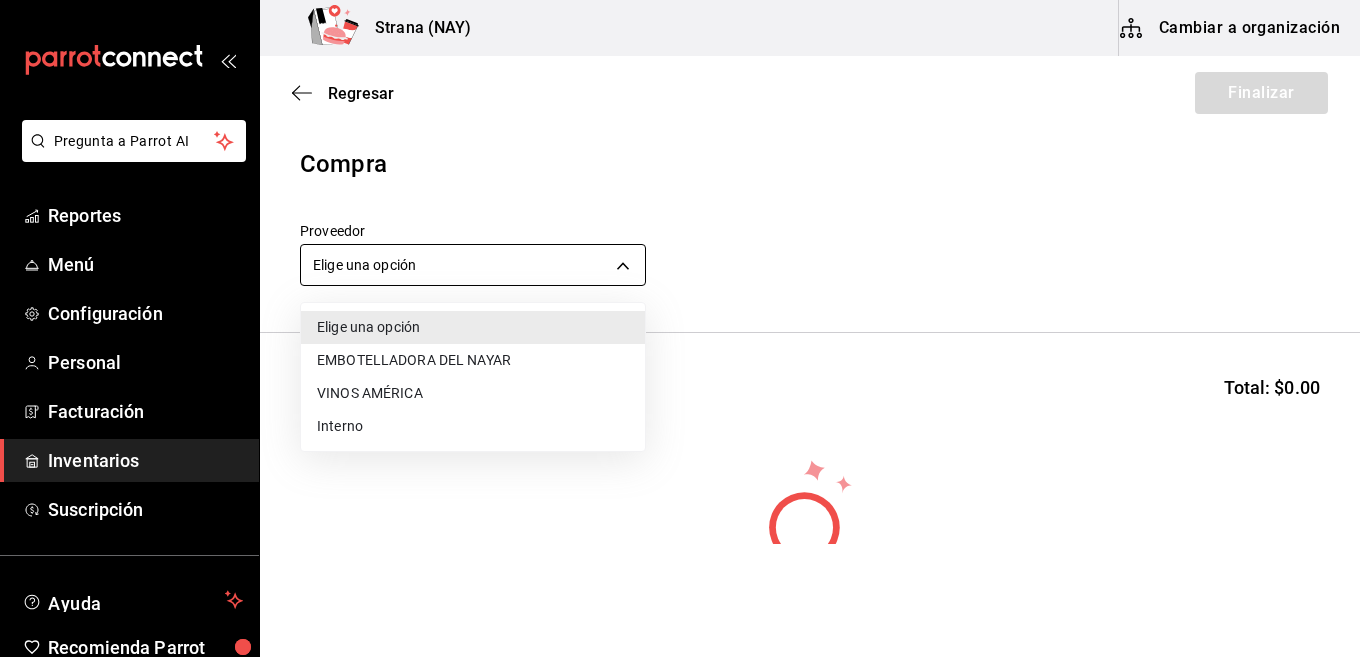 click on "Pregunta a Parrot AI Reportes   Menú   Configuración   Personal   Facturación   Inventarios   Suscripción   Ayuda Recomienda Parrot   Daniel Molina   Sugerir nueva función   Strana (NAY) Cambiar a organización Regresar Finalizar Compra Proveedor Elige una opción default Buscar Total: $0.00 No hay insumos a mostrar. Busca un insumo para agregarlo a la lista GANA 1 MES GRATIS EN TU SUSCRIPCIÓN AQUÍ ¿Recuerdas cómo empezó tu restaurante?
Hoy puedes ayudar a un colega a tener el mismo cambio que tú viviste.
Recomienda Parrot directamente desde tu Portal Administrador.
Es fácil y rápido.
🎁 Por cada restaurante que se una, ganas 1 mes gratis. Ver video tutorial Ir a video Pregunta a Parrot AI Reportes   Menú   Configuración   Personal   Facturación   Inventarios   Suscripción   Ayuda Recomienda Parrot   Daniel Molina   Sugerir nueva función   Editar Eliminar Visitar centro de ayuda (81) 2046 6363 soporte@parrotsoftware.io Visitar centro de ayuda (81) 2046 6363 soporte@parrotsoftware.io" at bounding box center [680, 272] 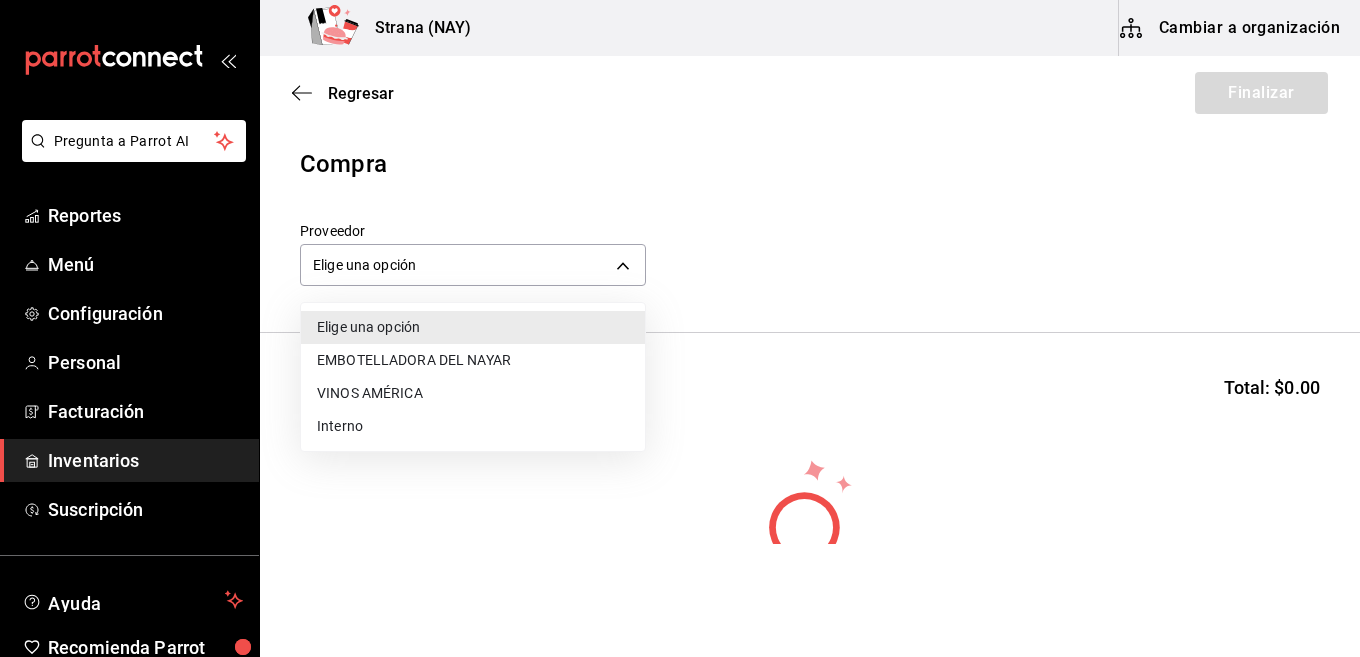 click on "EMBOTELLADORA DEL NAYAR" at bounding box center [473, 360] 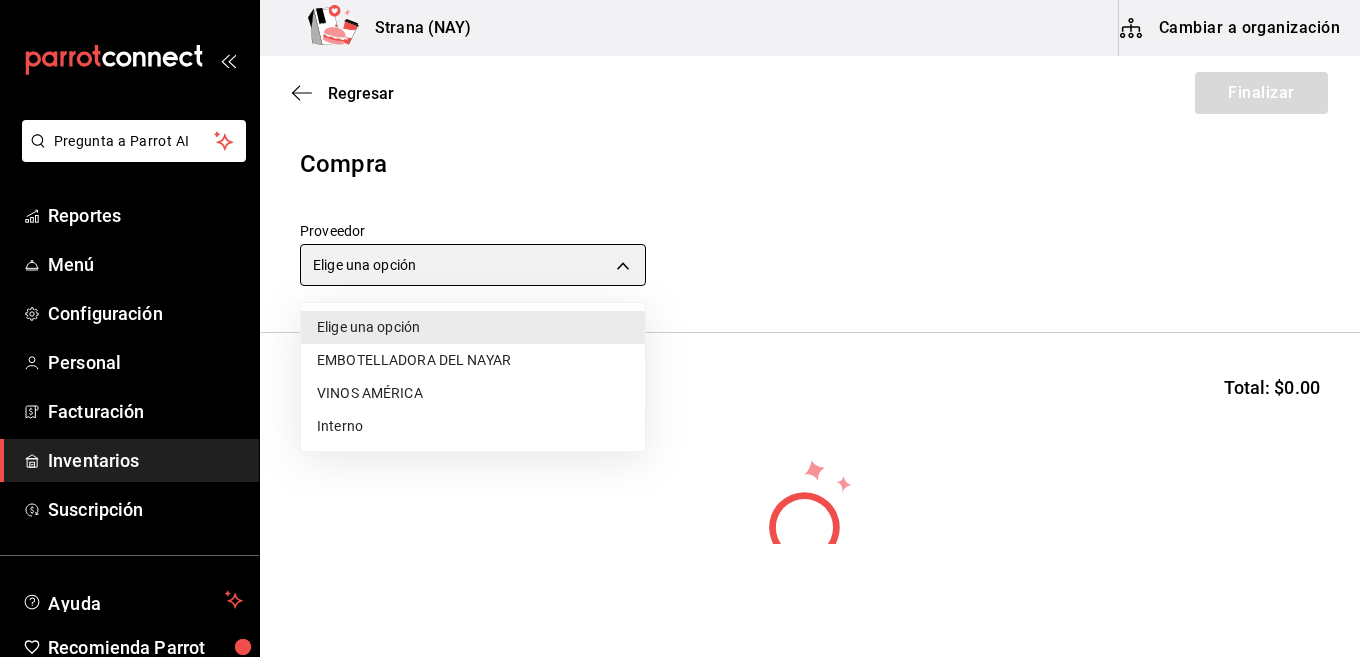 type on "ce5ab5f8-f367-4a5f-89cb-d42ecabf6364" 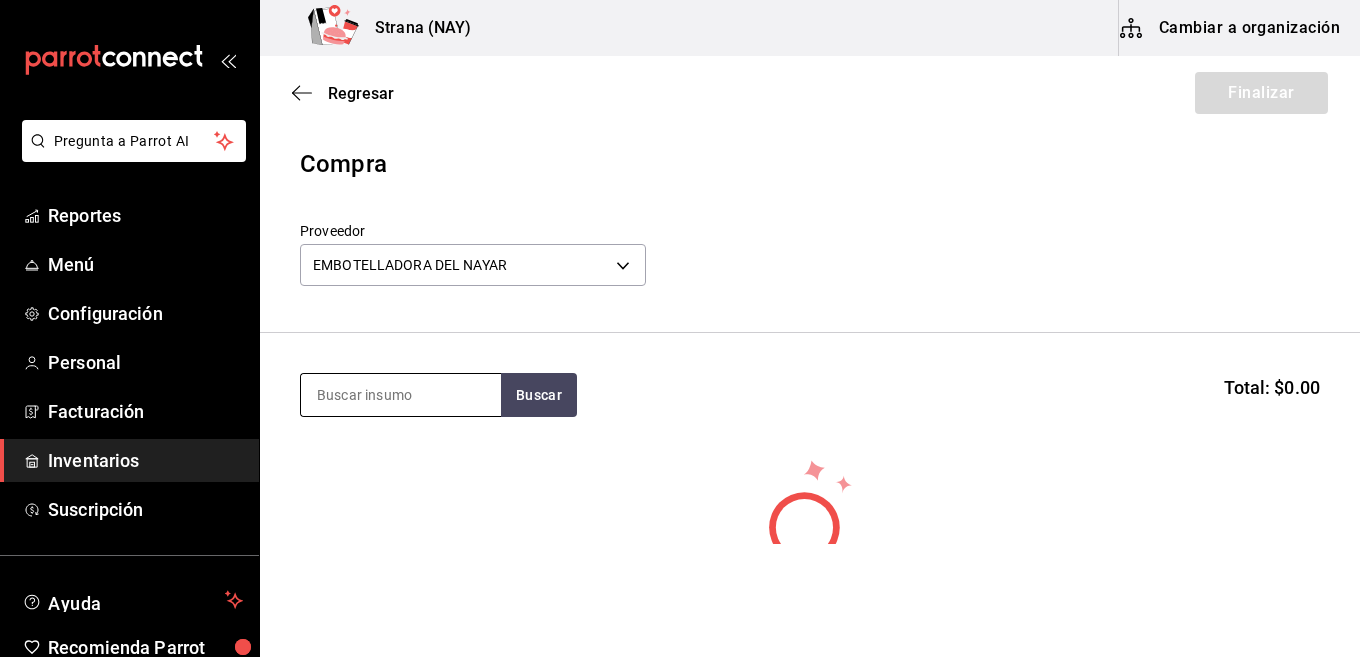 click at bounding box center (401, 395) 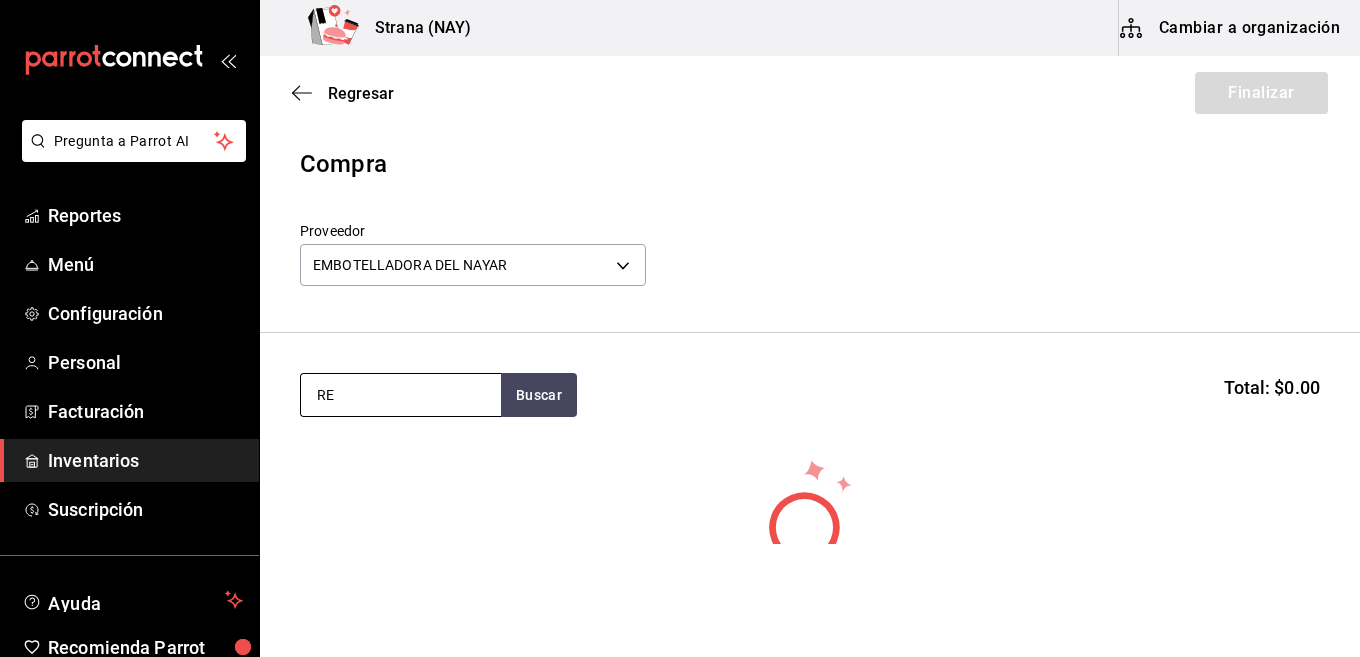 type on "RE" 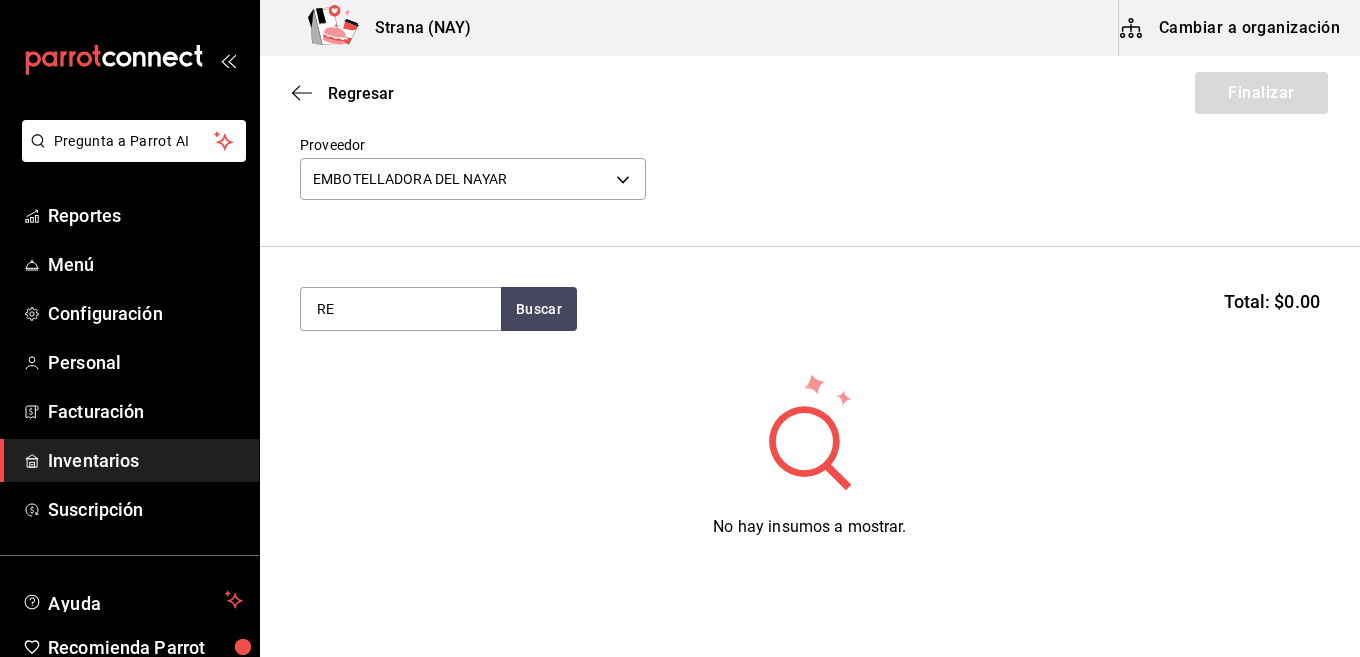 scroll, scrollTop: 169, scrollLeft: 0, axis: vertical 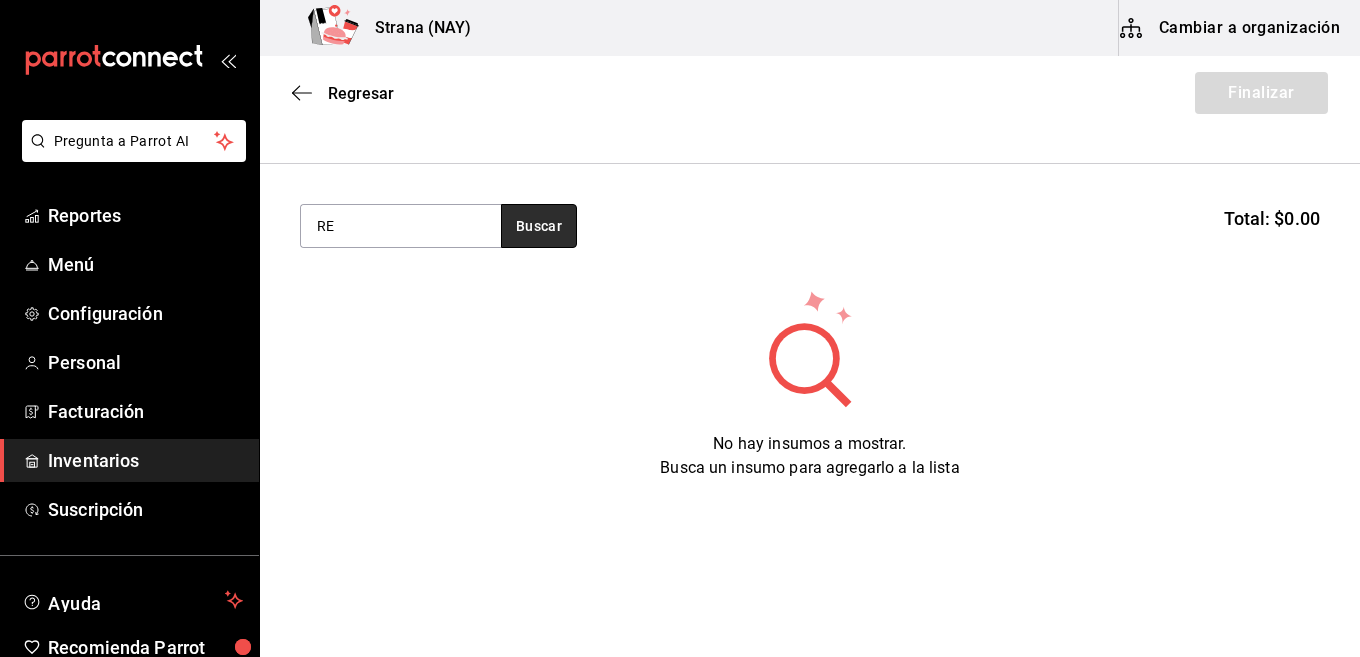 click on "Buscar" at bounding box center (539, 226) 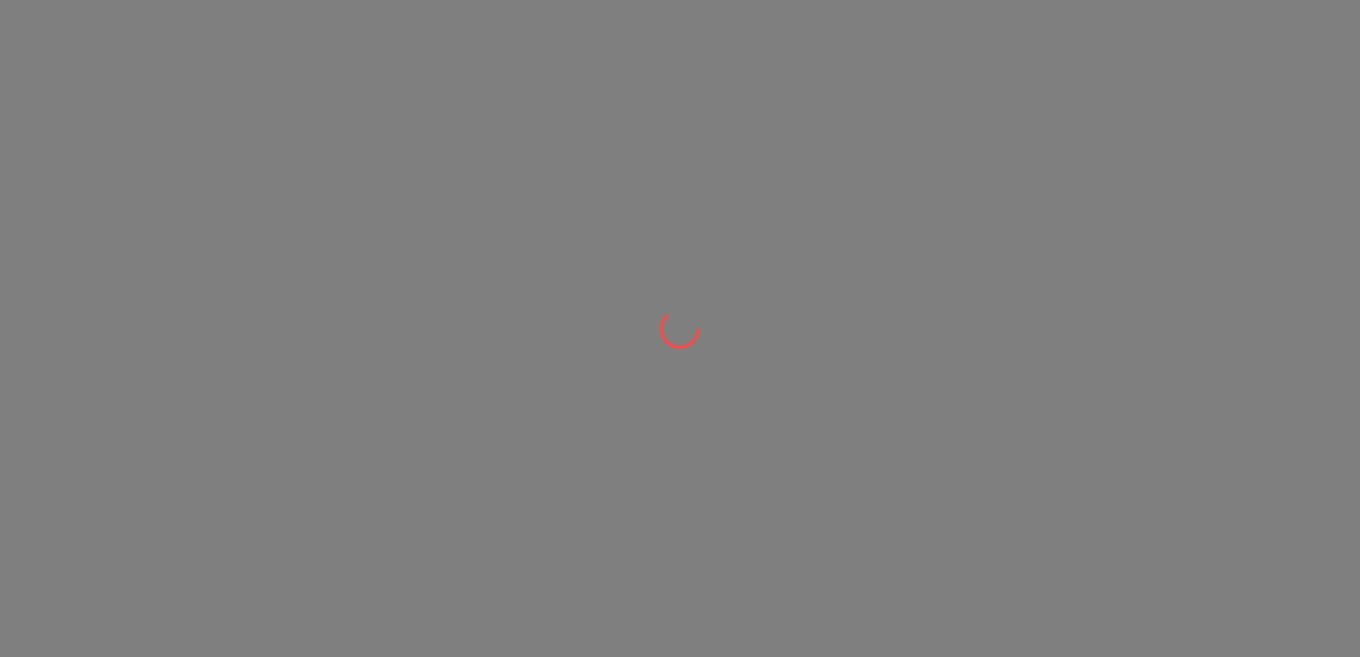 scroll, scrollTop: 0, scrollLeft: 0, axis: both 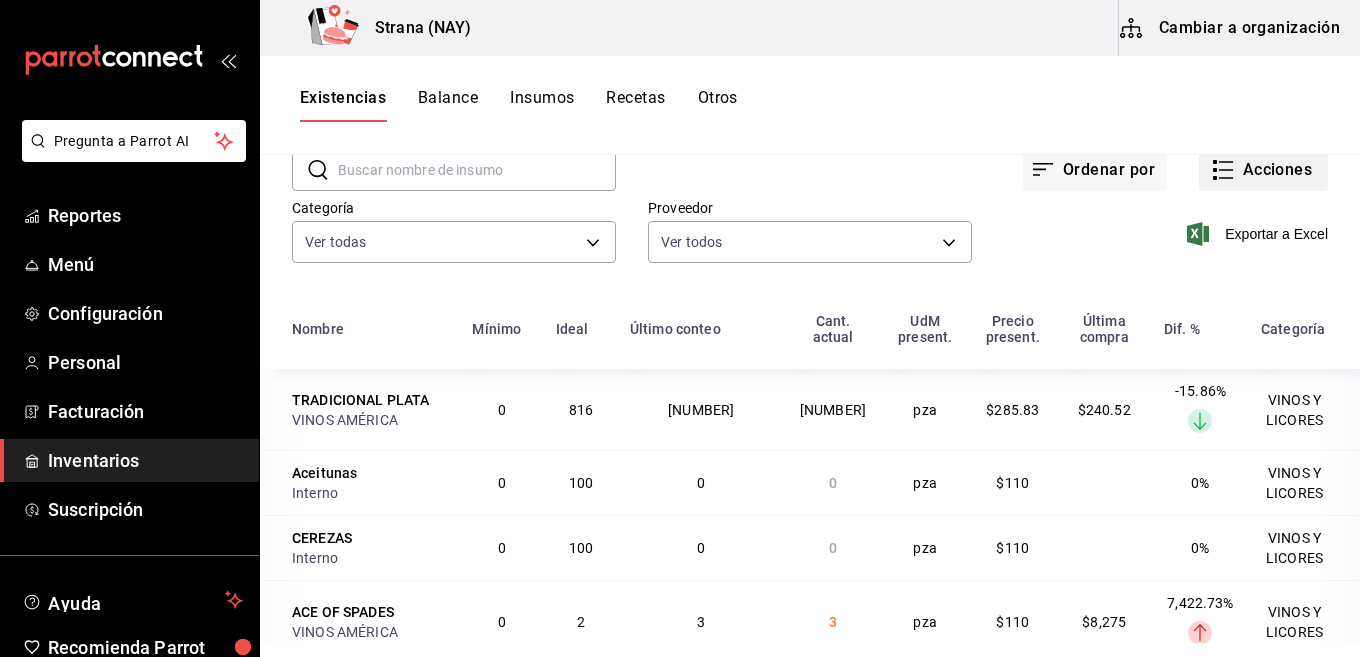 click on "Acciones" at bounding box center [1263, 170] 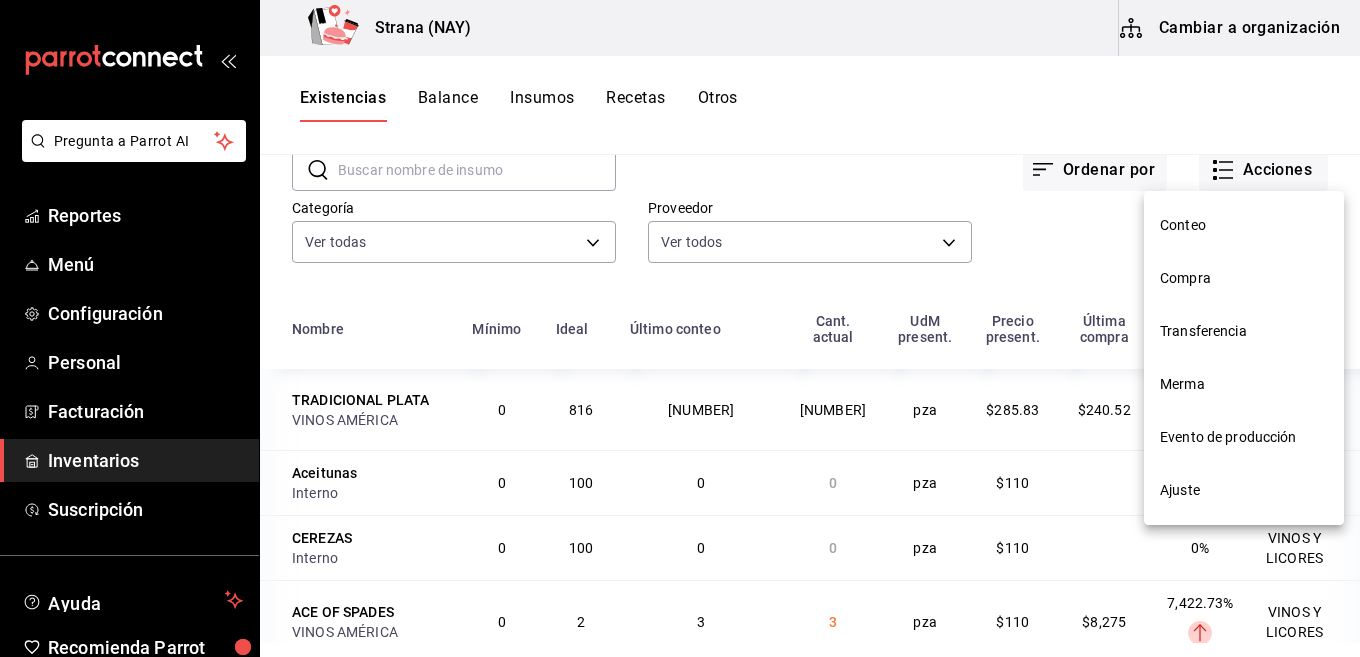 click on "Compra" at bounding box center [1244, 278] 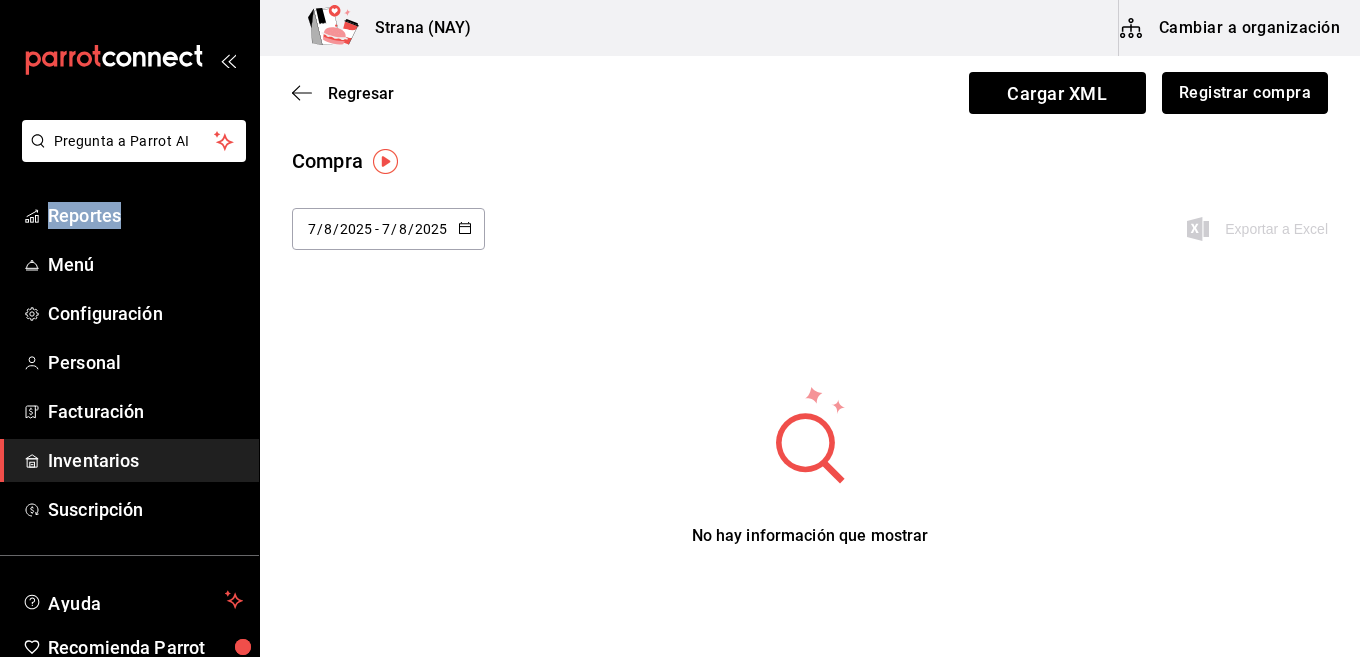 click on "Registrar compra" at bounding box center (1245, 93) 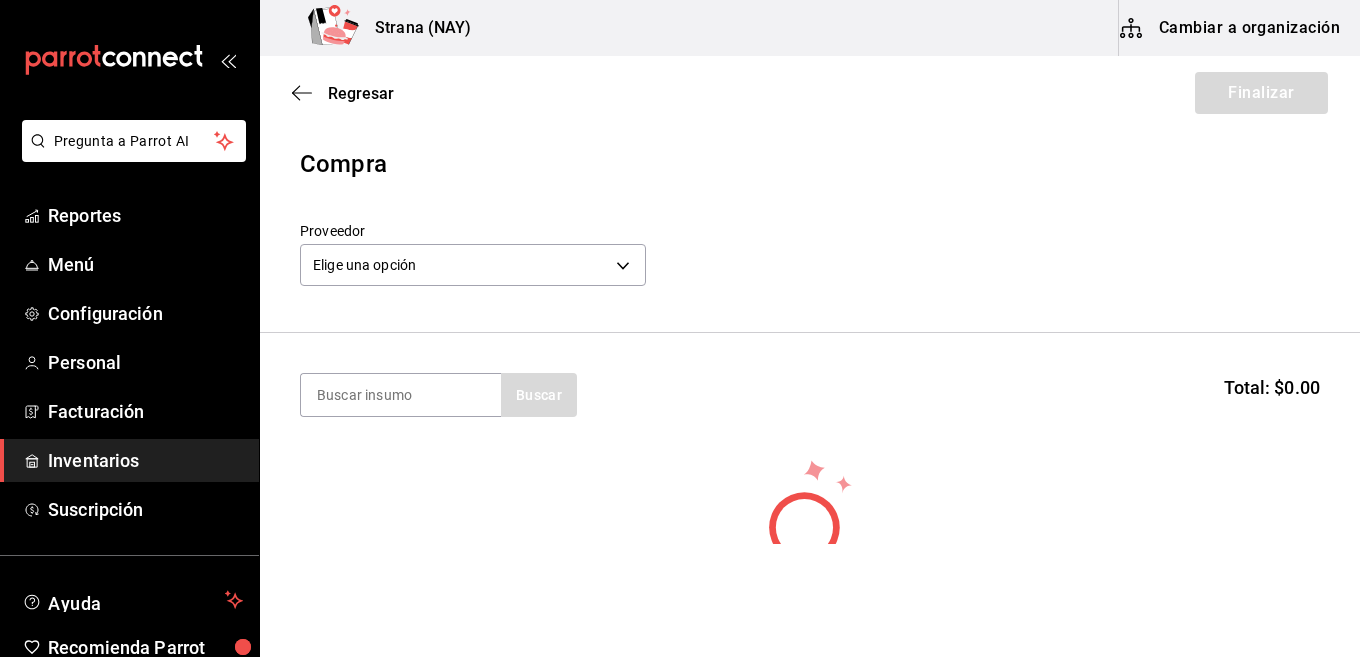 click on "Elige una opción default" at bounding box center [473, 262] 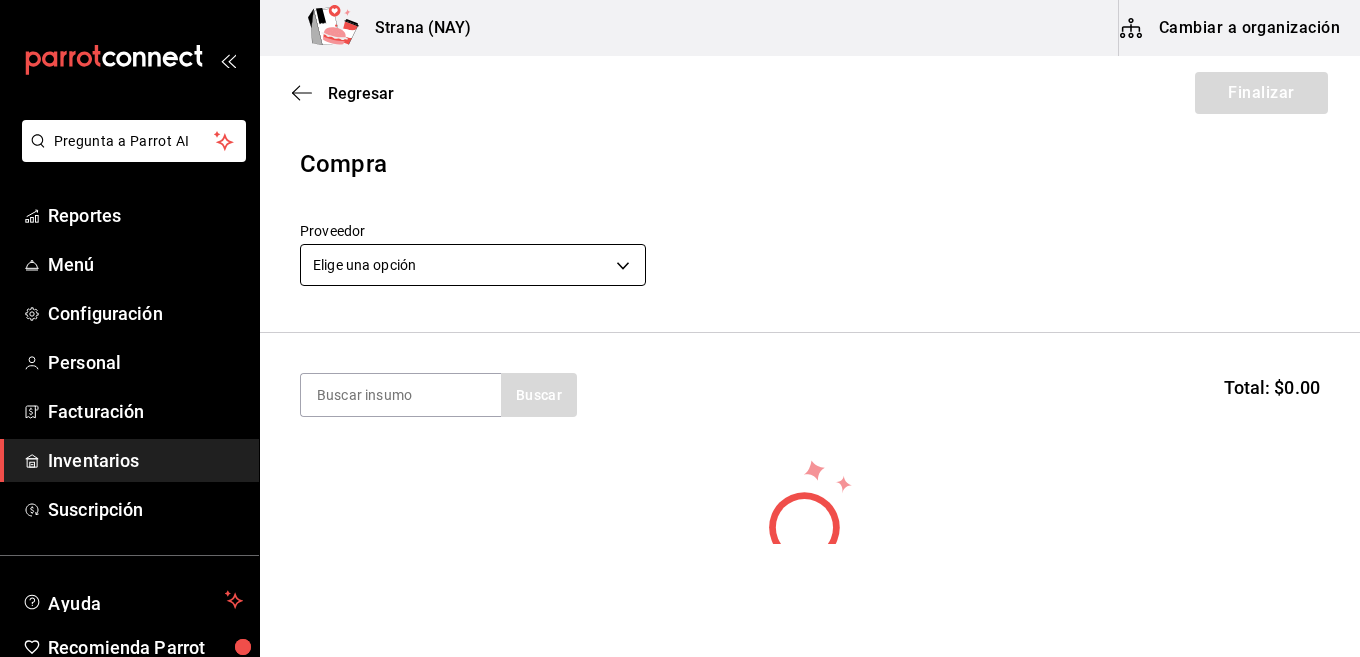 click on "Pregunta a Parrot AI Reportes   Menú   Configuración   Personal   Facturación   Inventarios   Suscripción   Ayuda Recomienda Parrot   Daniel Molina   Sugerir nueva función   Strana (NAY) Cambiar a organización Regresar Finalizar Compra Proveedor Elige una opción default Buscar Total: $0.00 No hay insumos a mostrar. Busca un insumo para agregarlo a la lista Pregunta a Parrot AI Reportes   Menú   Configuración   Personal   Facturación   Inventarios   Suscripción   Ayuda Recomienda Parrot   Daniel Molina   Sugerir nueva función   GANA 1 MES GRATIS EN TU SUSCRIPCIÓN AQUÍ ¿Recuerdas cómo empezó tu restaurante?
Hoy puedes ayudar a un colega a tener el mismo cambio que tú viviste.
Recomienda Parrot directamente desde tu Portal Administrador.
Es fácil y rápido.
🎁 Por cada restaurante que se una, ganas 1 mes gratis. Ver video tutorial Ir a video Editar Eliminar Visitar centro de ayuda (81) 2046 6363 soporte@parrotsoftware.io Visitar centro de ayuda (81) 2046 6363 soporte@parrotsoftware.io" at bounding box center [680, 272] 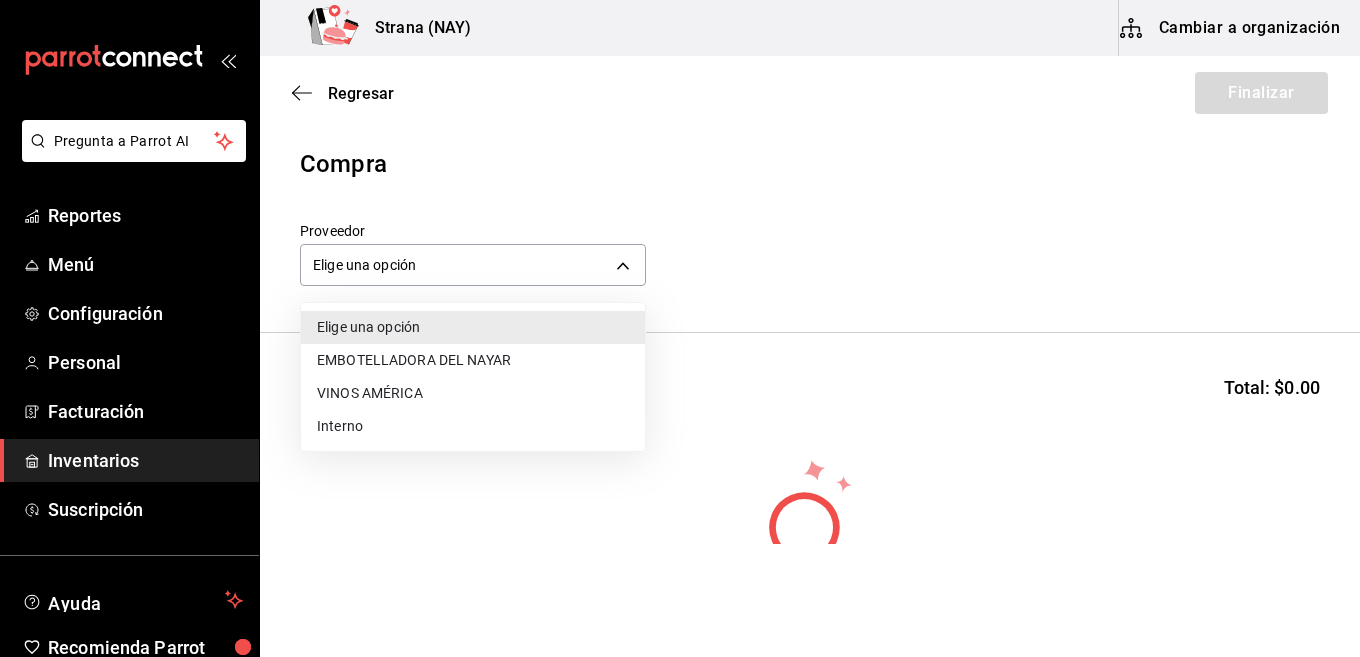 click on "EMBOTELLADORA DEL NAYAR" at bounding box center (473, 360) 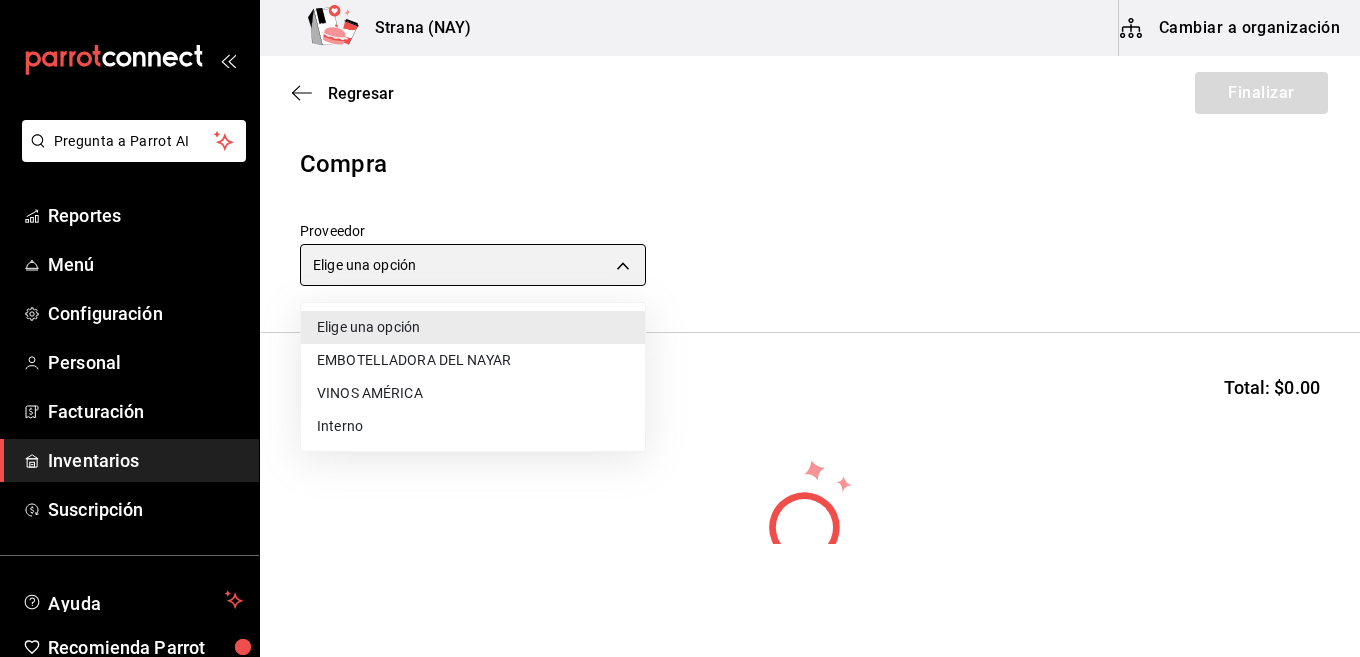 type on "ce5ab5f8-f367-4a5f-89cb-d42ecabf6364" 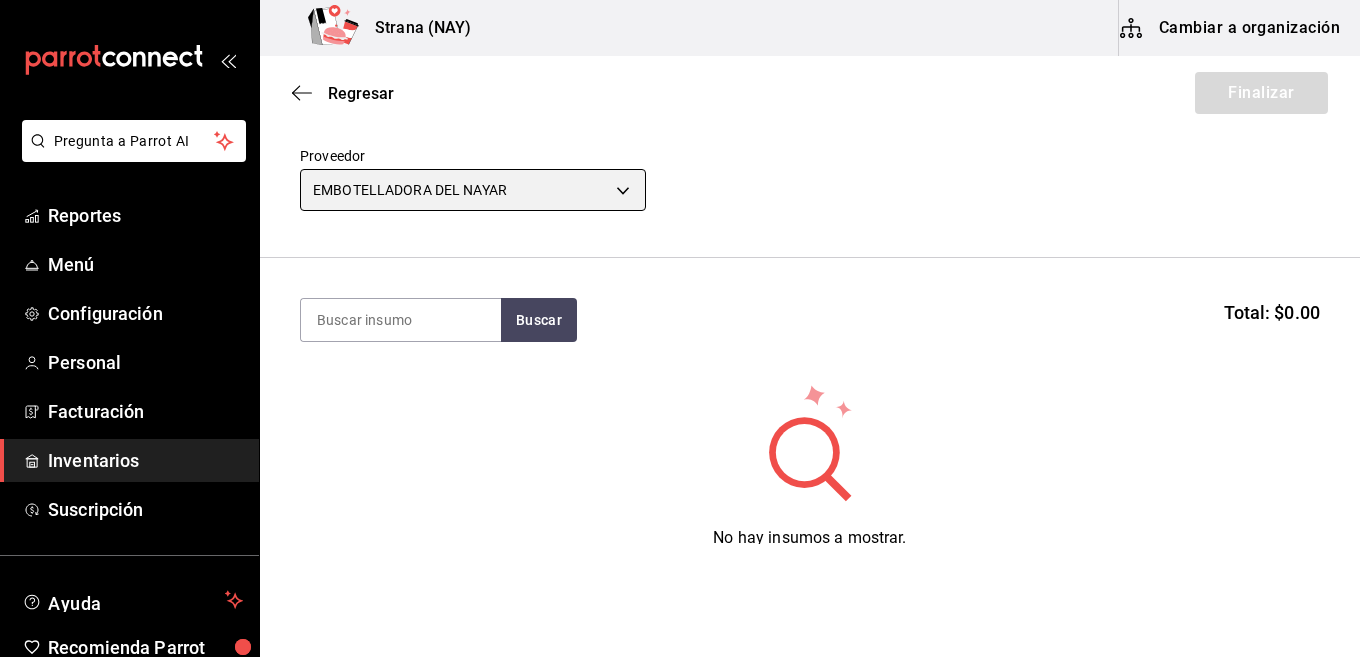 scroll, scrollTop: 169, scrollLeft: 0, axis: vertical 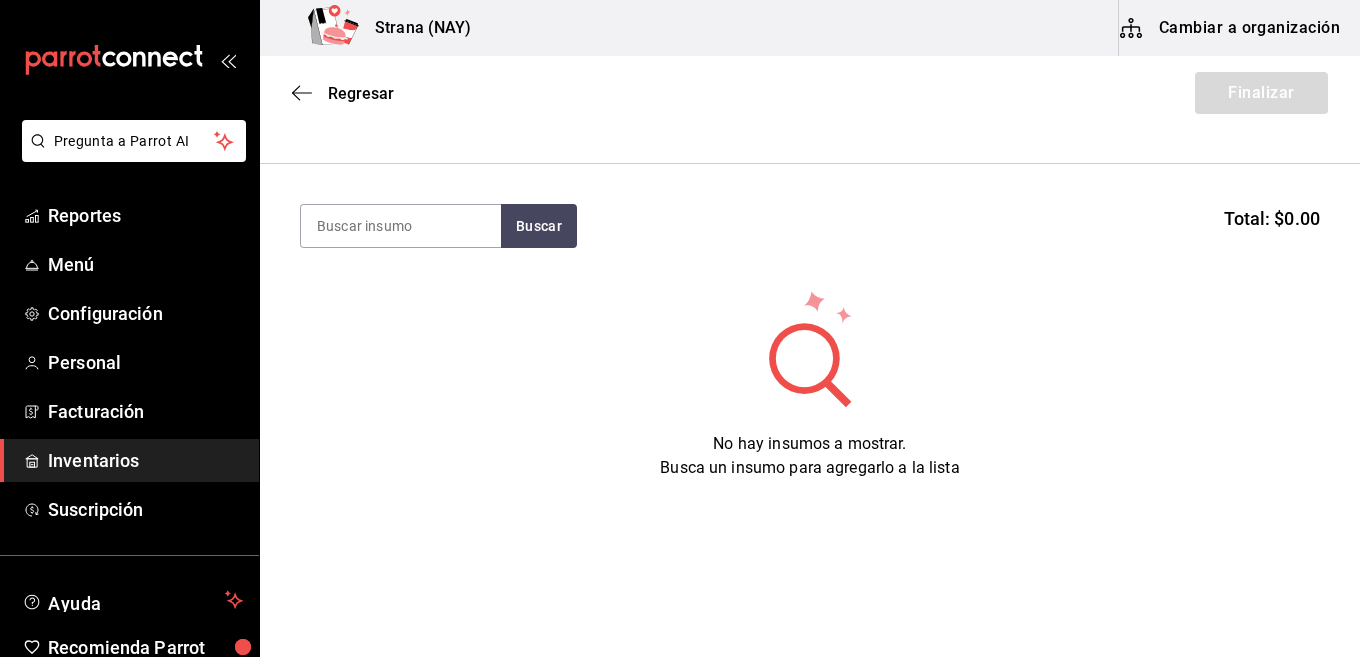 click on "Buscar Total: $0.00" at bounding box center (810, 226) 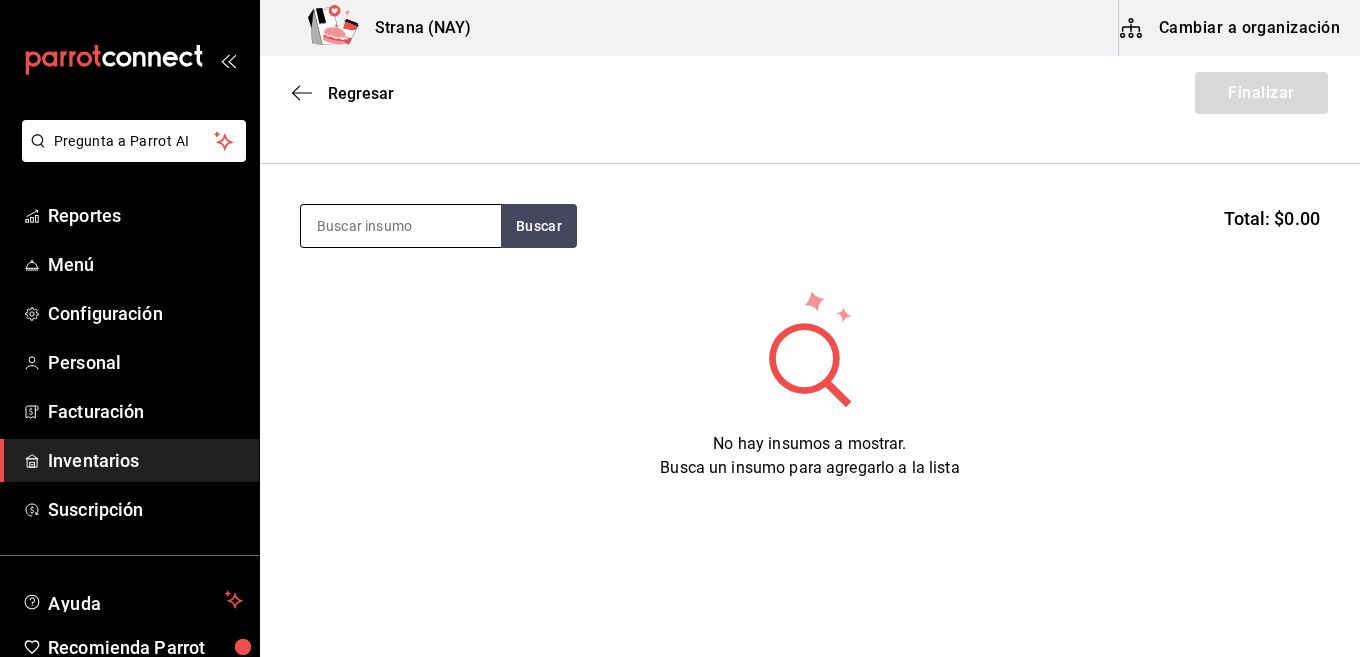 click at bounding box center [401, 226] 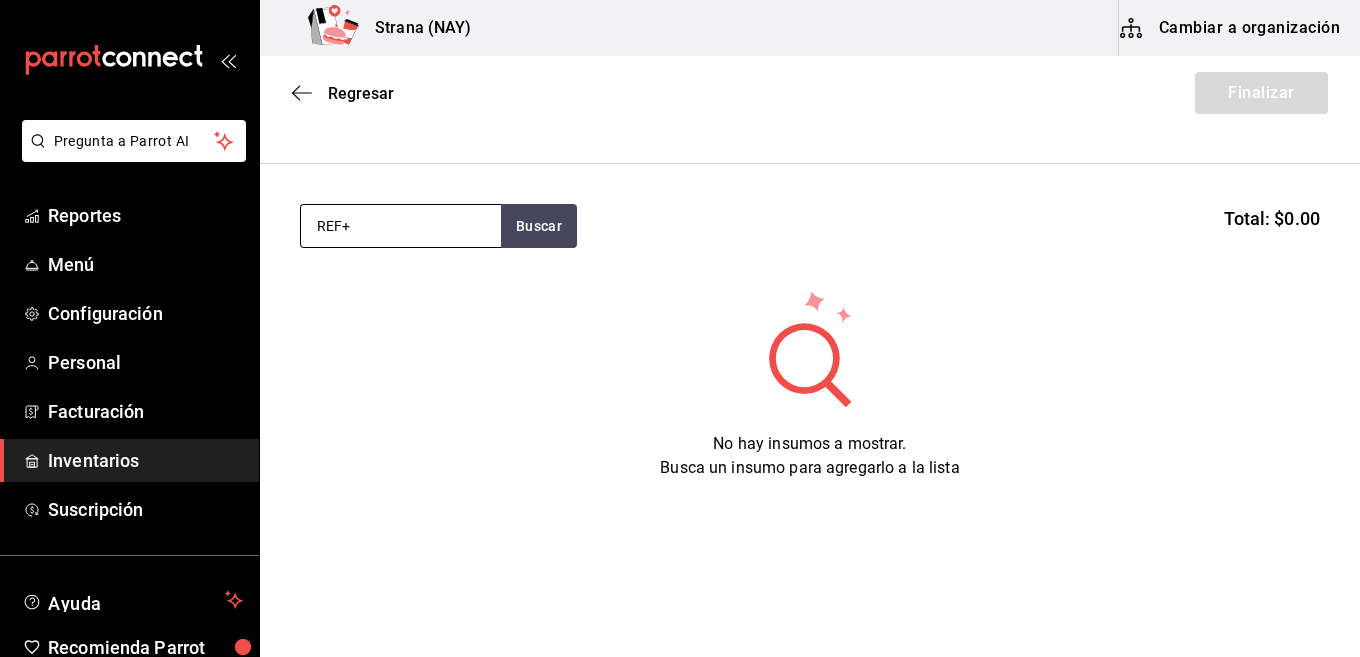 type on "REF" 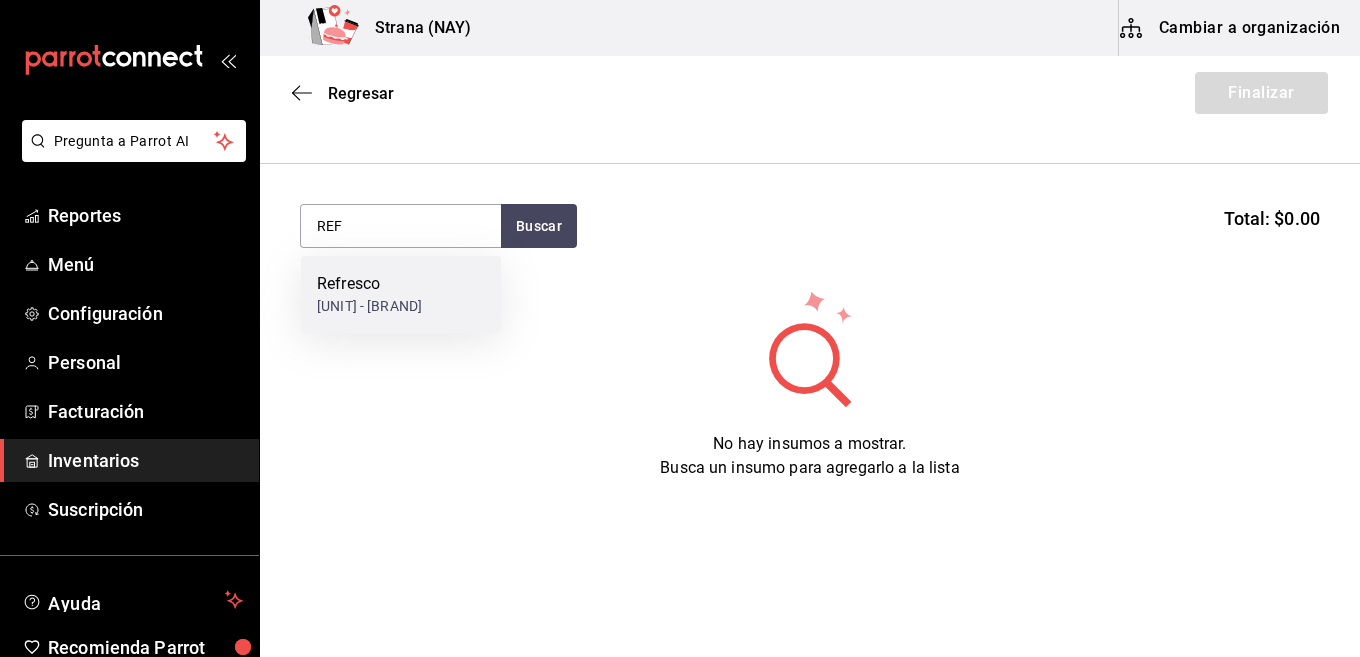 click on "BOTELLA - EMBOTELLADORA DEL NAYAR" at bounding box center (369, 306) 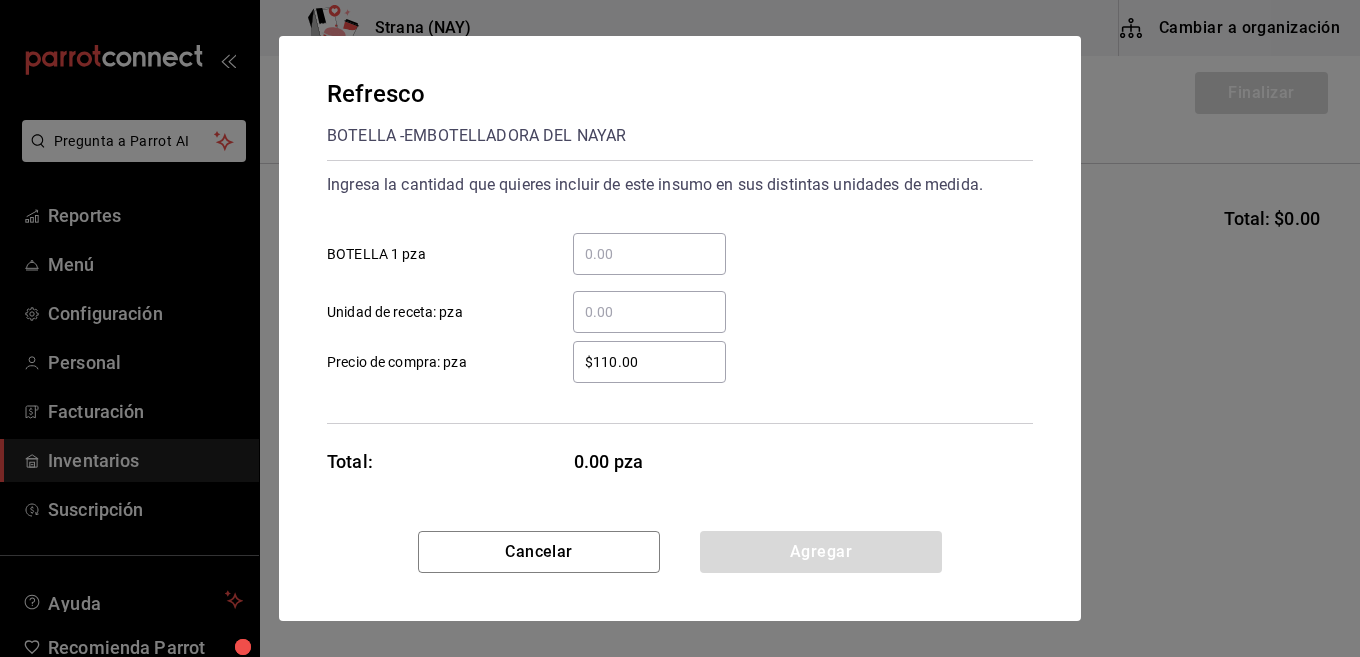click on "​ BOTELLA 1 pza" at bounding box center [649, 254] 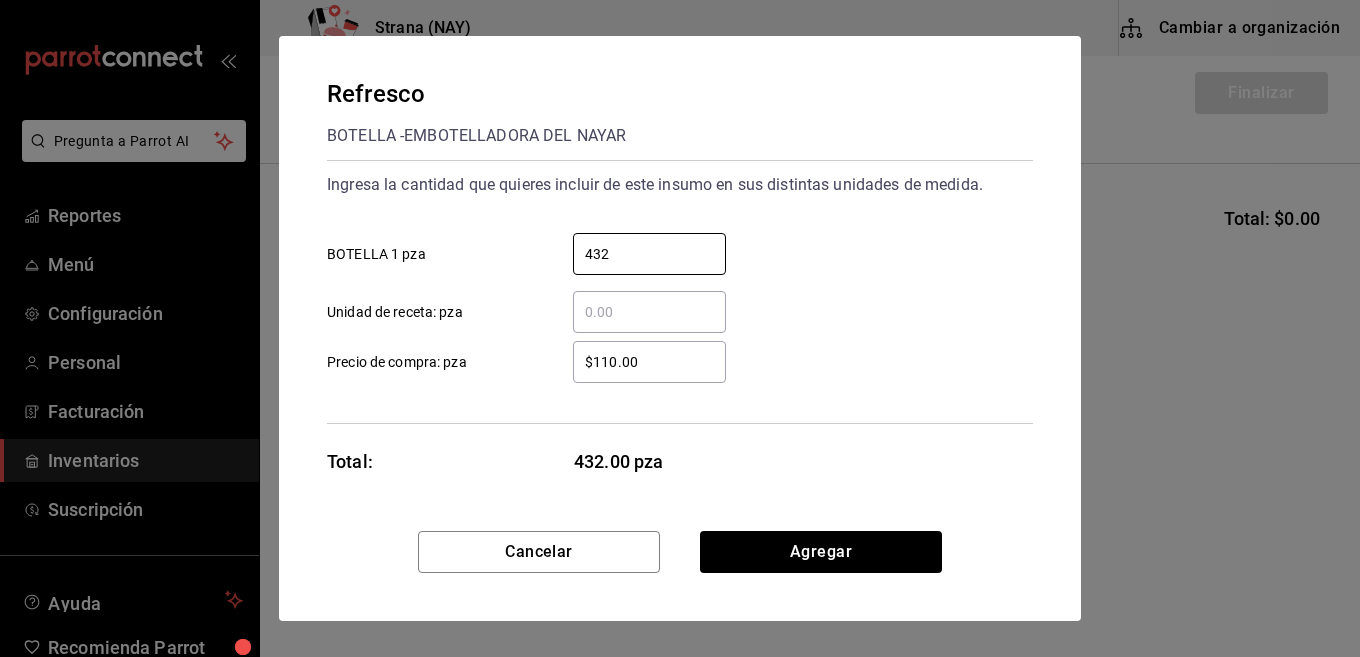 type on "432" 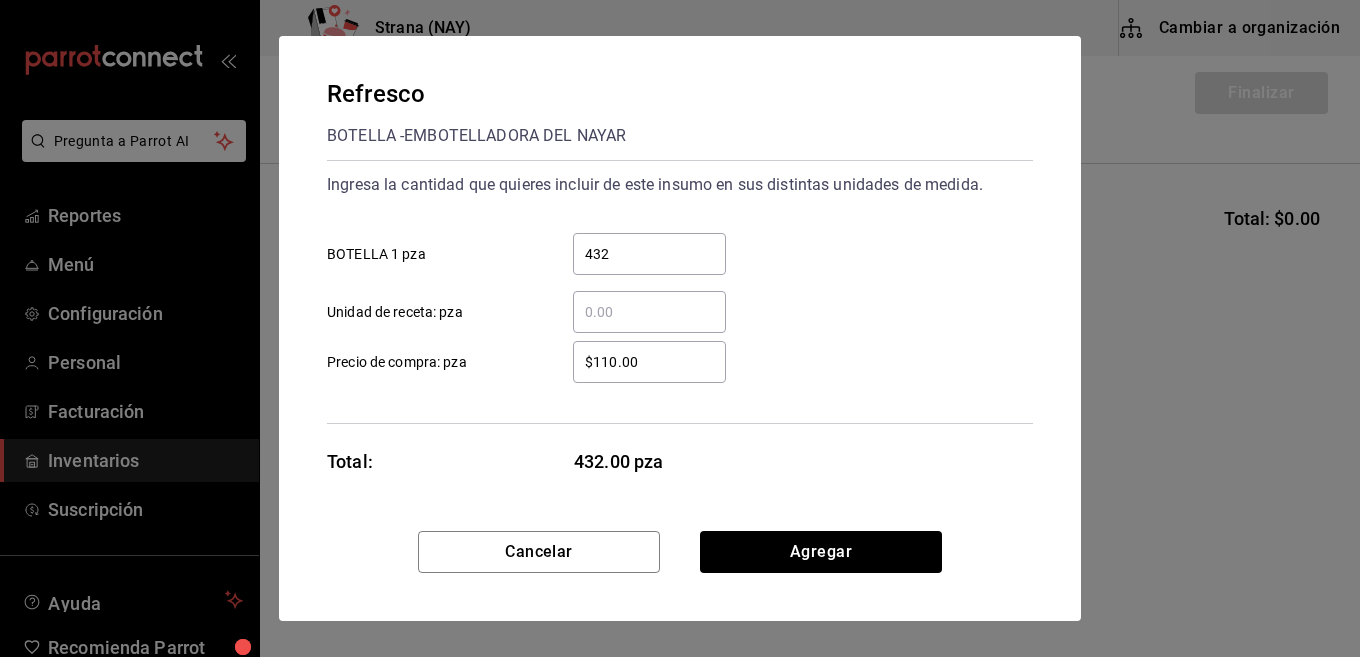 click on "$110.00" at bounding box center [649, 362] 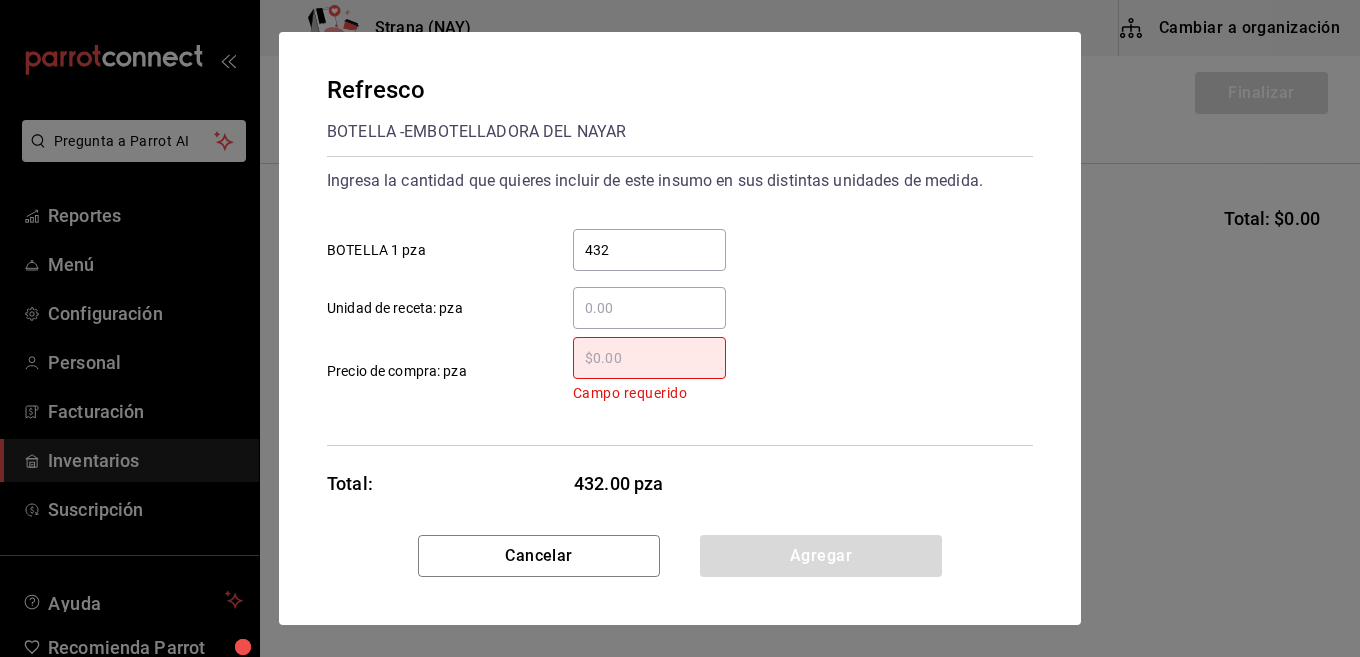 click on "​ Campo requerido Precio de compra: pza" at bounding box center [649, 358] 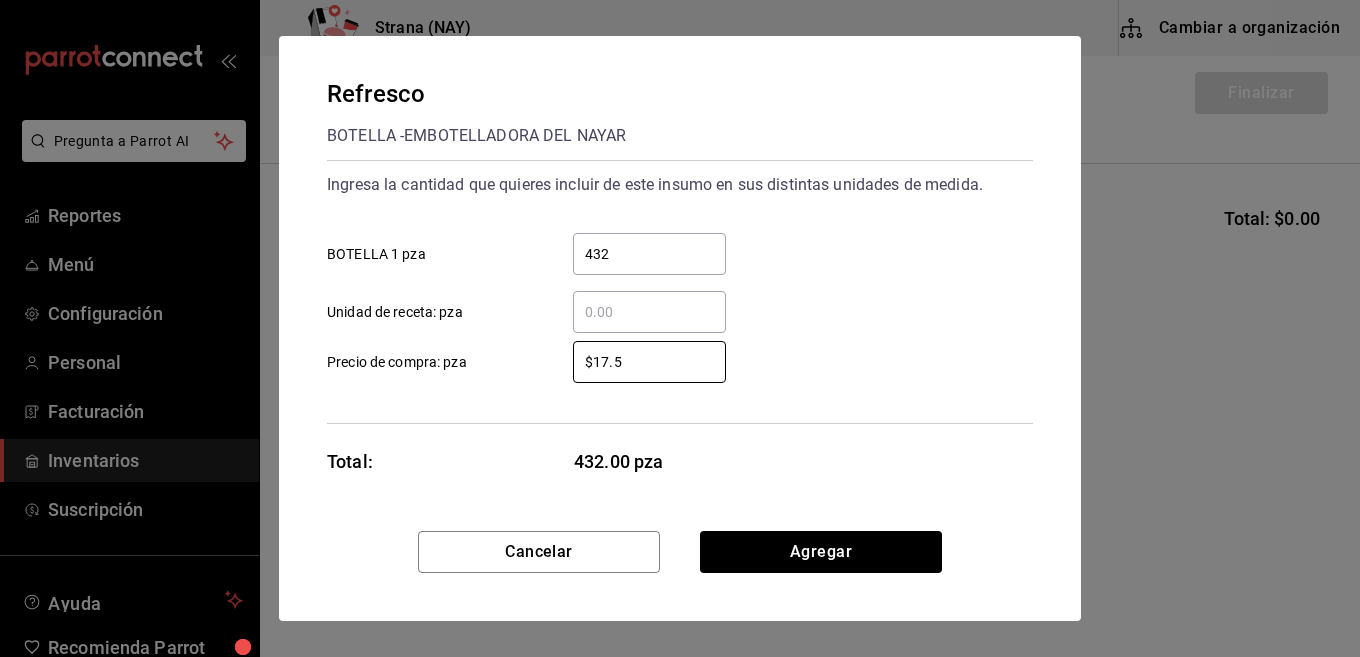 type on "$17.5" 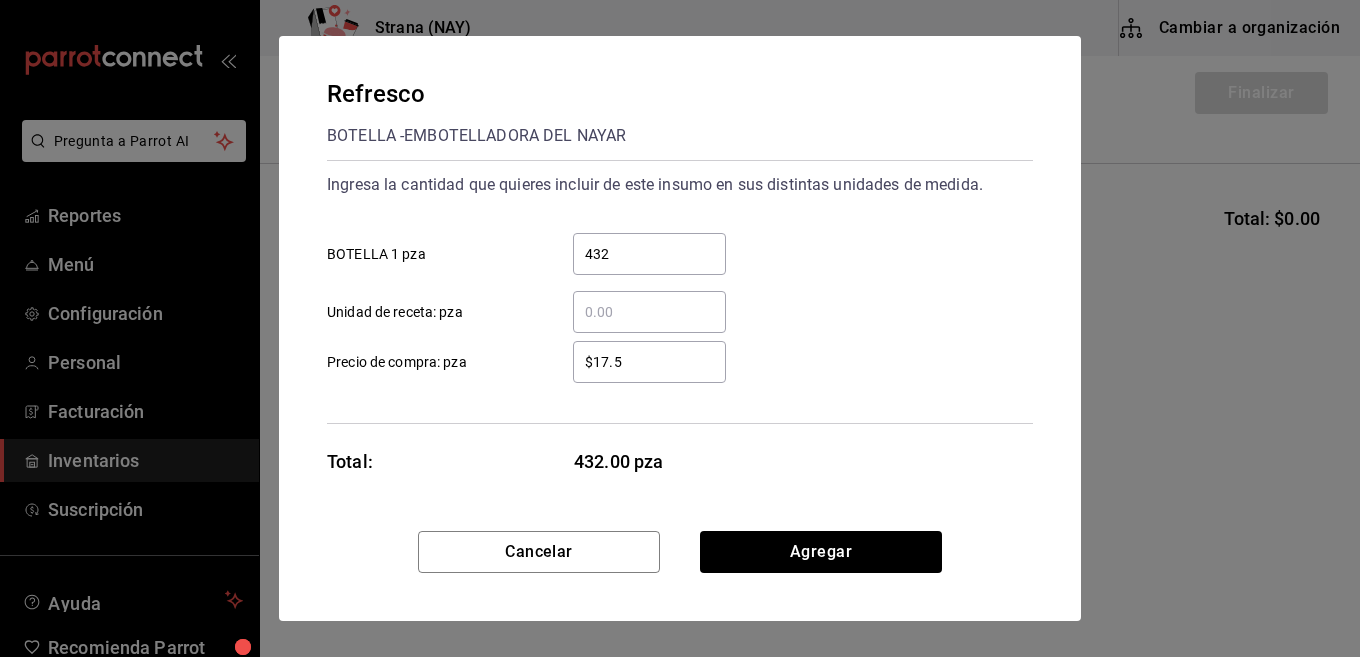 click on "$17.5 ​ Precio de compra: pza" at bounding box center (672, 354) 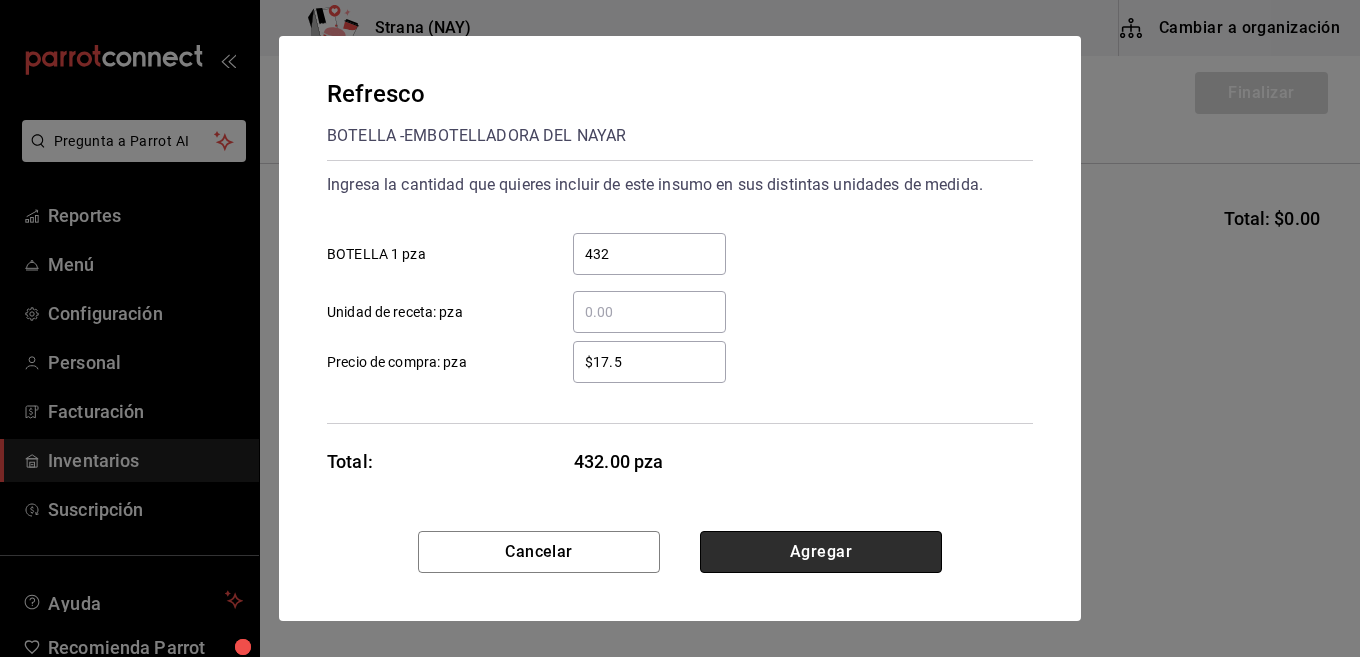 click on "Agregar" at bounding box center (821, 552) 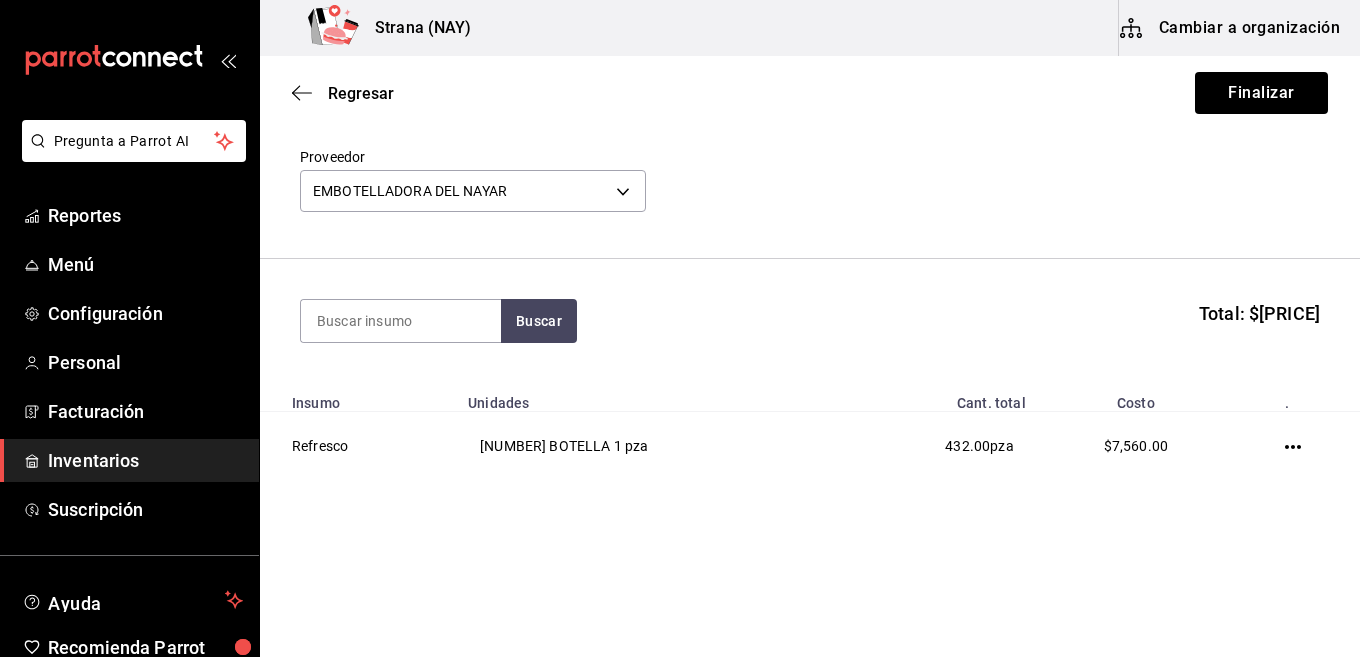 scroll, scrollTop: 75, scrollLeft: 0, axis: vertical 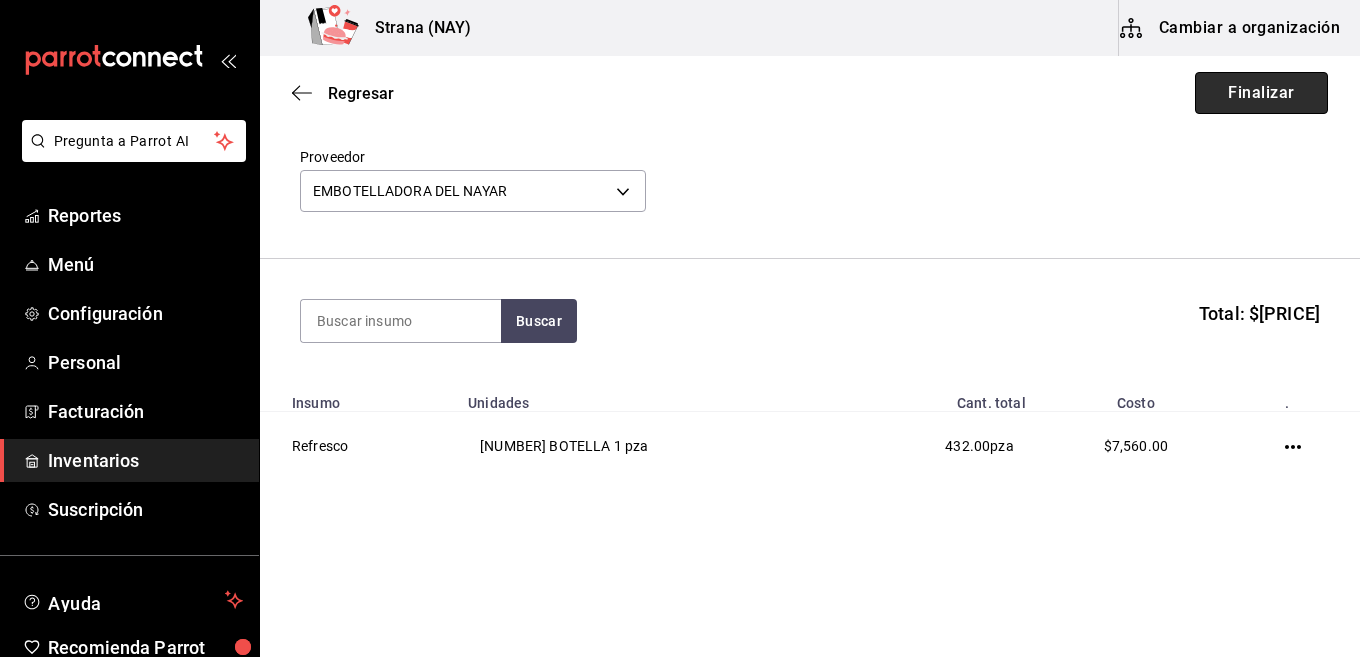 click on "Finalizar" at bounding box center [1261, 93] 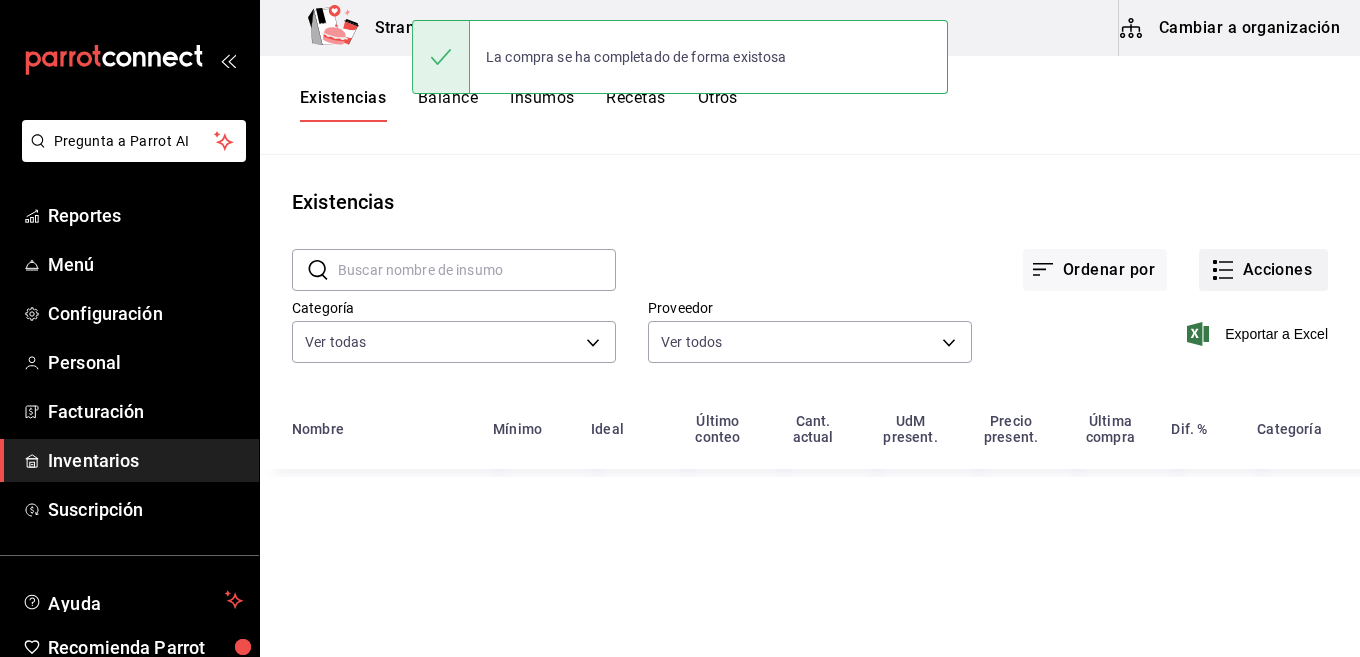 click on "Acciones" at bounding box center [1263, 270] 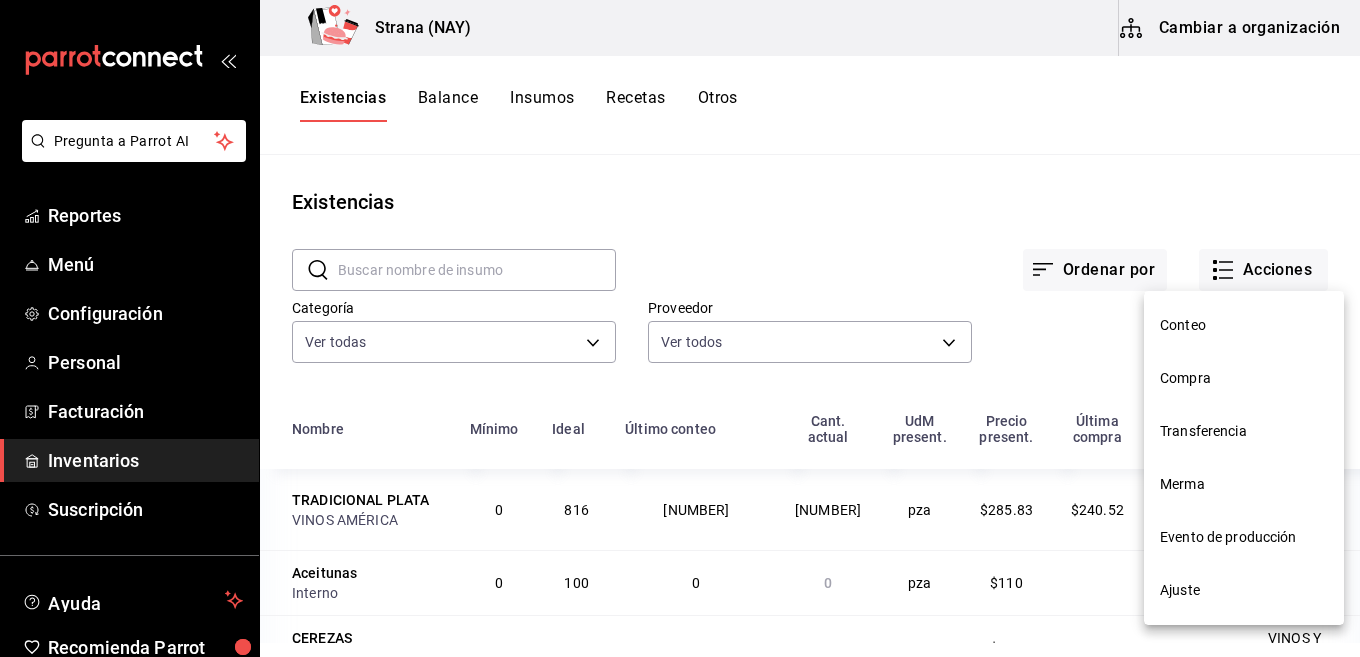click on "Compra" at bounding box center [1244, 378] 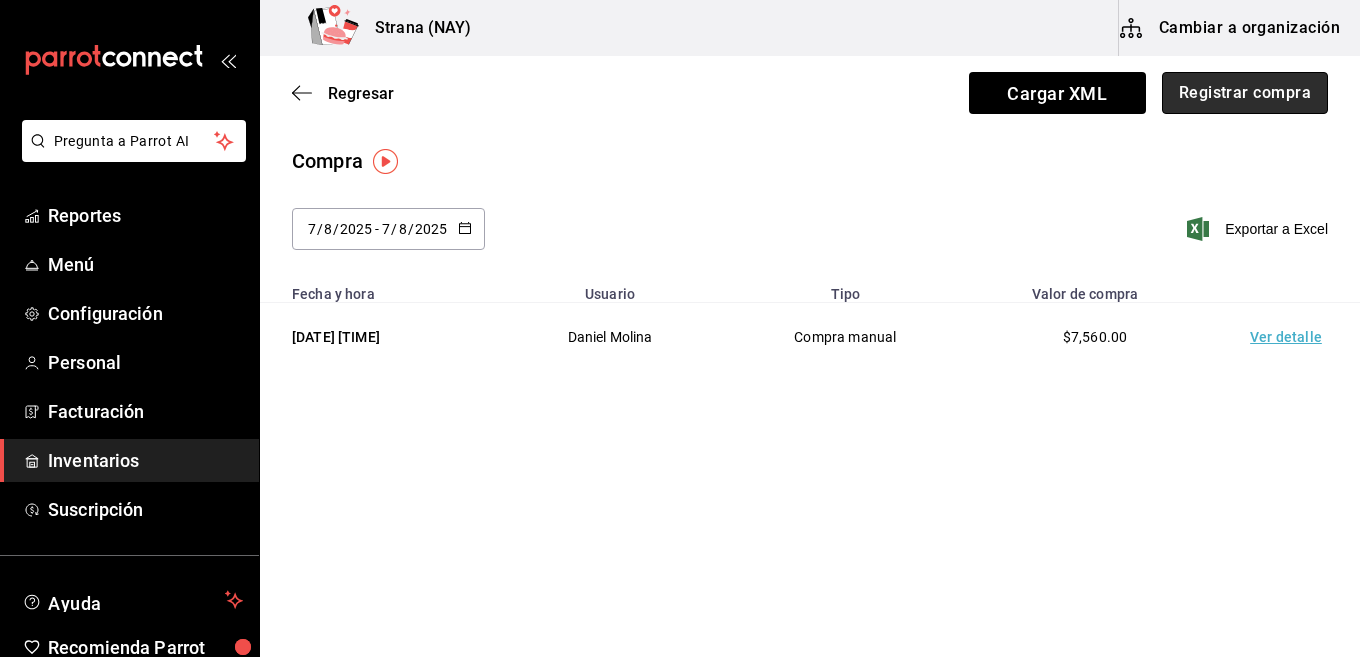 click on "Registrar compra" at bounding box center [1245, 93] 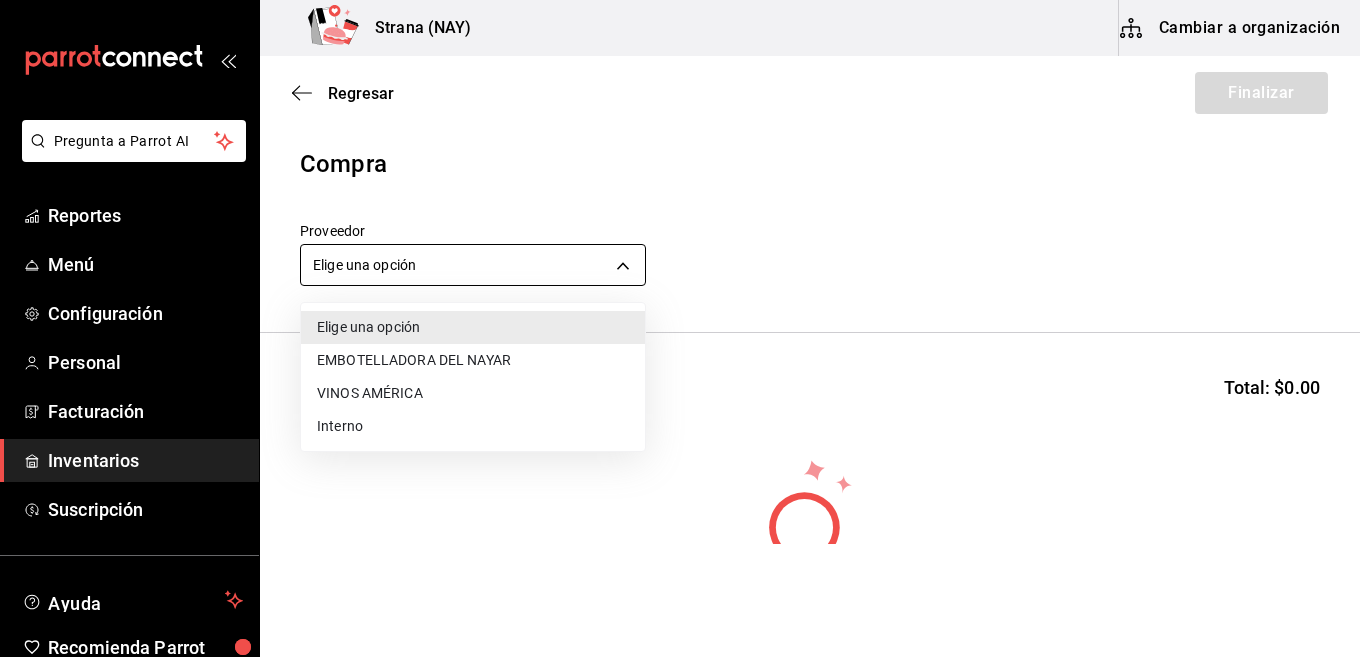 click on "Pregunta a Parrot AI Reportes   Menú   Configuración   Personal   Facturación   Inventarios   Suscripción   Ayuda Recomienda Parrot   Daniel Molina   Sugerir nueva función   Strana (NAY) Cambiar a organización Regresar Finalizar Compra Proveedor Elige una opción default Buscar Total: $0.00 No hay insumos a mostrar. Busca un insumo para agregarlo a la lista Pregunta a Parrot AI Reportes   Menú   Configuración   Personal   Facturación   Inventarios   Suscripción   Ayuda Recomienda Parrot   Daniel Molina   Sugerir nueva función   GANA 1 MES GRATIS EN TU SUSCRIPCIÓN AQUÍ ¿Recuerdas cómo empezó tu restaurante?
Hoy puedes ayudar a un colega a tener el mismo cambio que tú viviste.
Recomienda Parrot directamente desde tu Portal Administrador.
Es fácil y rápido.
🎁 Por cada restaurante que se una, ganas 1 mes gratis. Ver video tutorial Ir a video Editar Eliminar Visitar centro de ayuda (81) 2046 6363 soporte@parrotsoftware.io Visitar centro de ayuda (81) 2046 6363 soporte@parrotsoftware.io" at bounding box center [680, 272] 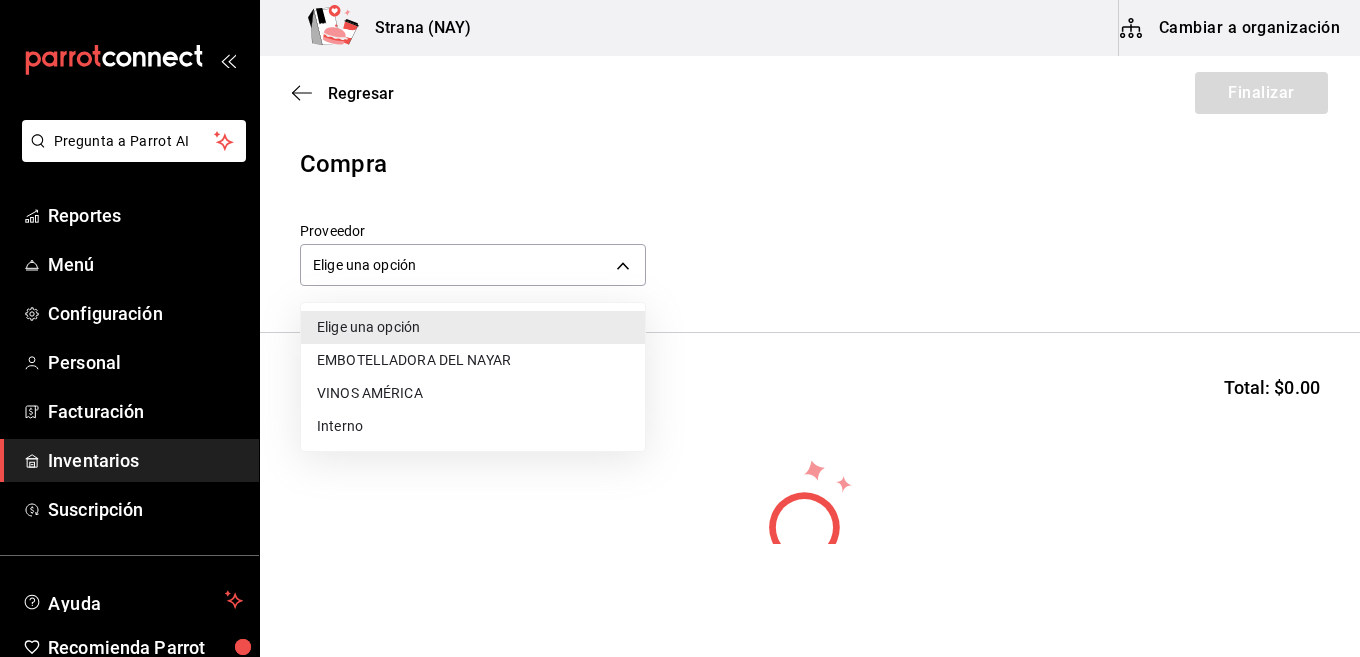 click on "EMBOTELLADORA DEL NAYAR" at bounding box center [473, 360] 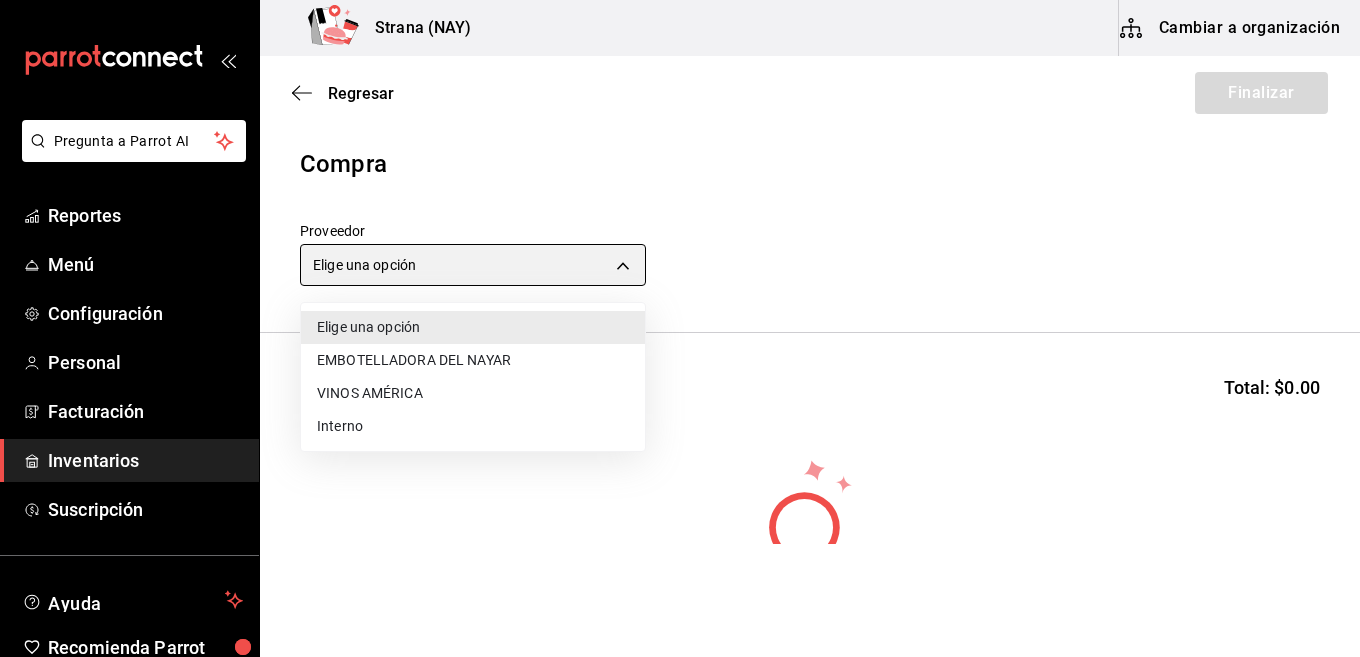 type on "ce5ab5f8-f367-4a5f-89cb-d42ecabf6364" 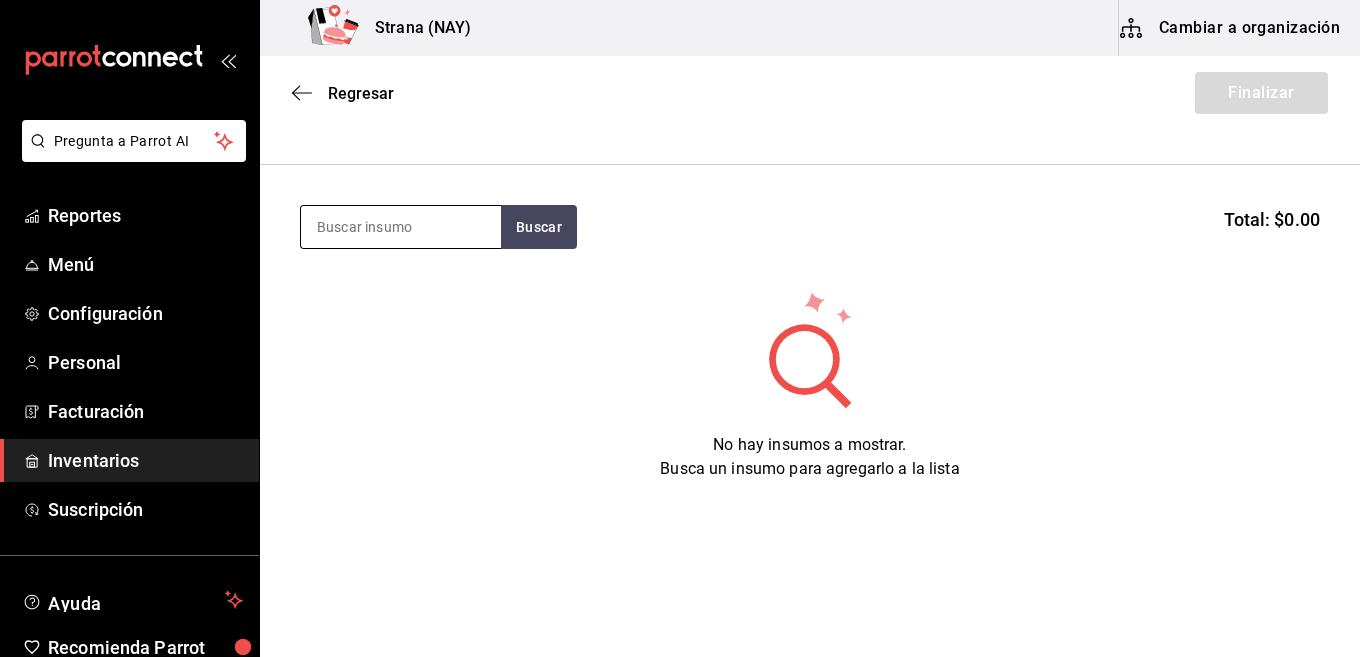scroll, scrollTop: 169, scrollLeft: 0, axis: vertical 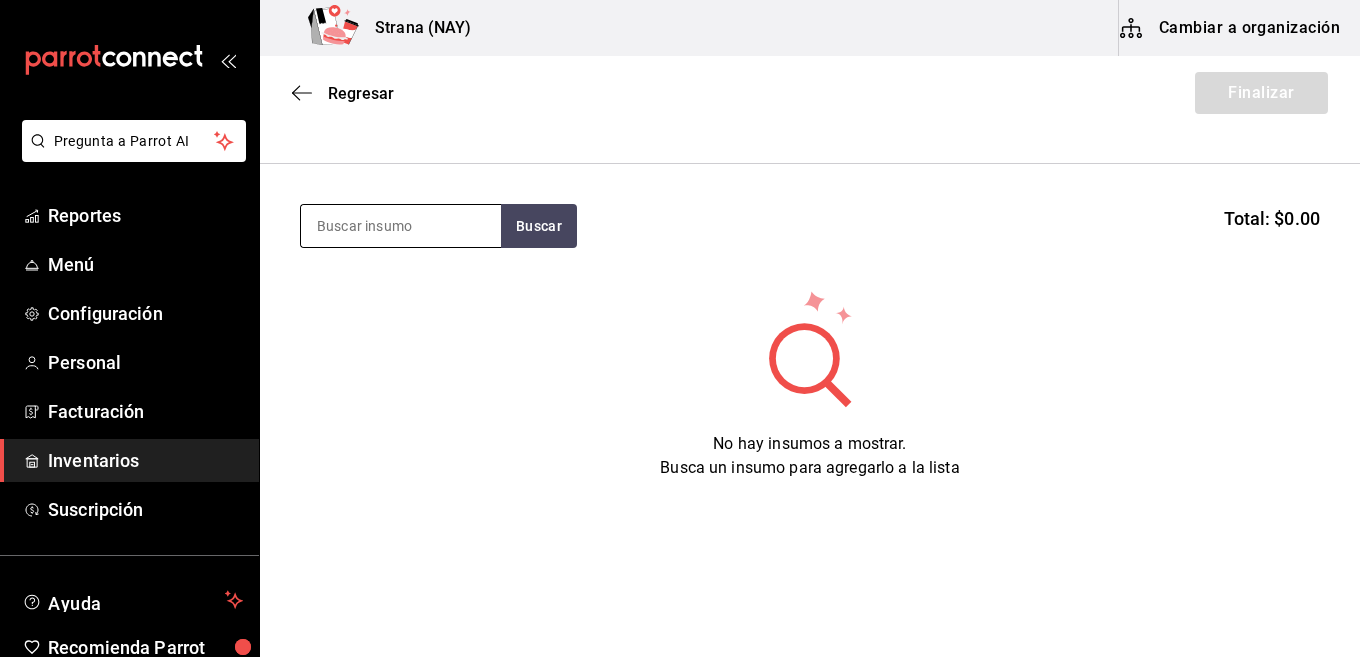 click at bounding box center [401, 226] 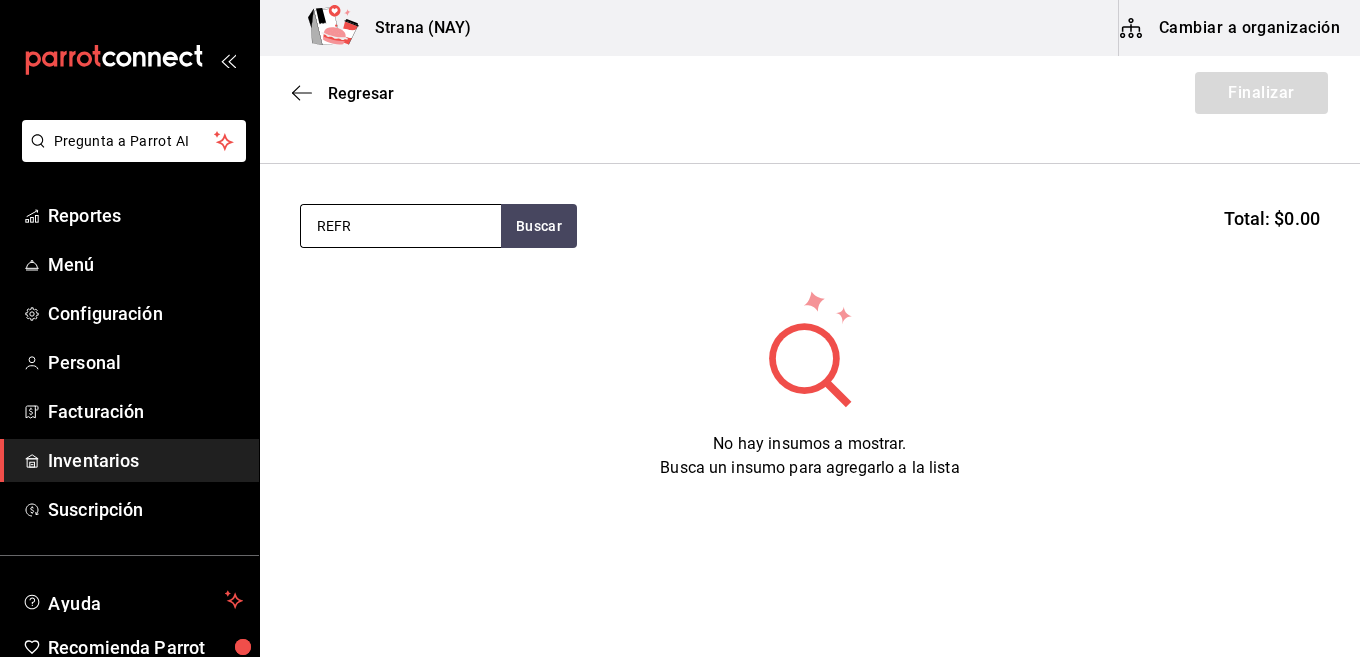 type on "REF" 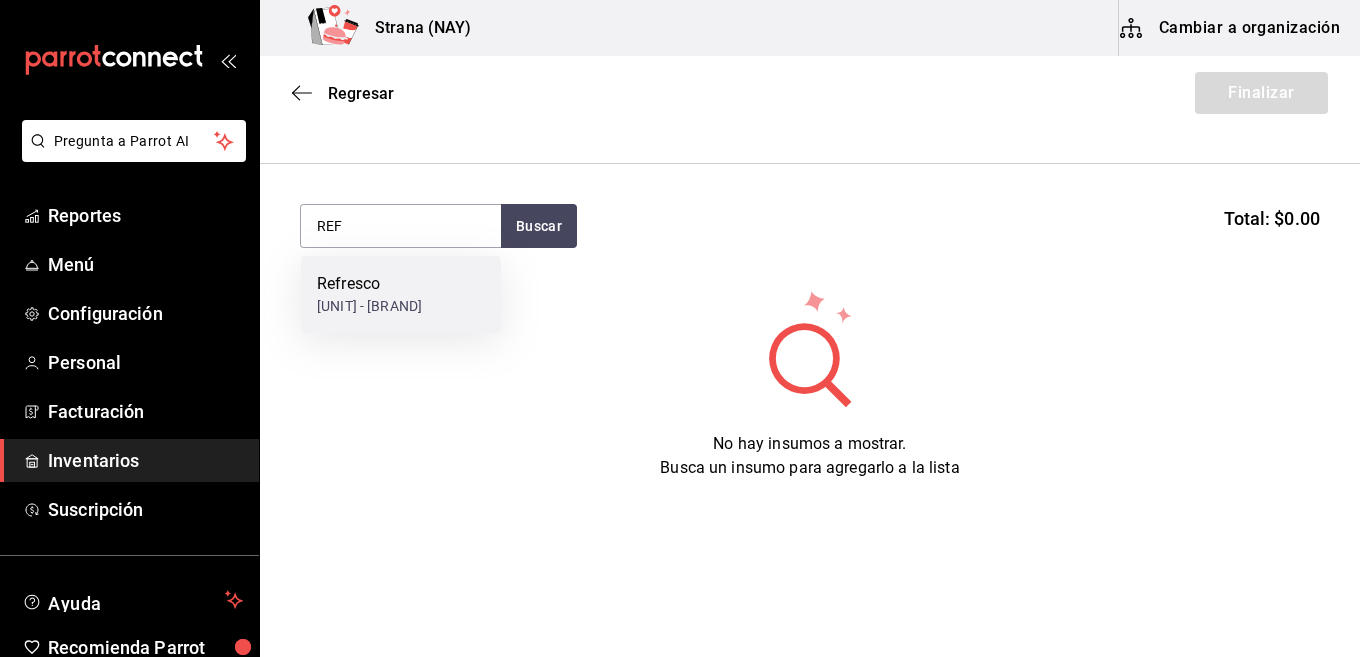 click on "BOTELLA - EMBOTELLADORA DEL NAYAR" at bounding box center [369, 306] 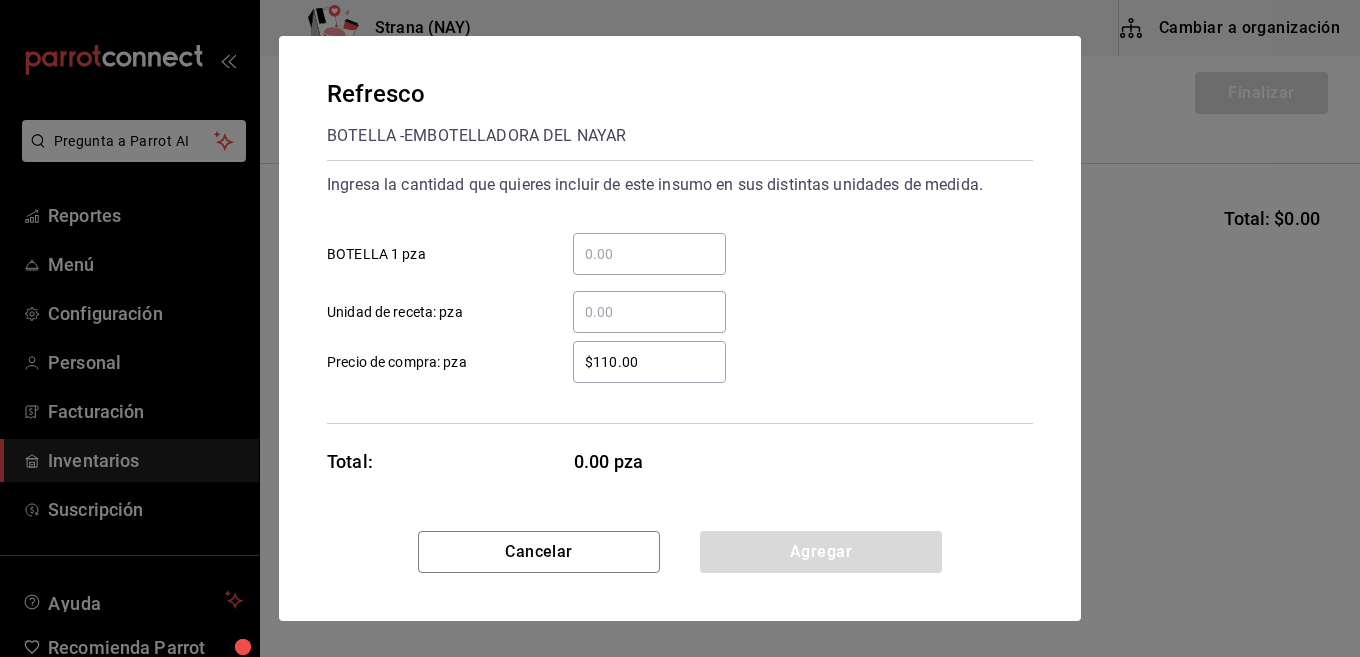 click on "​ BOTELLA 1 pza" at bounding box center (649, 254) 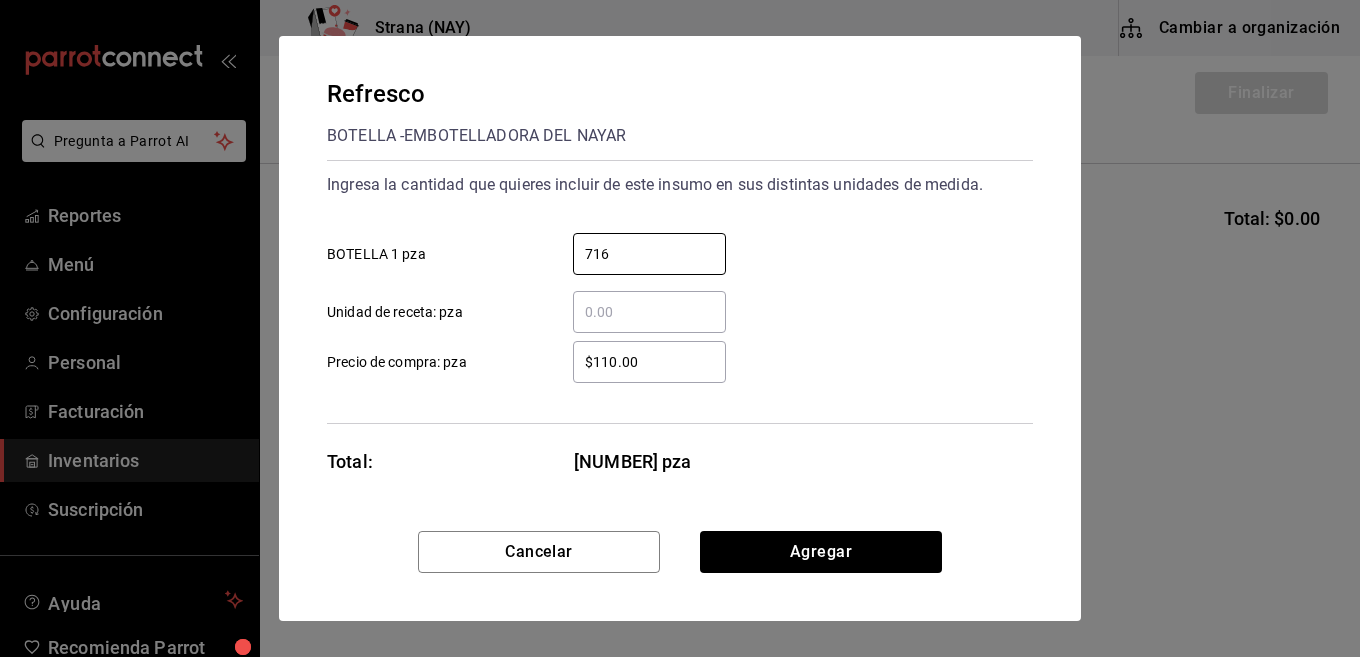 type on "716" 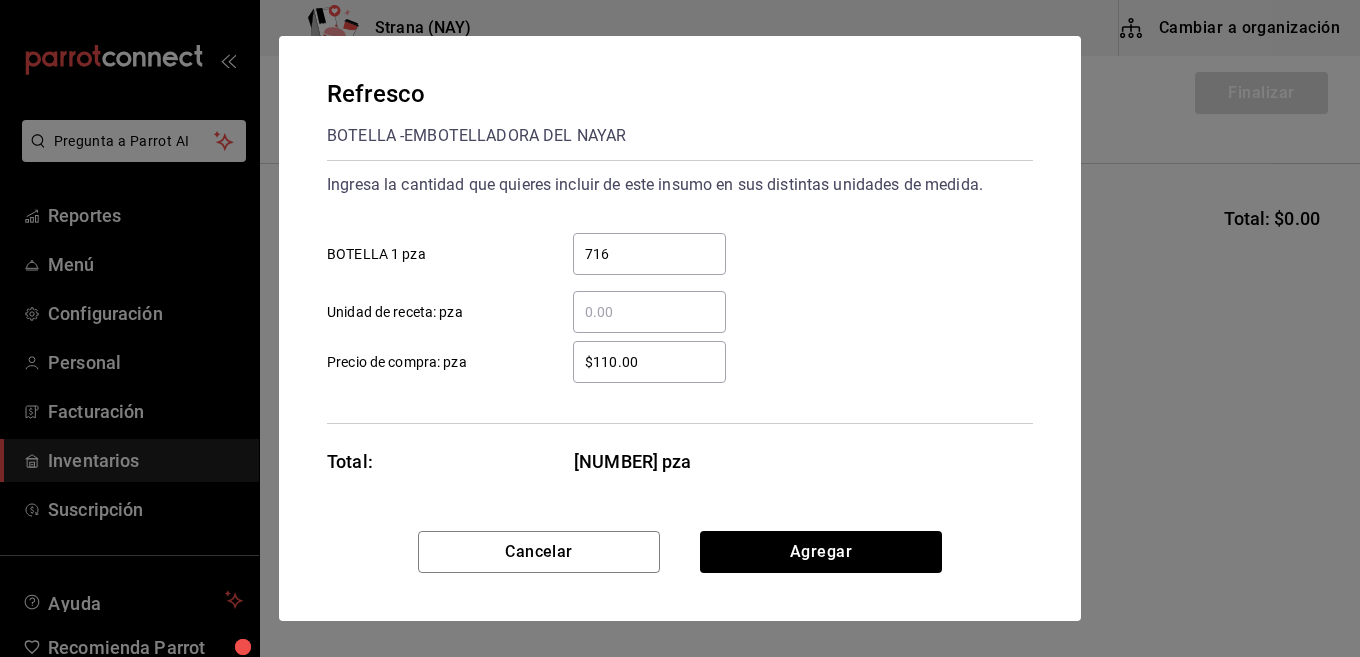 click on "$110.00" at bounding box center [649, 362] 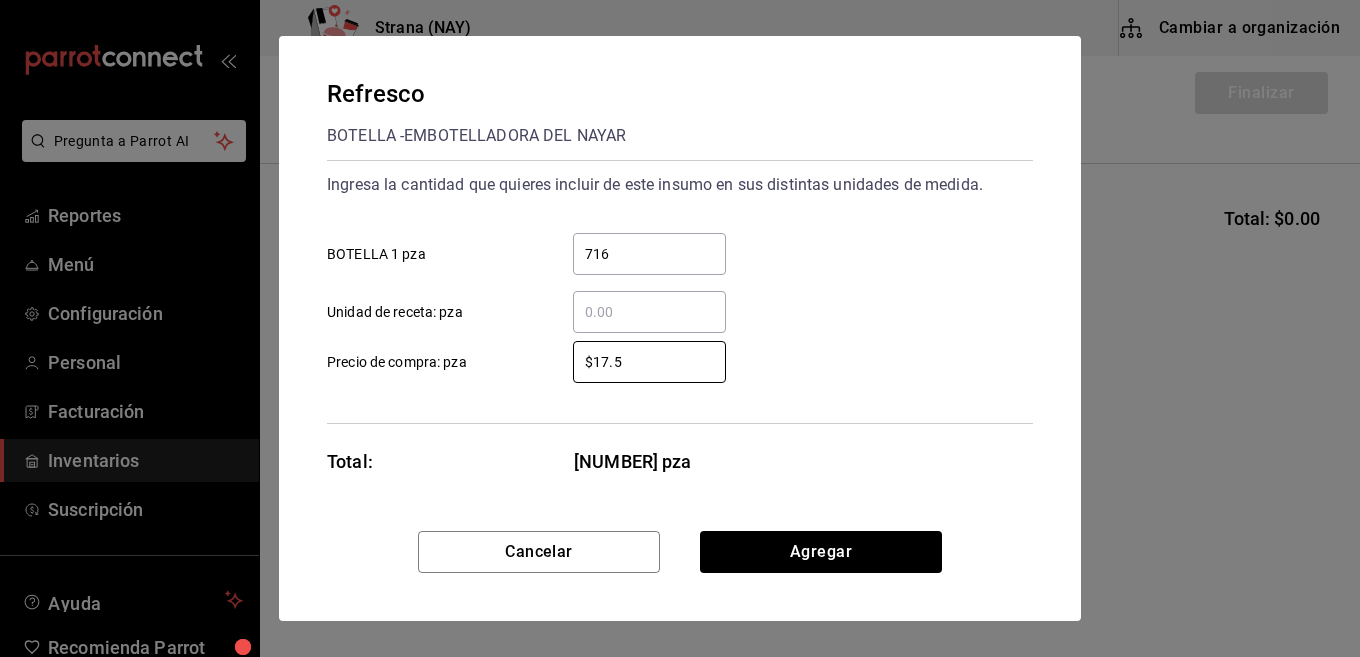 type on "$17.5" 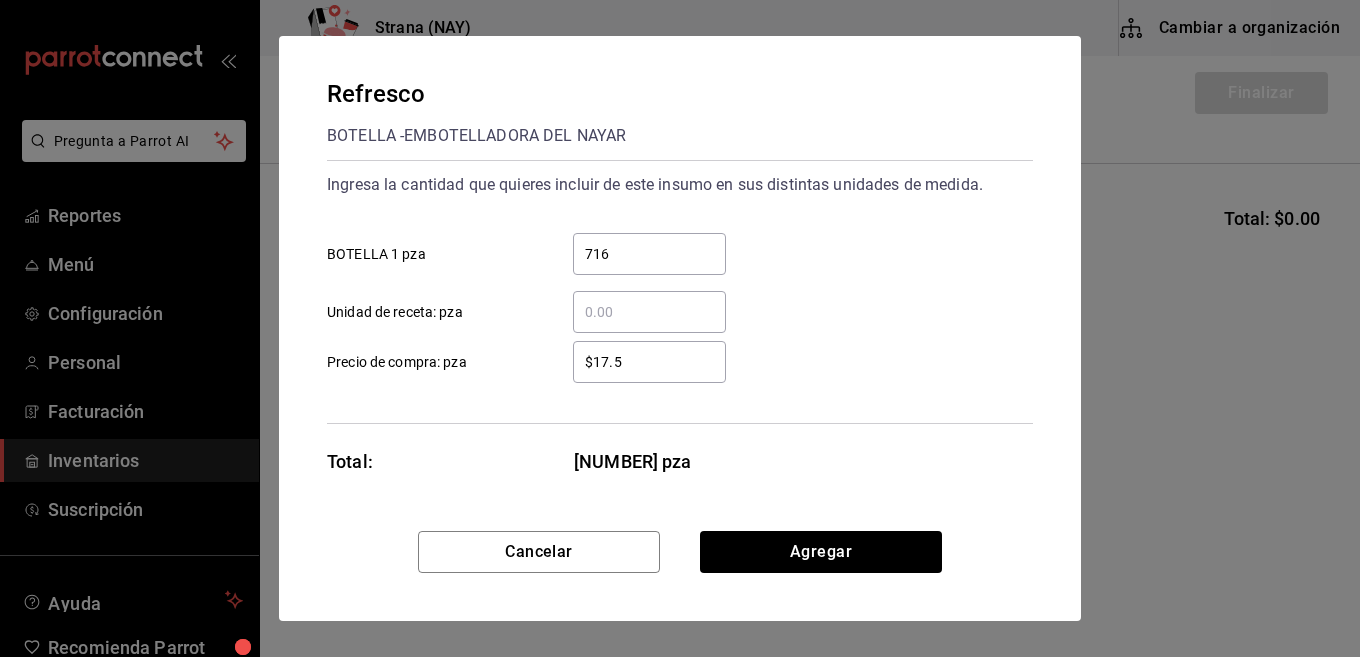 click on "$17.5 ​ Precio de compra: pza" at bounding box center (672, 354) 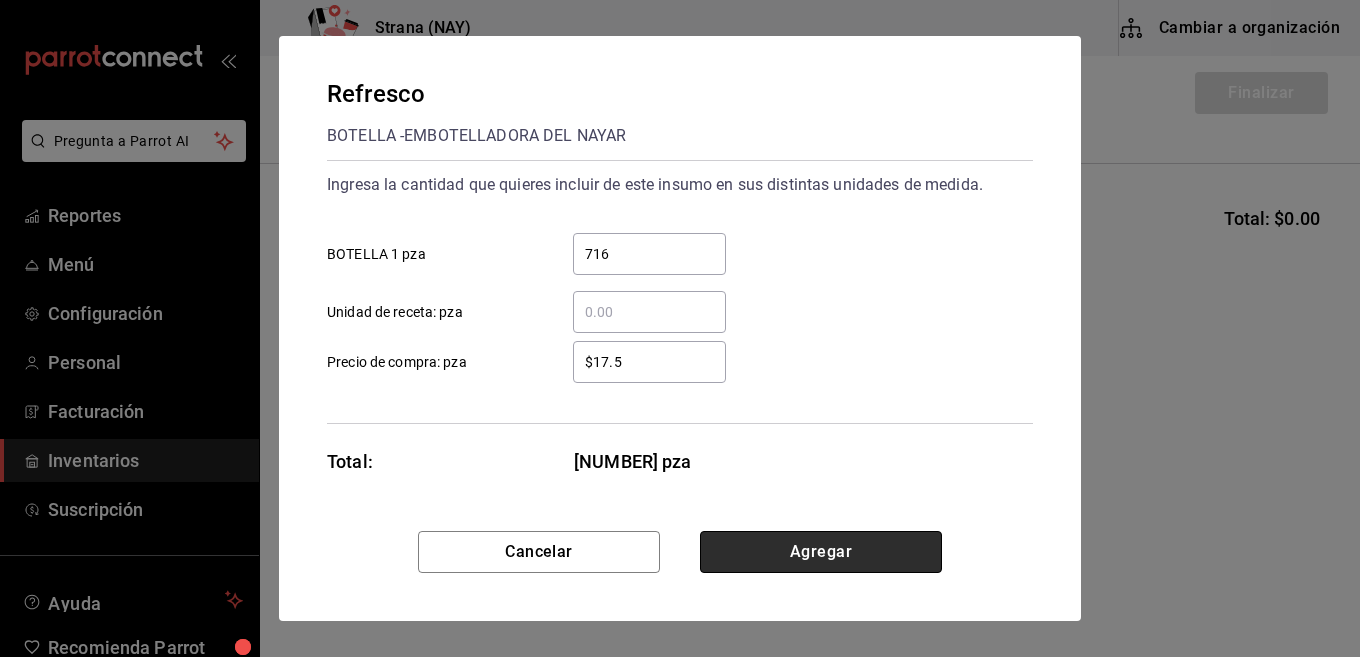 click on "Agregar" at bounding box center [821, 552] 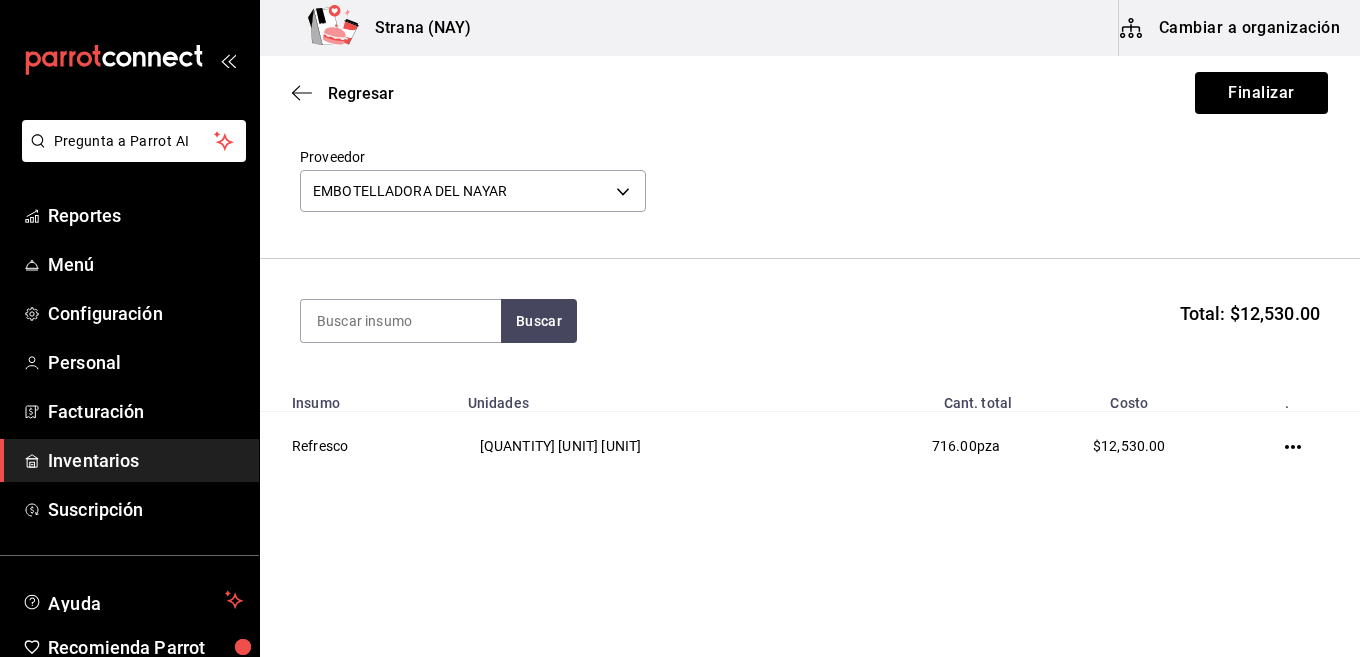 scroll, scrollTop: 75, scrollLeft: 0, axis: vertical 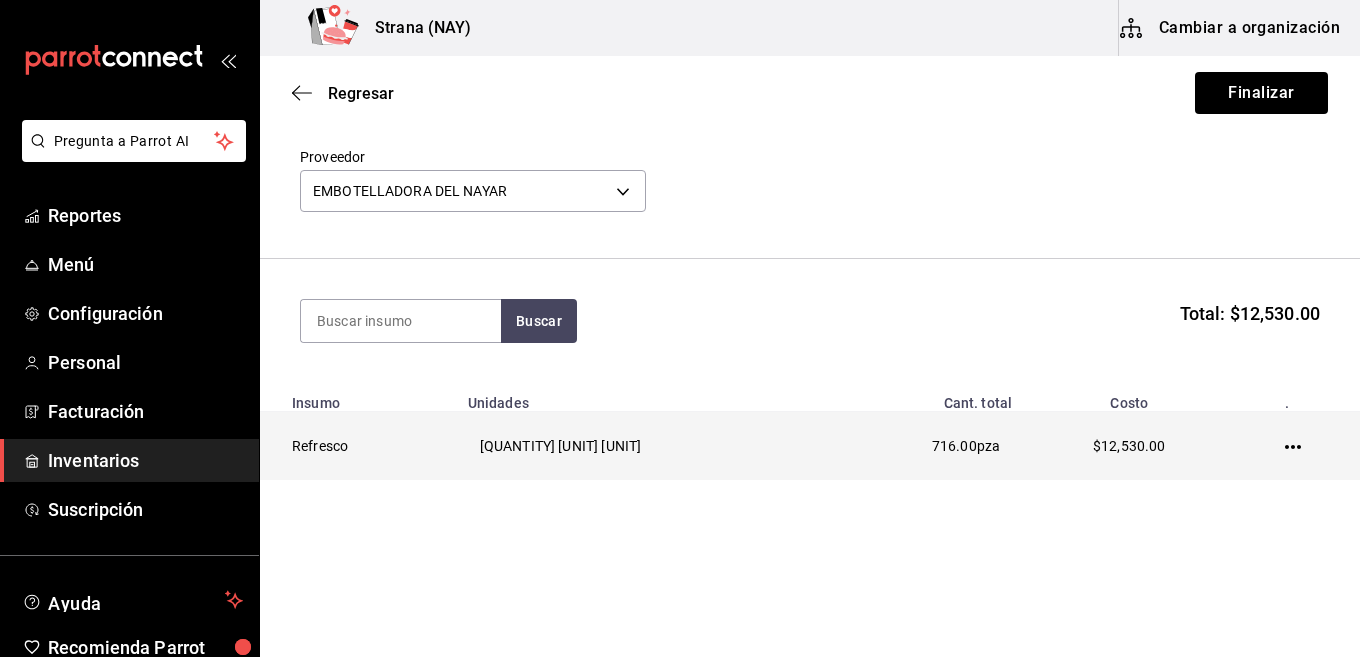 click 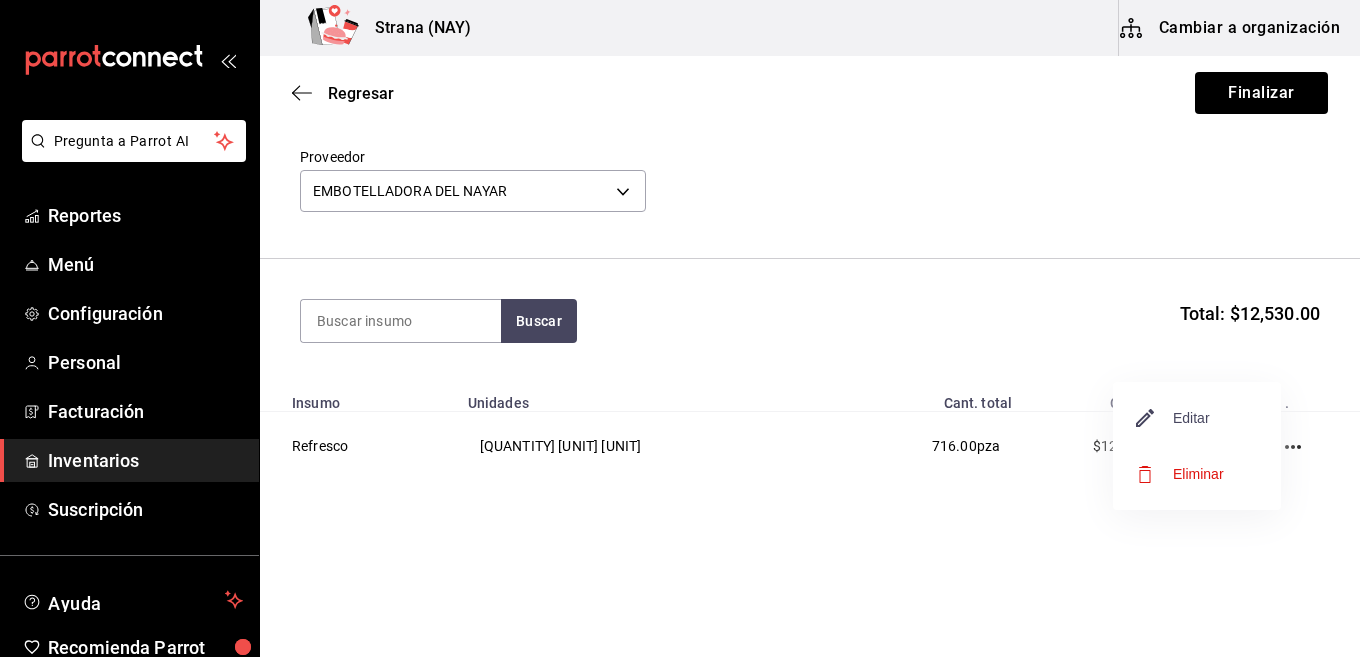 click on "Editar" at bounding box center [1173, 418] 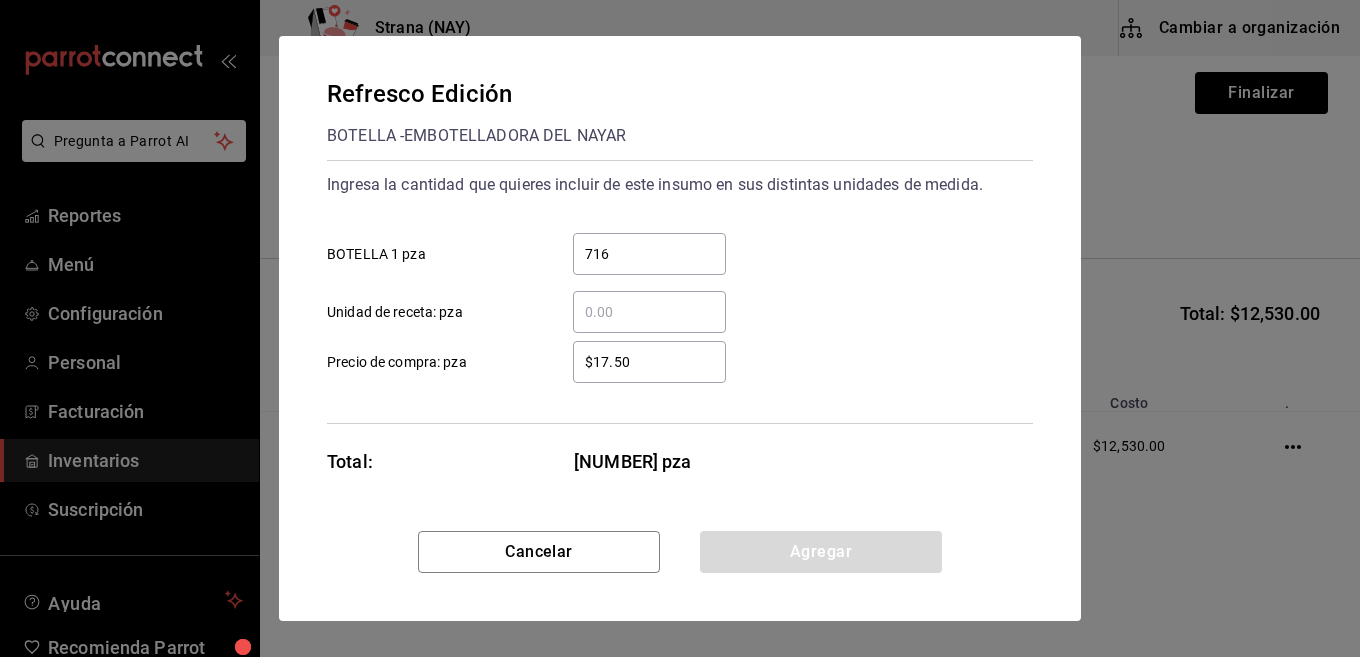 click on "$17.50" at bounding box center (649, 362) 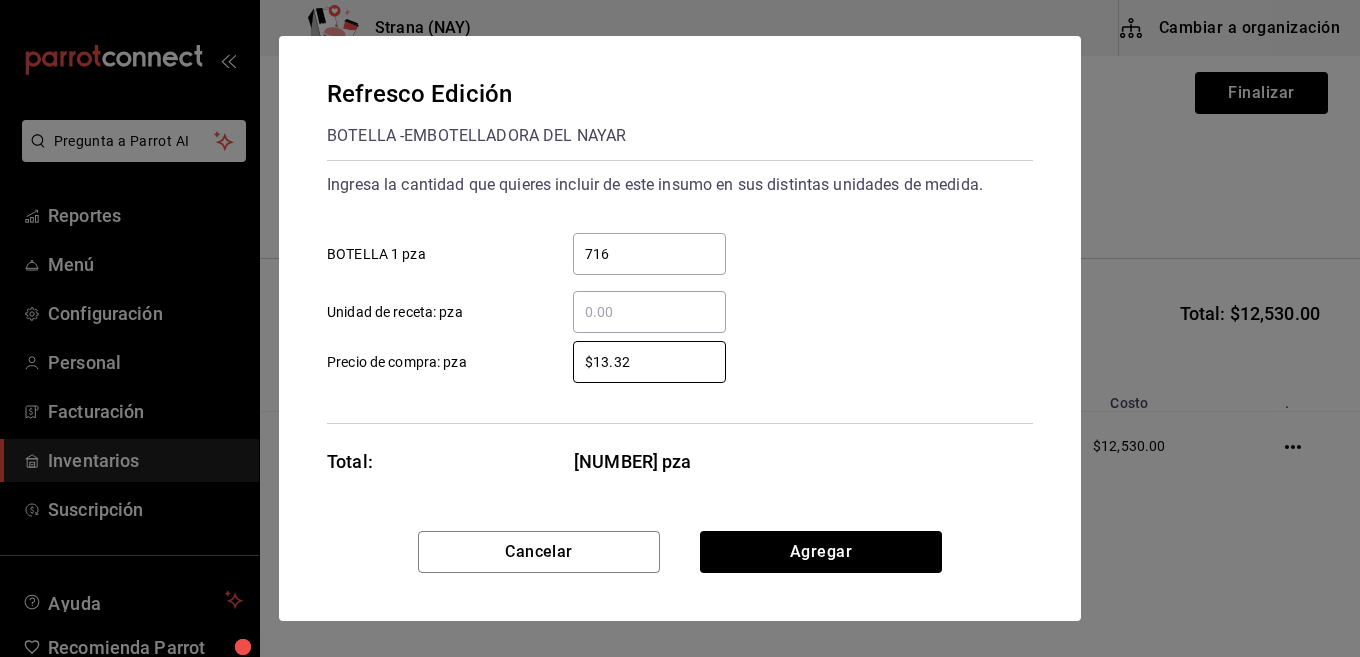 type on "$13.32" 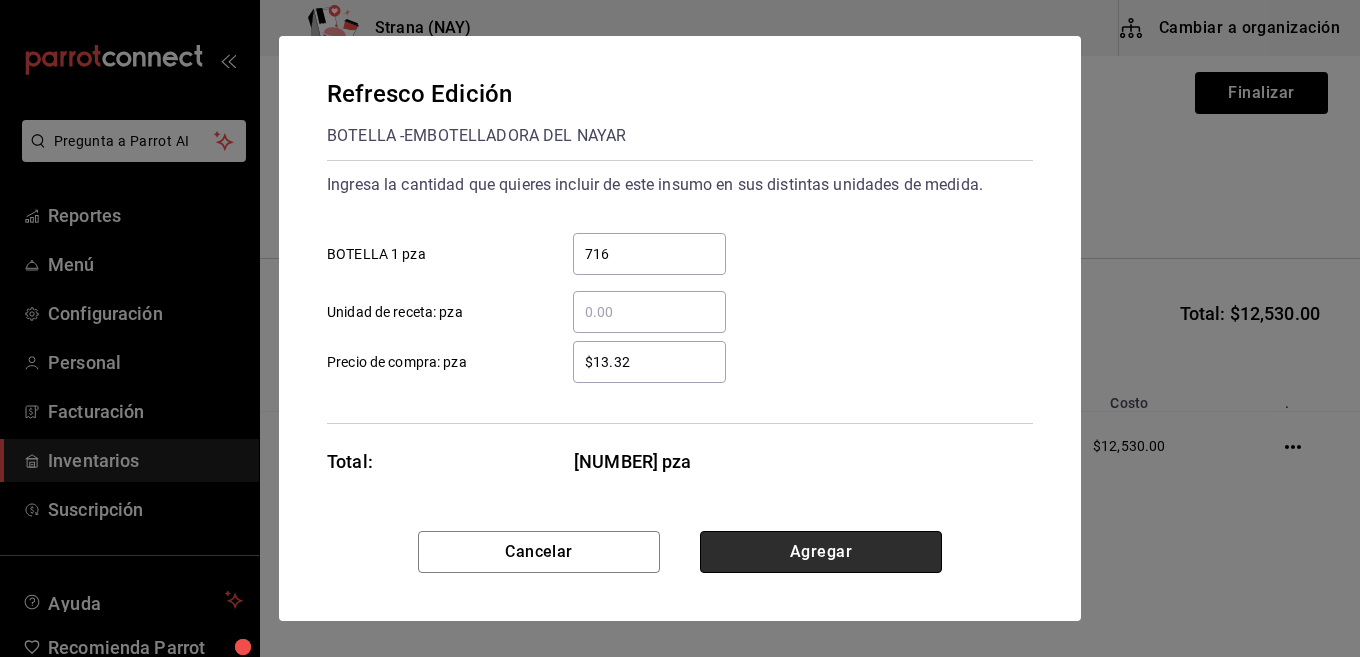 click on "Agregar" at bounding box center [821, 552] 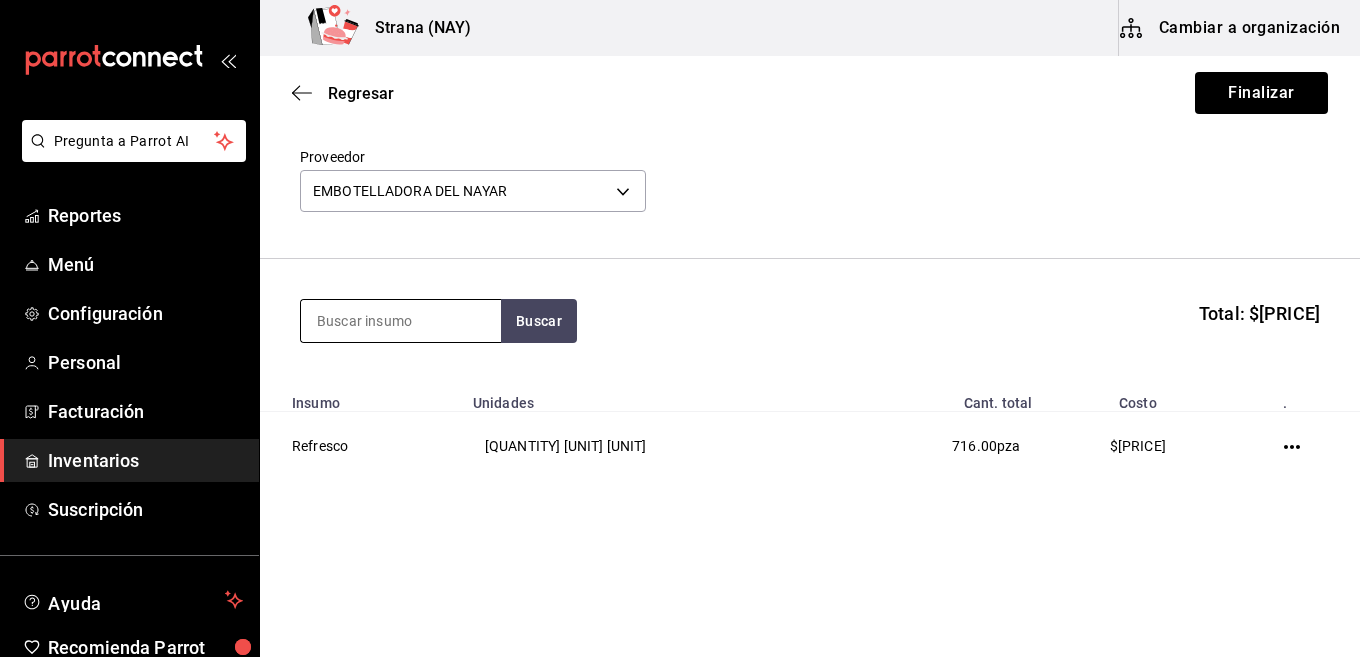 click at bounding box center (401, 321) 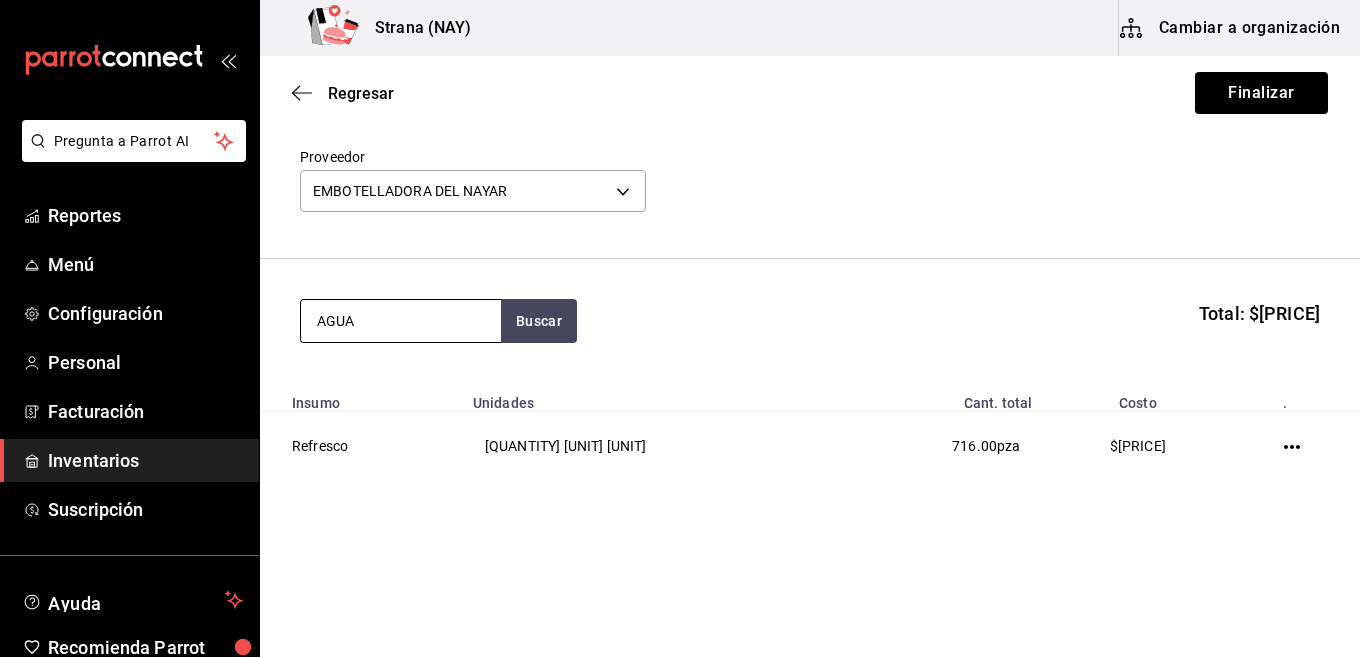 type on "AGUA" 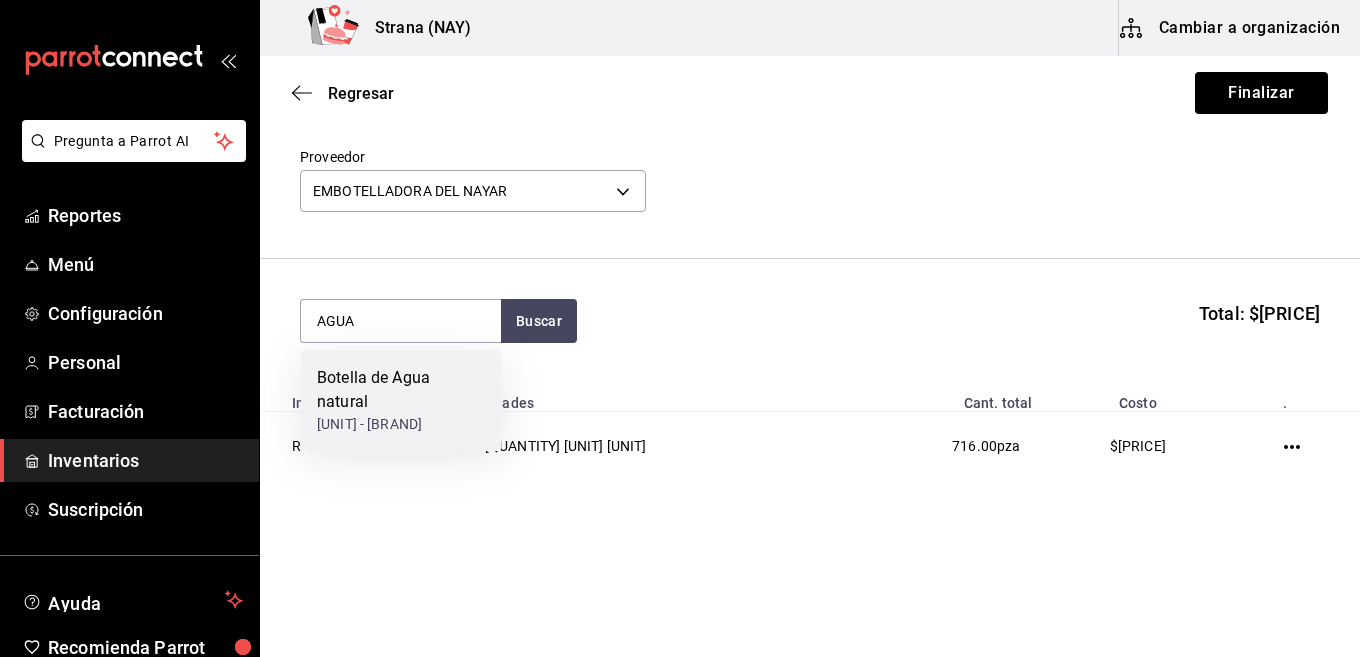 click on "BOTELLA - EMBOTELLADORA DEL NAYAR" at bounding box center (401, 424) 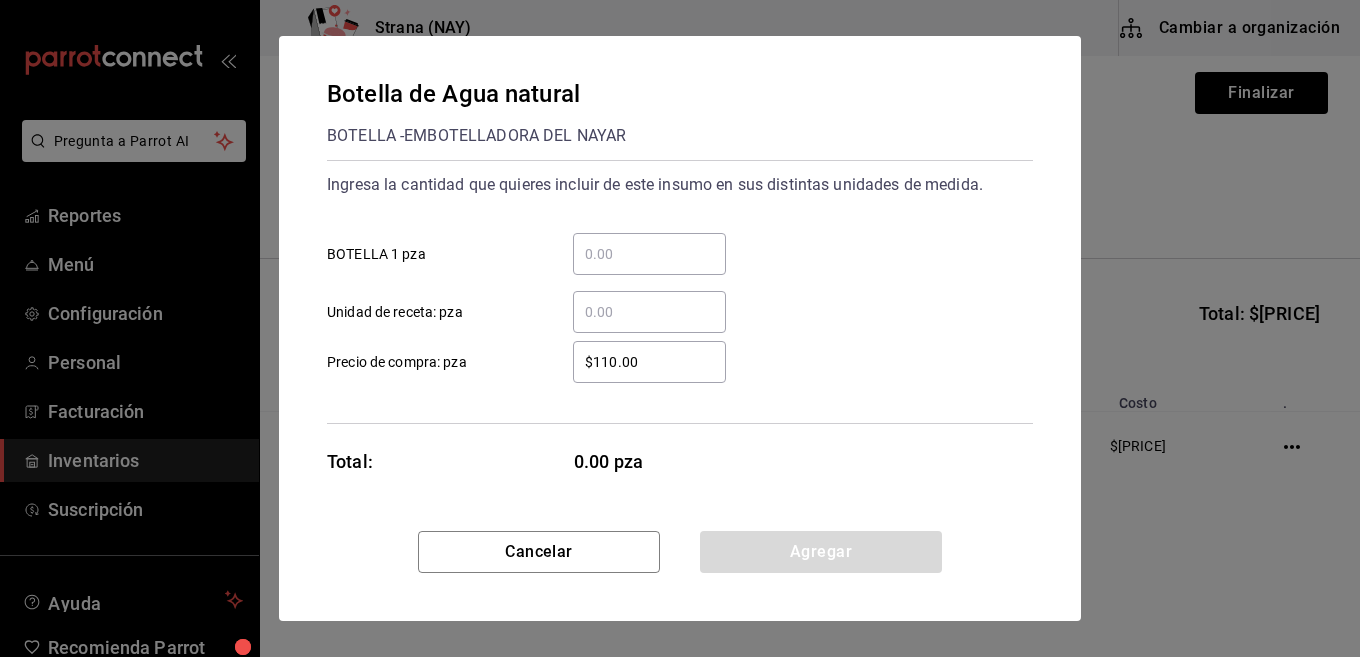 click on "​ BOTELLA 1 pza" at bounding box center [649, 254] 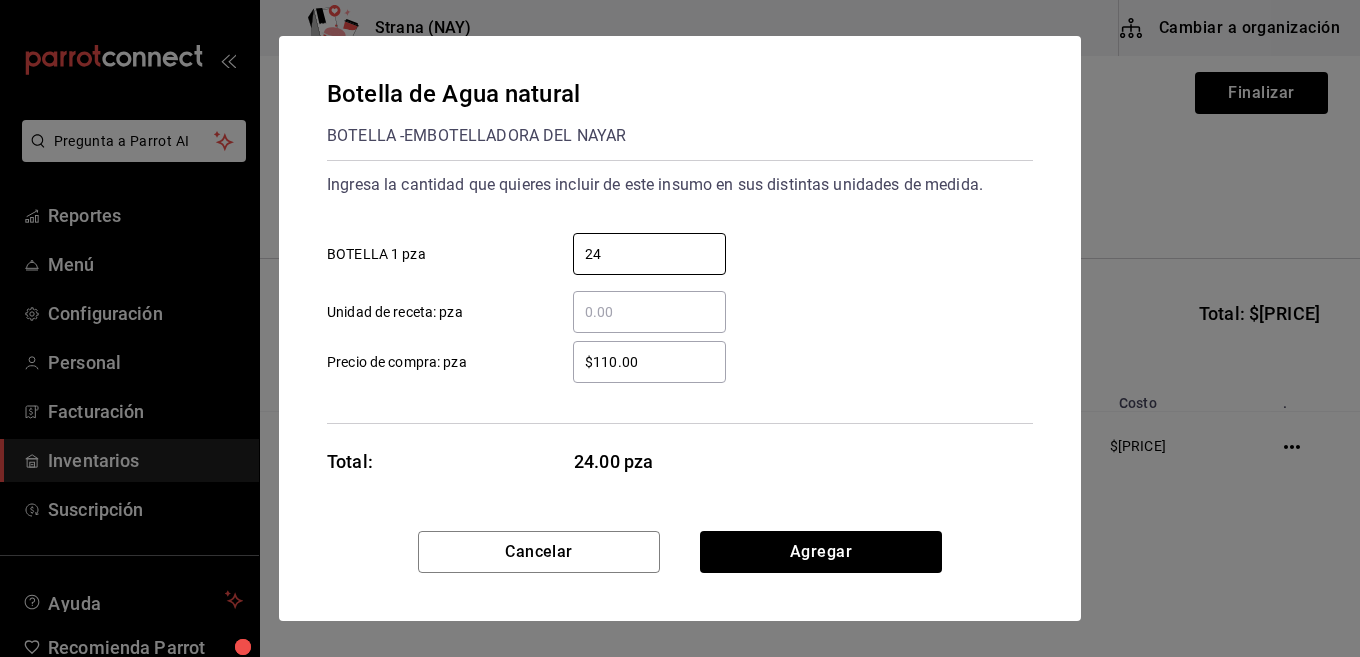 type on "24" 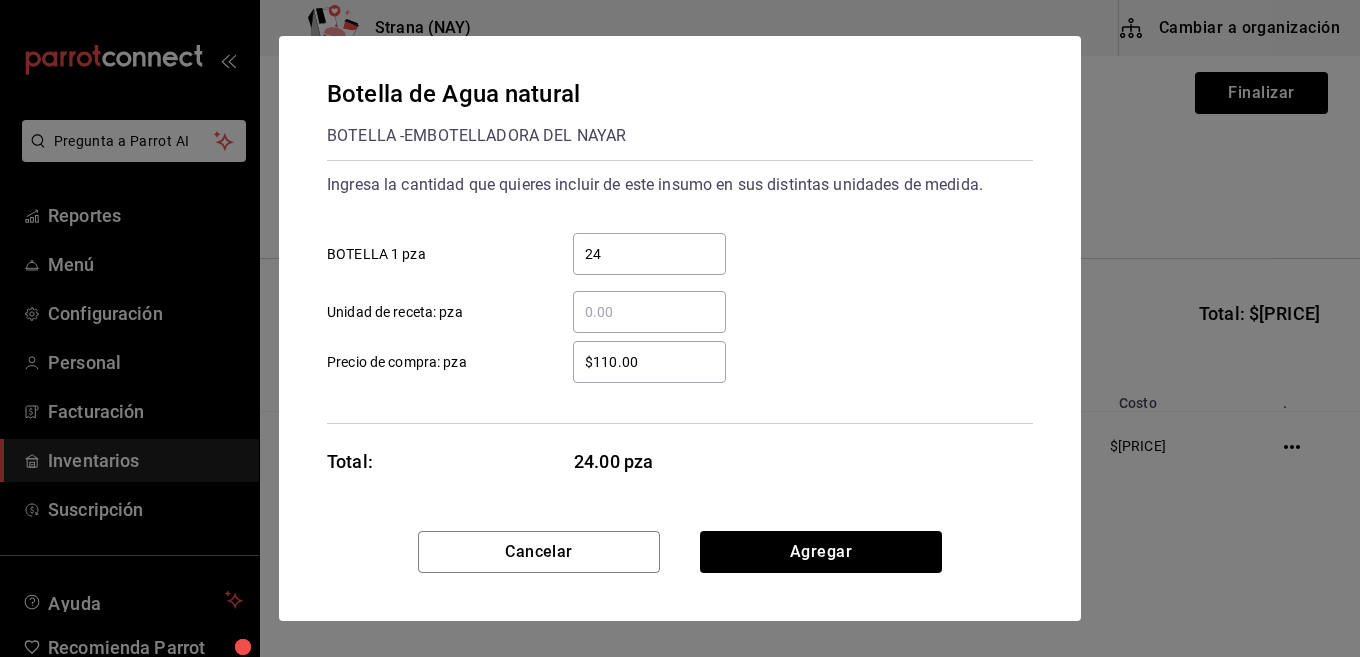 click on "Botella de Agua natural   BOTELLA -  EMBOTELLADORA DEL NAYAR Ingresa la cantidad que quieres incluir de este insumo en sus distintas unidades de medida. 24 ​ BOTELLA 1 pza ​ Unidad de receta: pza $110.00 ​ Precio de compra: pza Total: 24.00 pza" at bounding box center (680, 283) 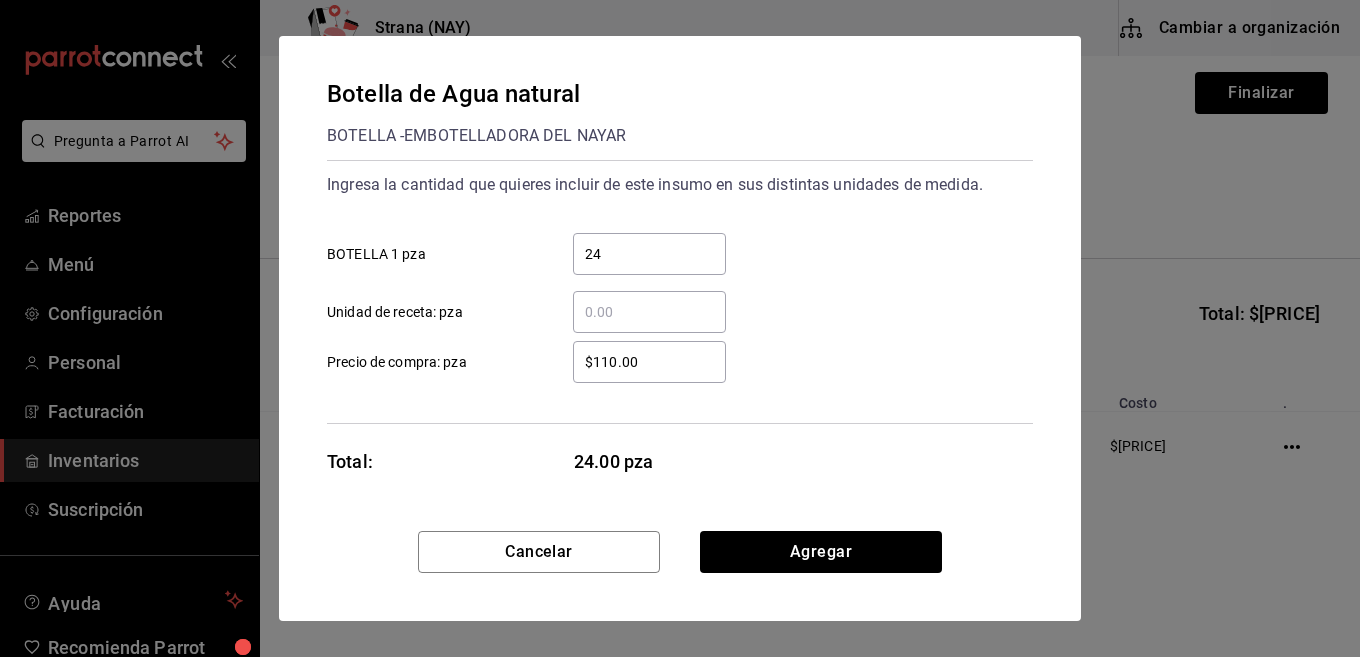 click on "$110.00" at bounding box center [649, 362] 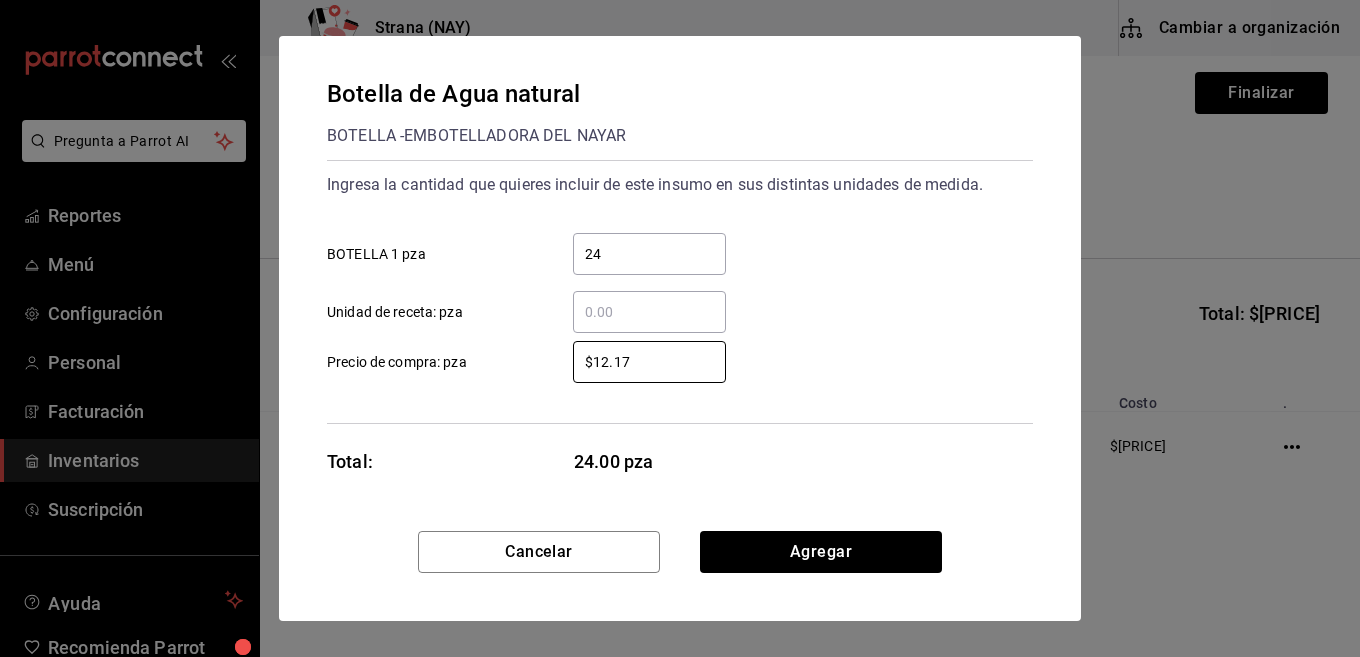 type on "$12.17" 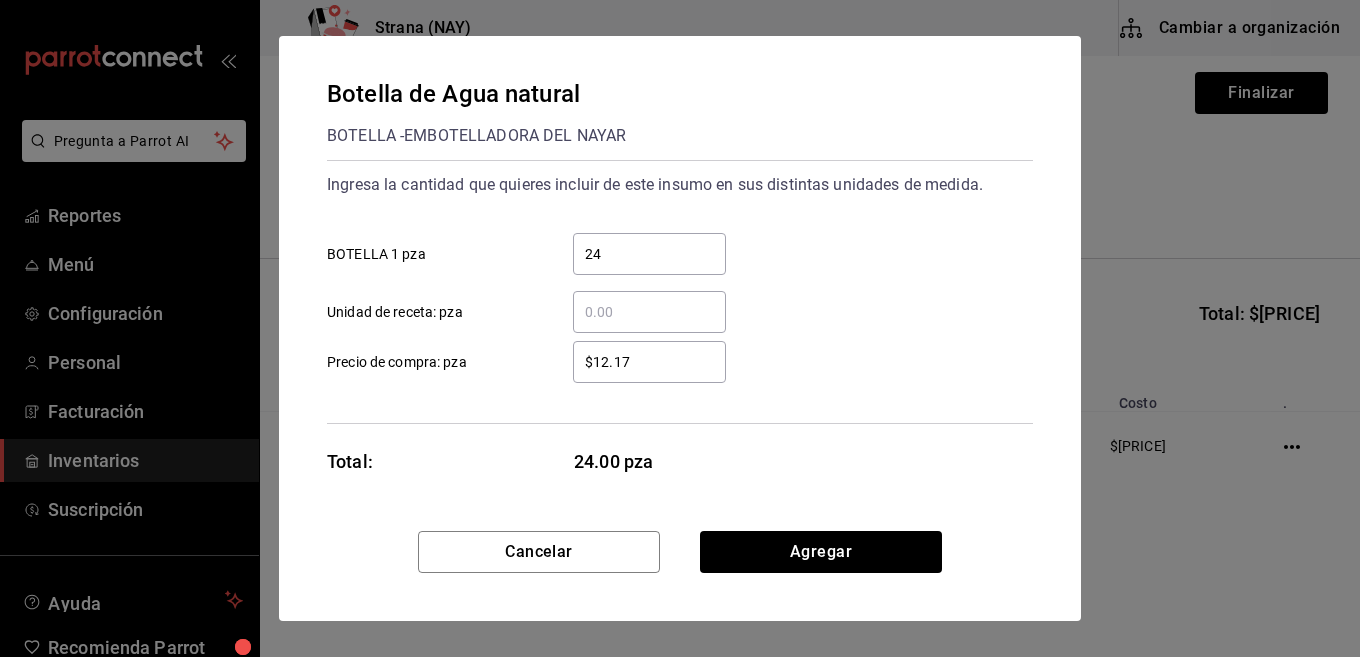 click on "​ Unidad de receta: pza" at bounding box center [672, 304] 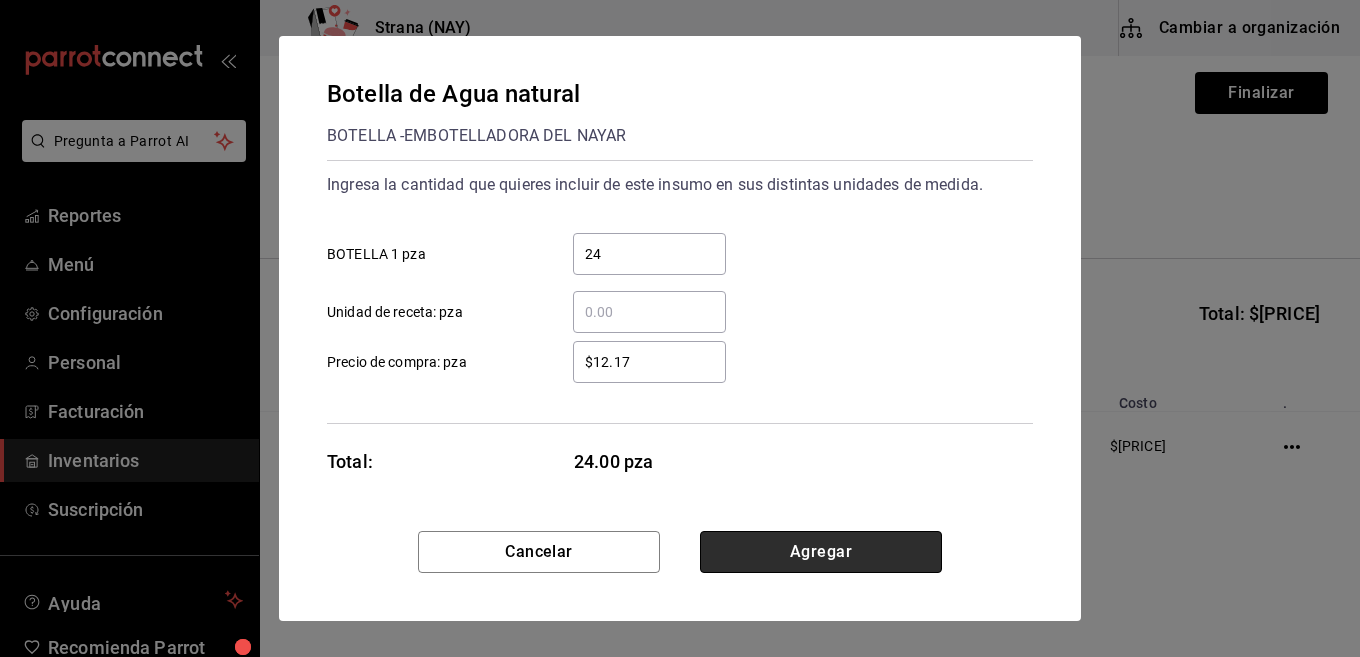 click on "Agregar" at bounding box center (821, 552) 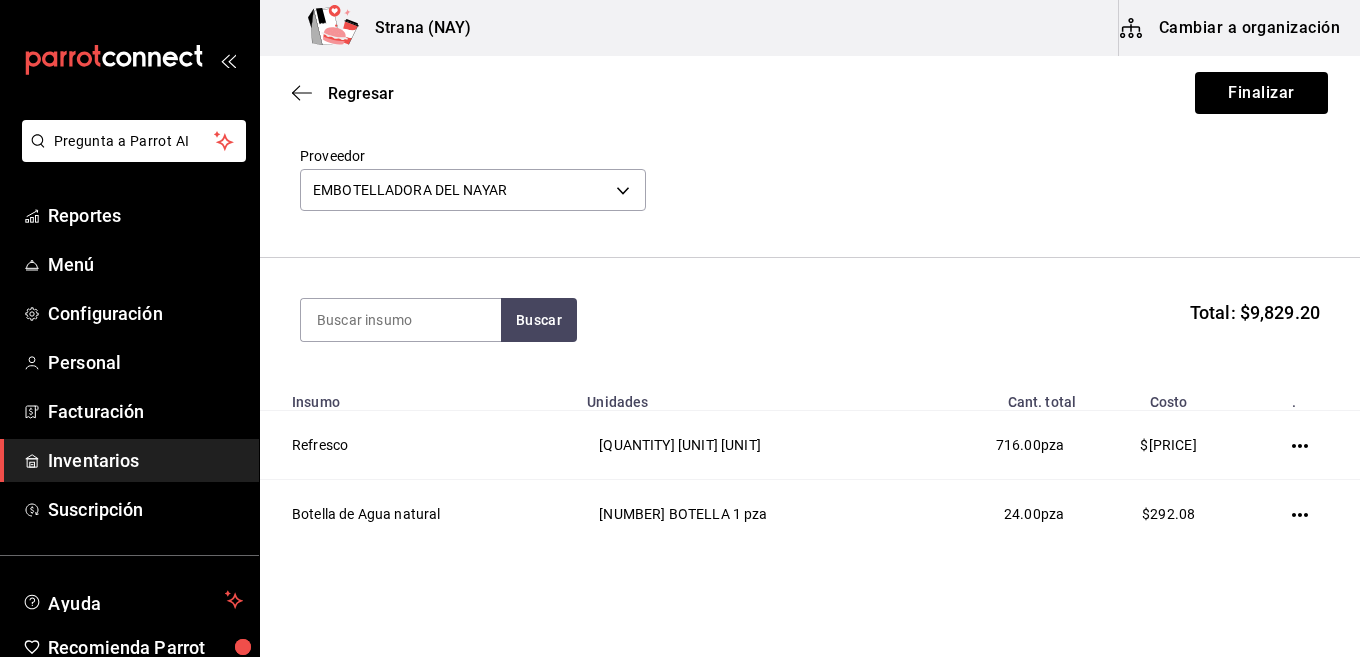 scroll, scrollTop: 144, scrollLeft: 0, axis: vertical 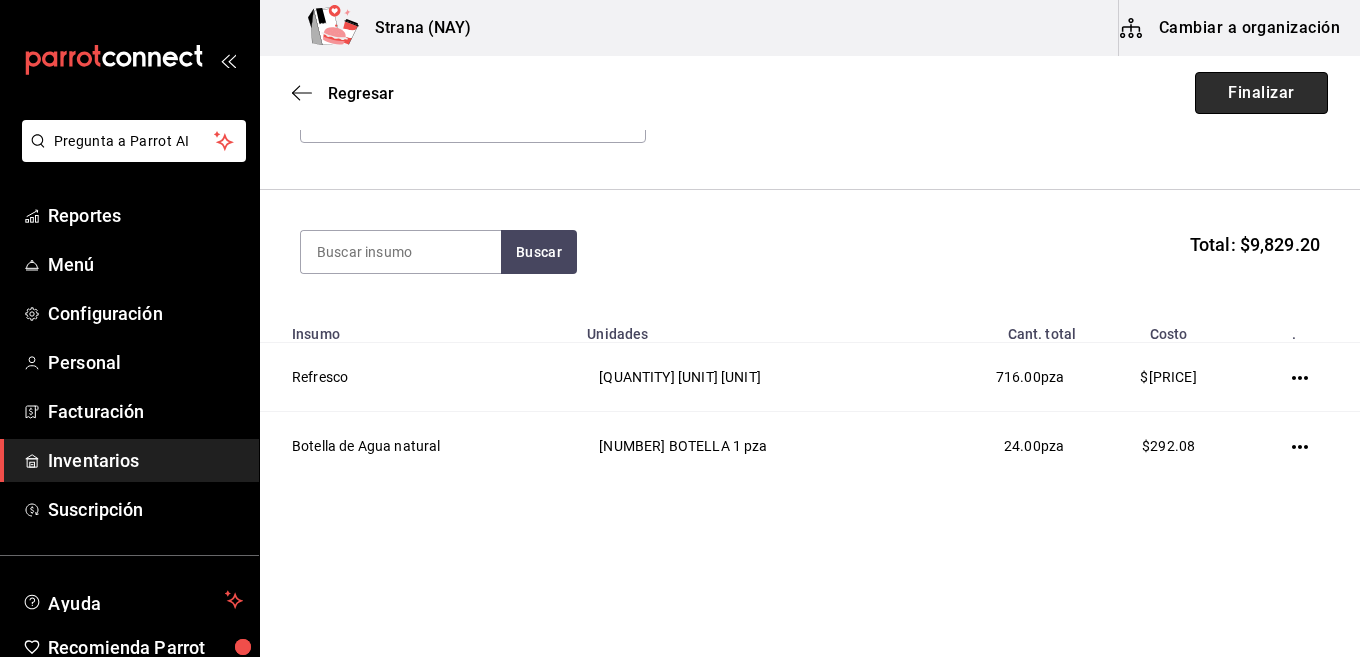 click on "Finalizar" at bounding box center [1261, 93] 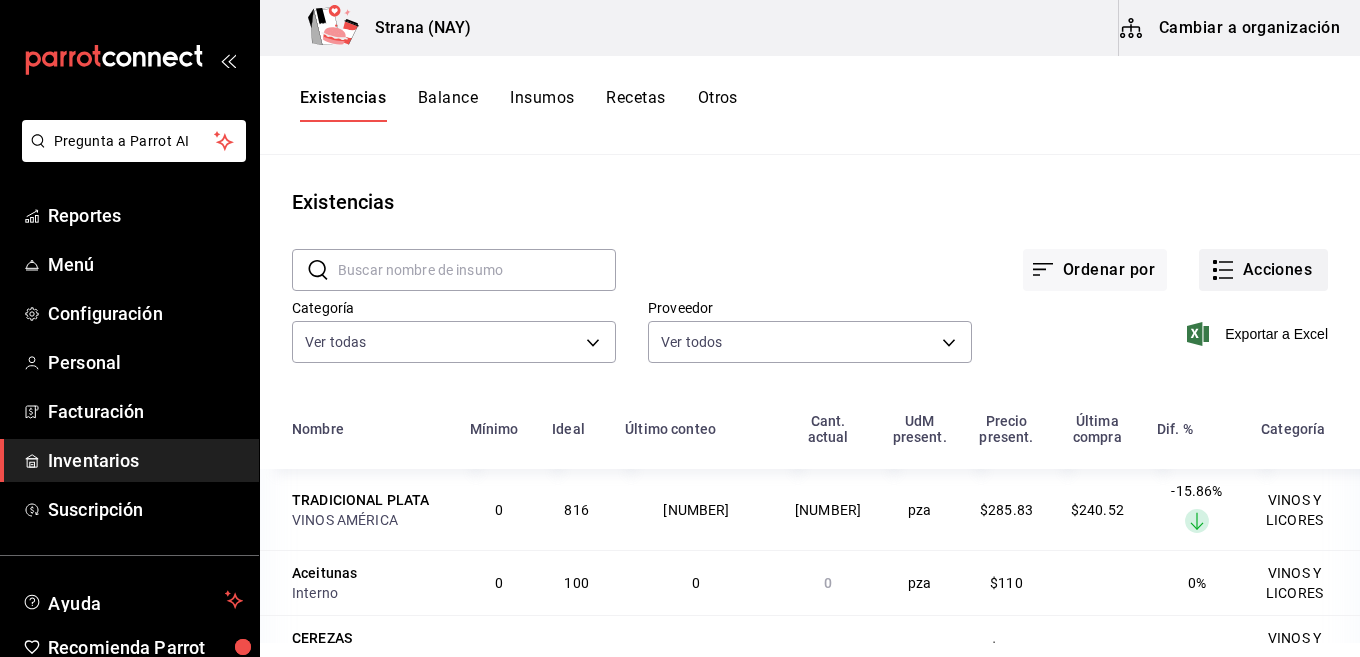click 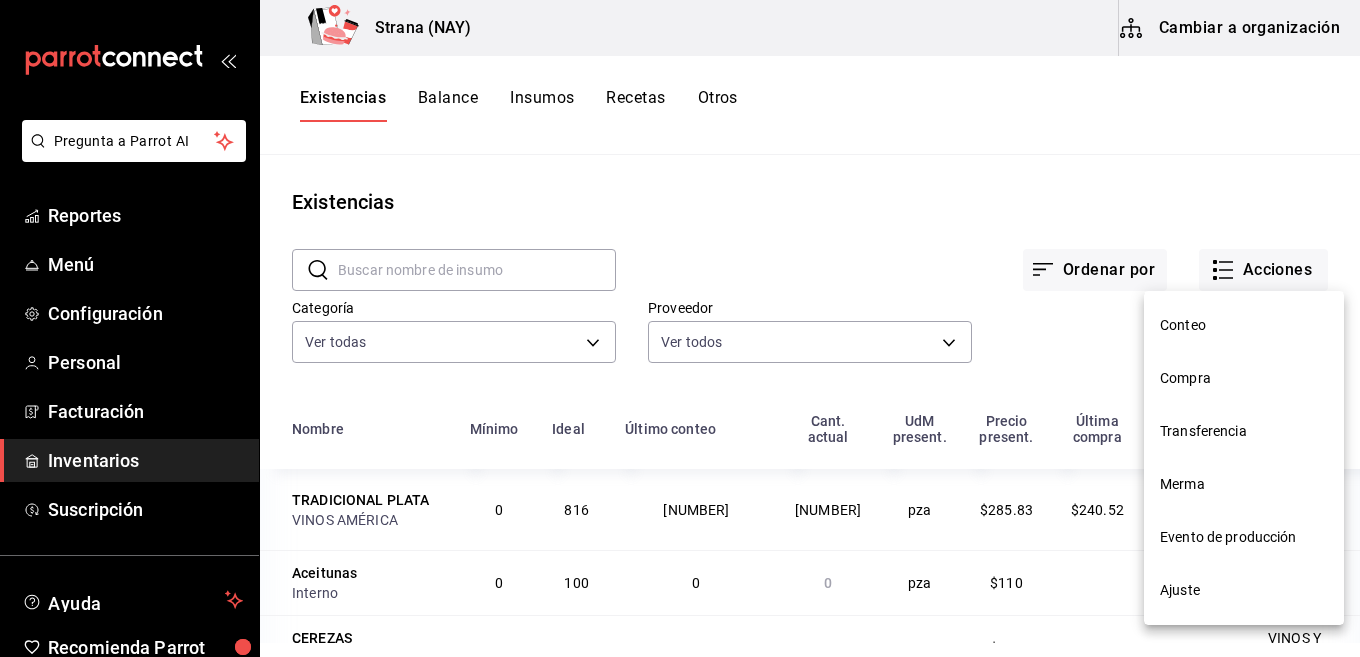 click on "Compra" at bounding box center [1244, 378] 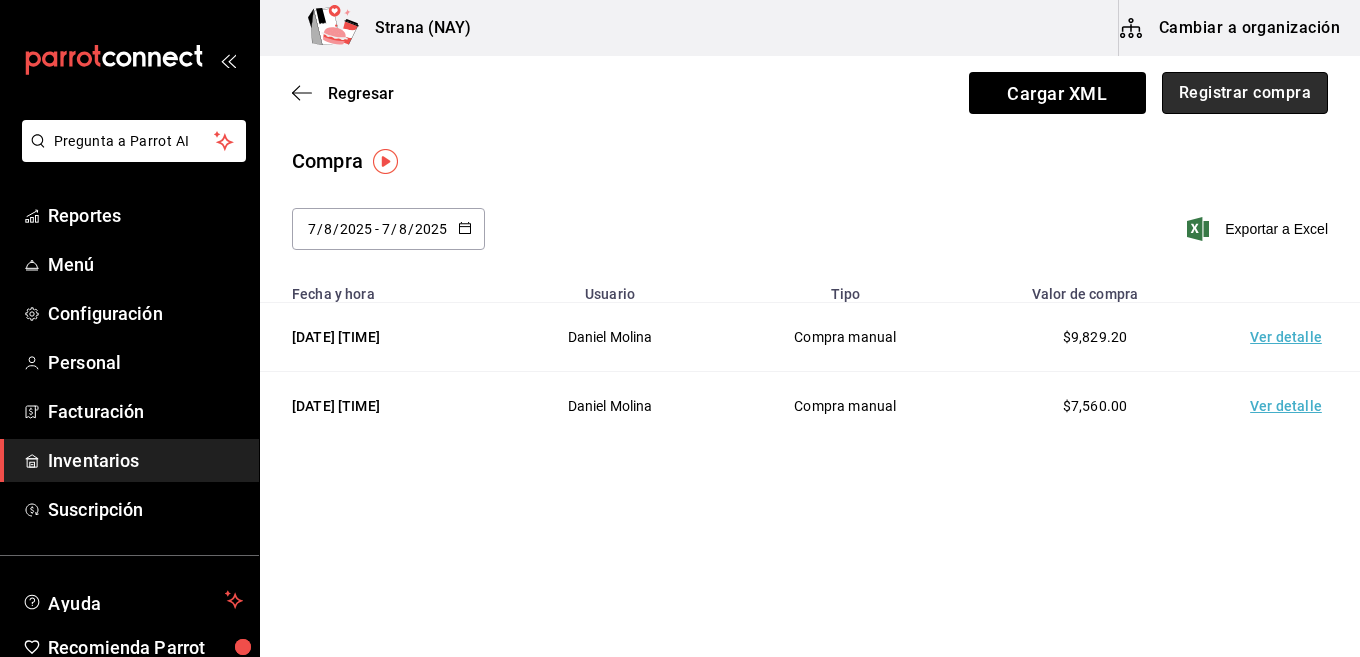 click on "Registrar compra" at bounding box center (1245, 93) 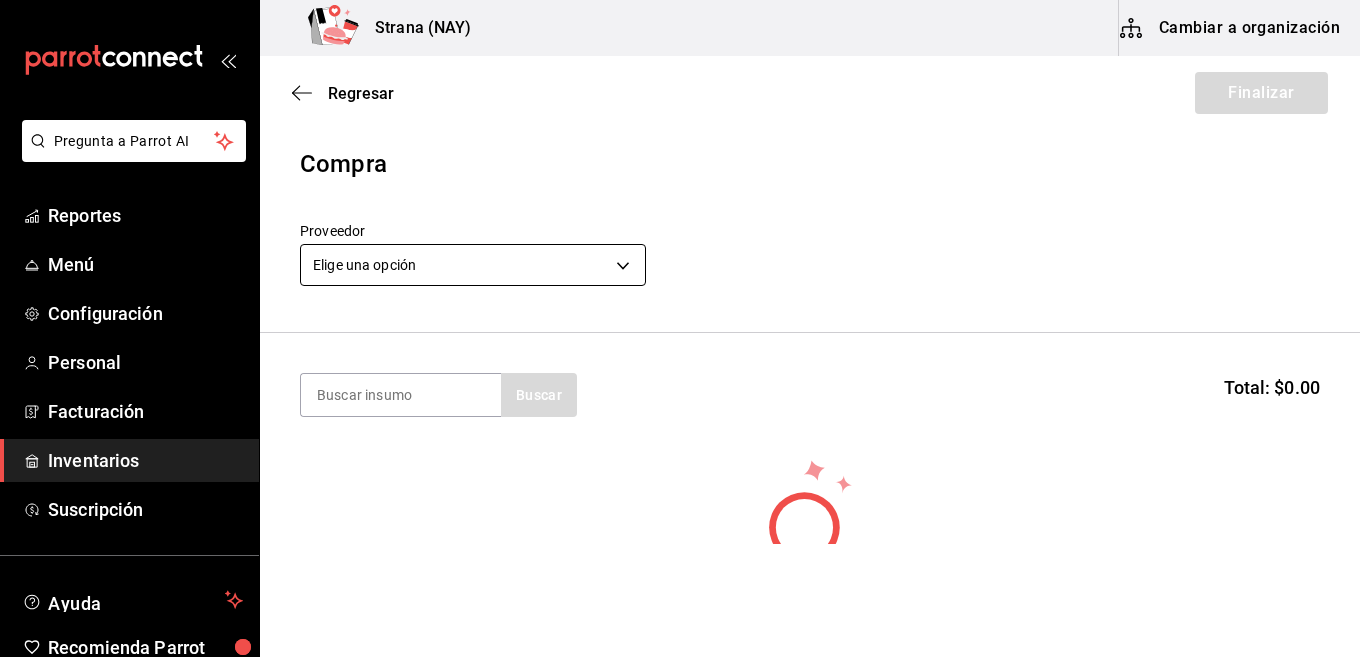 click on "Pregunta a Parrot AI Reportes   Menú   Configuración   Personal   Facturación   Inventarios   Suscripción   Ayuda Recomienda Parrot   Daniel Molina   Sugerir nueva función   Strana (NAY) Cambiar a organización Regresar Finalizar Compra Proveedor Elige una opción default Buscar Total: $0.00 No hay insumos a mostrar. Busca un insumo para agregarlo a la lista Pregunta a Parrot AI Reportes   Menú   Configuración   Personal   Facturación   Inventarios   Suscripción   Ayuda Recomienda Parrot   Daniel Molina   Sugerir nueva función   GANA 1 MES GRATIS EN TU SUSCRIPCIÓN AQUÍ ¿Recuerdas cómo empezó tu restaurante?
Hoy puedes ayudar a un colega a tener el mismo cambio que tú viviste.
Recomienda Parrot directamente desde tu Portal Administrador.
Es fácil y rápido.
🎁 Por cada restaurante que se una, ganas 1 mes gratis. Ver video tutorial Ir a video Editar Eliminar Visitar centro de ayuda (81) 2046 6363 soporte@parrotsoftware.io Visitar centro de ayuda (81) 2046 6363 soporte@parrotsoftware.io" at bounding box center [680, 272] 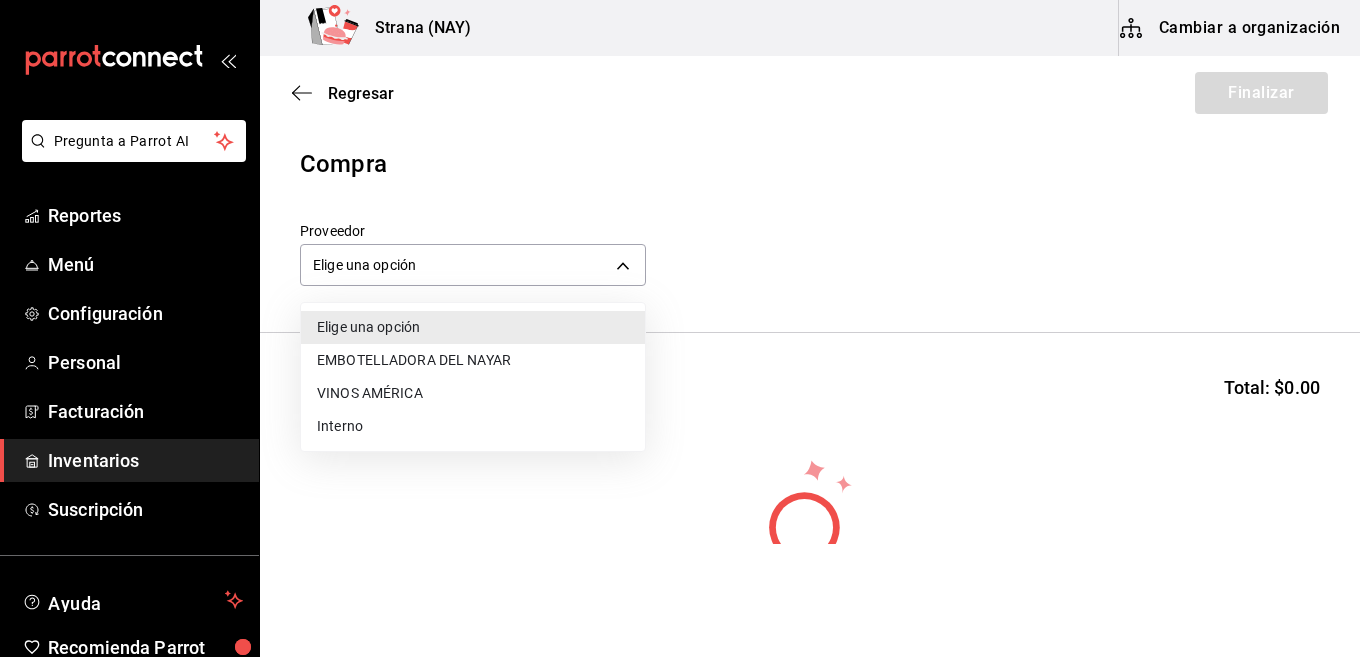 click on "VINOS AMÉRICA" at bounding box center [473, 393] 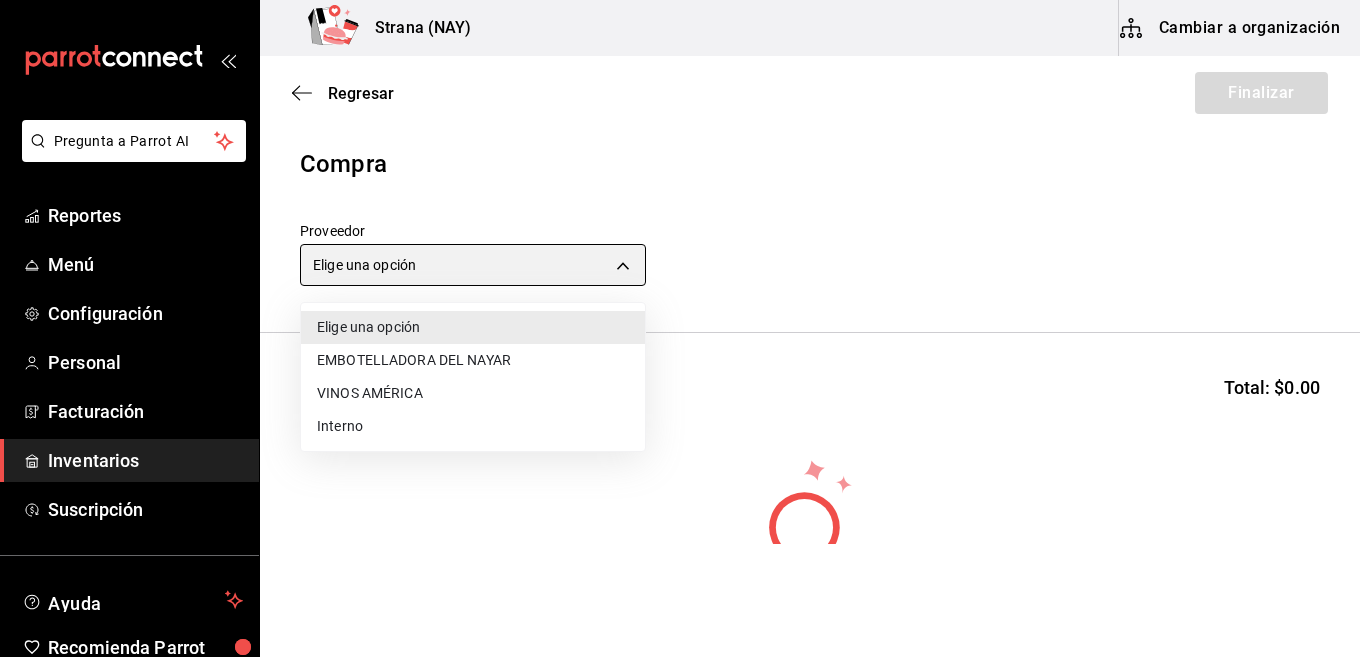 type on "c1fc81f9-06d0-4d4d-9e5c-85766211bedd" 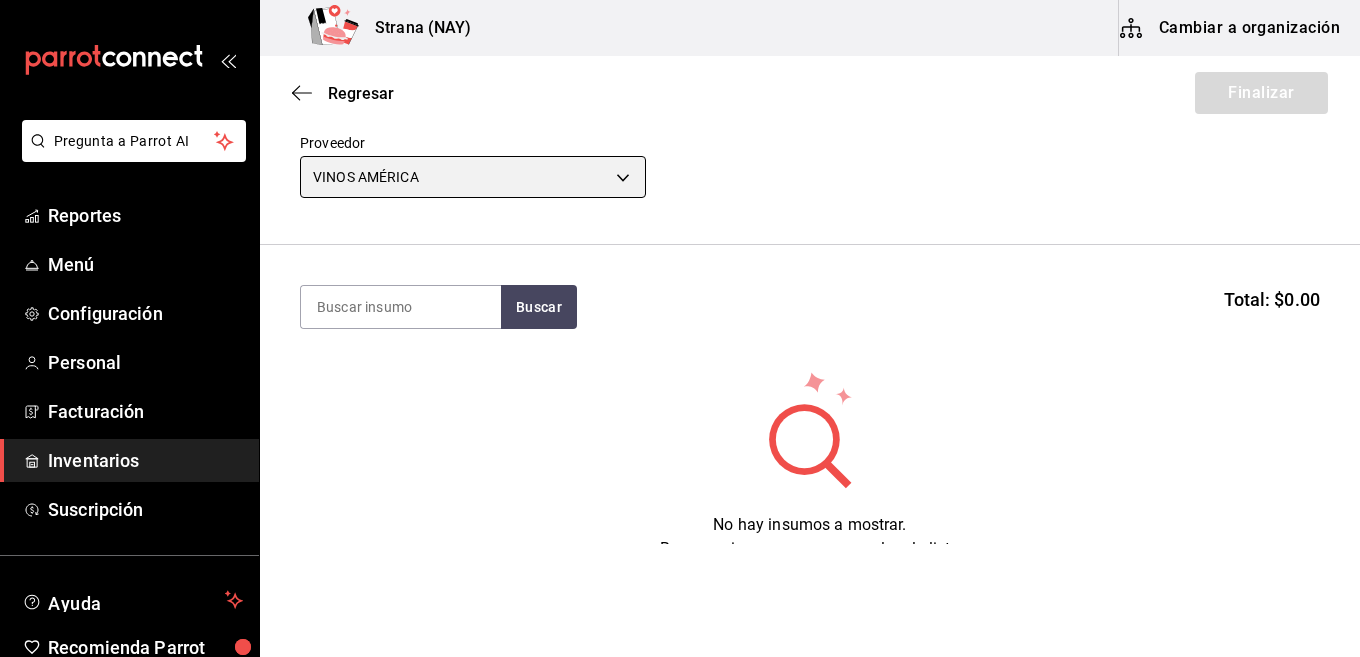 scroll, scrollTop: 169, scrollLeft: 0, axis: vertical 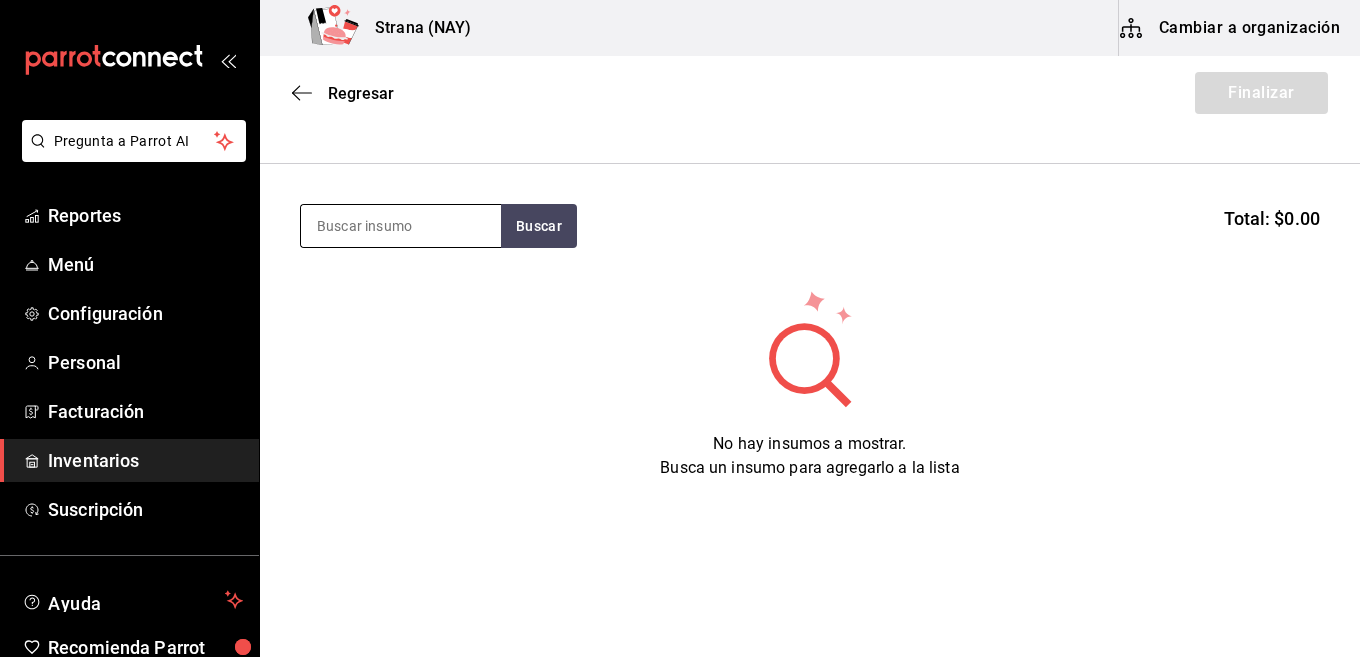 click at bounding box center [401, 226] 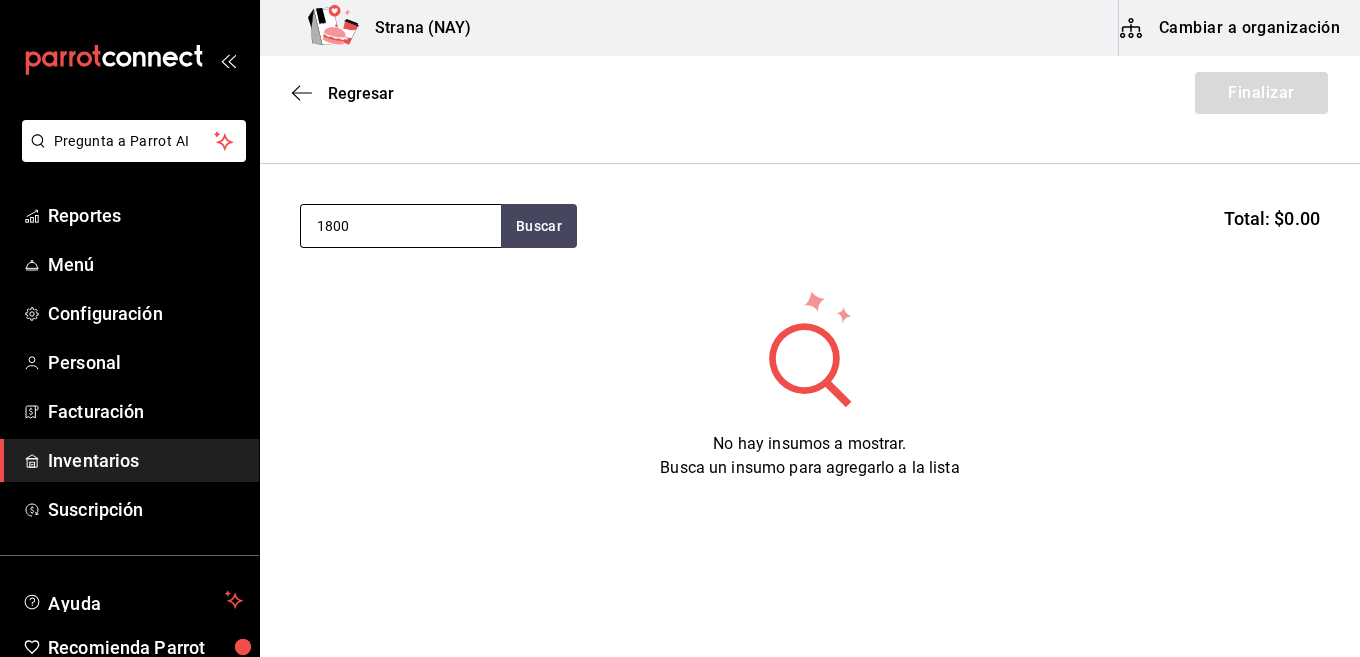 type on "1800" 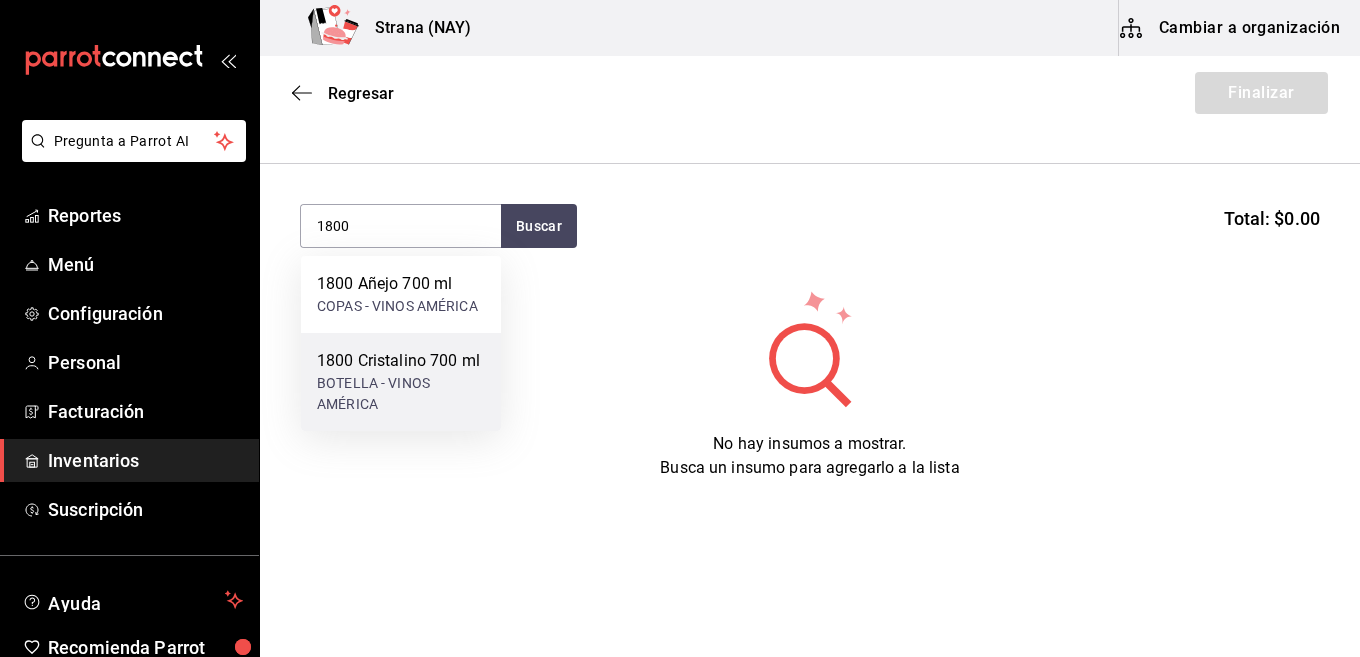 click on "BOTELLA - VINOS AMÉRICA" at bounding box center [401, 394] 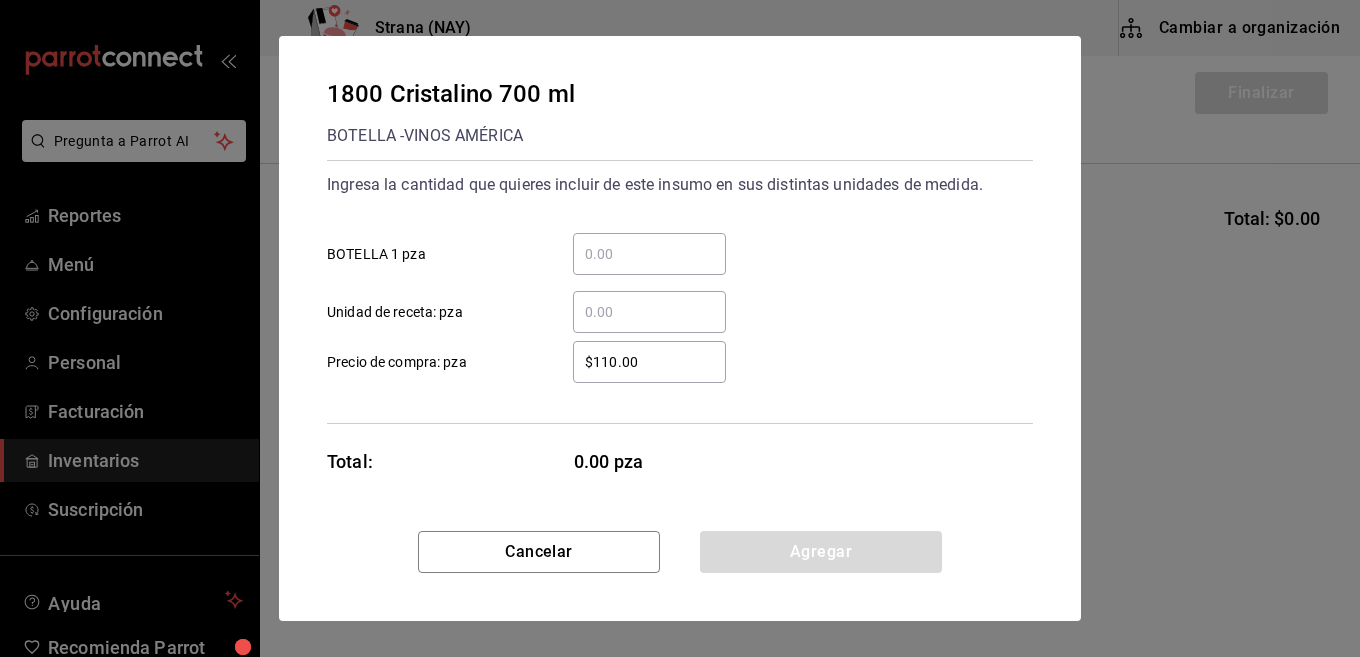 click on "​" at bounding box center (649, 254) 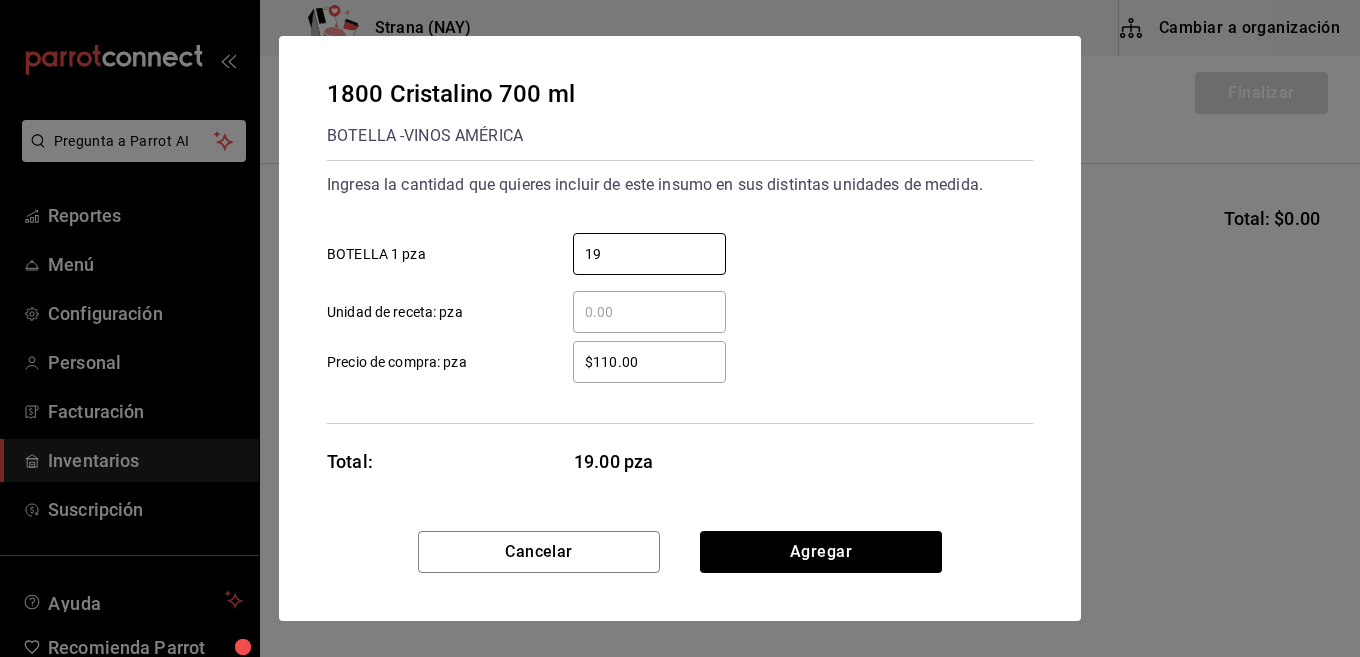 type on "19" 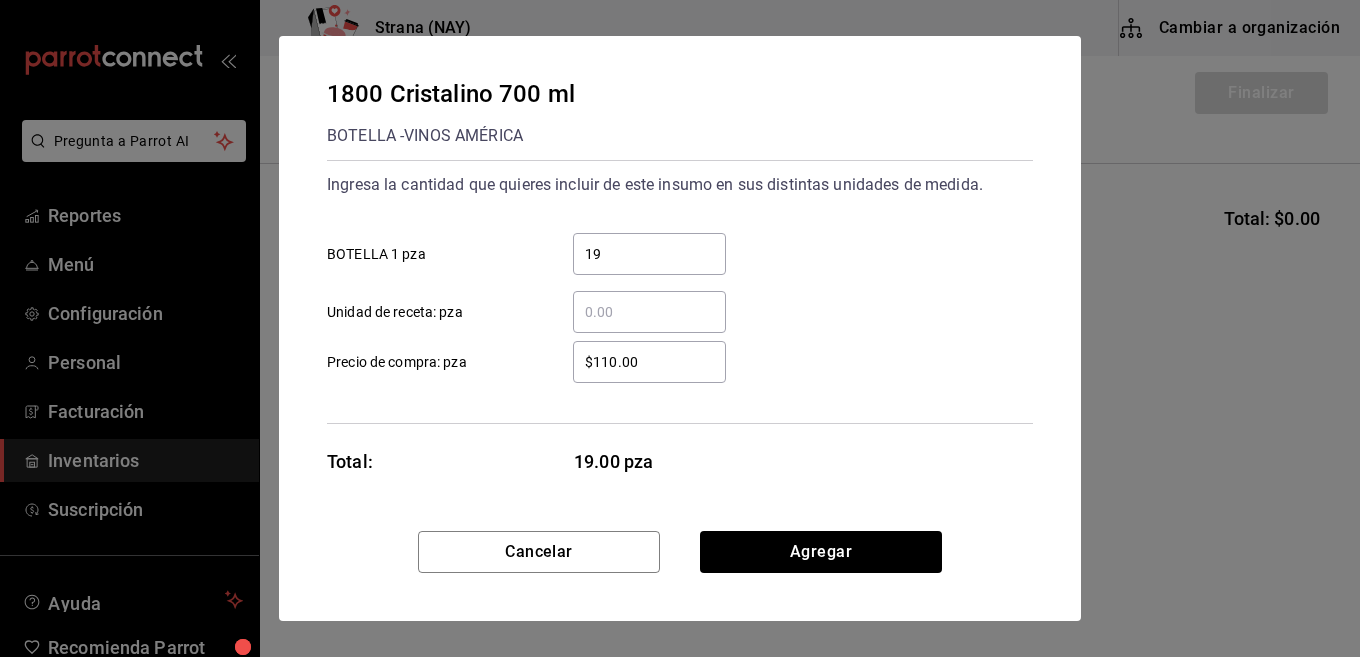 click on "$110.00" at bounding box center [649, 362] 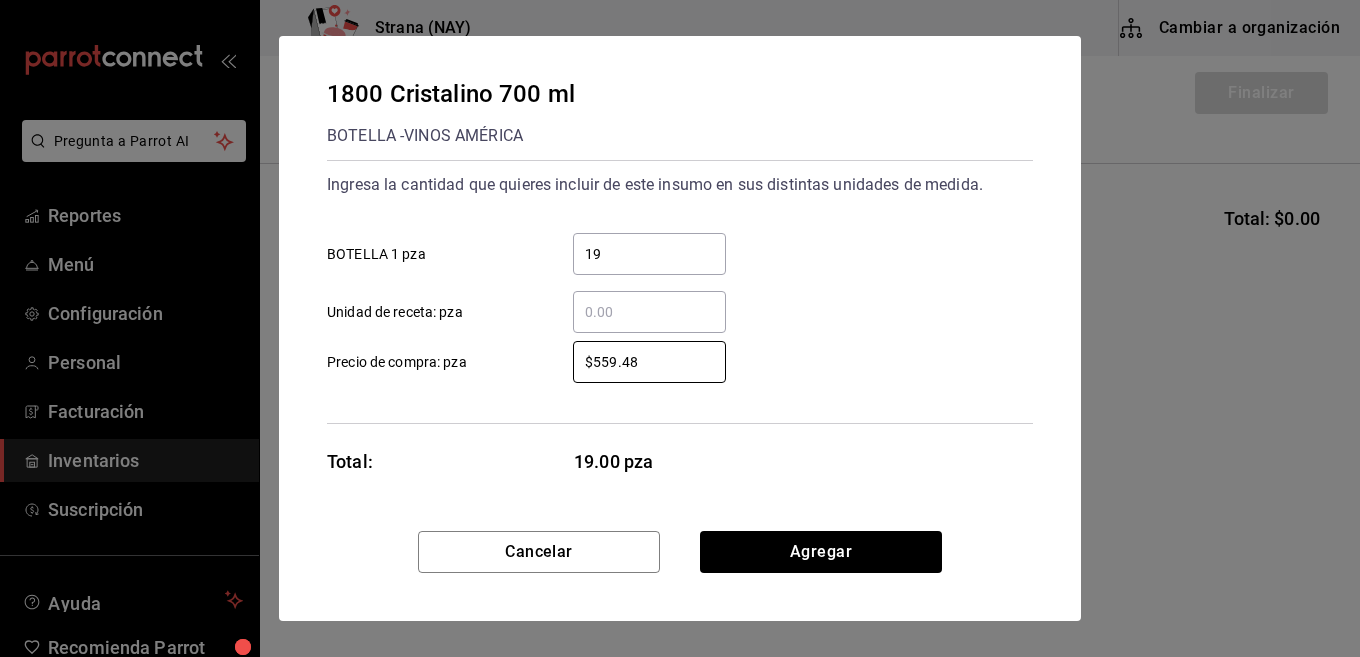 type on "$559.48" 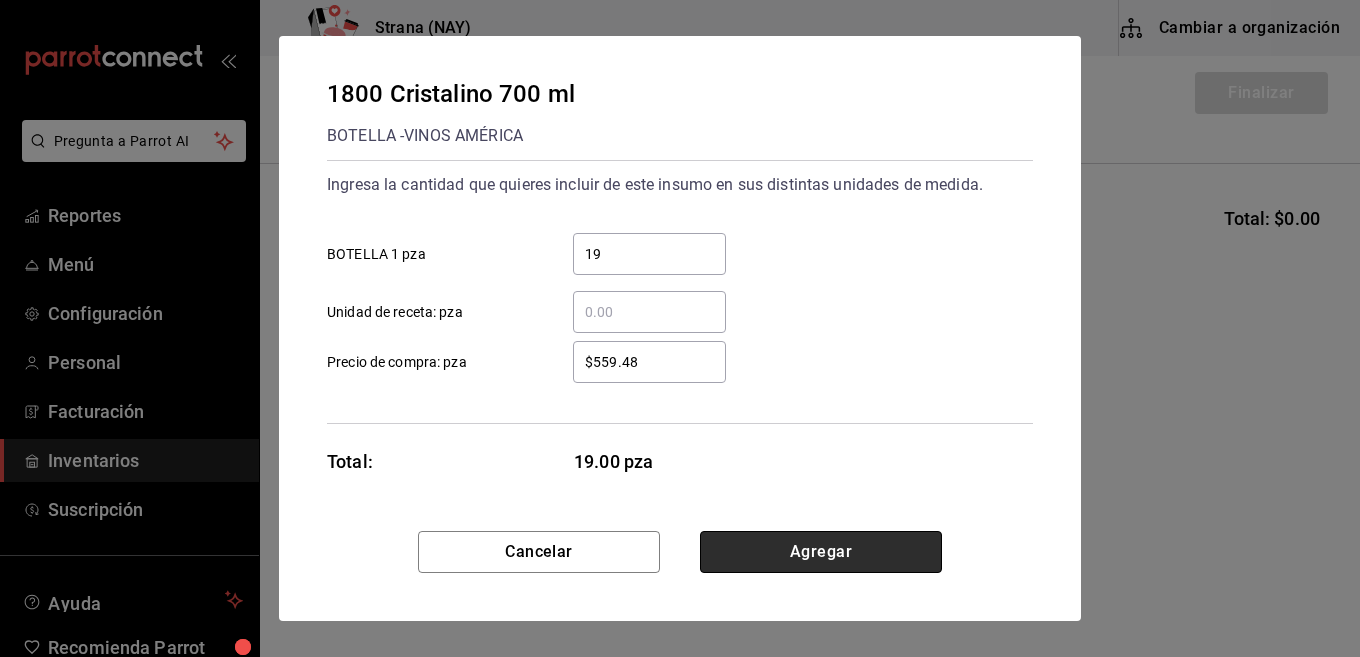 click on "Agregar" at bounding box center (821, 552) 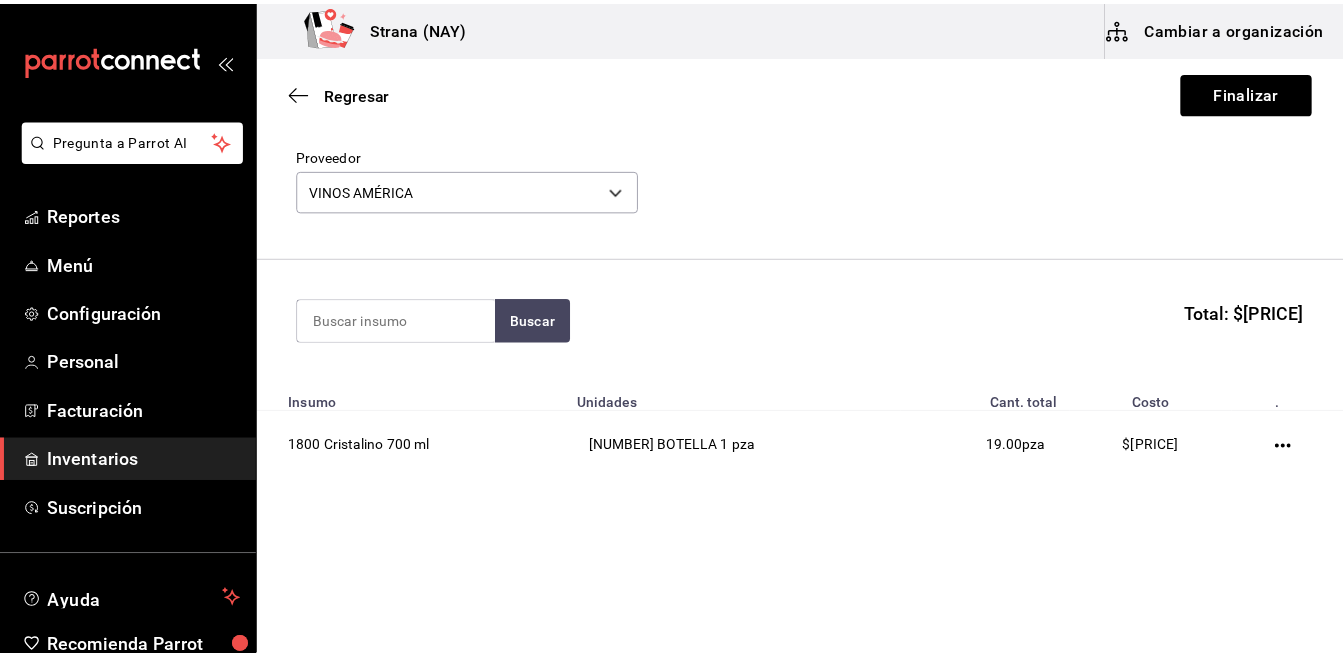 scroll, scrollTop: 75, scrollLeft: 0, axis: vertical 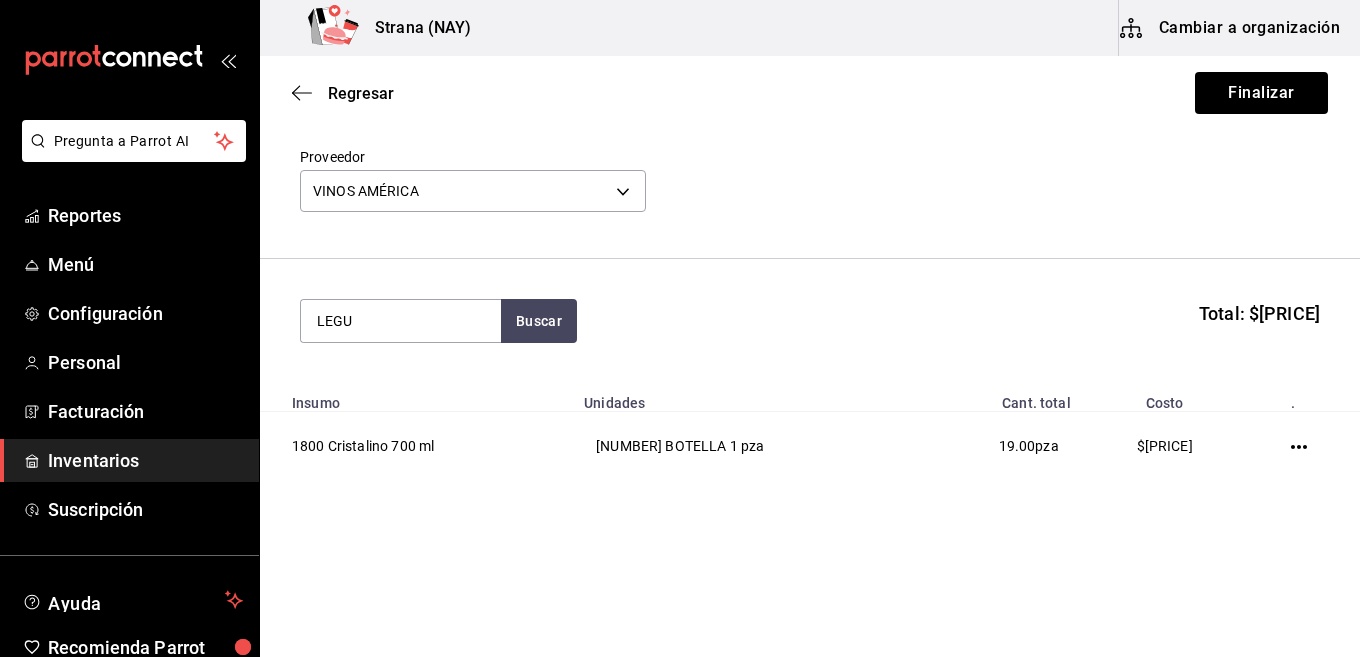 type on "LEGU" 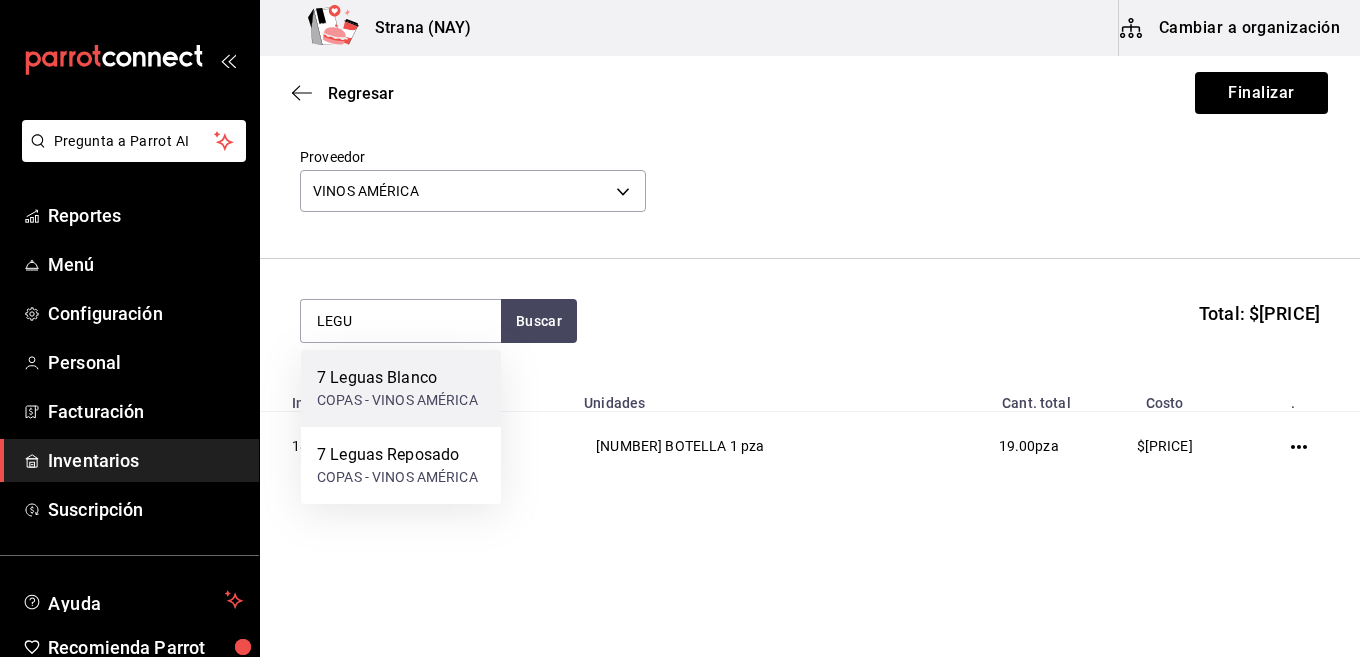 click on "COPAS - VINOS AMÉRICA" at bounding box center [397, 400] 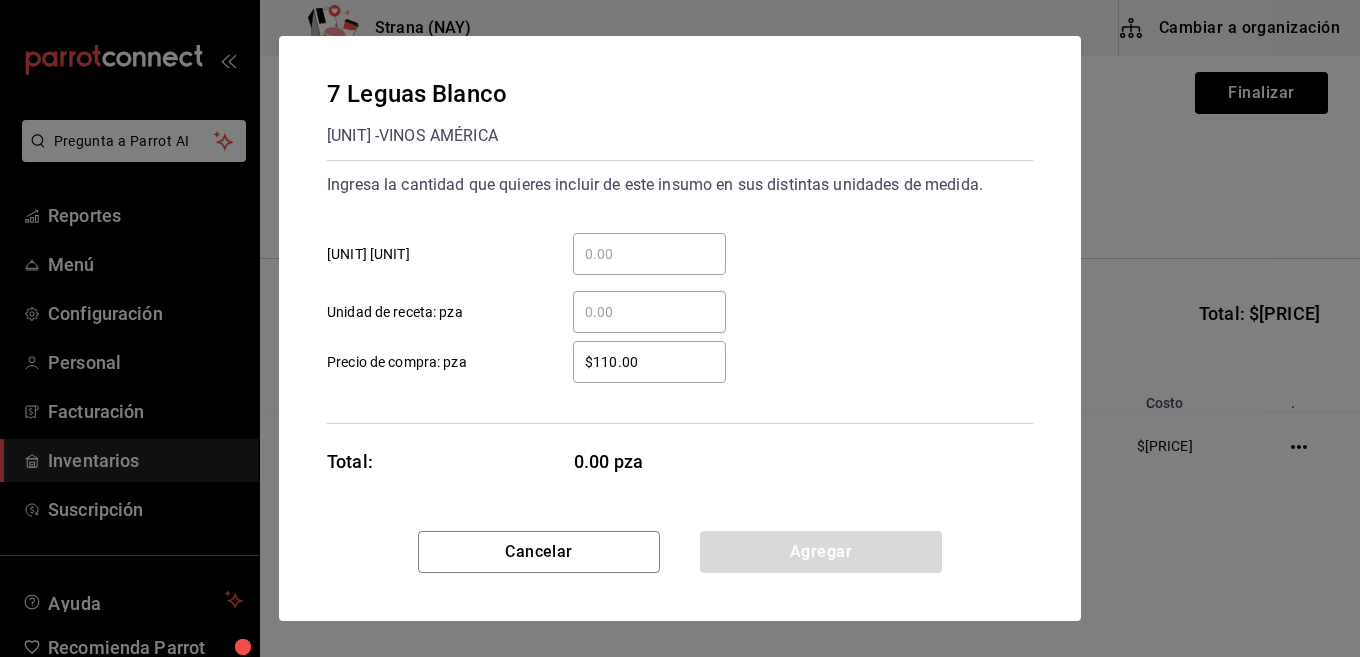 click on "​" at bounding box center [649, 254] 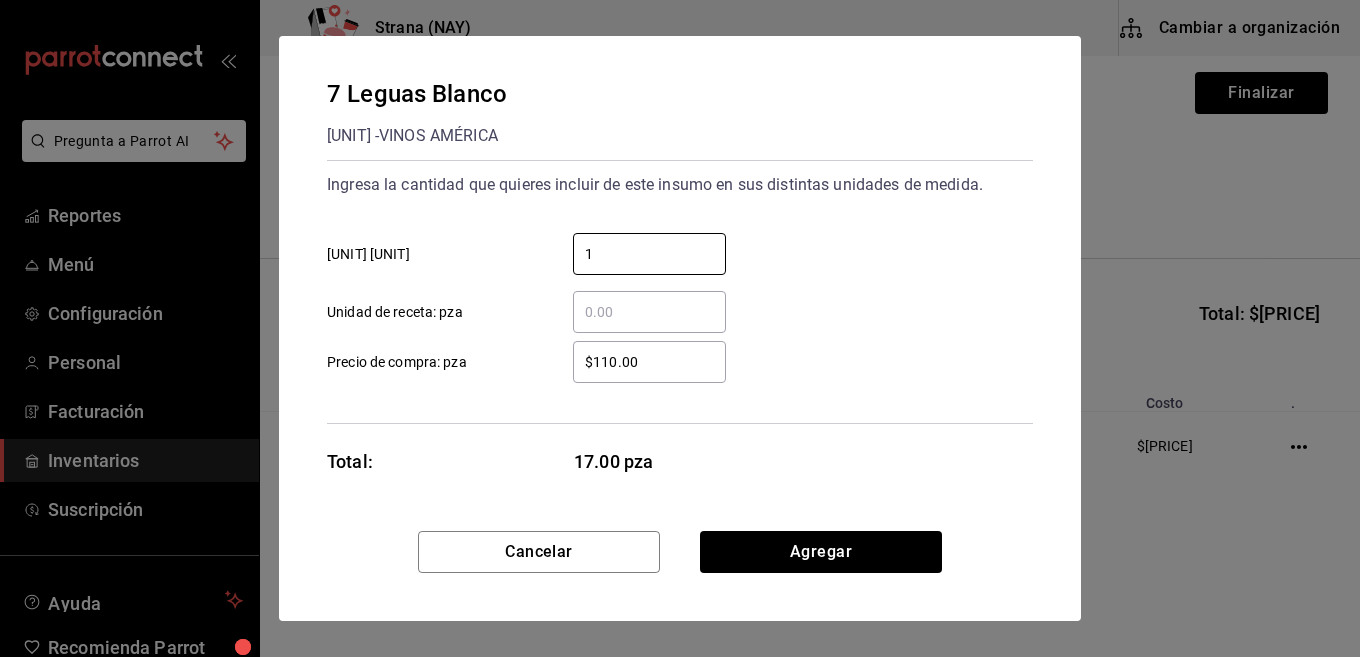type on "1" 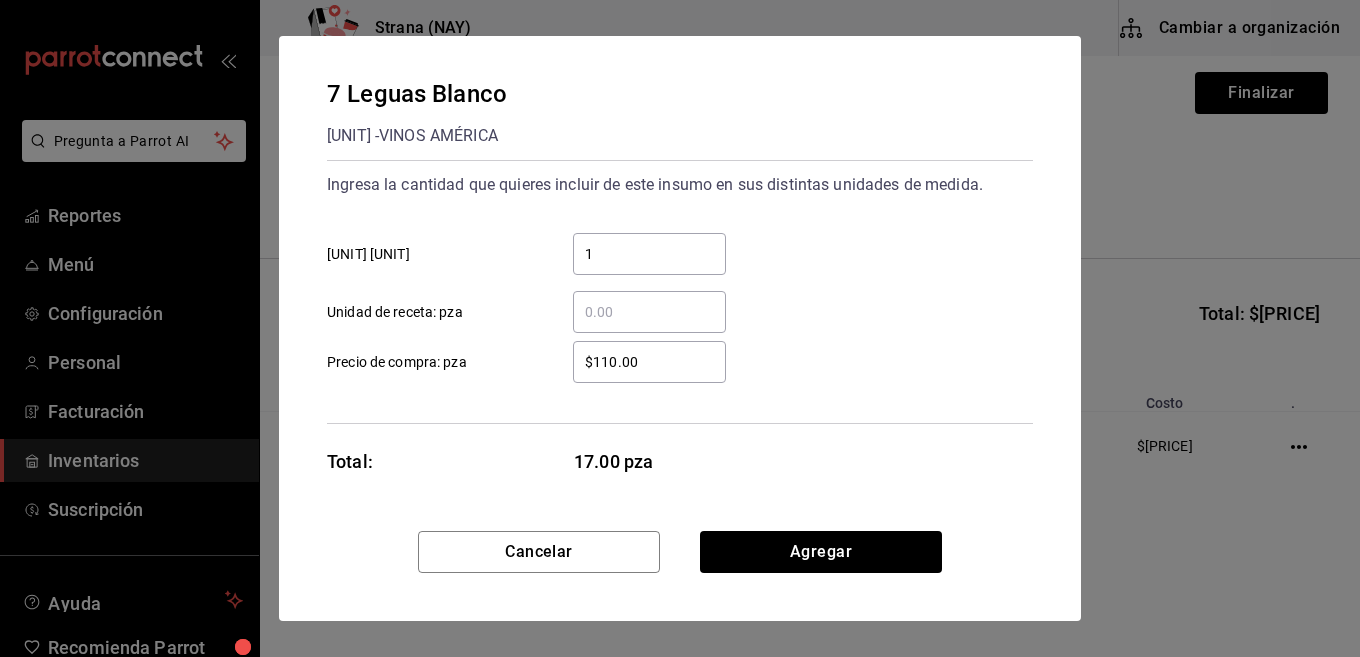 click on "$110.00" at bounding box center (649, 362) 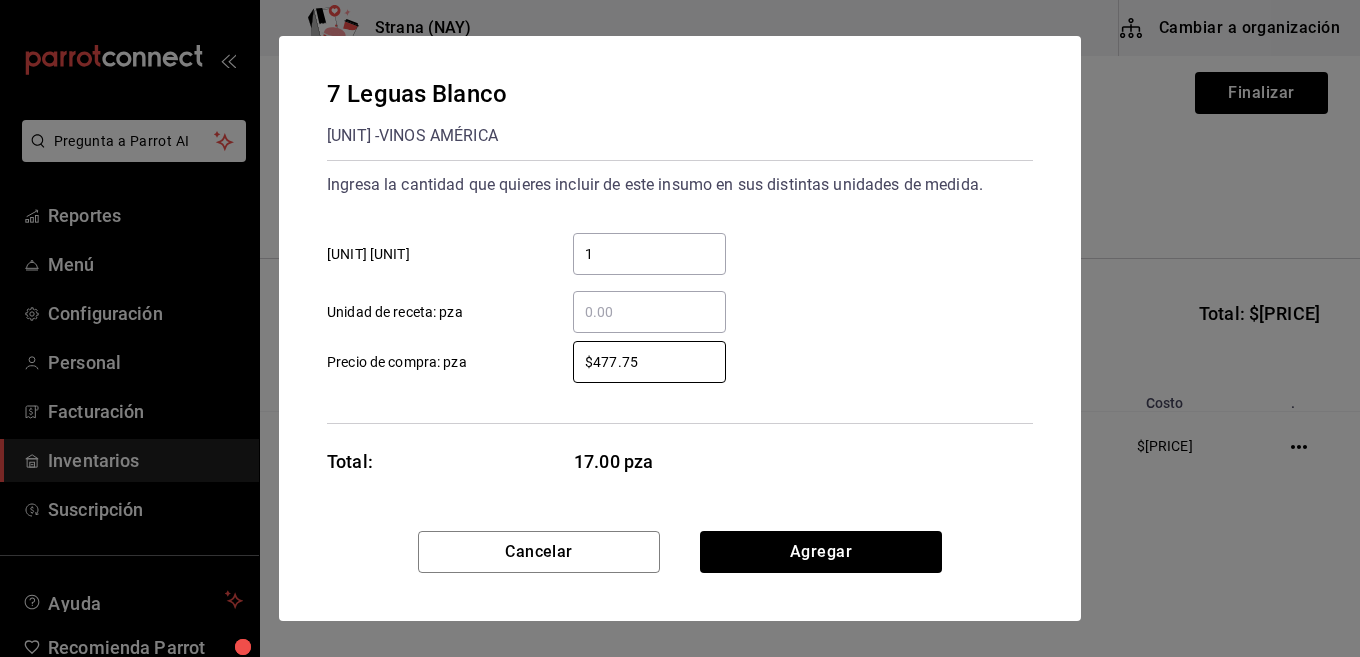 type on "$477.75" 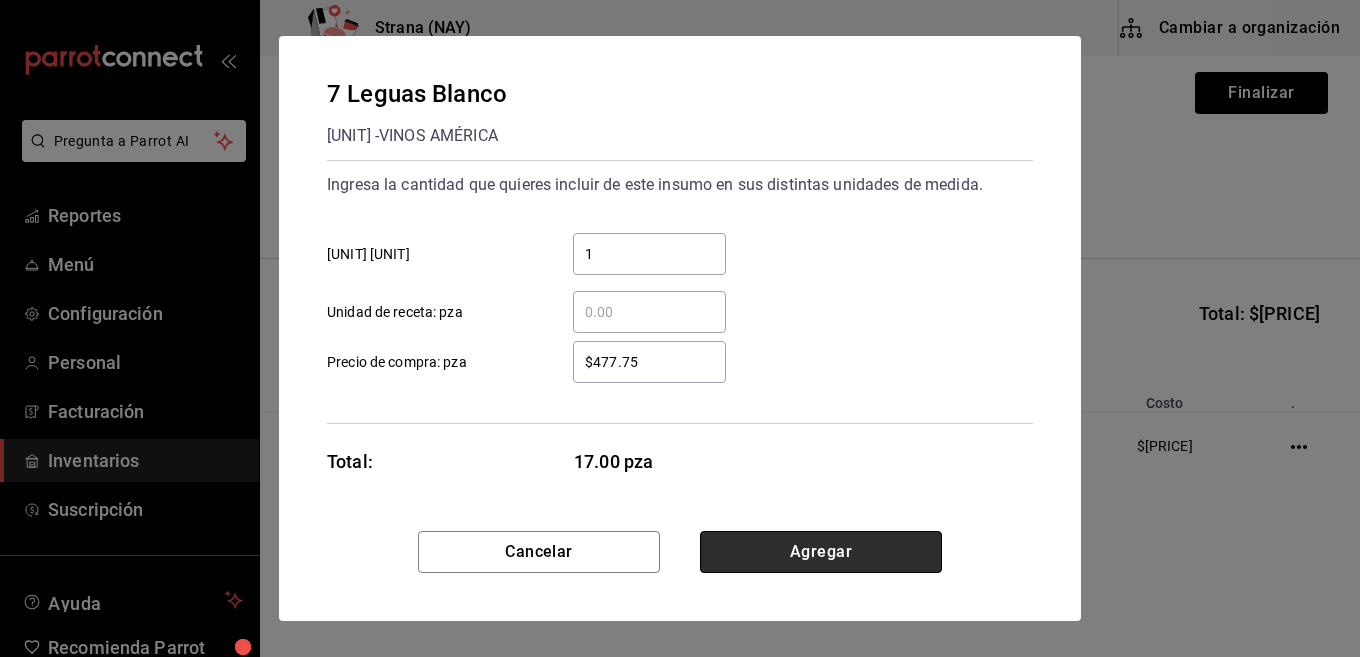 click on "Agregar" at bounding box center [821, 552] 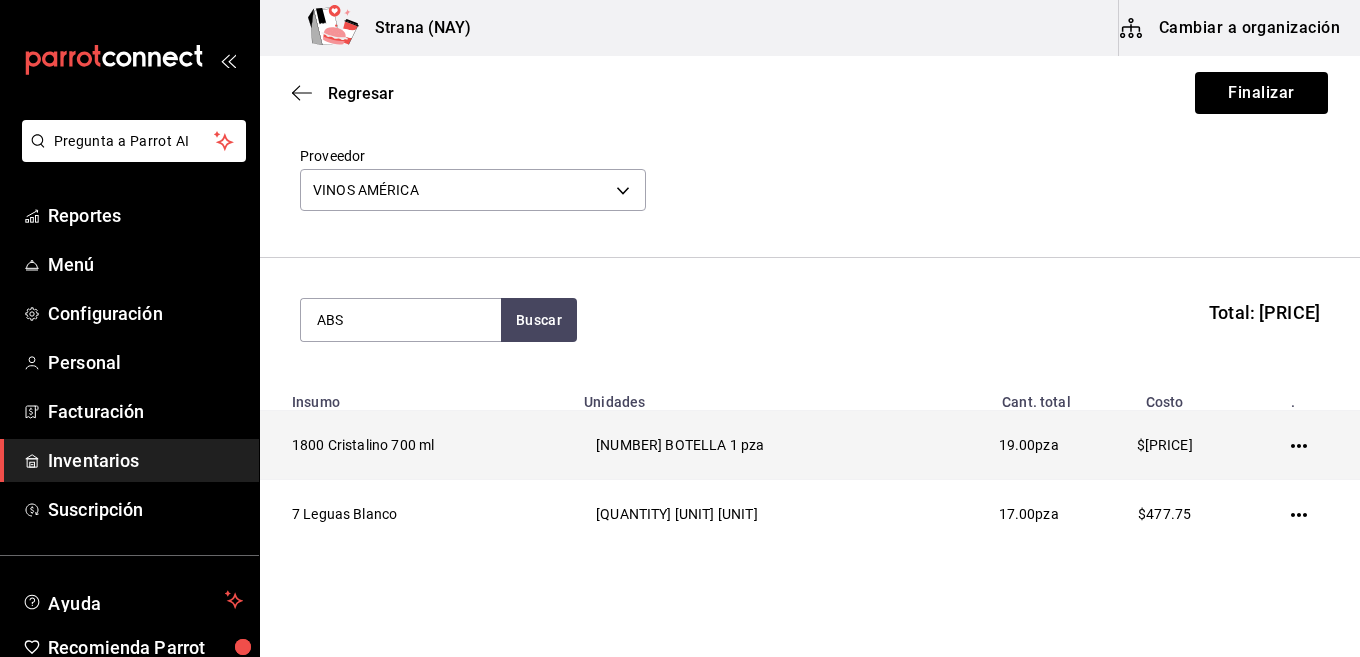type on "ABS" 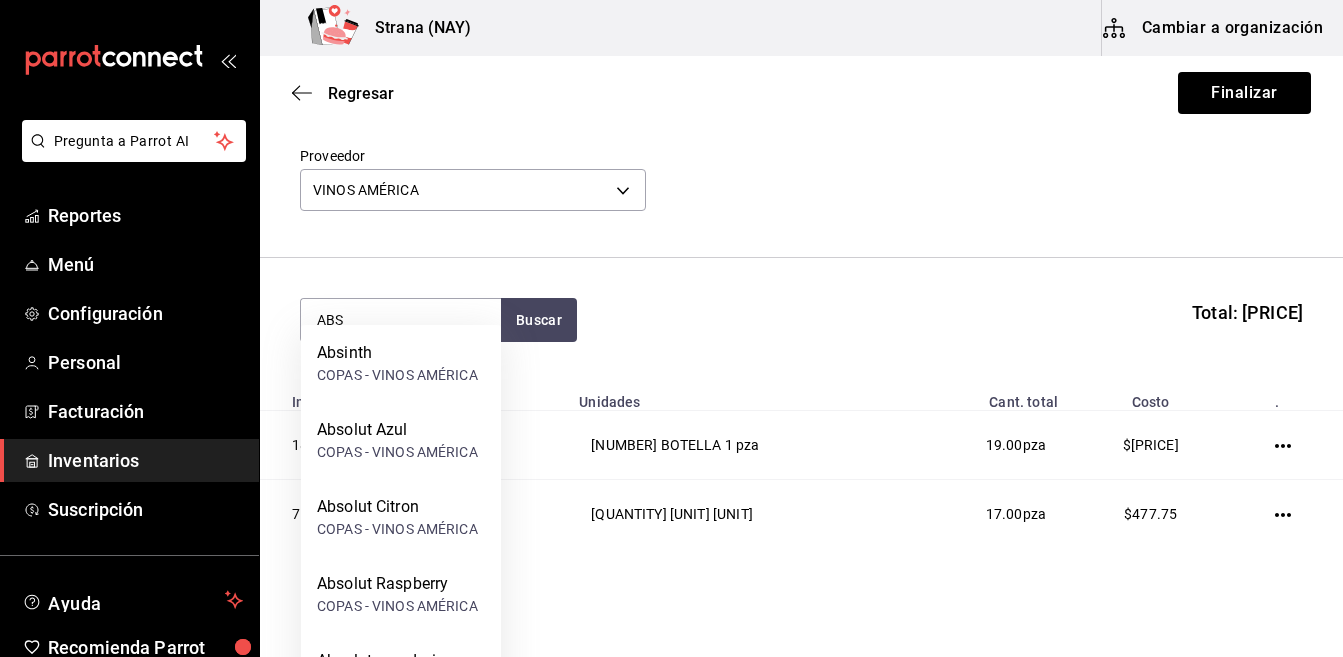scroll, scrollTop: 144, scrollLeft: 0, axis: vertical 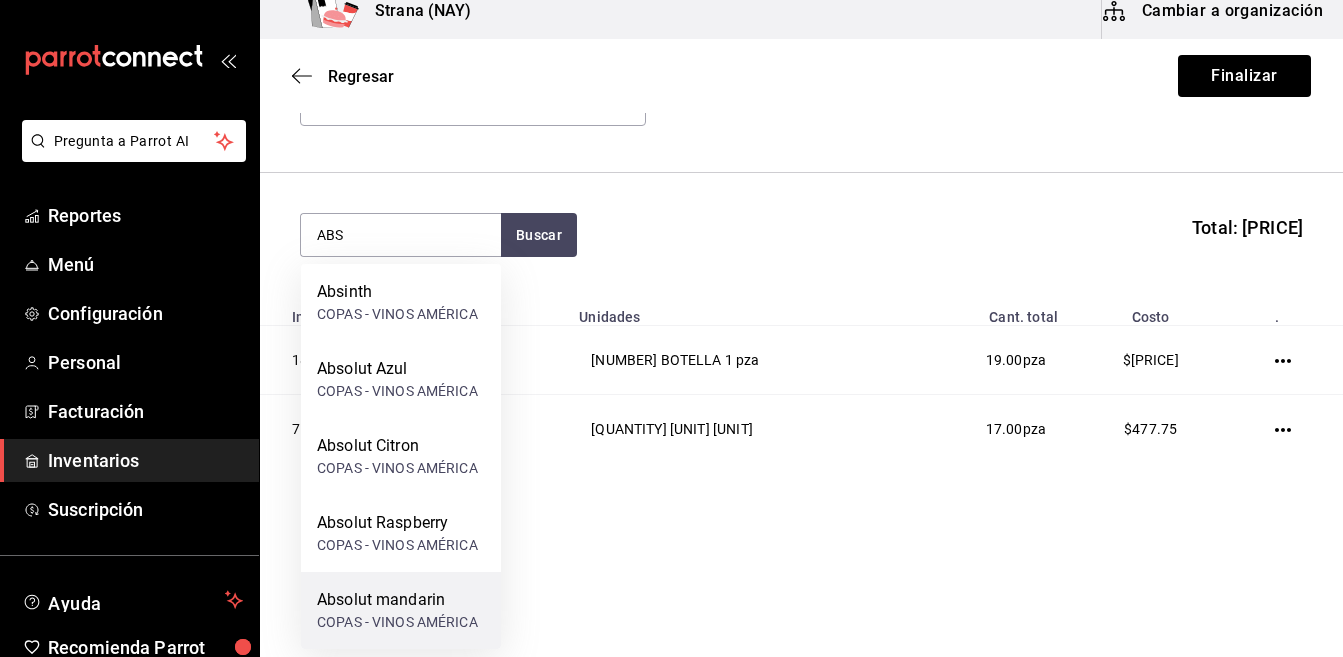 click on "Absolut mandarin" at bounding box center [397, 600] 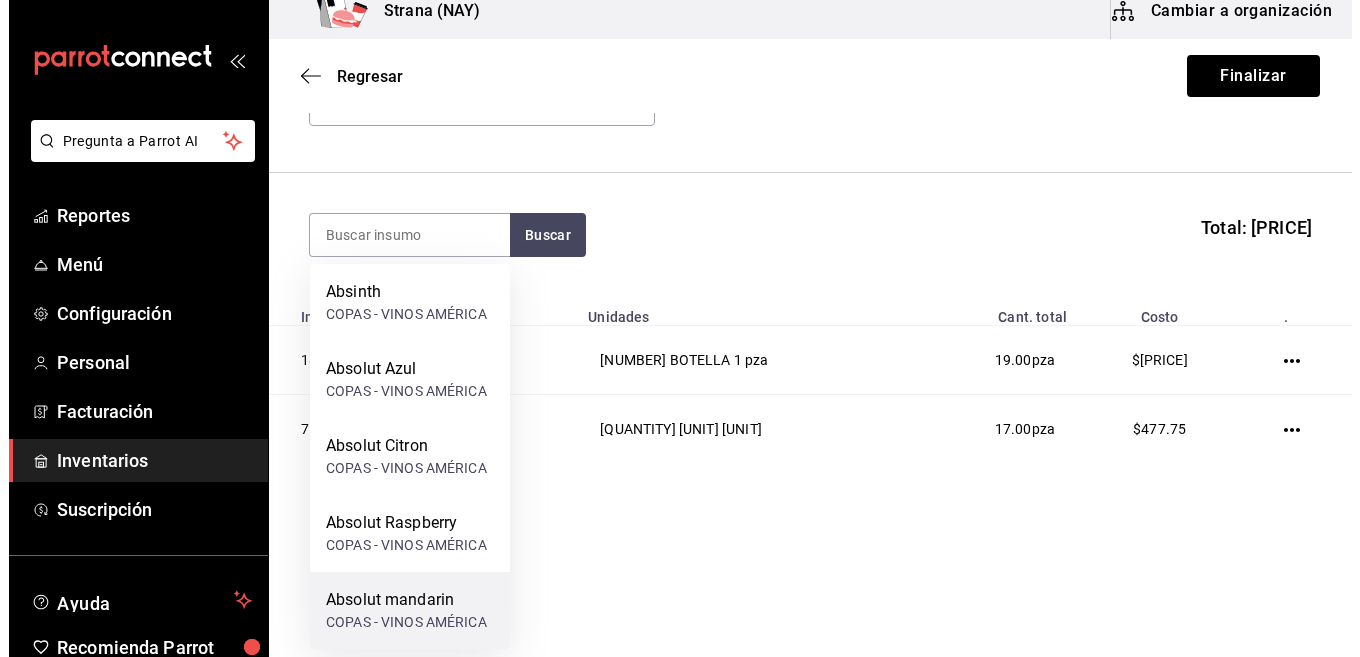 scroll, scrollTop: 0, scrollLeft: 0, axis: both 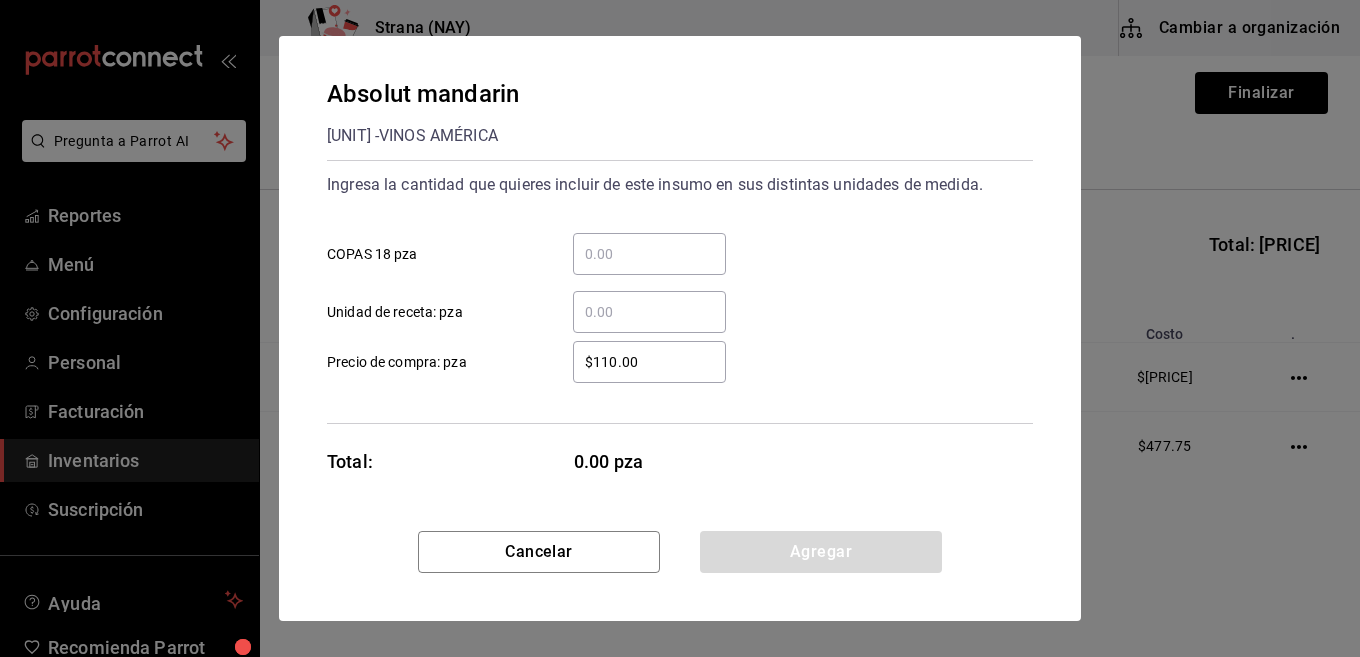 click on "​" at bounding box center (649, 254) 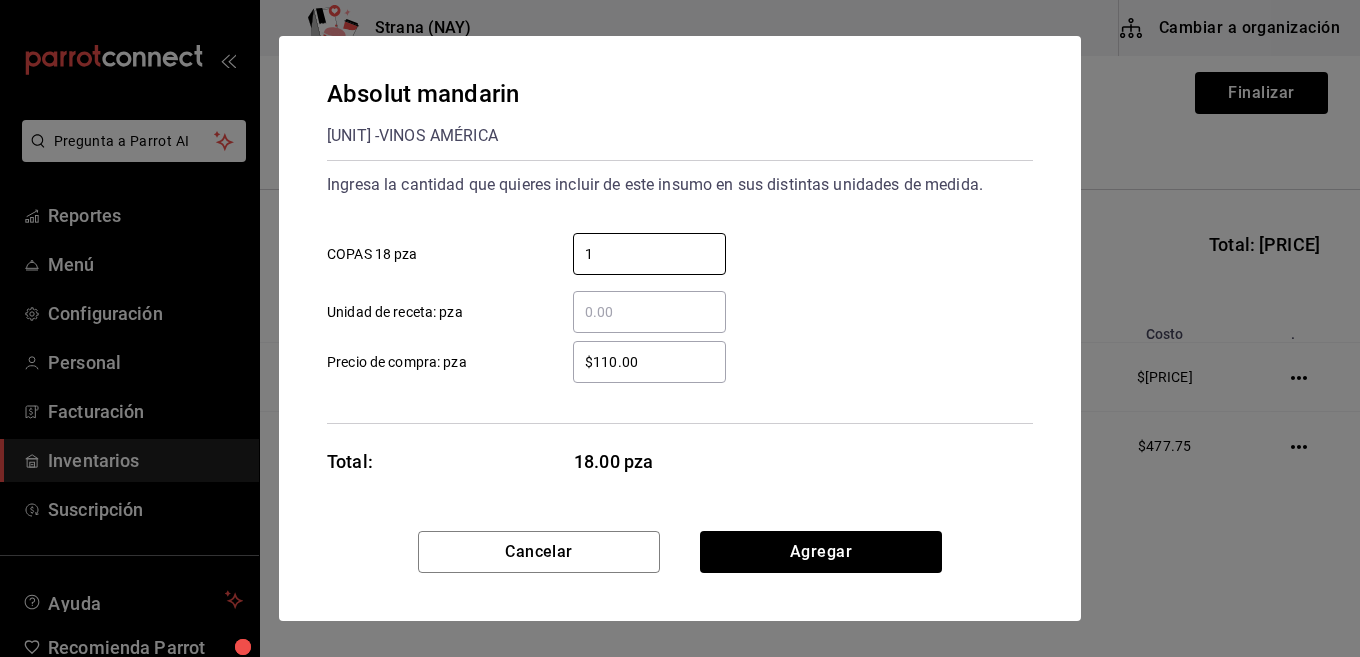 type on "1" 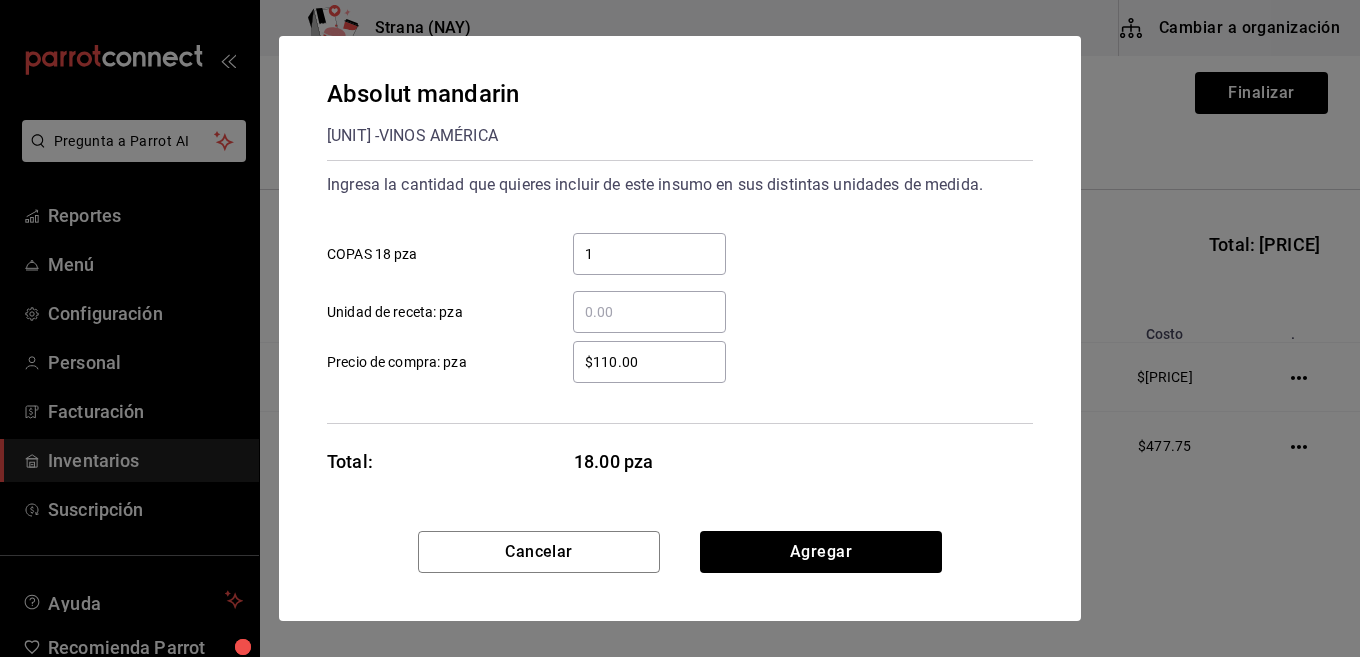 click on "$110.00" at bounding box center [649, 362] 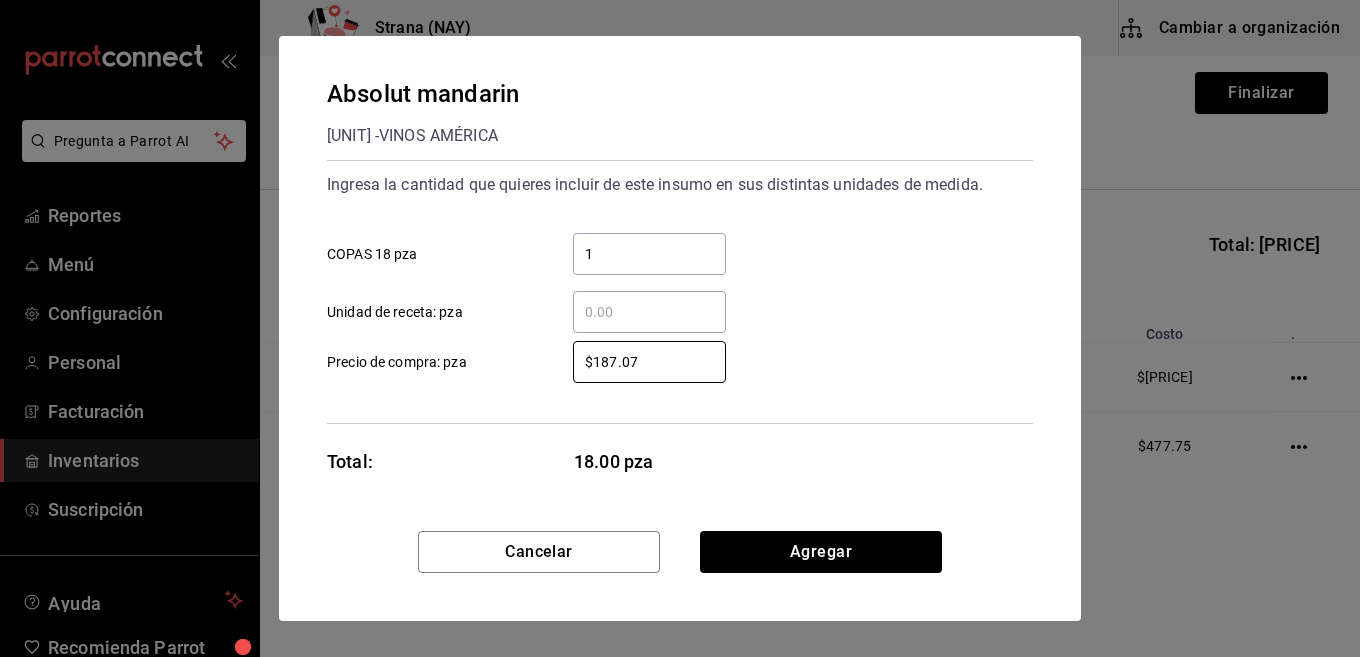 type on "$187.07" 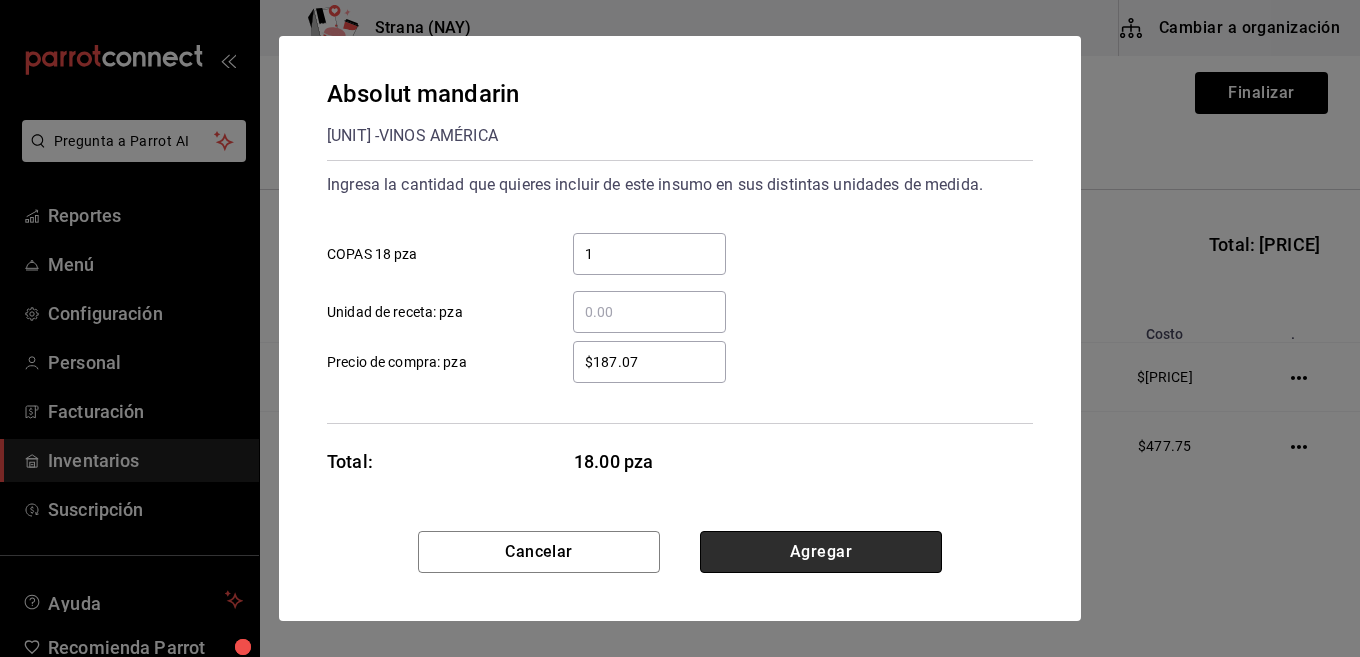 click on "Agregar" at bounding box center (821, 552) 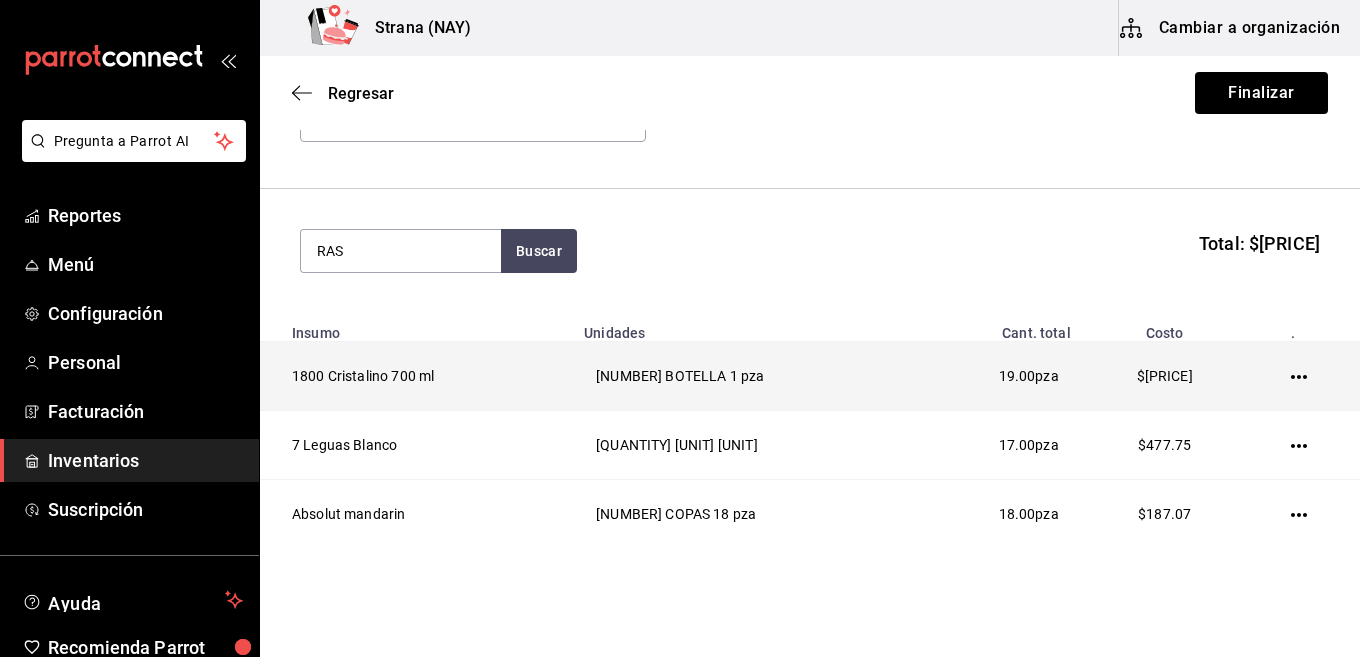 type on "RAS" 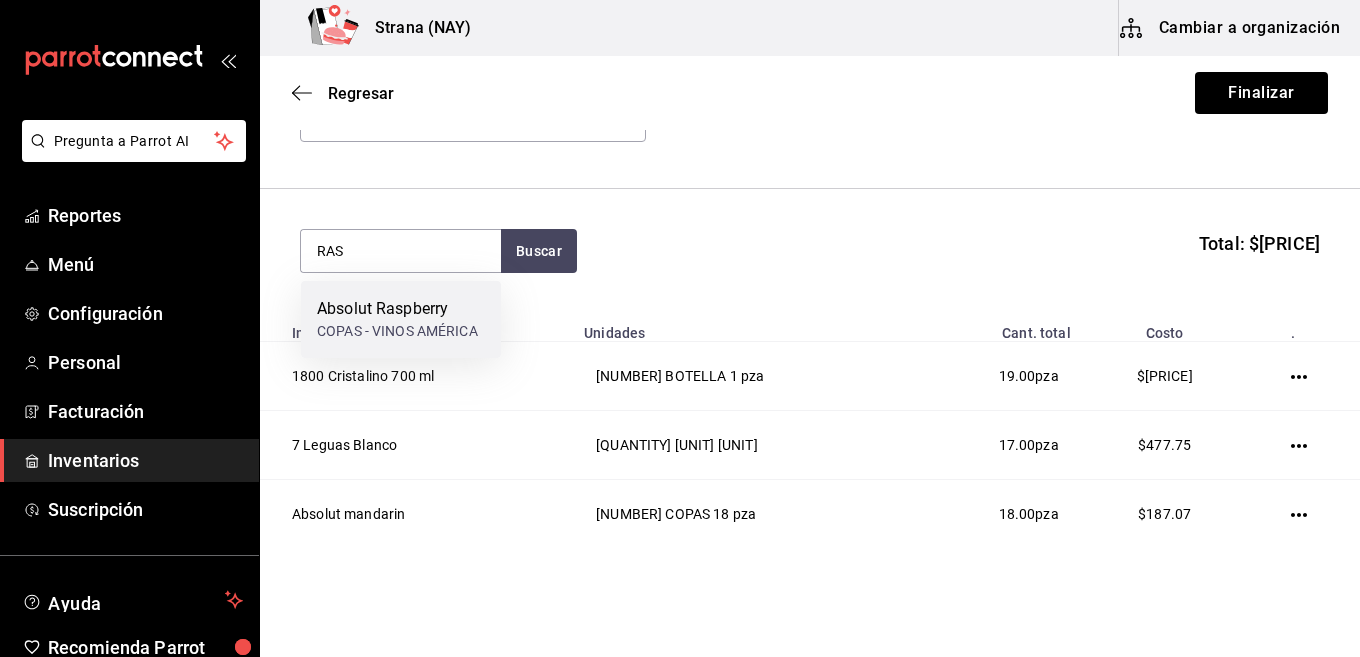 click on "Absolut Raspberry" at bounding box center [397, 309] 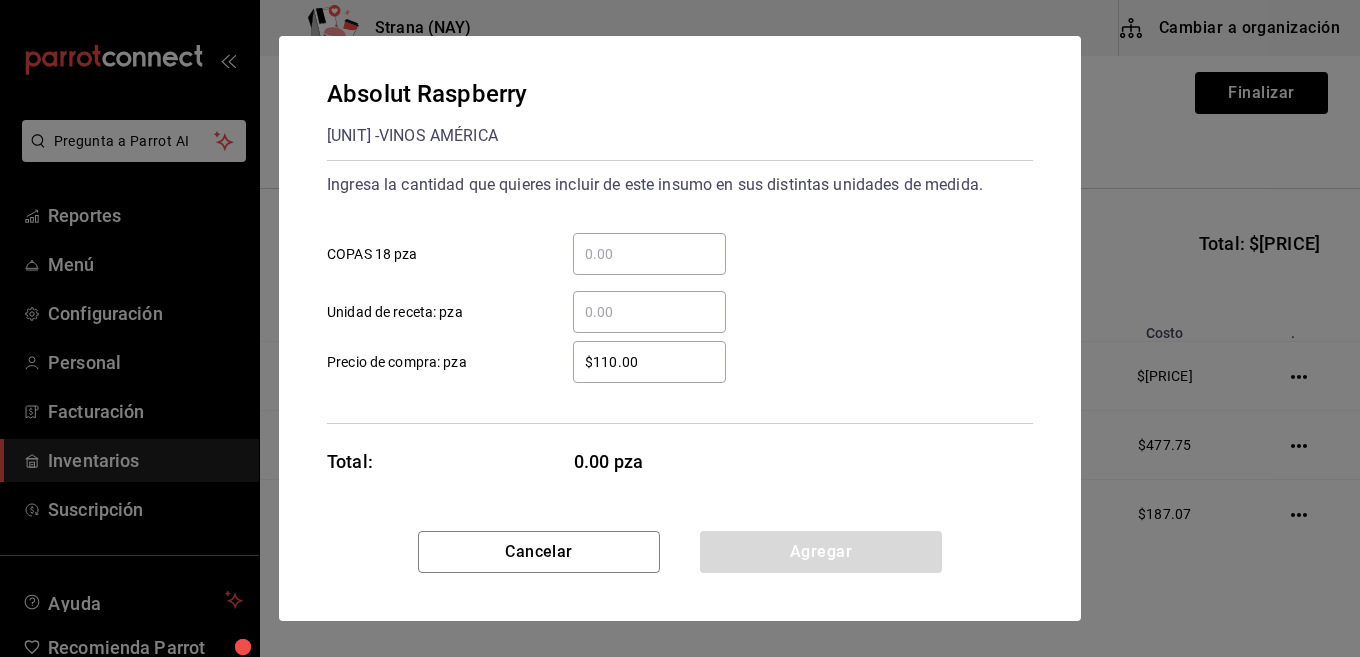 click on "​ COPAS 18 pza" at bounding box center [649, 254] 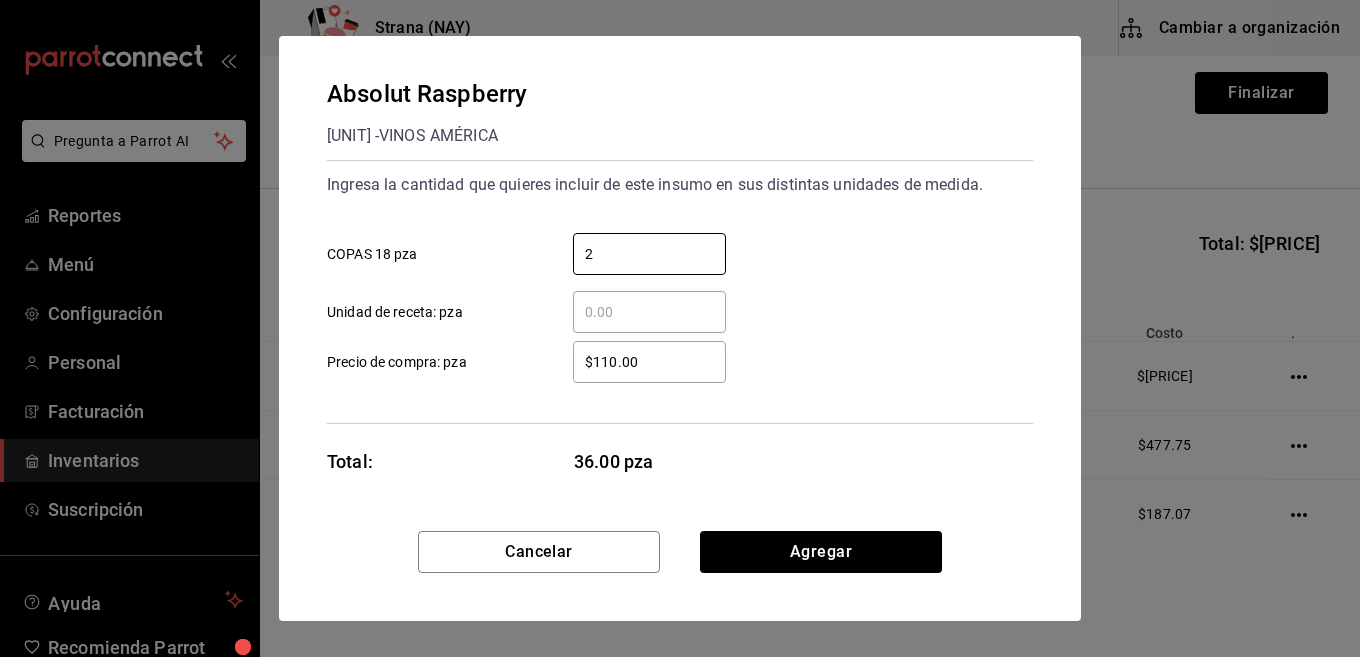 type on "2" 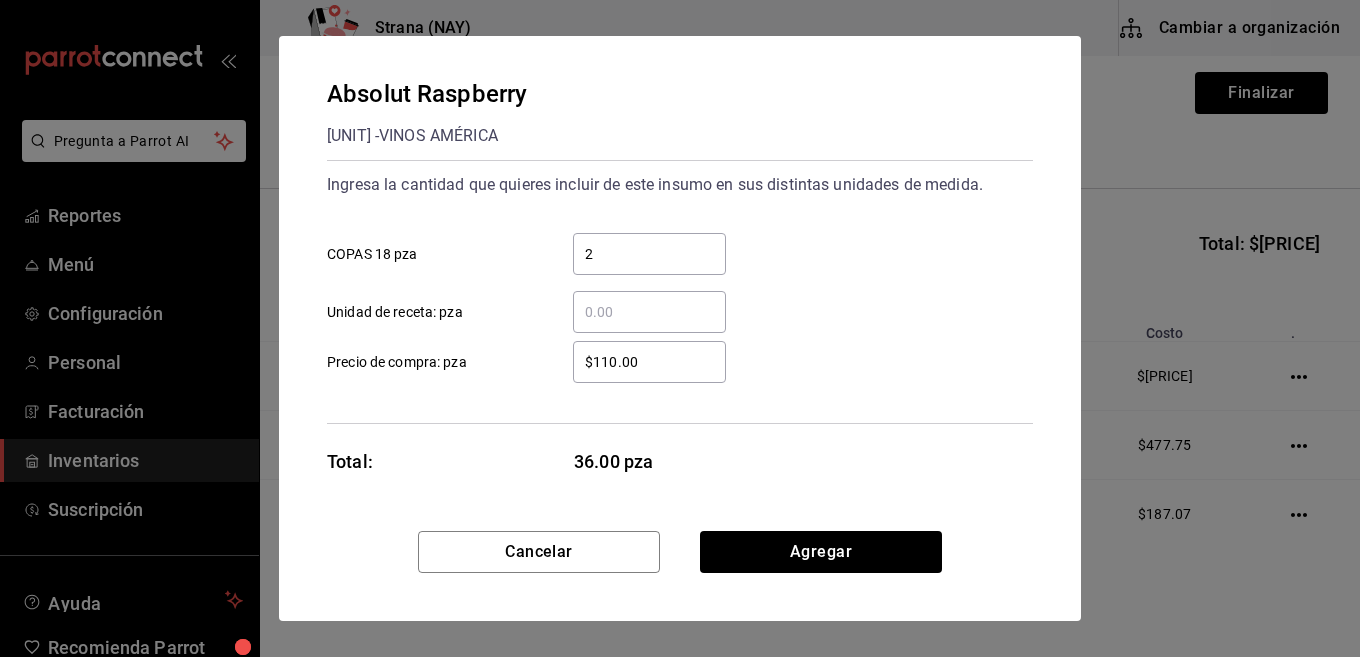click on "$110.00" at bounding box center (649, 362) 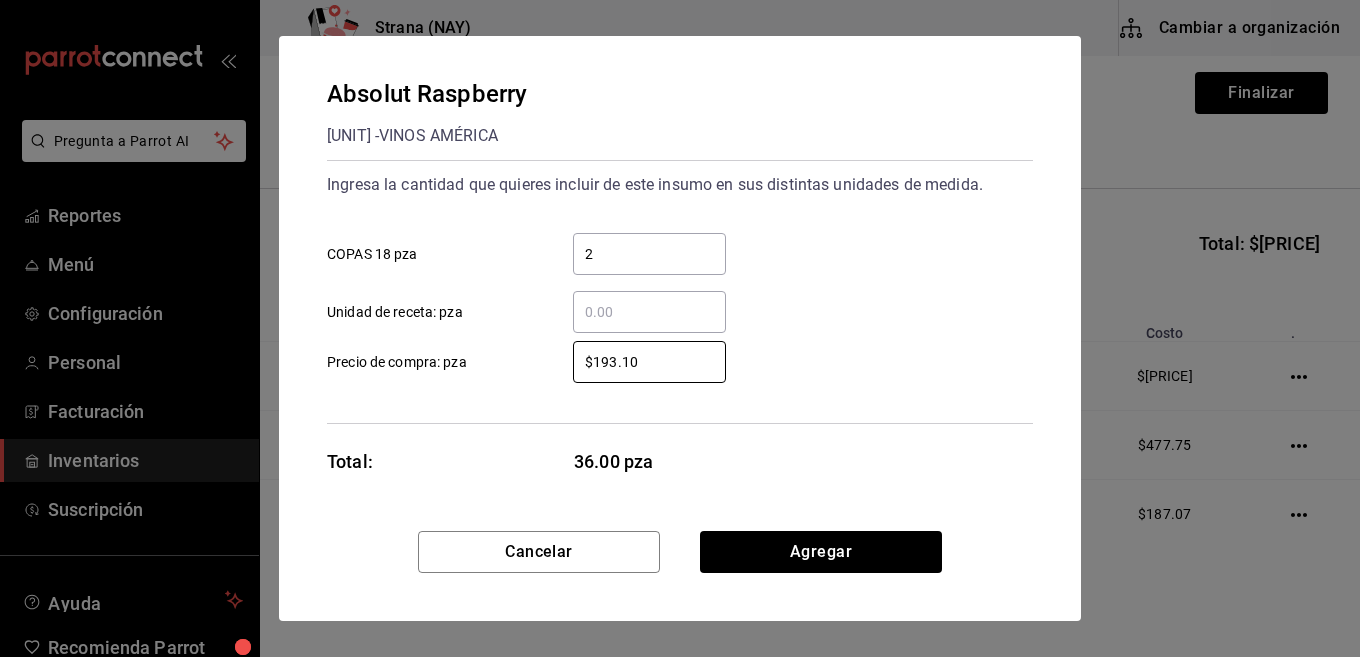 type on "$193.10" 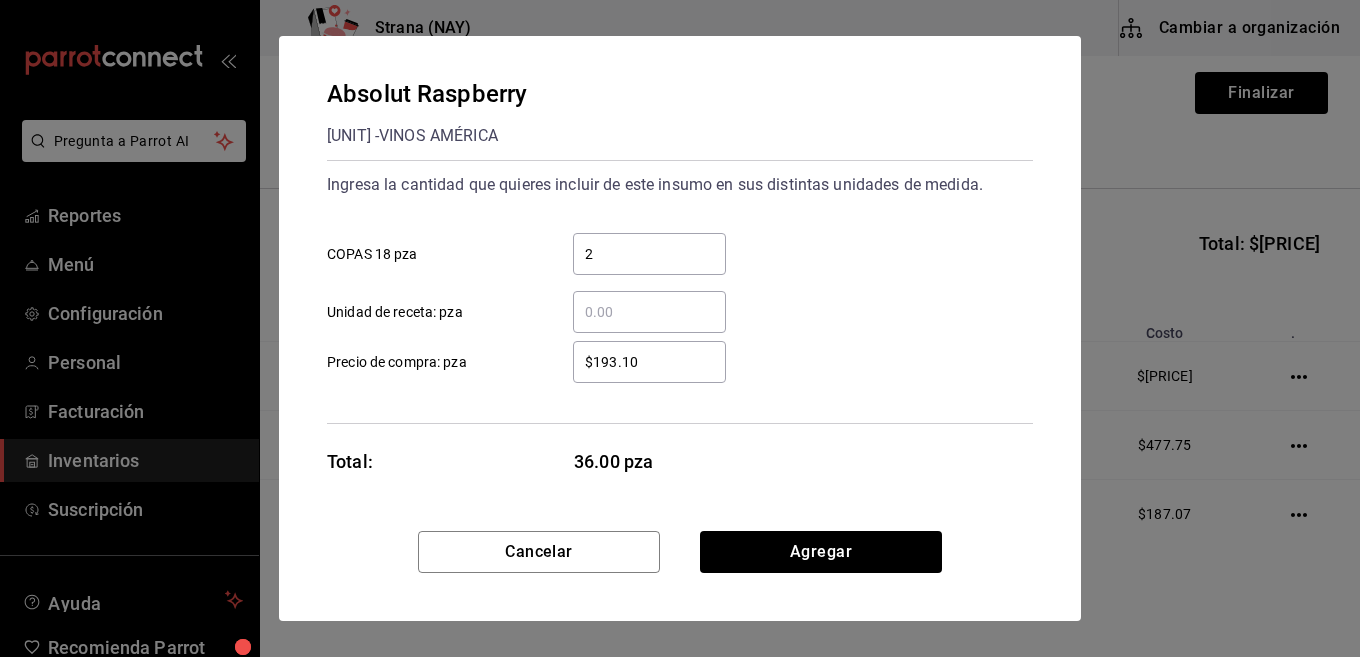 click on "​ Unidad de receta: pza" at bounding box center [672, 304] 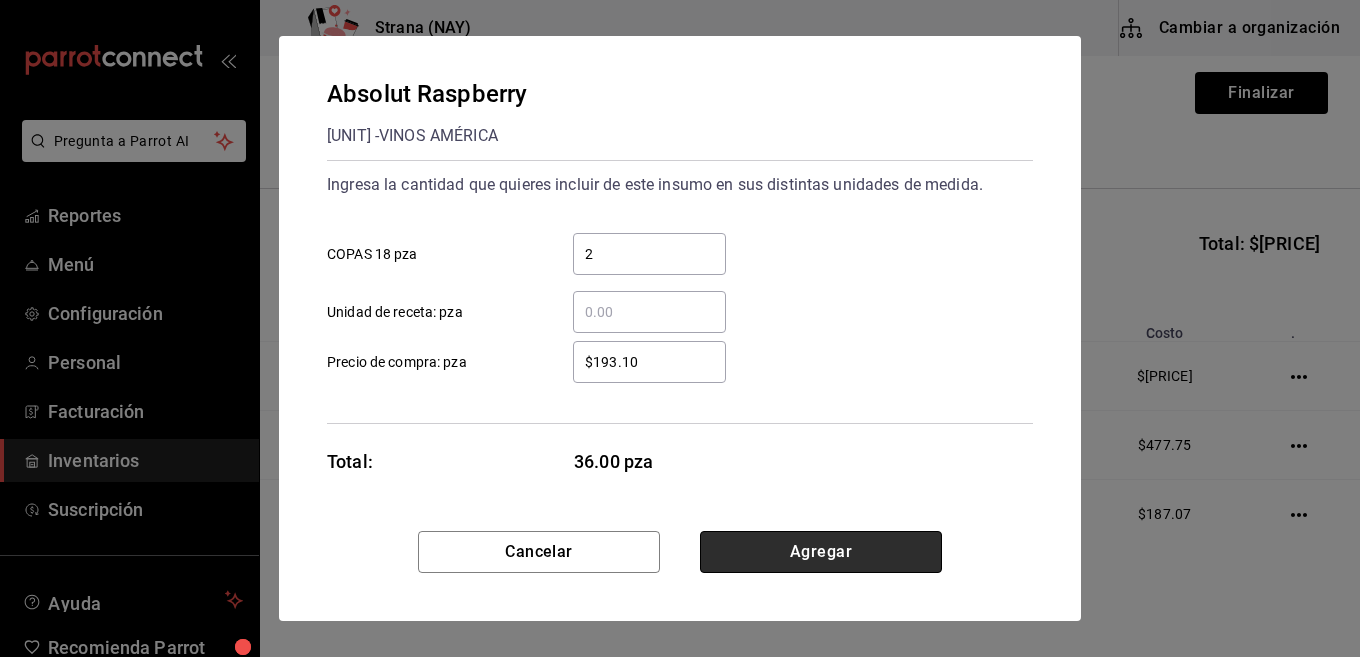 click on "Agregar" at bounding box center [821, 552] 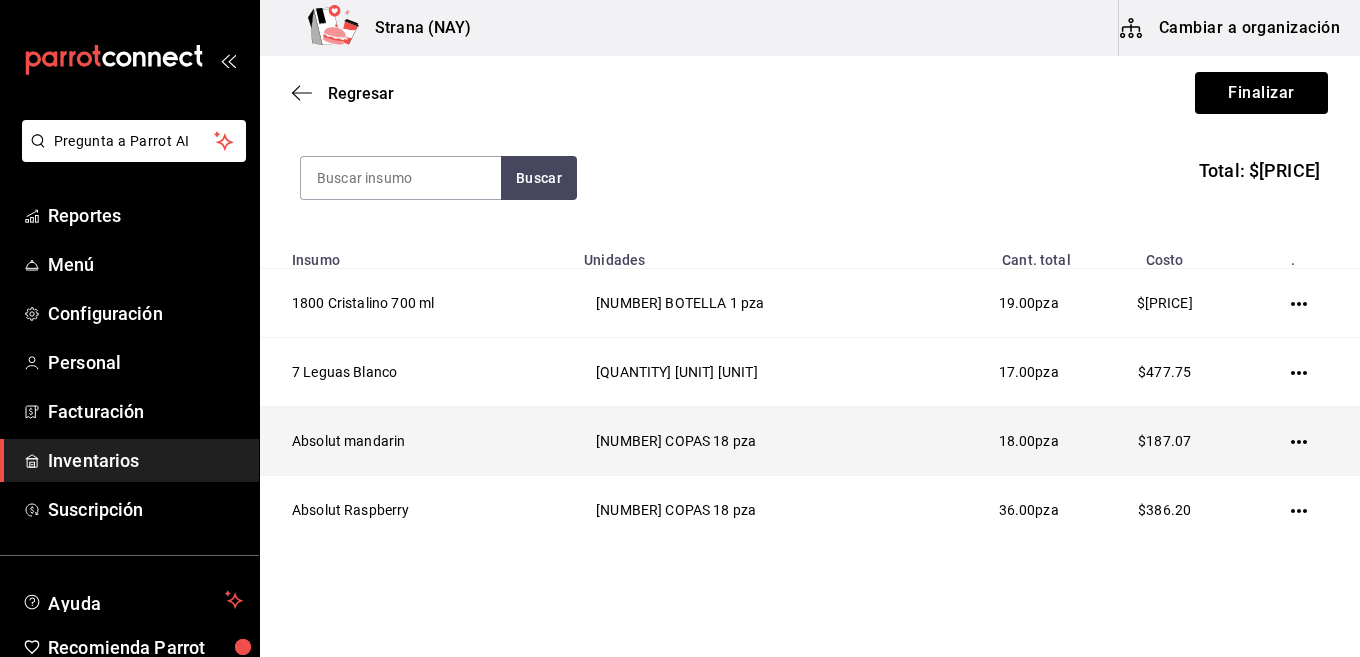 scroll, scrollTop: 182, scrollLeft: 0, axis: vertical 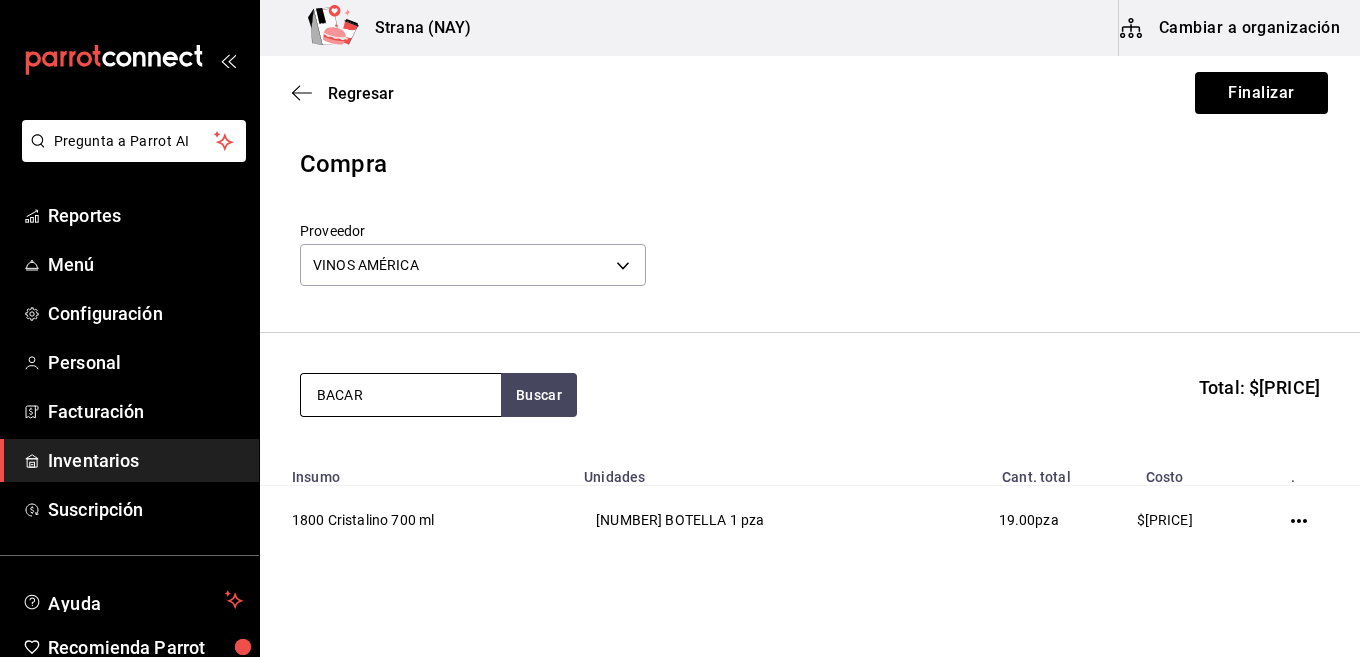 type on "BACAR" 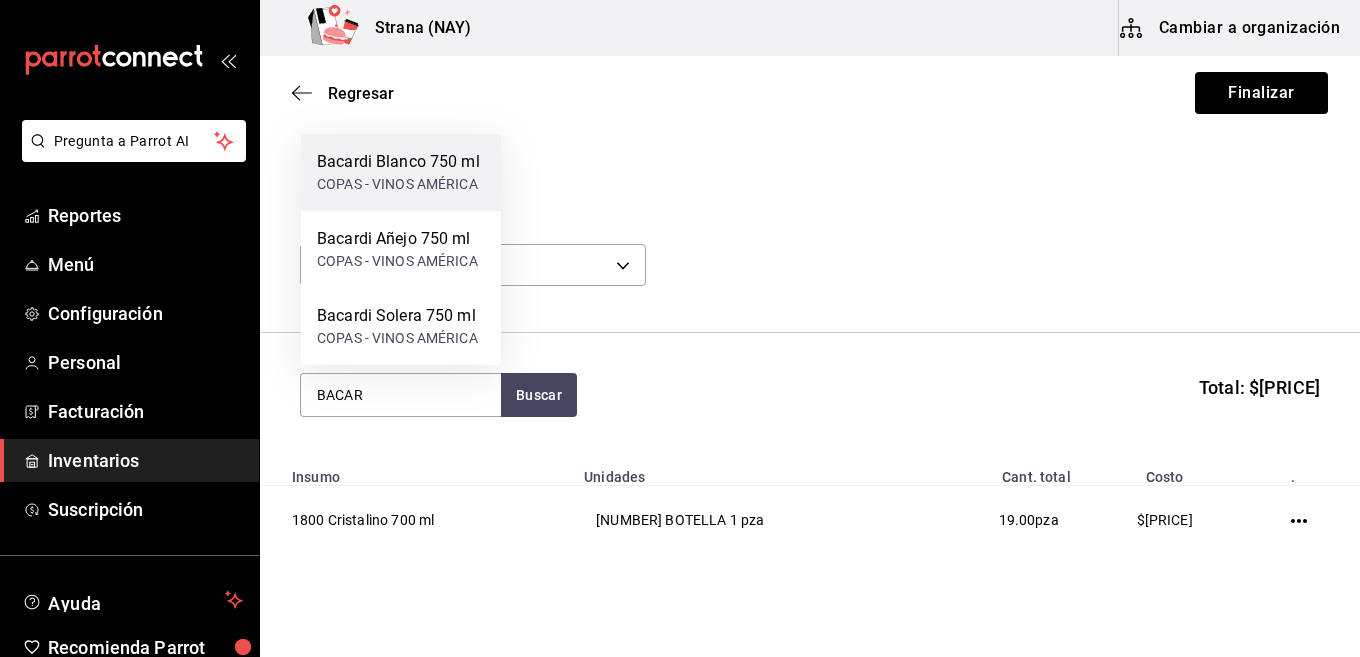 click on "COPAS - VINOS AMÉRICA" at bounding box center [398, 184] 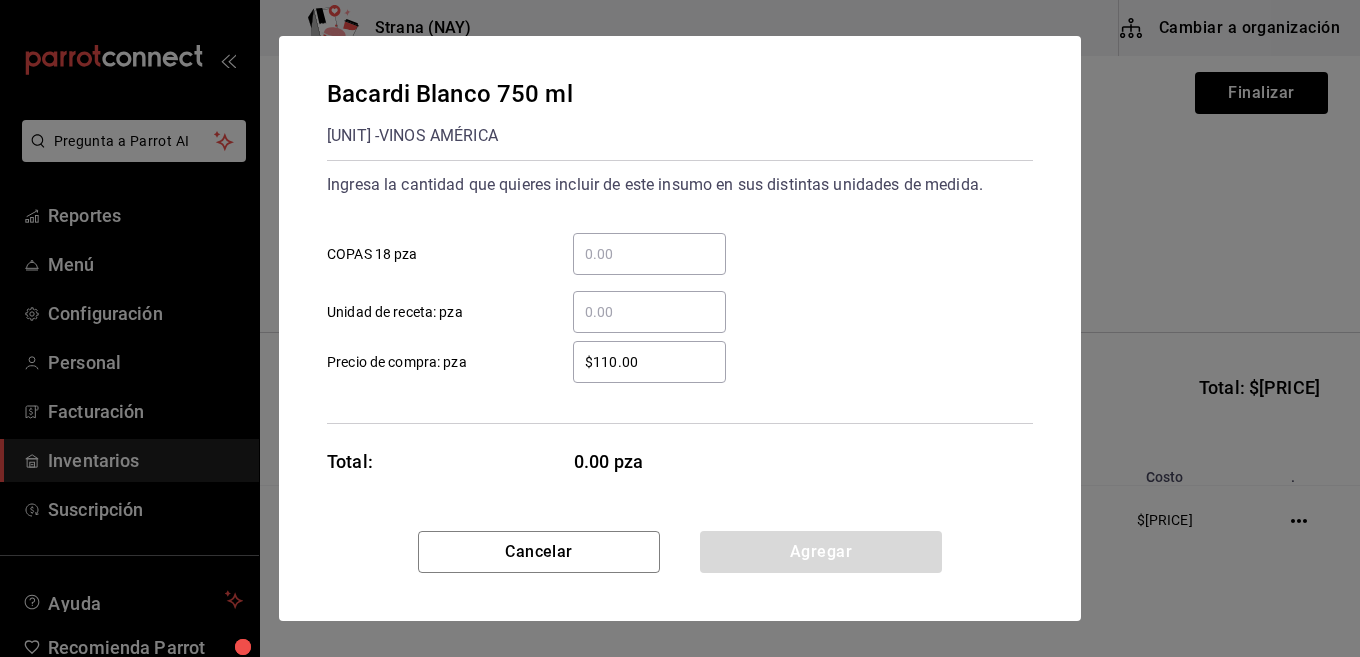 drag, startPoint x: 686, startPoint y: 246, endPoint x: 691, endPoint y: 230, distance: 16.763054 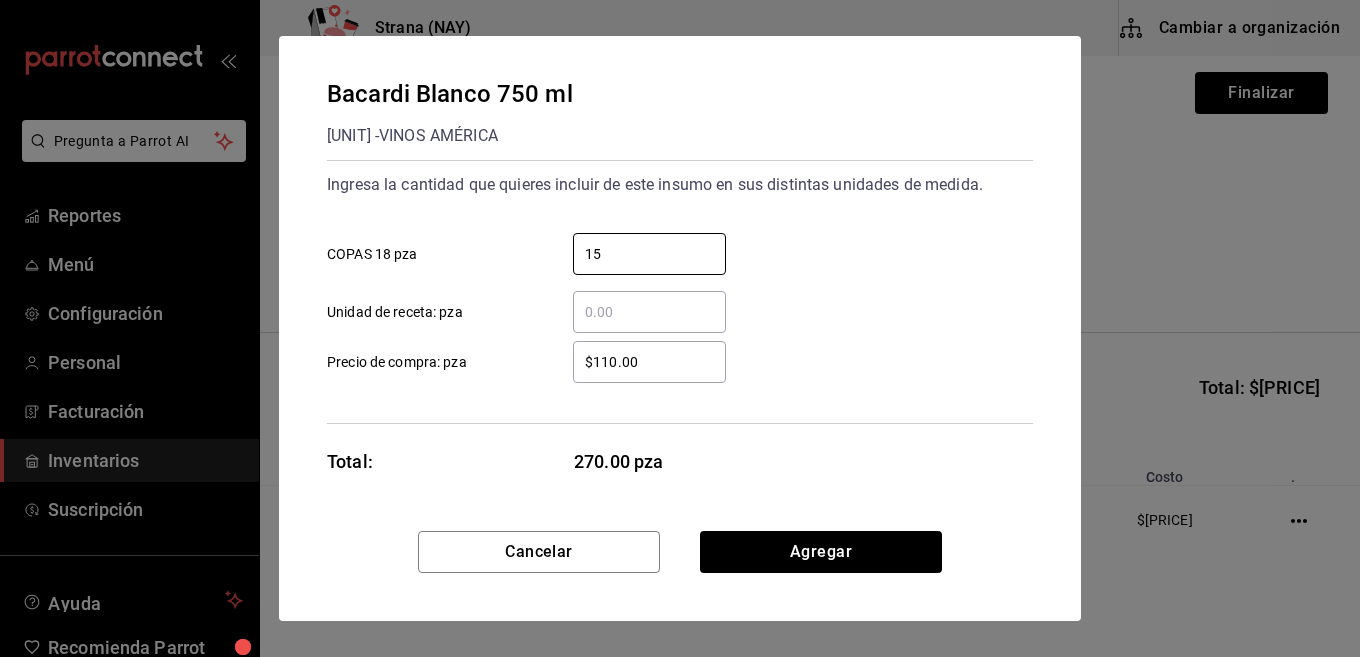type on "15" 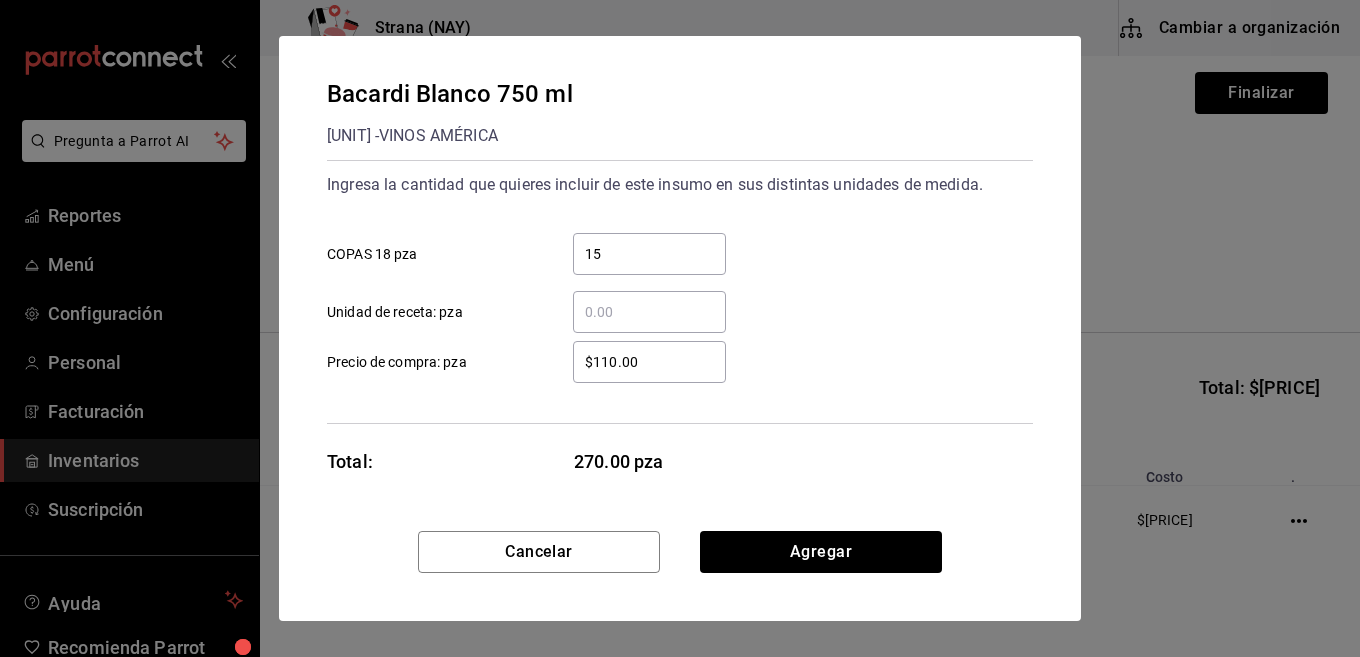 click on "$110.00" at bounding box center [649, 362] 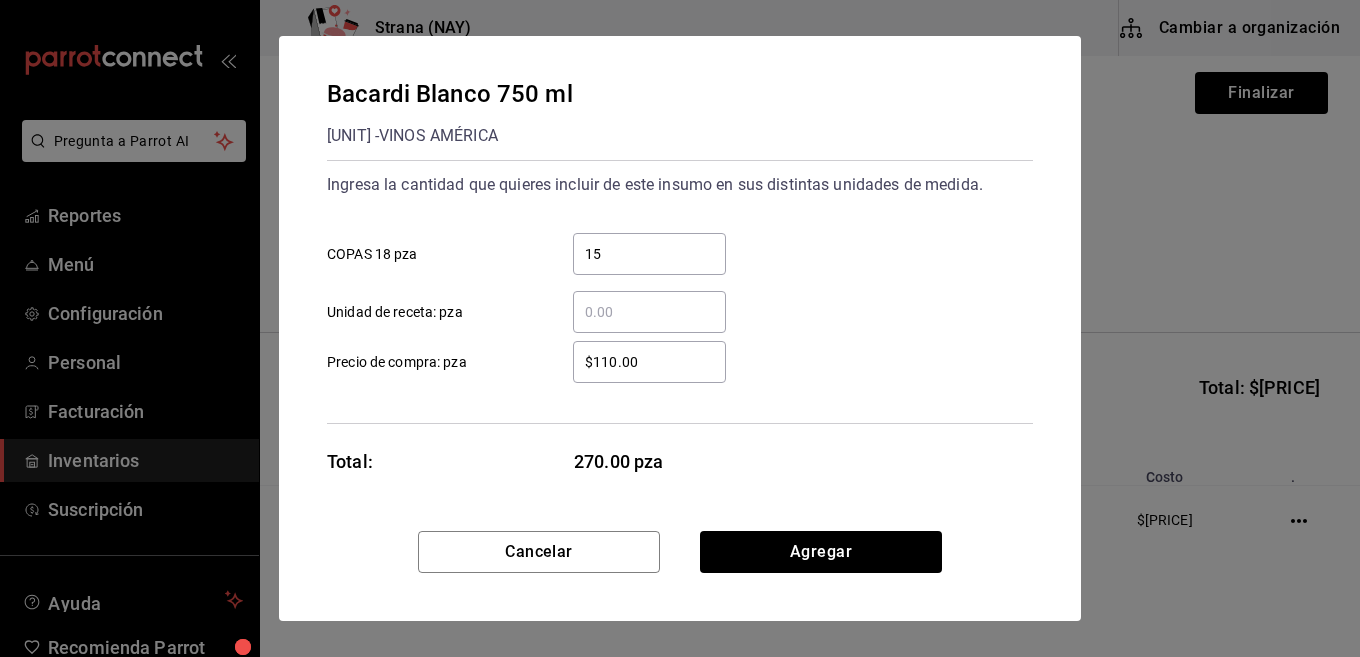 type on "$0" 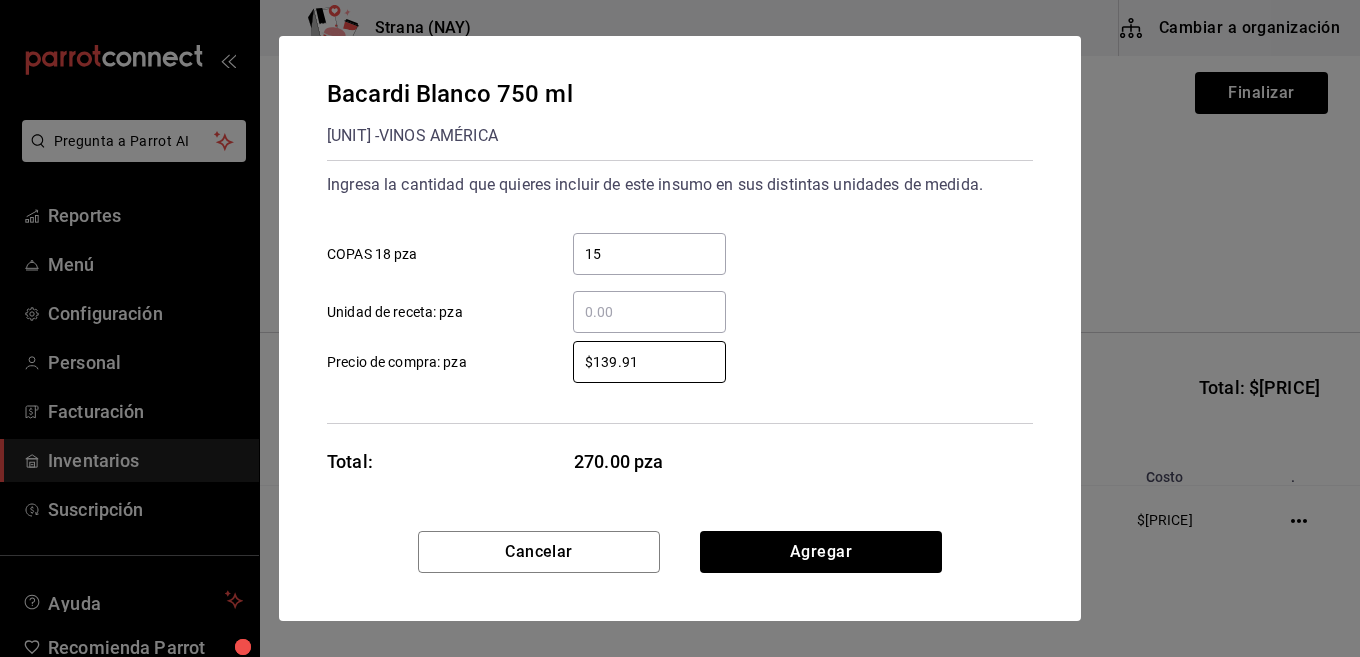 type on "$139.91" 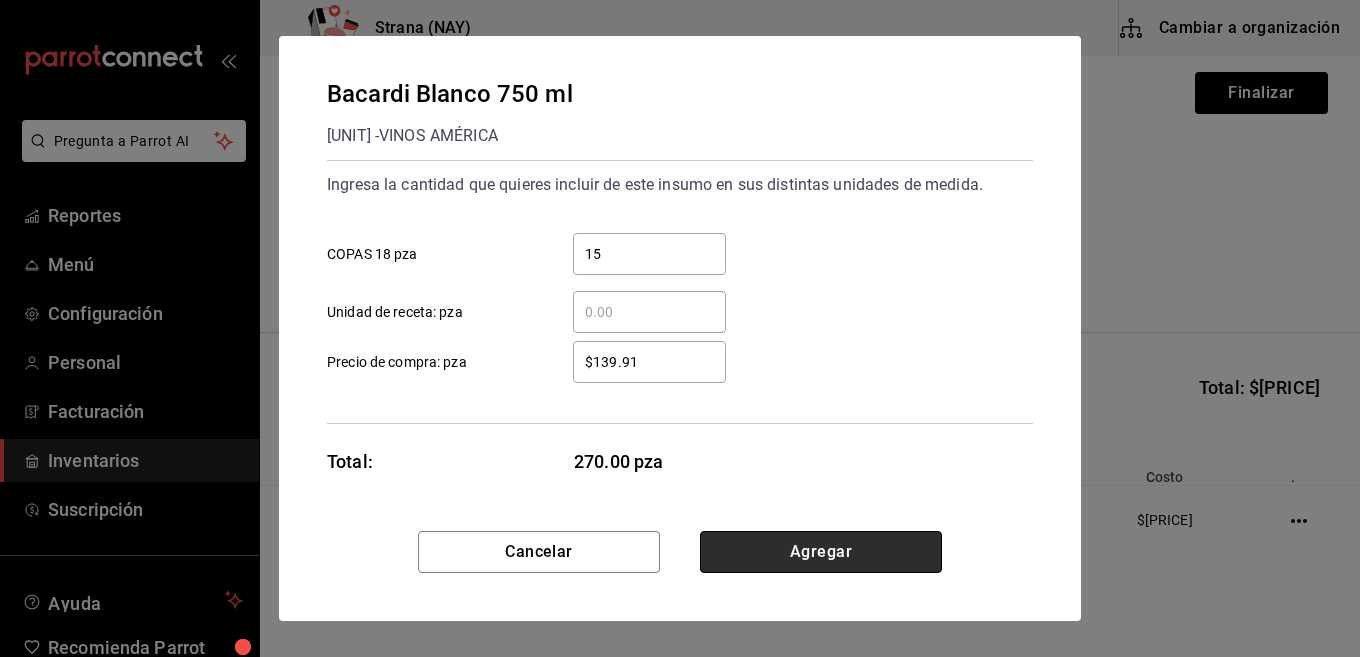 click on "Agregar" at bounding box center (821, 552) 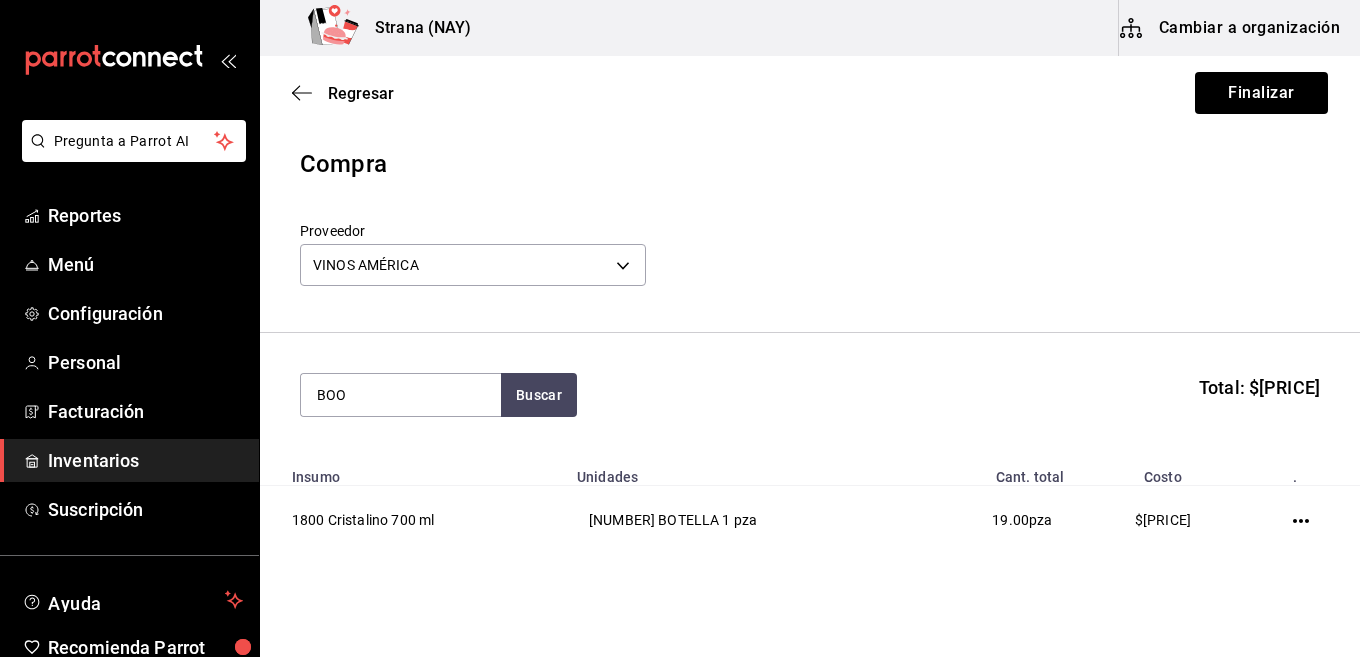 type on "BOO" 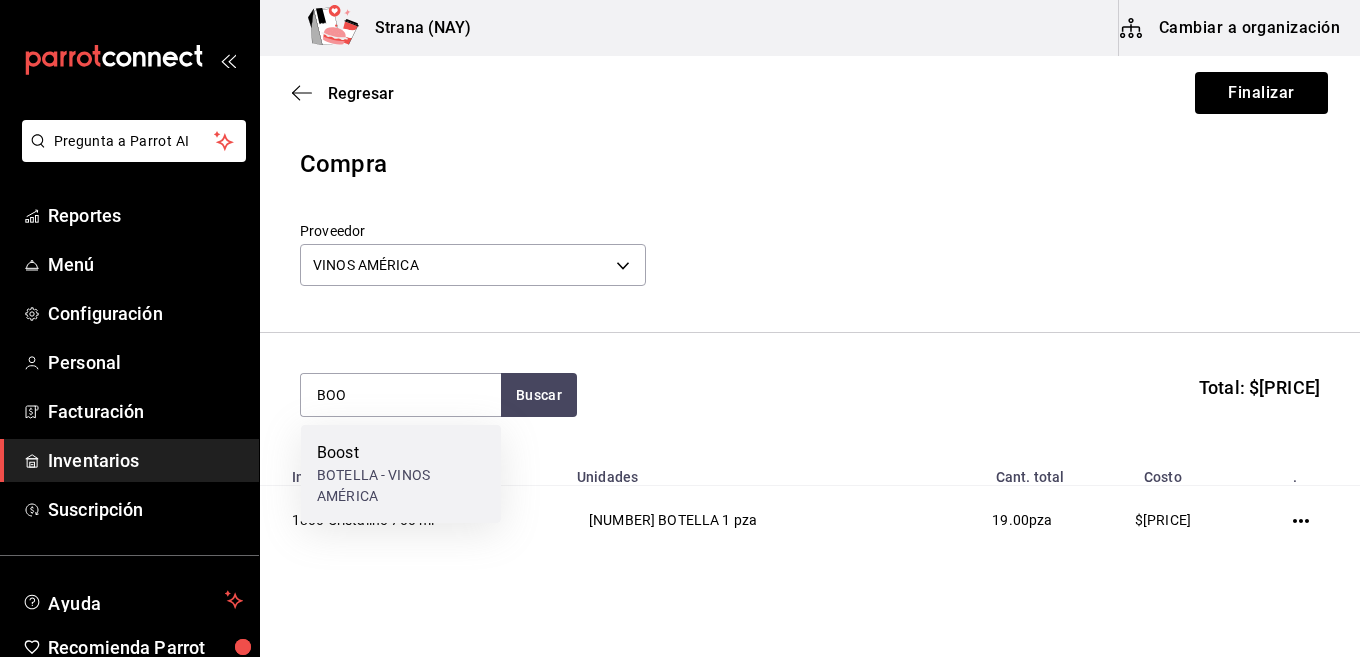 click on "BOTELLA - VINOS AMÉRICA" at bounding box center (401, 486) 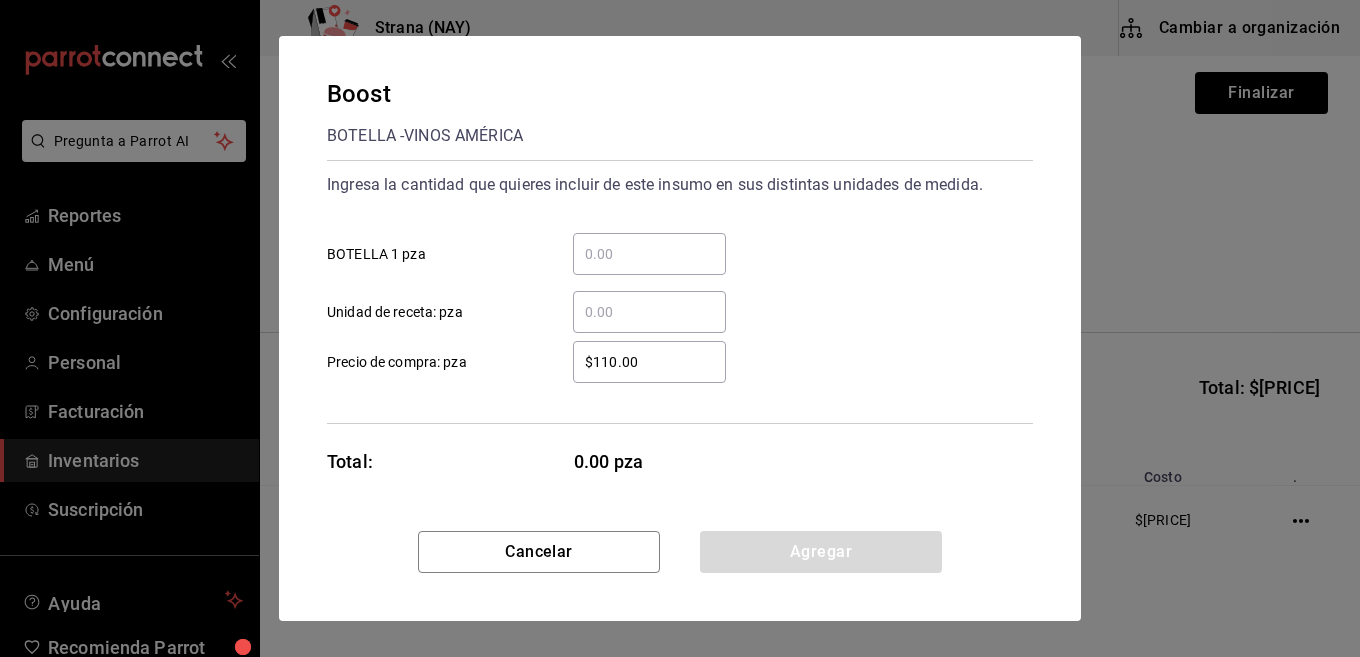 click on "​ BOTELLA 1 pza" at bounding box center (649, 254) 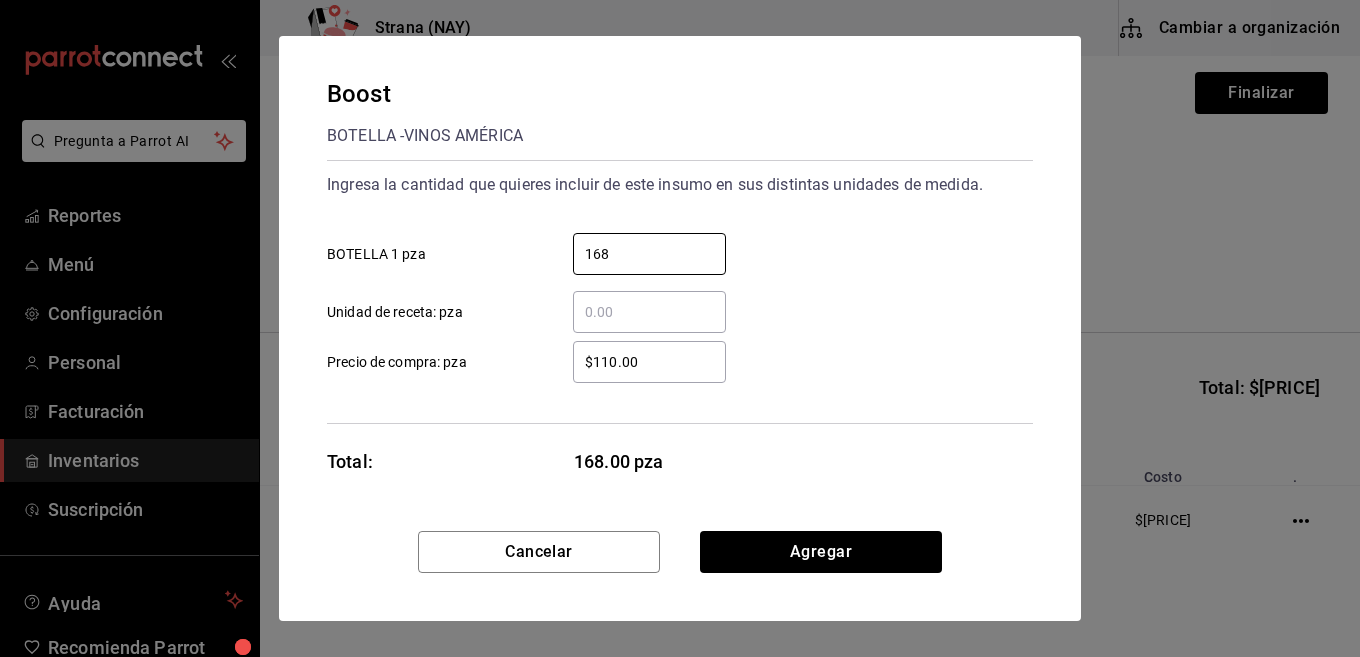 type on "168" 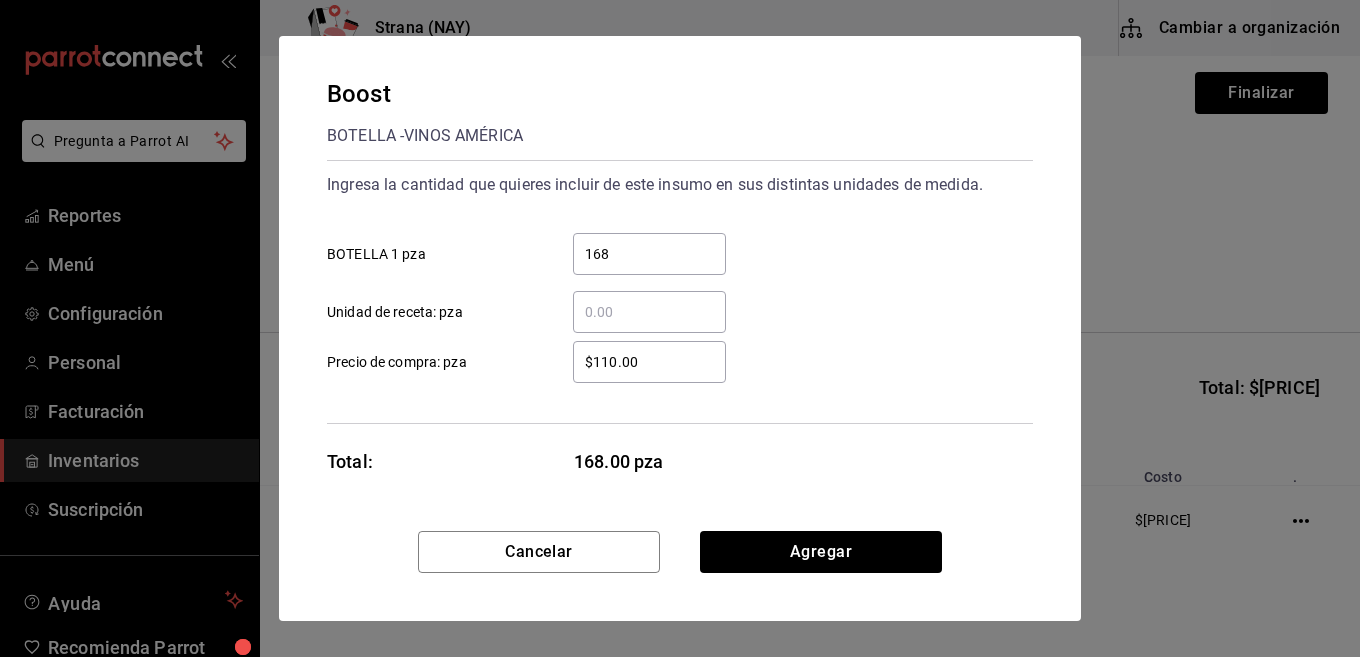 click on "$110.00" at bounding box center [649, 362] 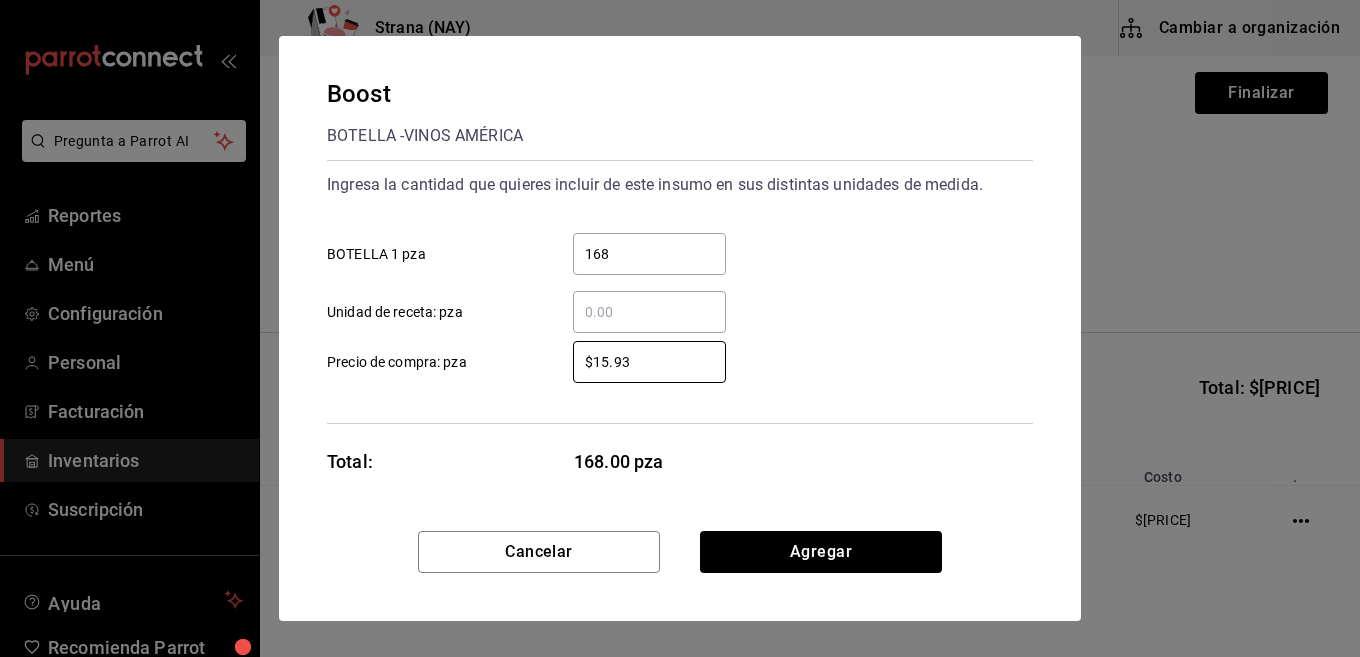 type on "$15.93" 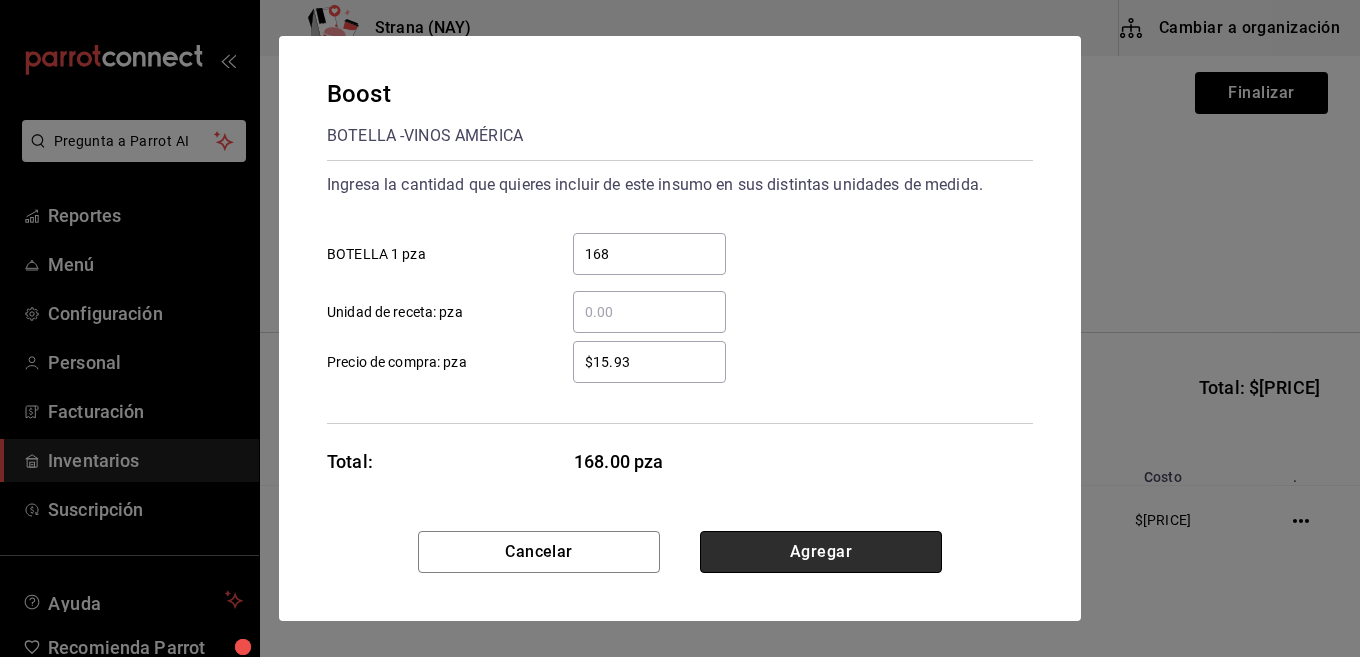 click on "Agregar" at bounding box center (821, 552) 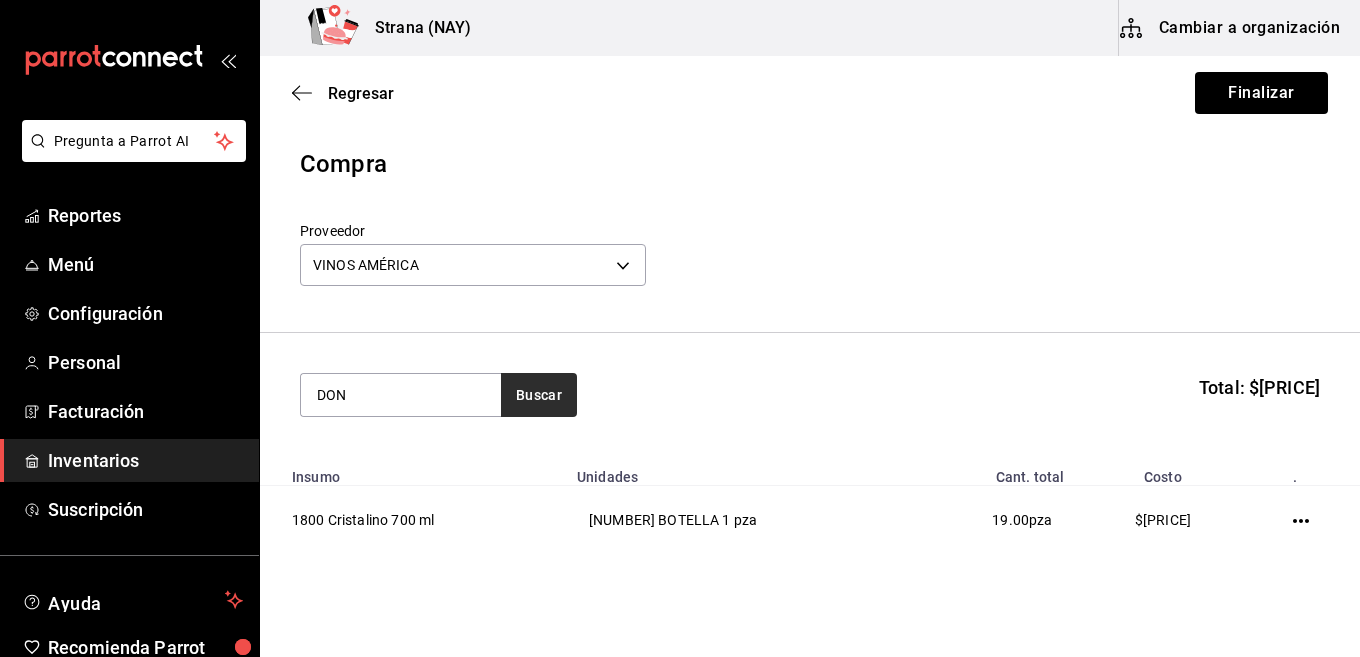 type on "DON" 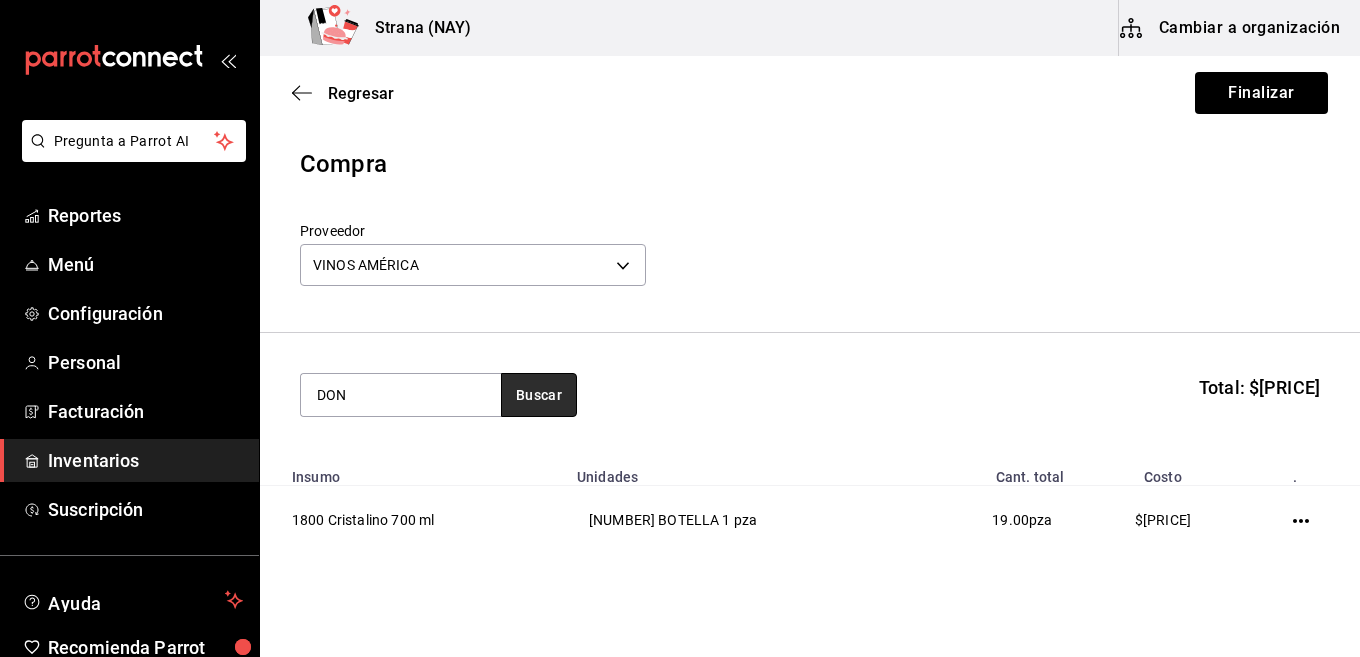 click on "Buscar" at bounding box center [539, 395] 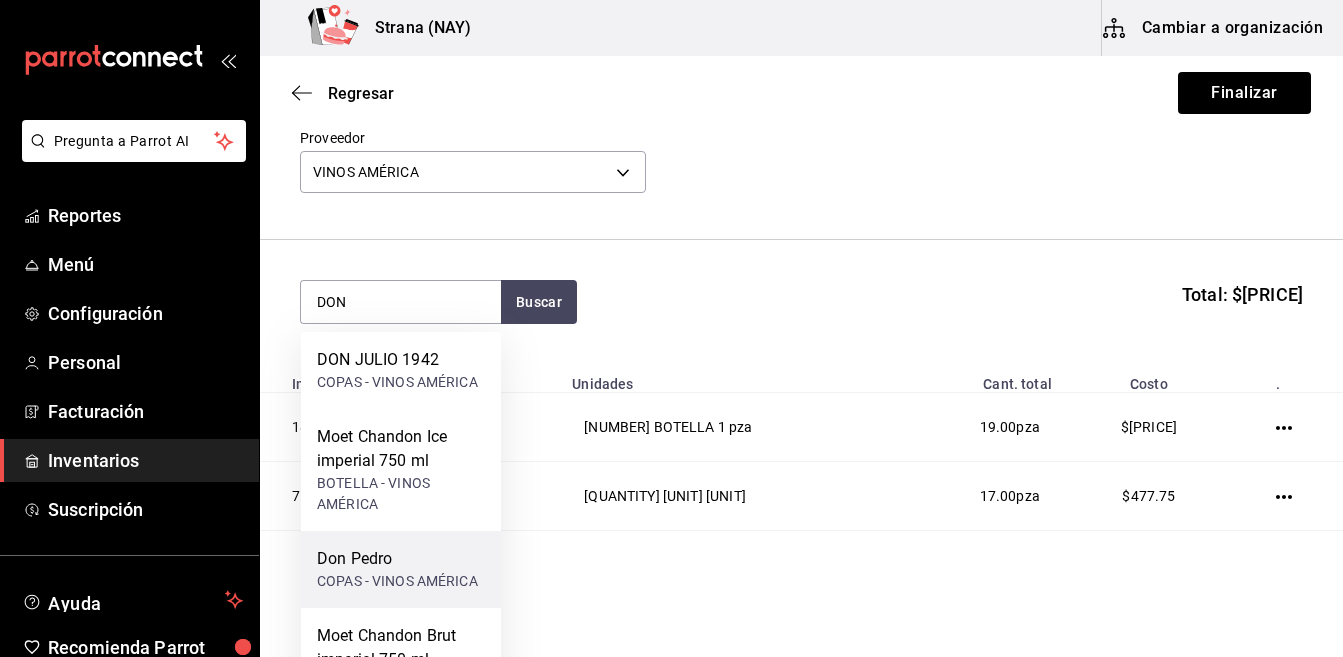 scroll, scrollTop: 200, scrollLeft: 0, axis: vertical 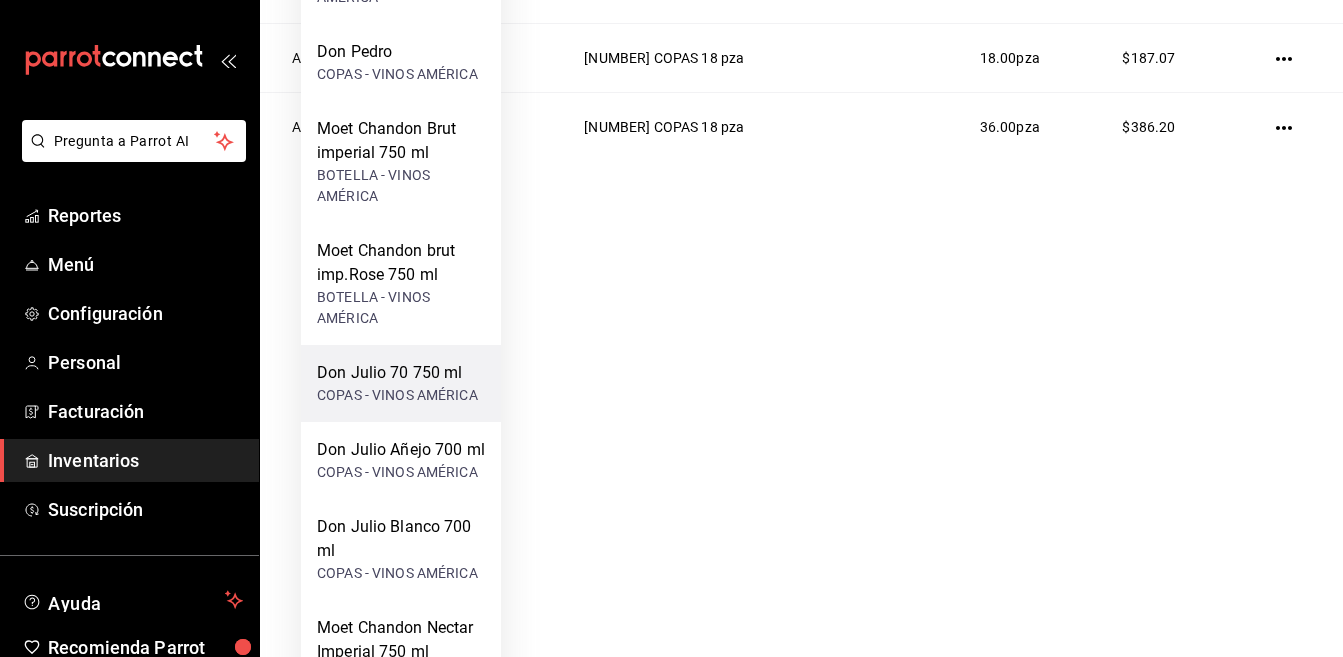 click on "Don Julio 70 750 ml COPAS - VINOS AMÉRICA" at bounding box center (401, 383) 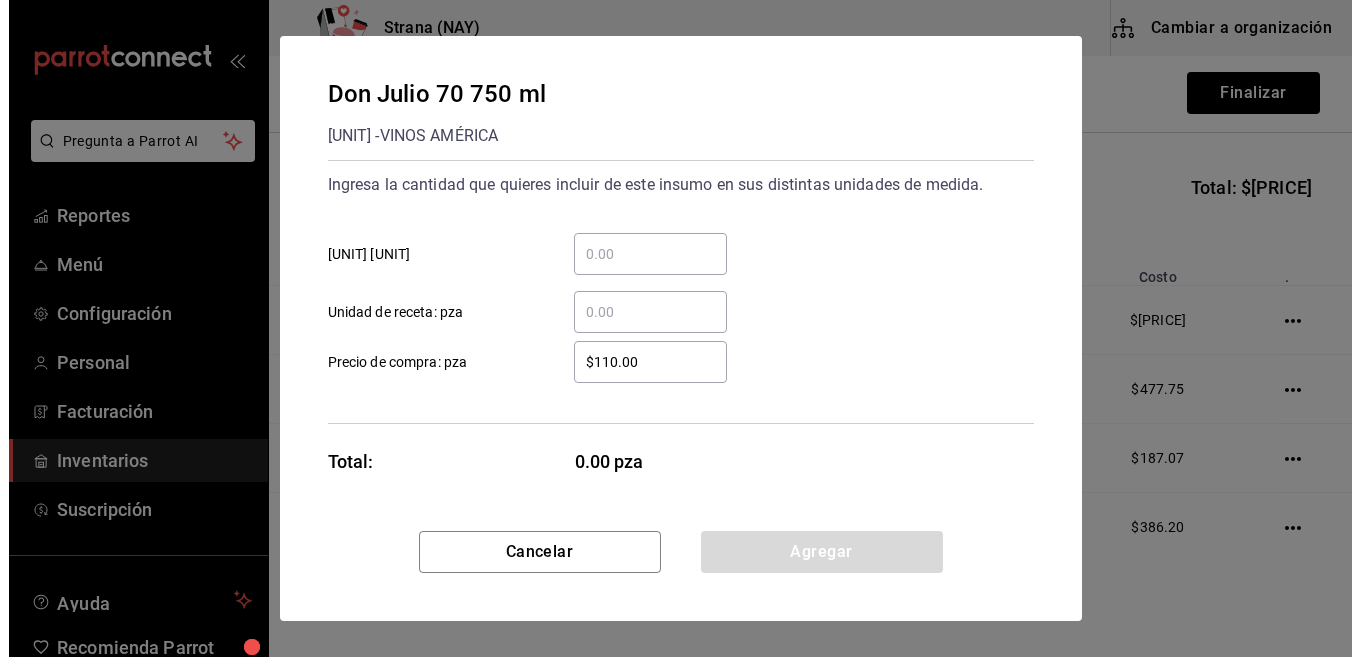 scroll, scrollTop: 0, scrollLeft: 0, axis: both 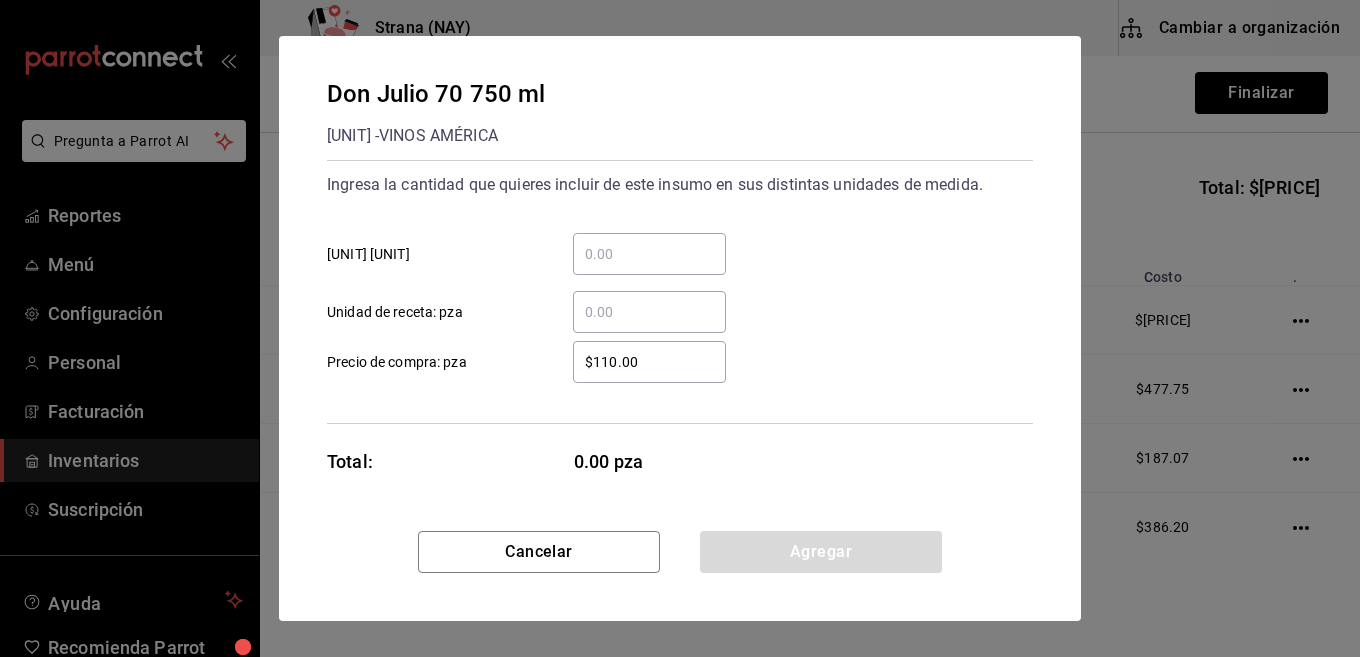 click on "​ COPAS 17 pza" at bounding box center (649, 254) 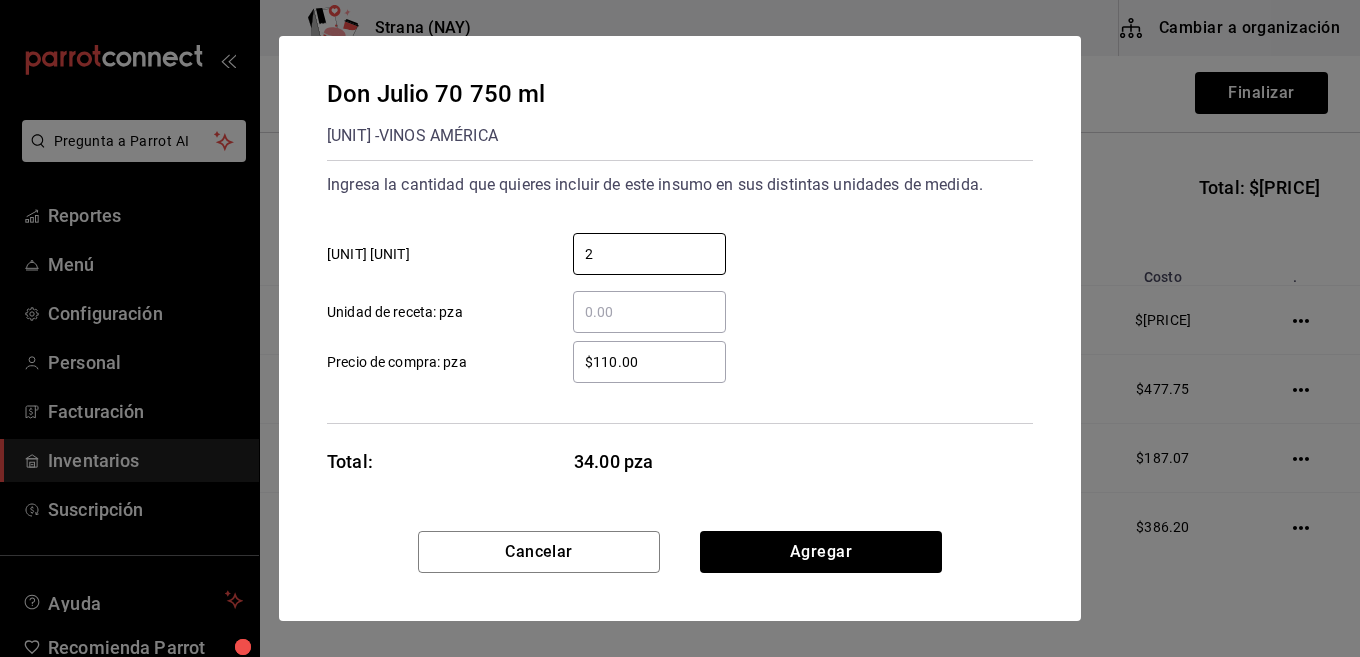 type on "2" 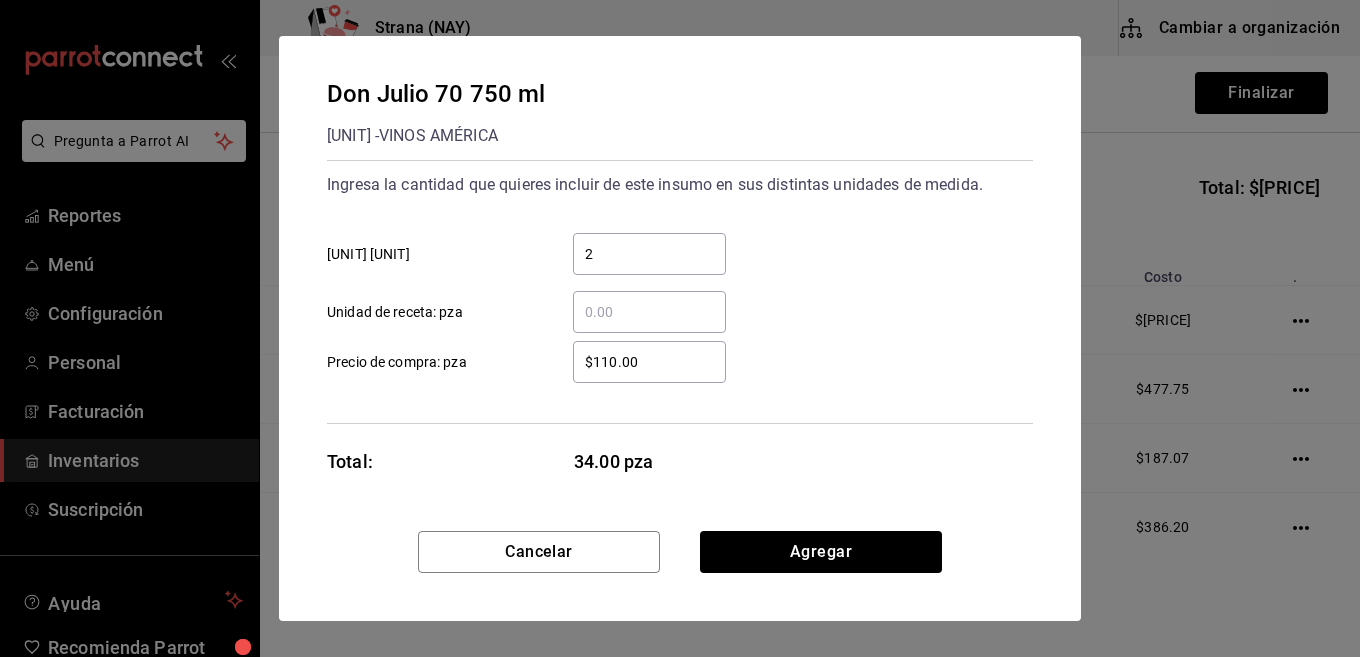 click on "$110.00" at bounding box center [649, 362] 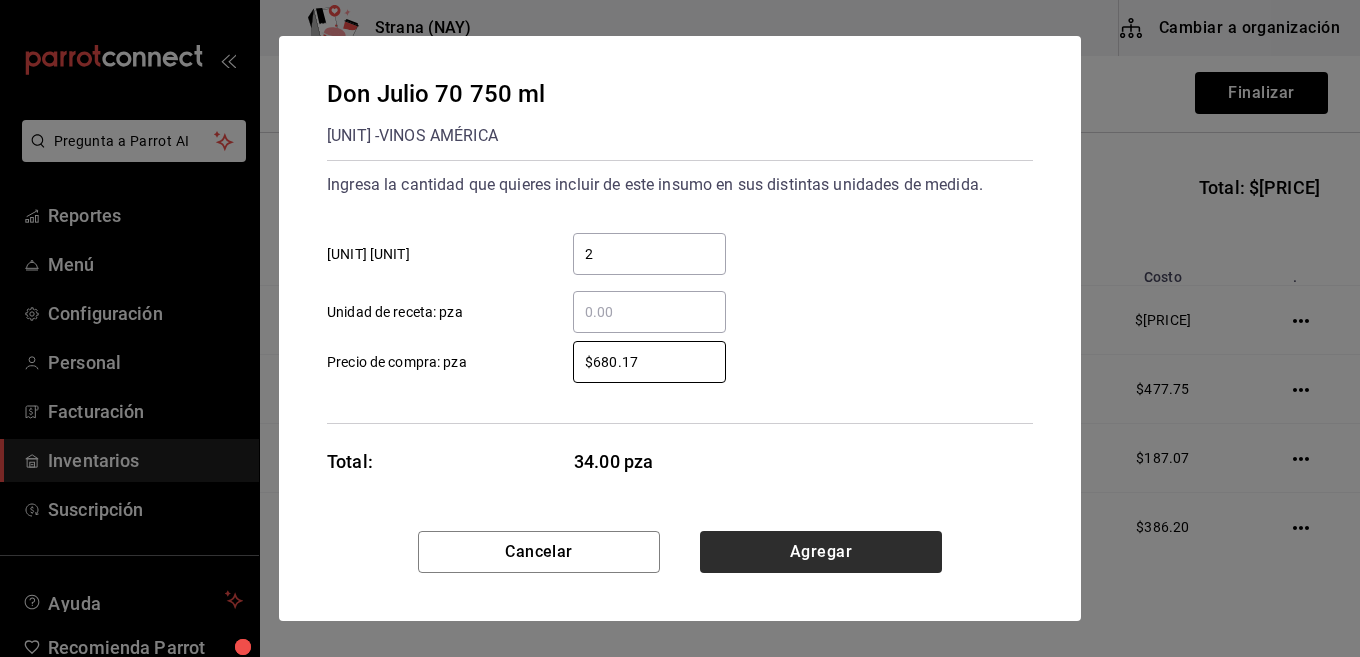 type on "$680.17" 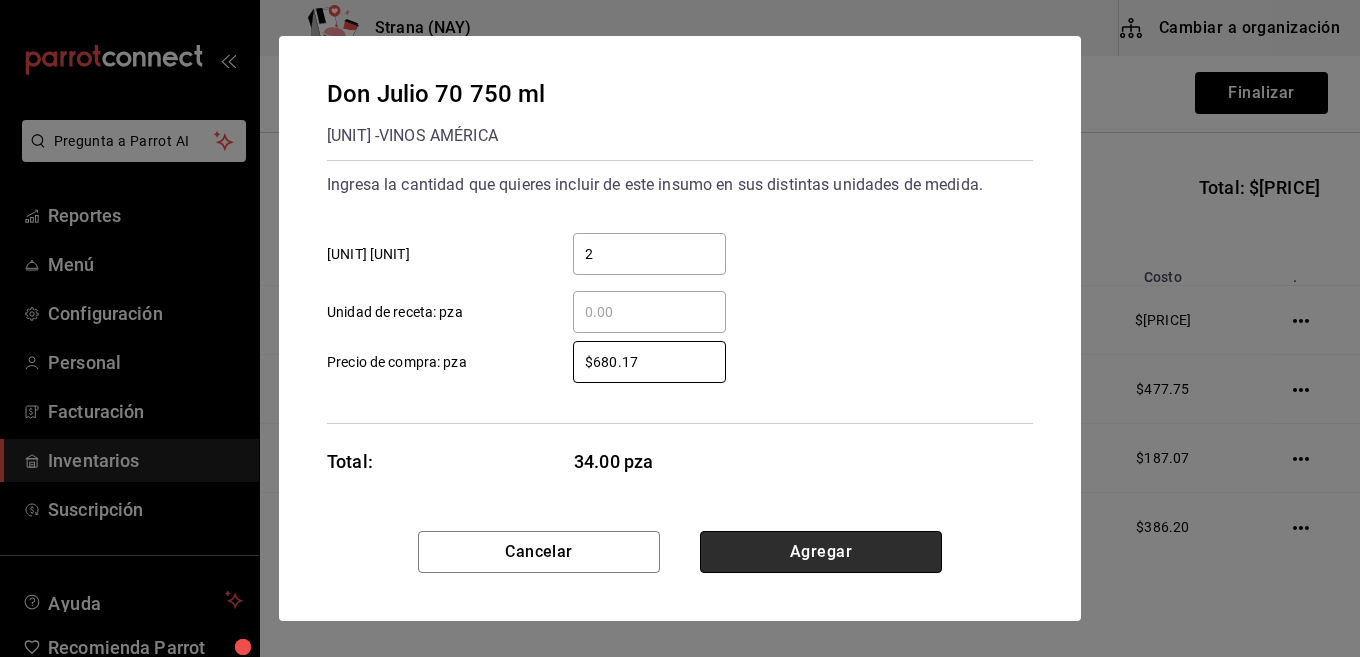click on "Agregar" at bounding box center (821, 552) 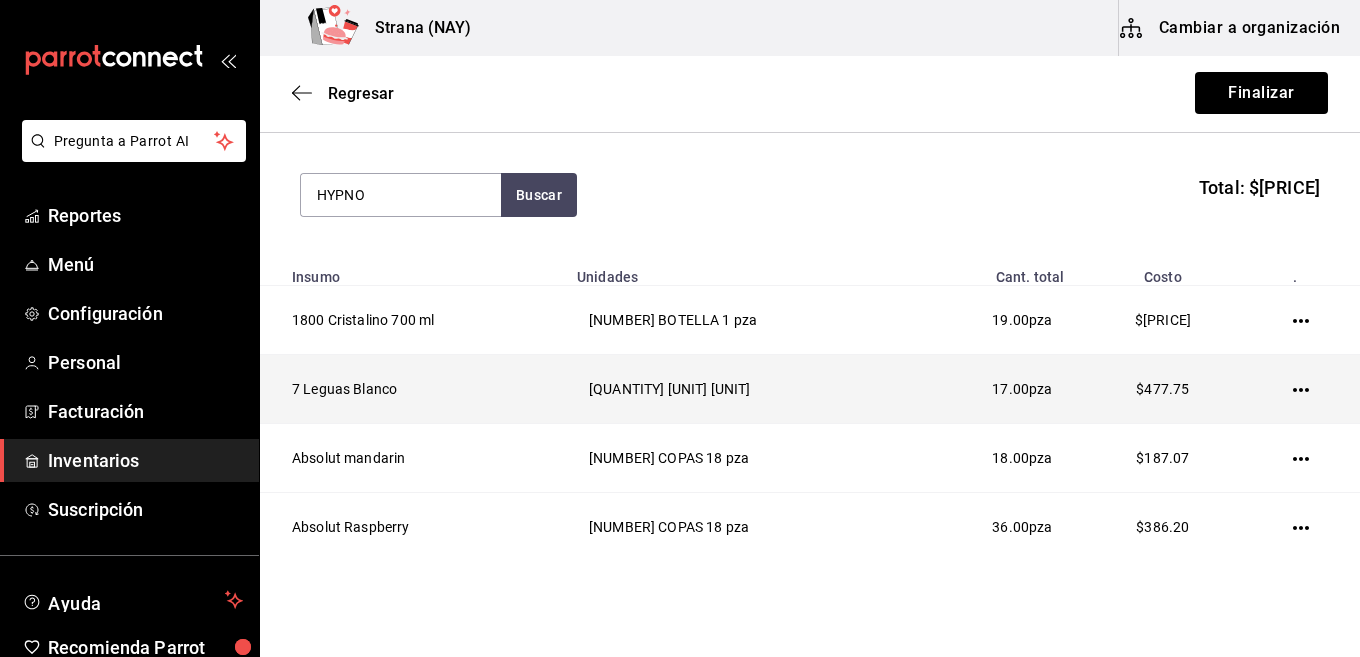 type on "HYPNO" 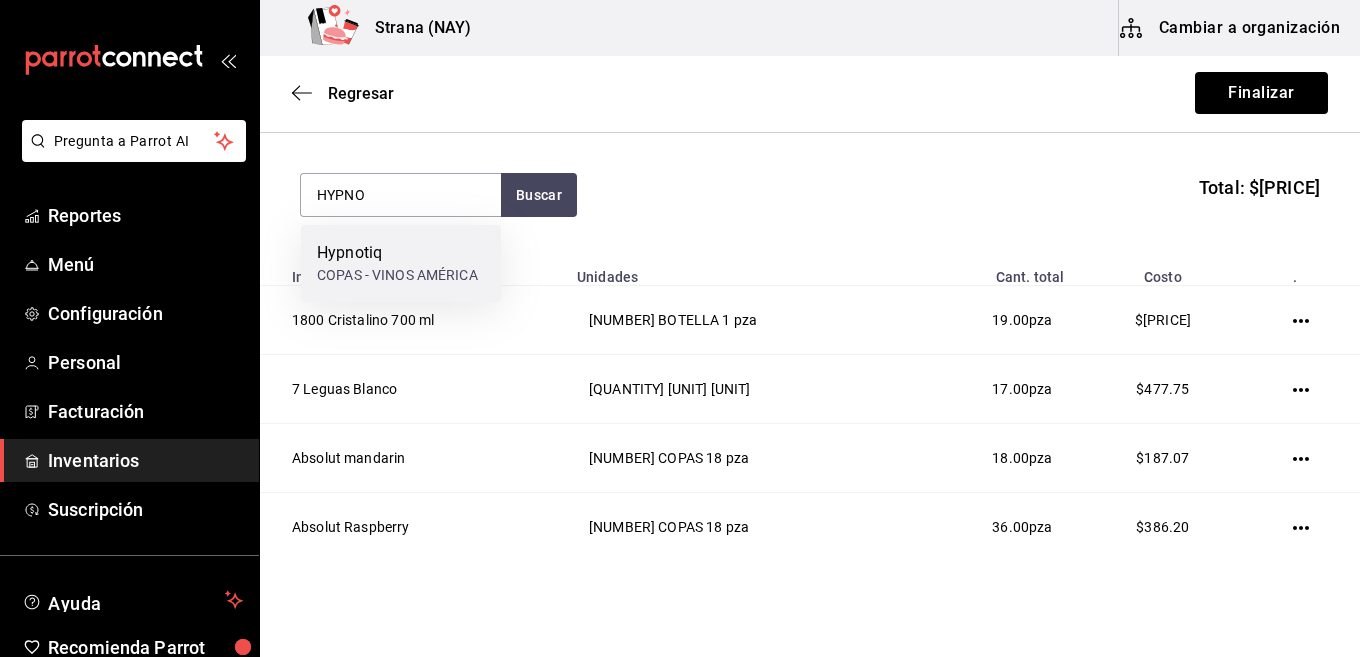 click on "Hypnotiq" at bounding box center (397, 253) 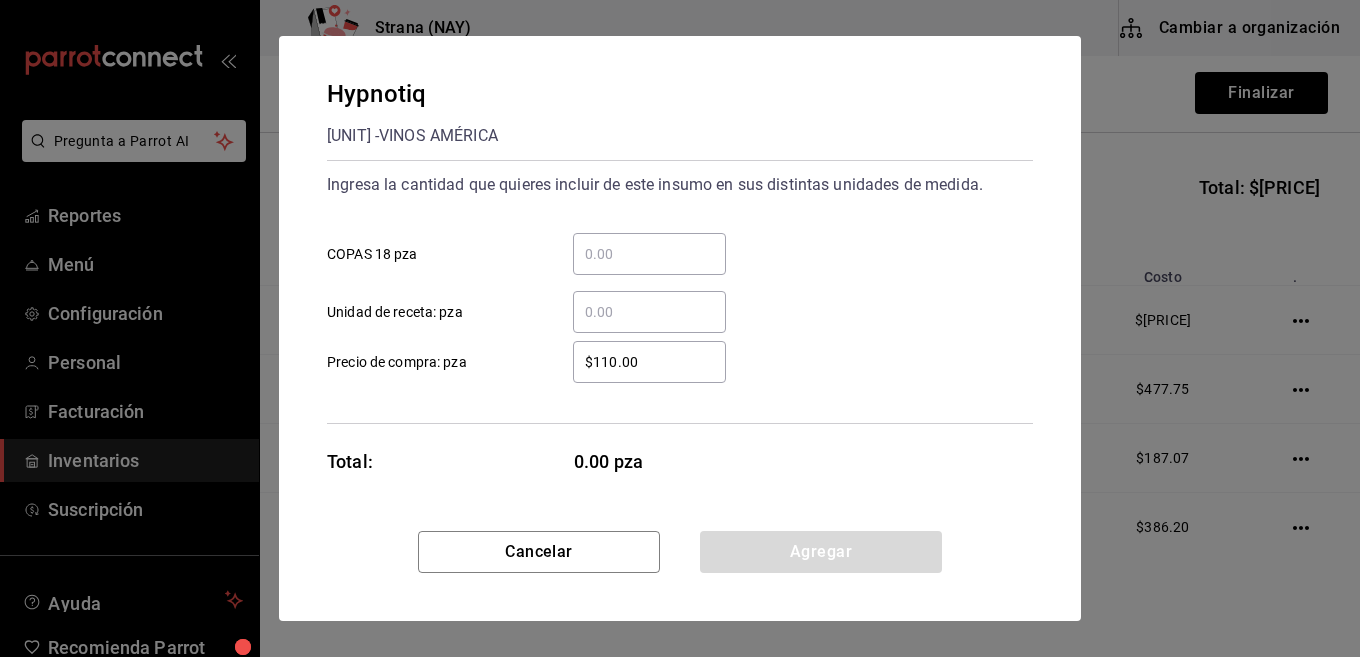 click on "​ COPAS 18 pza" at bounding box center (649, 254) 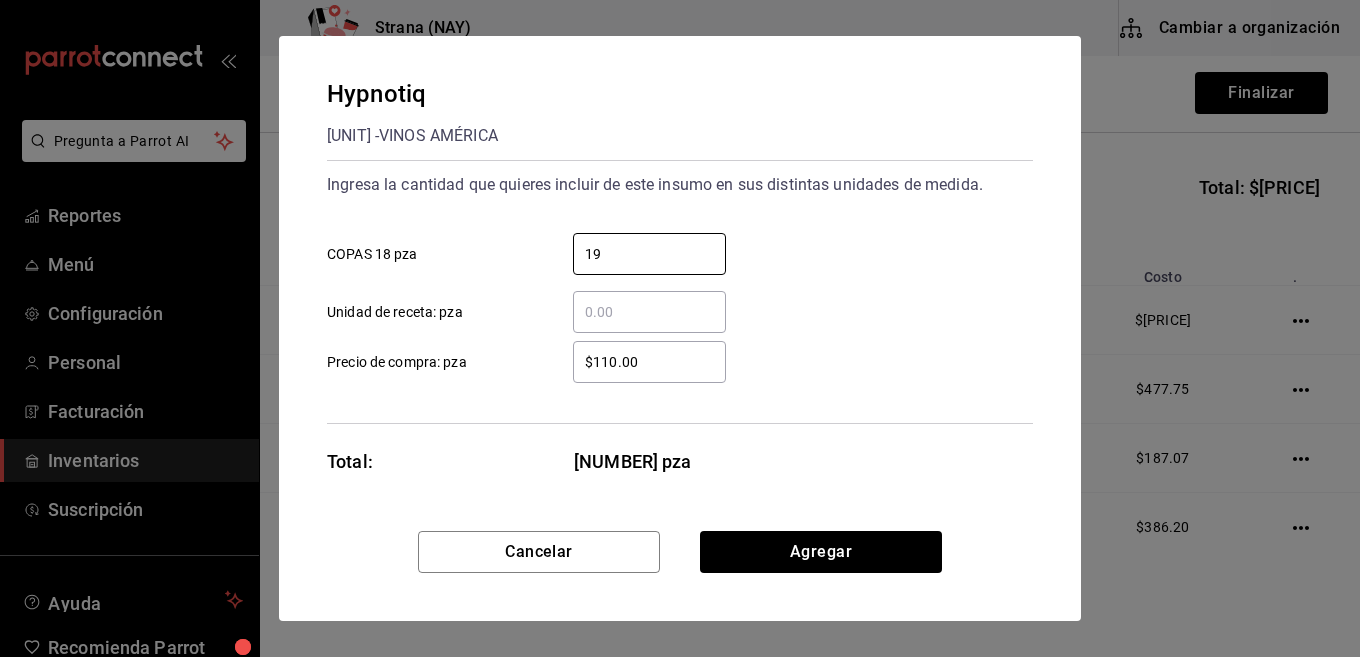 type on "19" 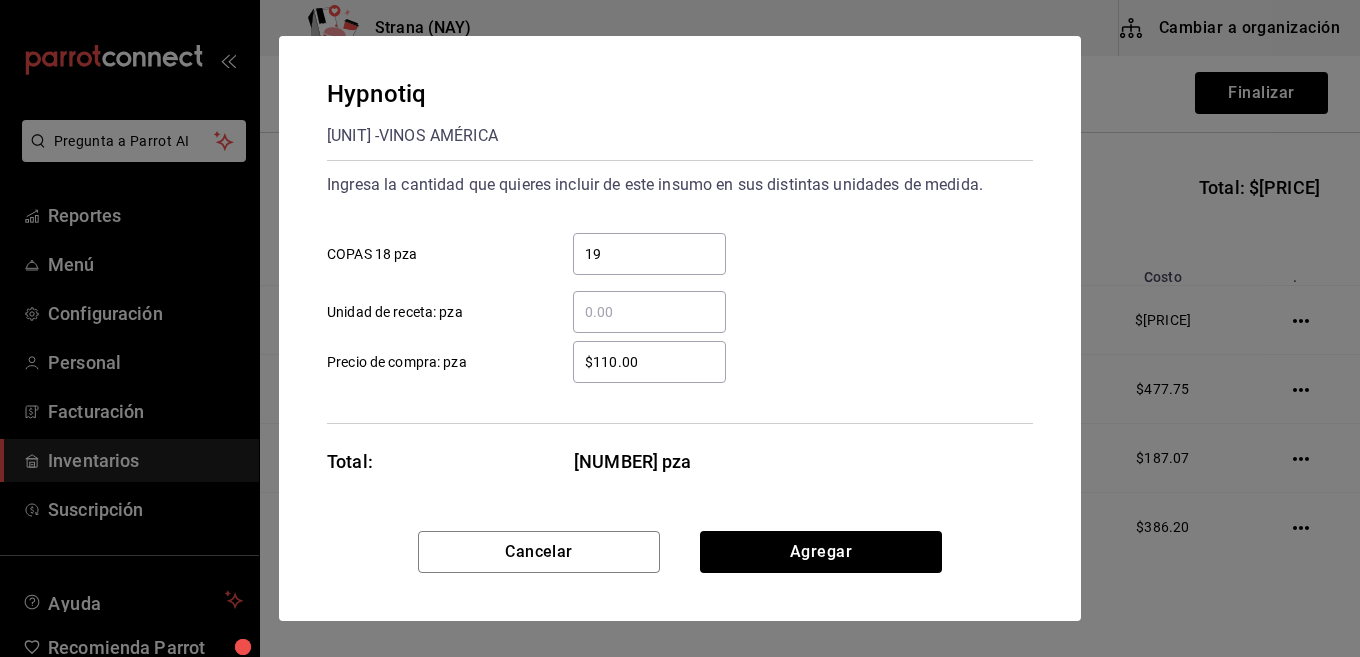 click on "$110.00" at bounding box center (649, 362) 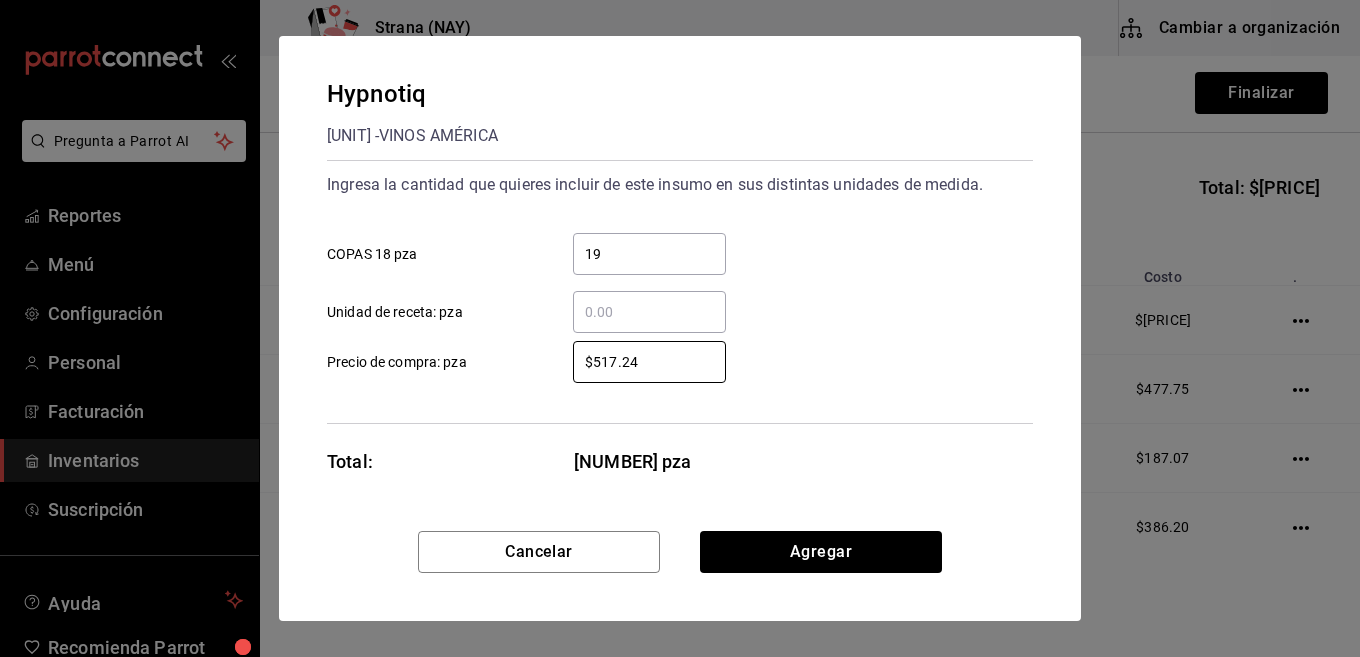 type on "$517.24" 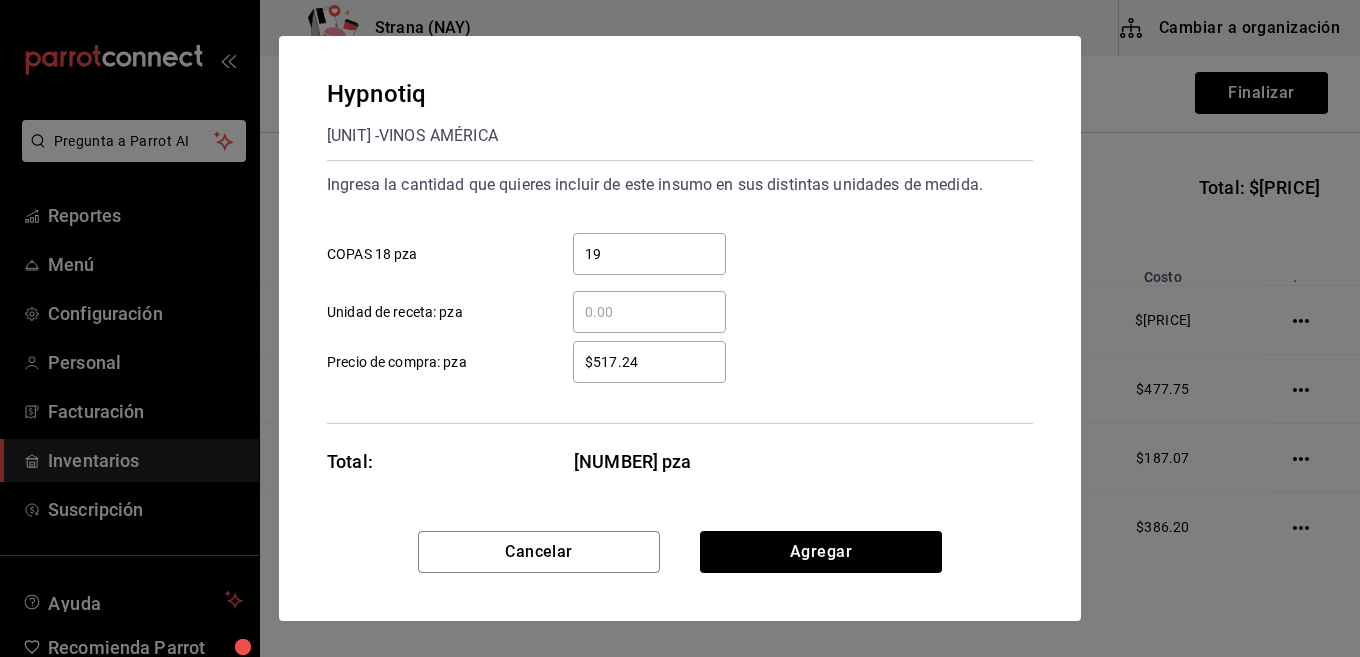 click on "Ingresa la cantidad que quieres incluir de este insumo en sus distintas unidades de medida. 19 ​ COPAS 18 pza ​ Unidad de receta: pza $517.24 ​ Precio de compra: pza" at bounding box center [680, 292] 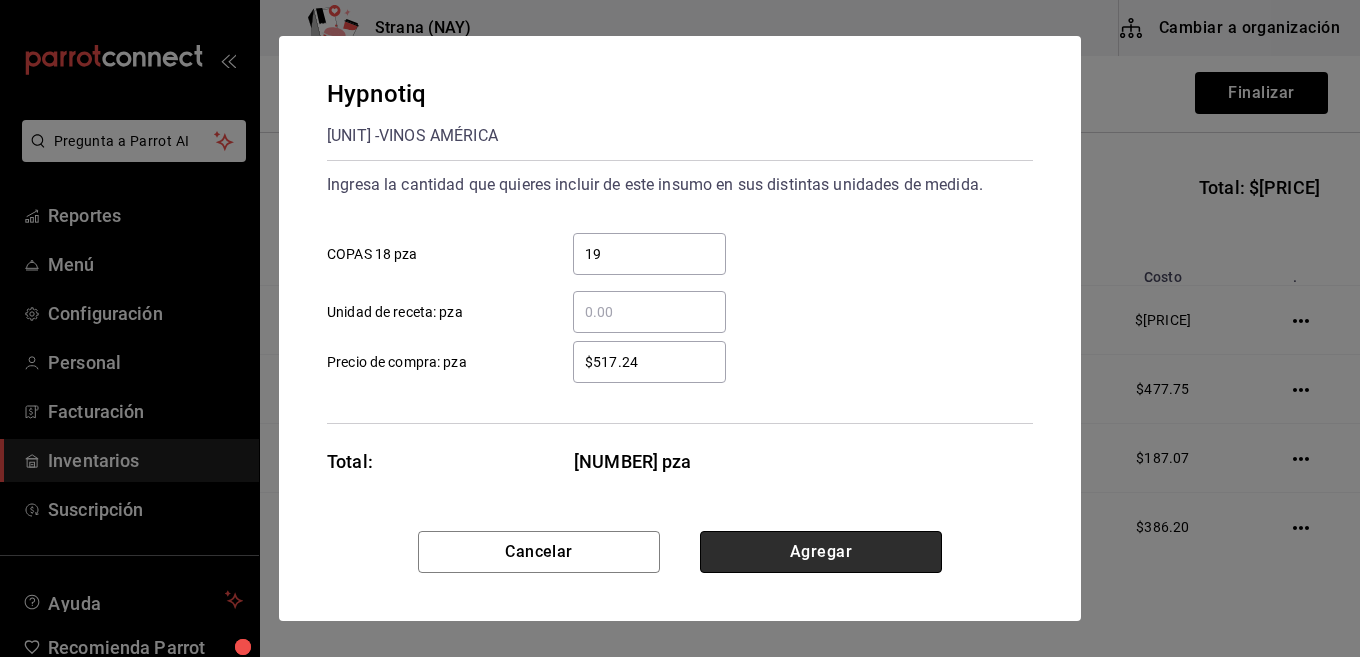 click on "Agregar" at bounding box center (821, 552) 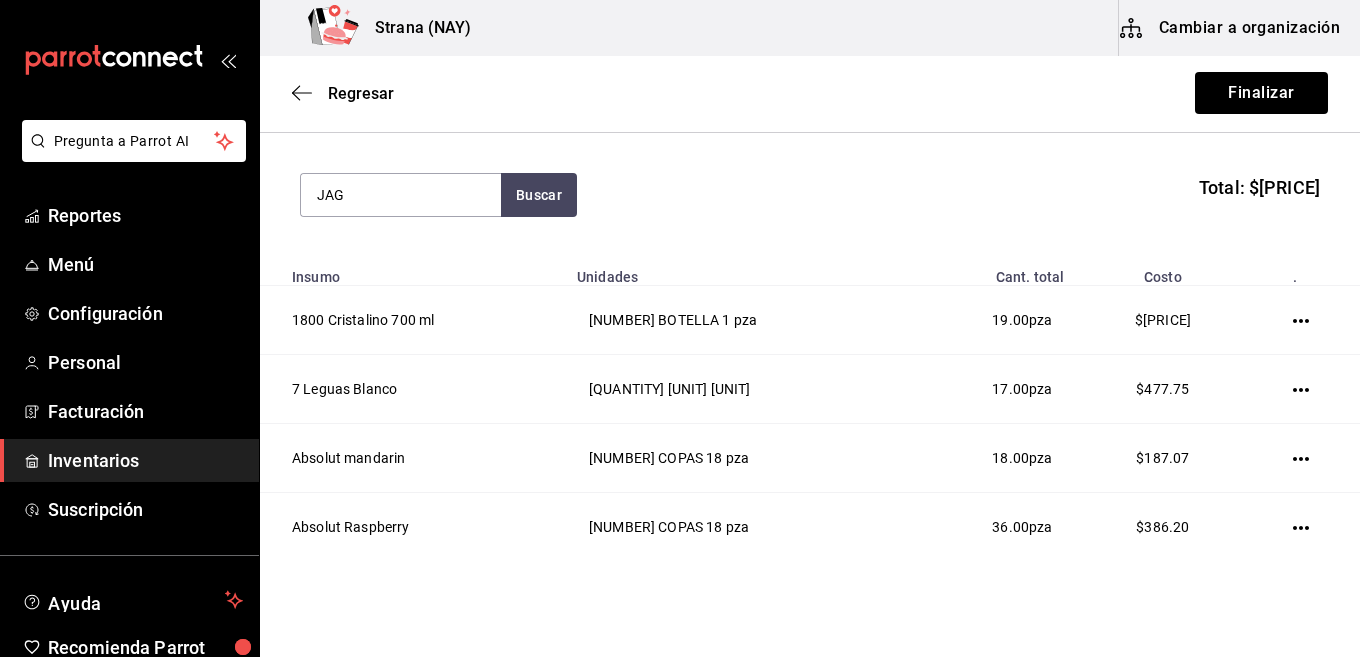 type on "JAG" 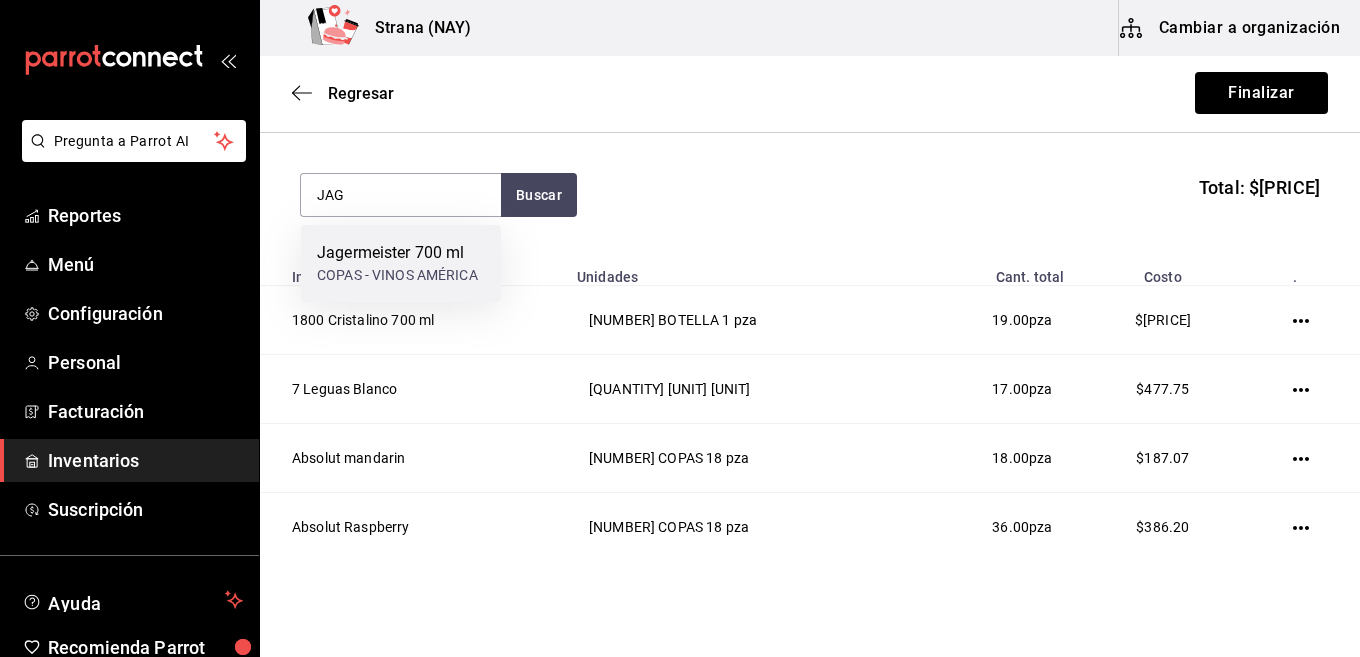 click on "COPAS - VINOS AMÉRICA" at bounding box center [397, 275] 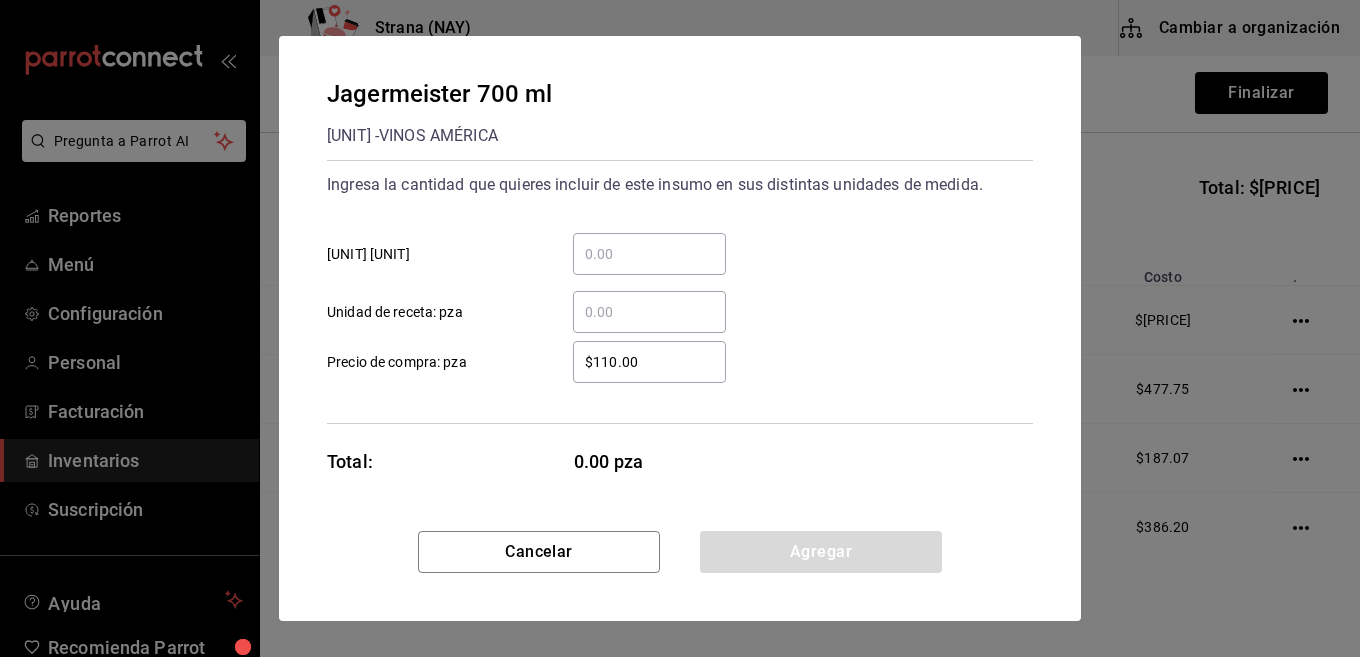 click on "​ COPAS 17 pza" at bounding box center (649, 254) 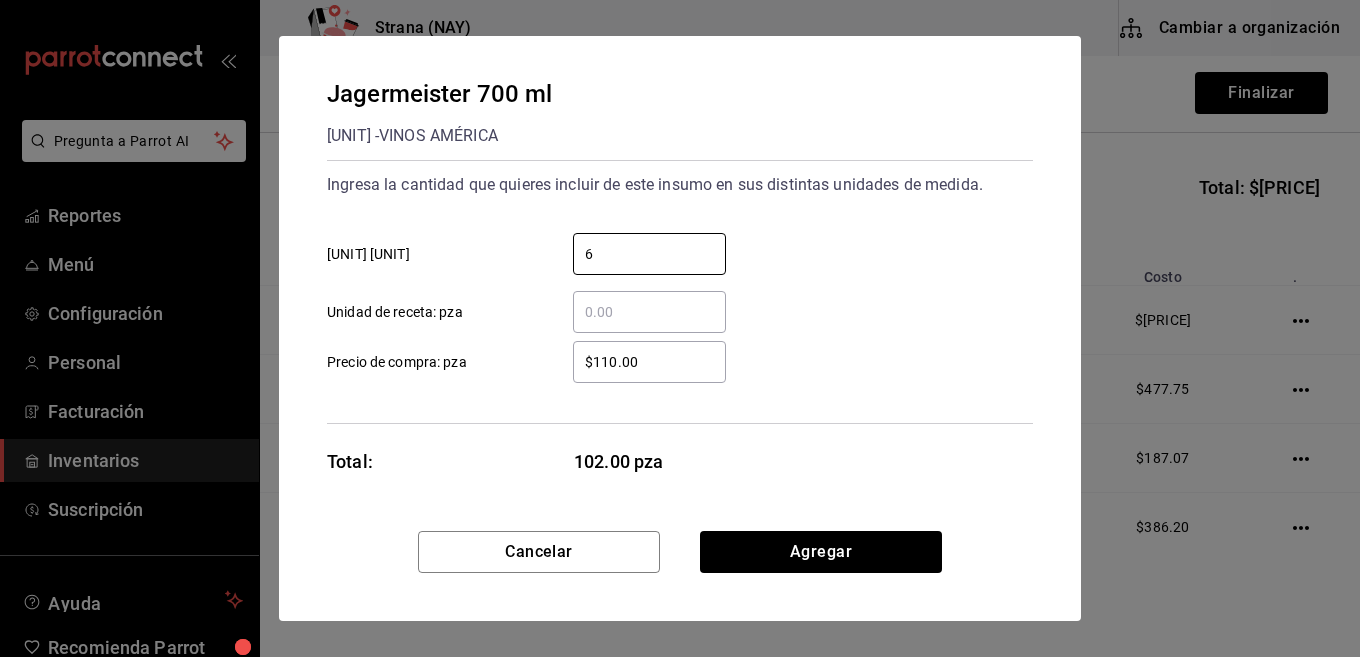 type on "6" 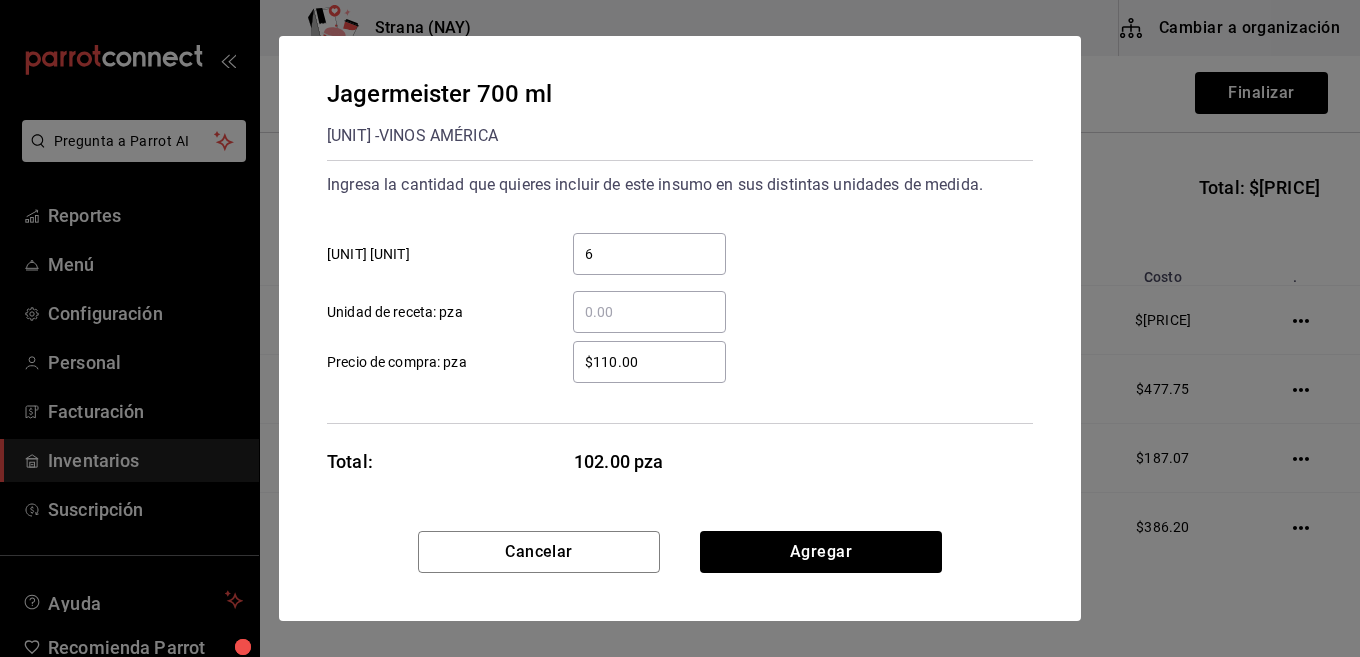click on "$110.00" at bounding box center [649, 362] 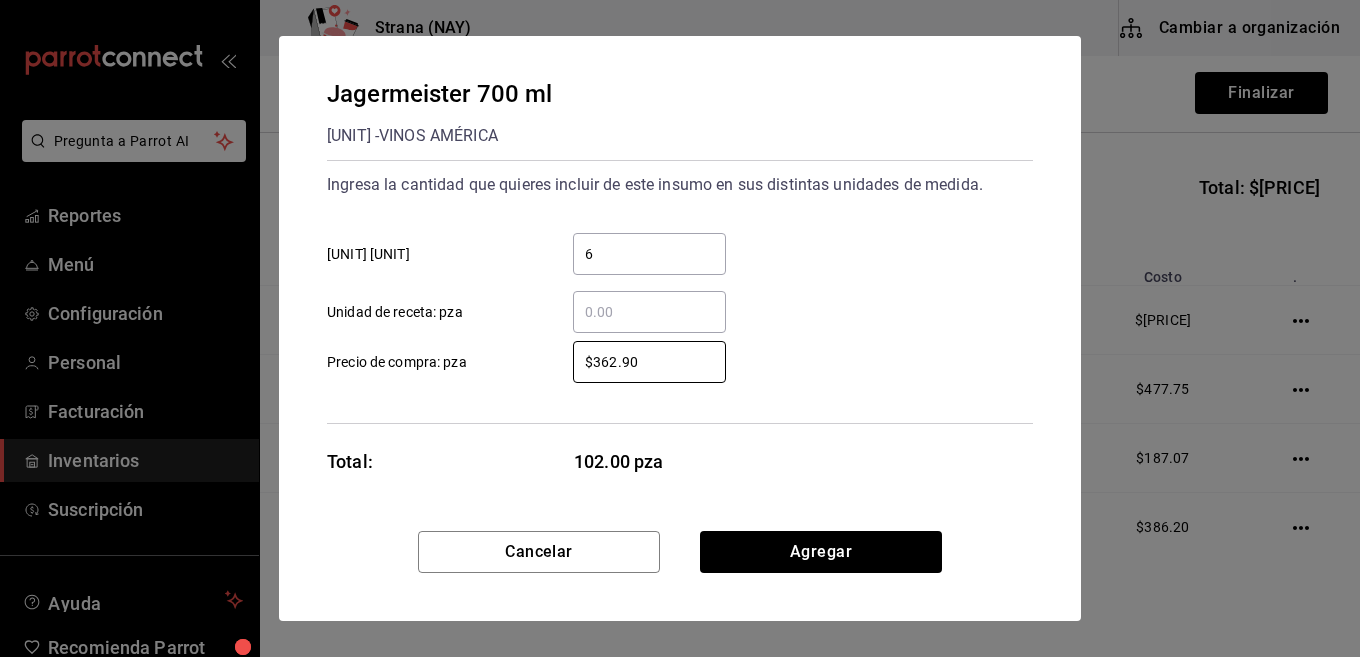 type on "$362.90" 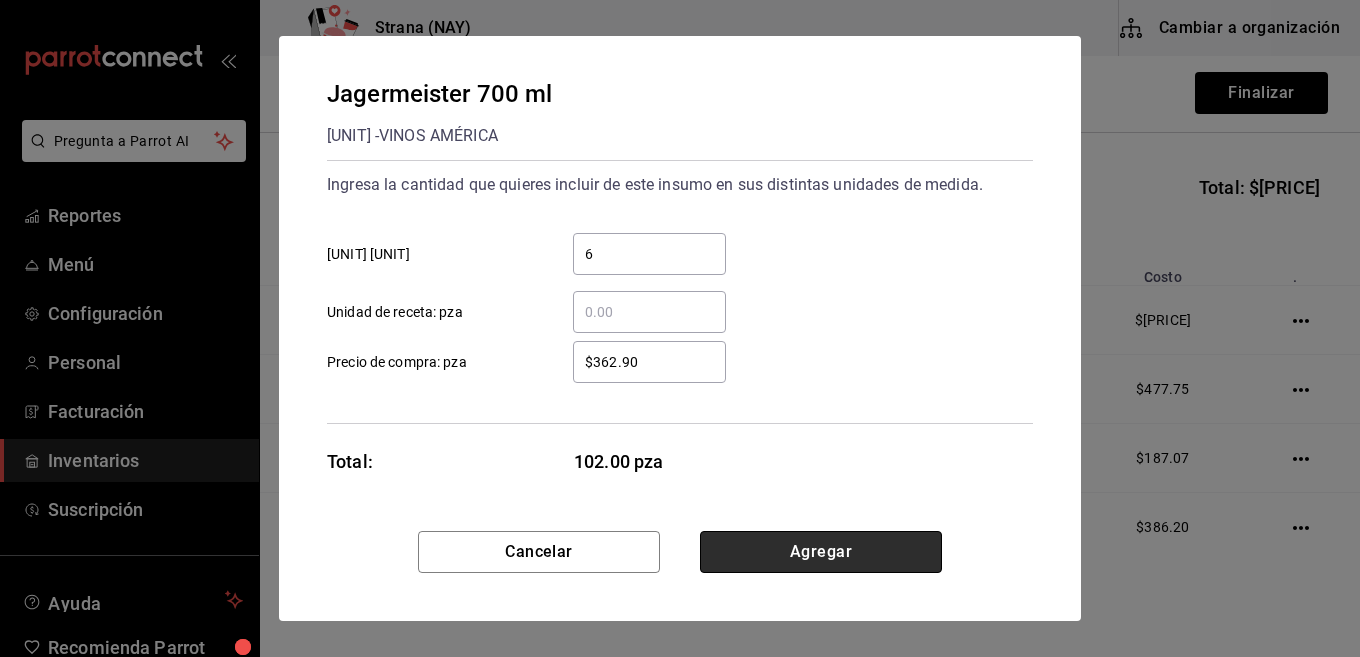 click on "Agregar" at bounding box center (821, 552) 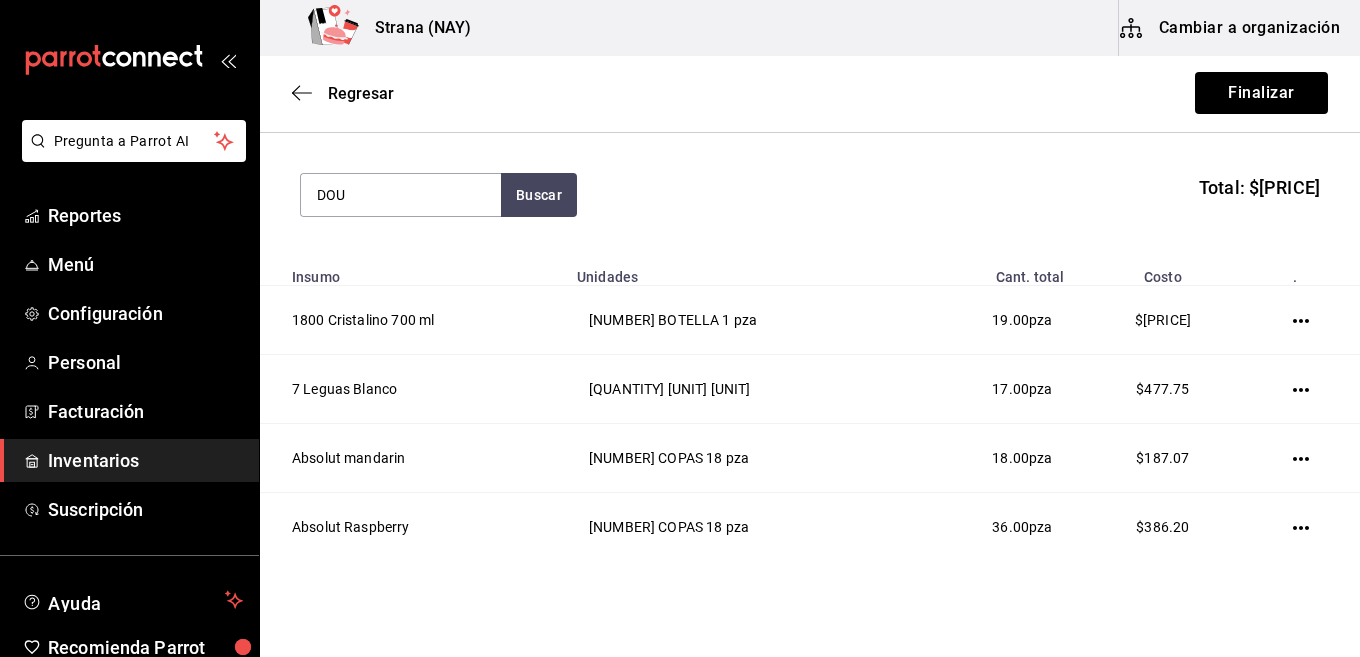 type on "DOU" 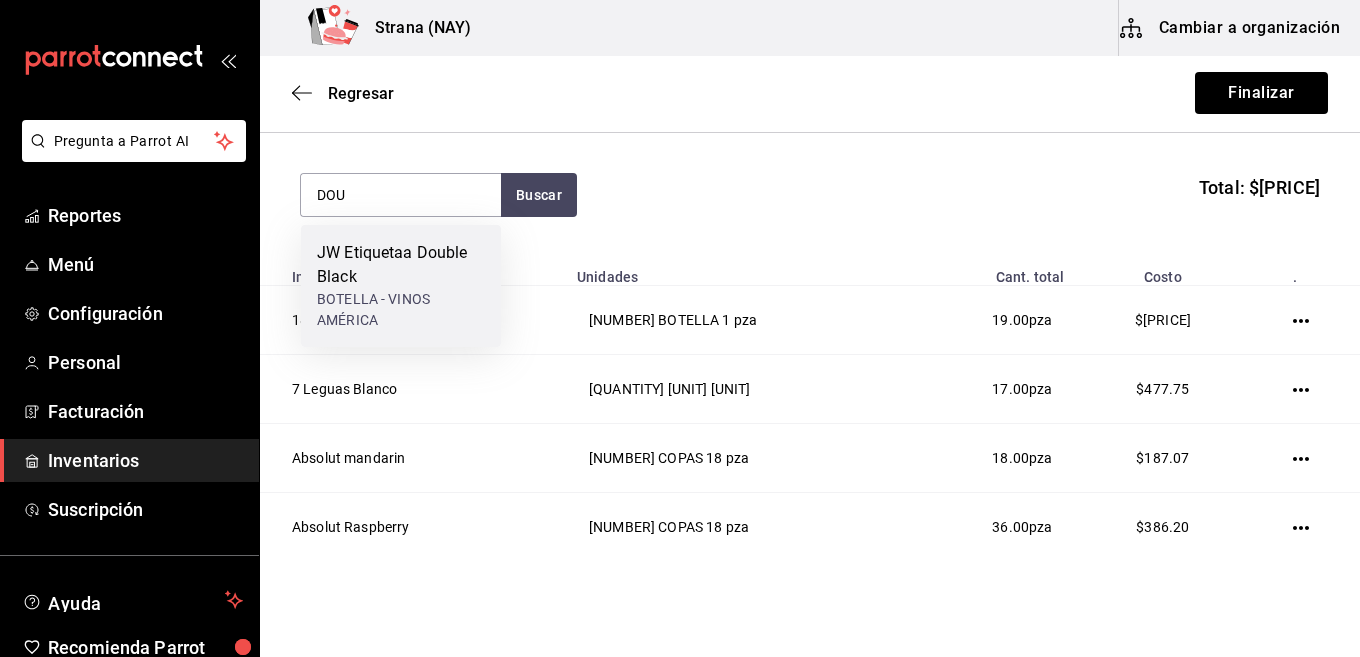 click on "JW Etiquetaa Double Black BOTELLA - VINOS AMÉRICA" at bounding box center (401, 286) 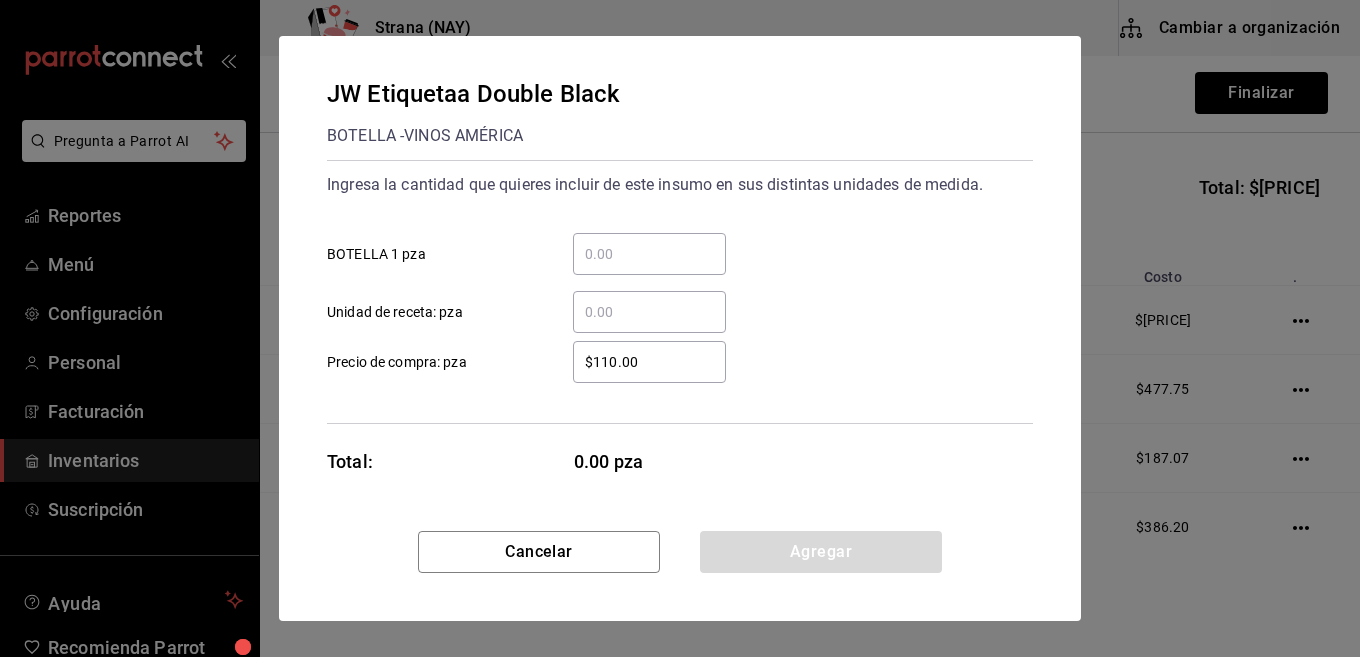 click on "​ BOTELLA 1 pza" at bounding box center (649, 254) 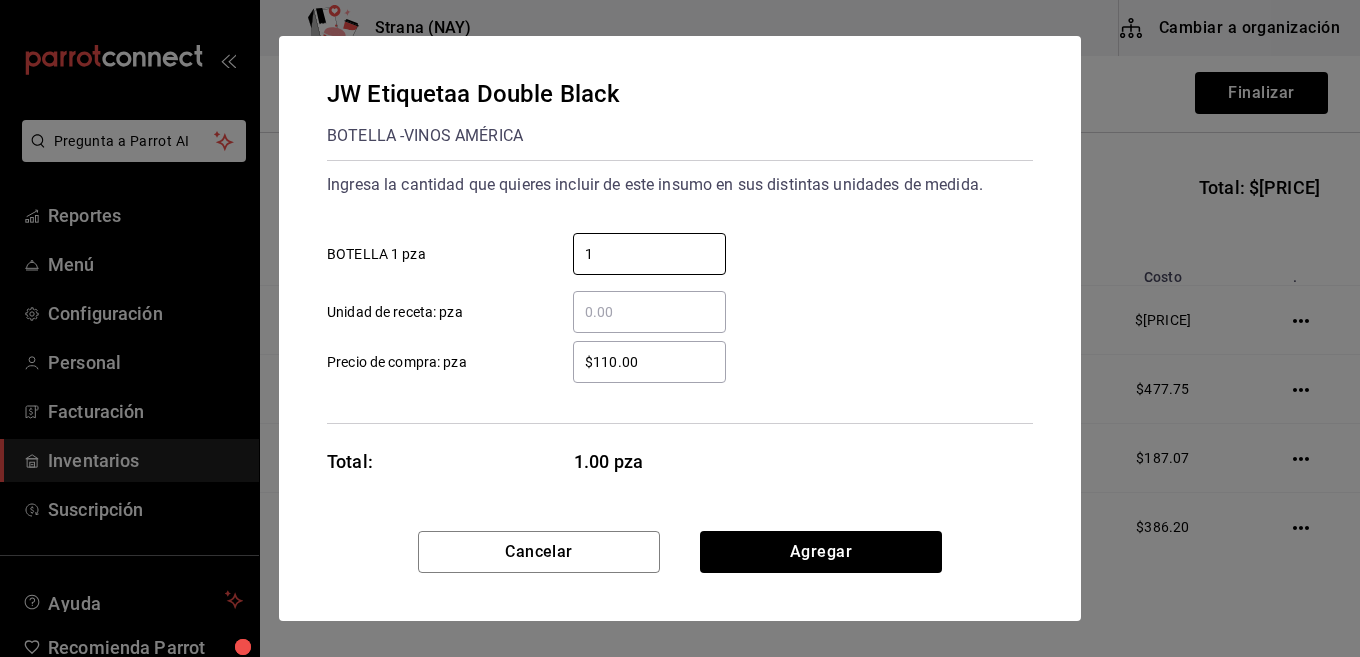 type on "1" 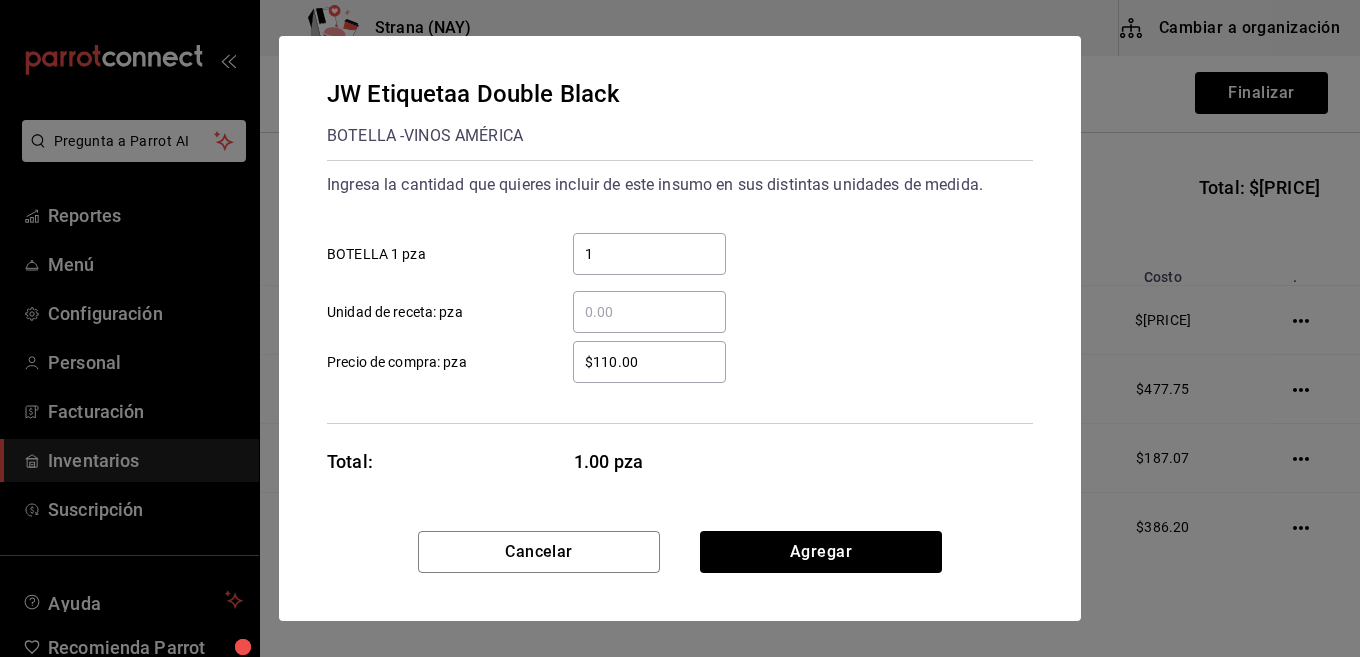 click on "$110.00" at bounding box center (649, 362) 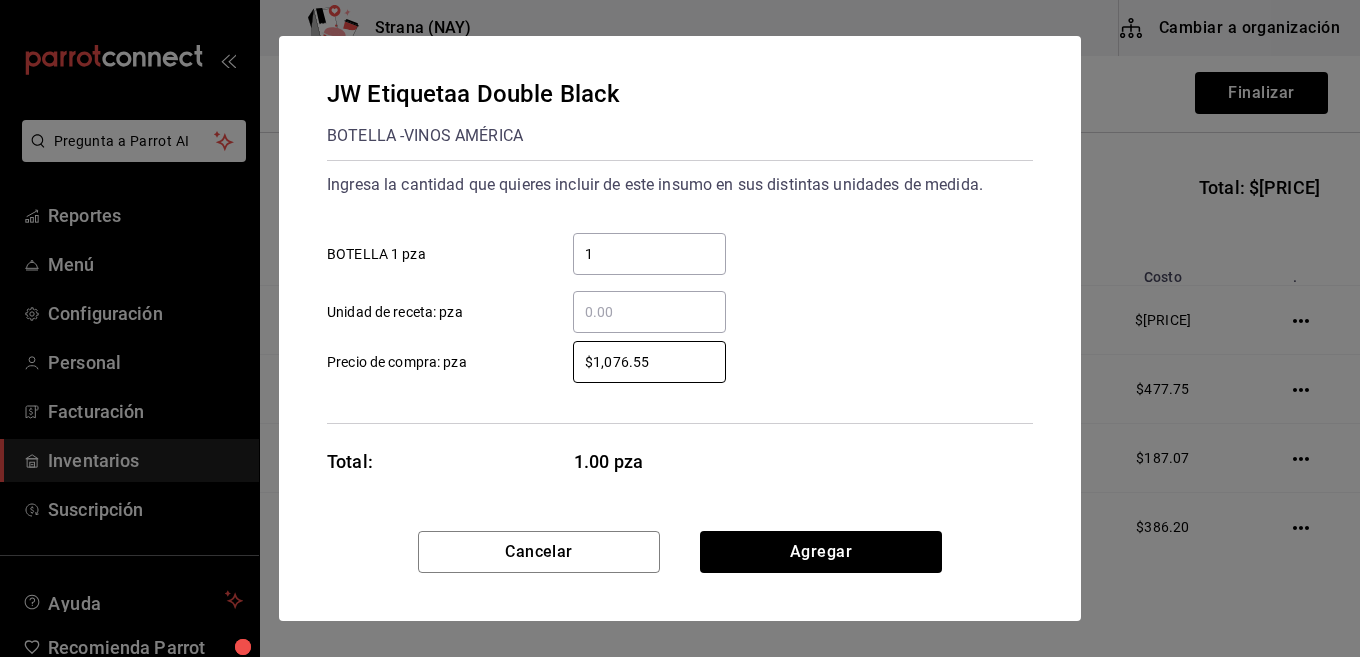 type on "$1,076.55" 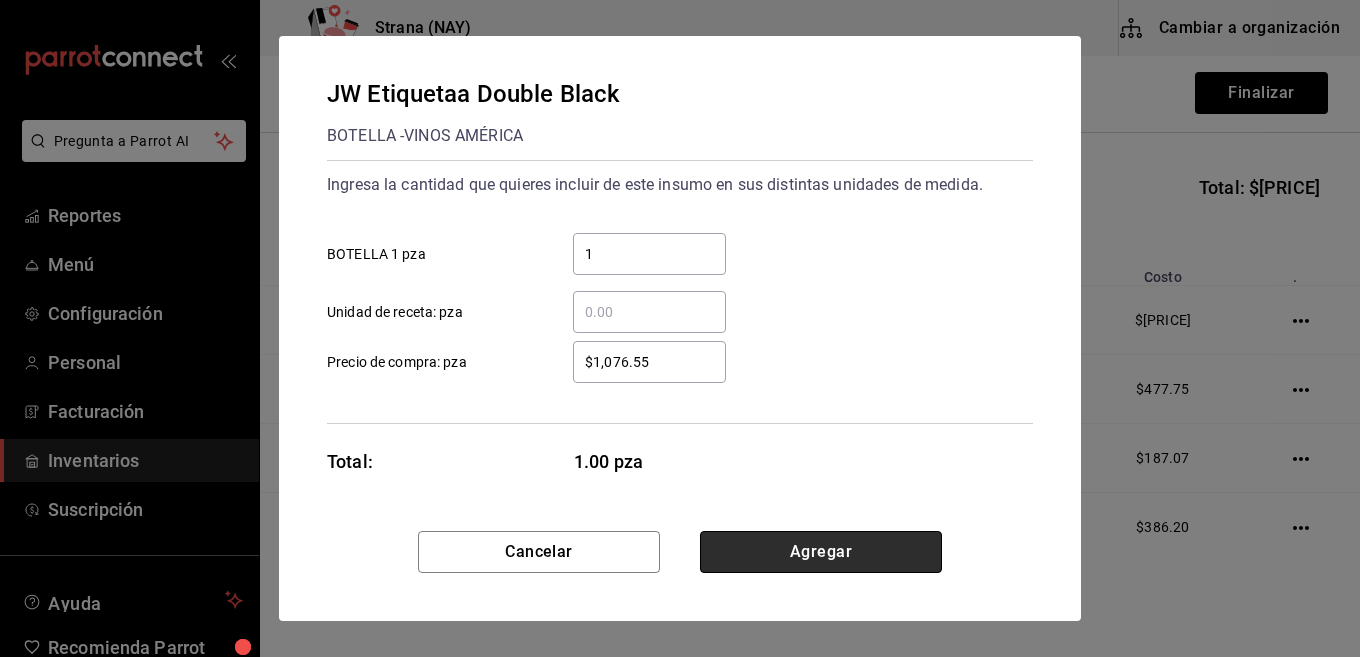 click on "Agregar" at bounding box center (821, 552) 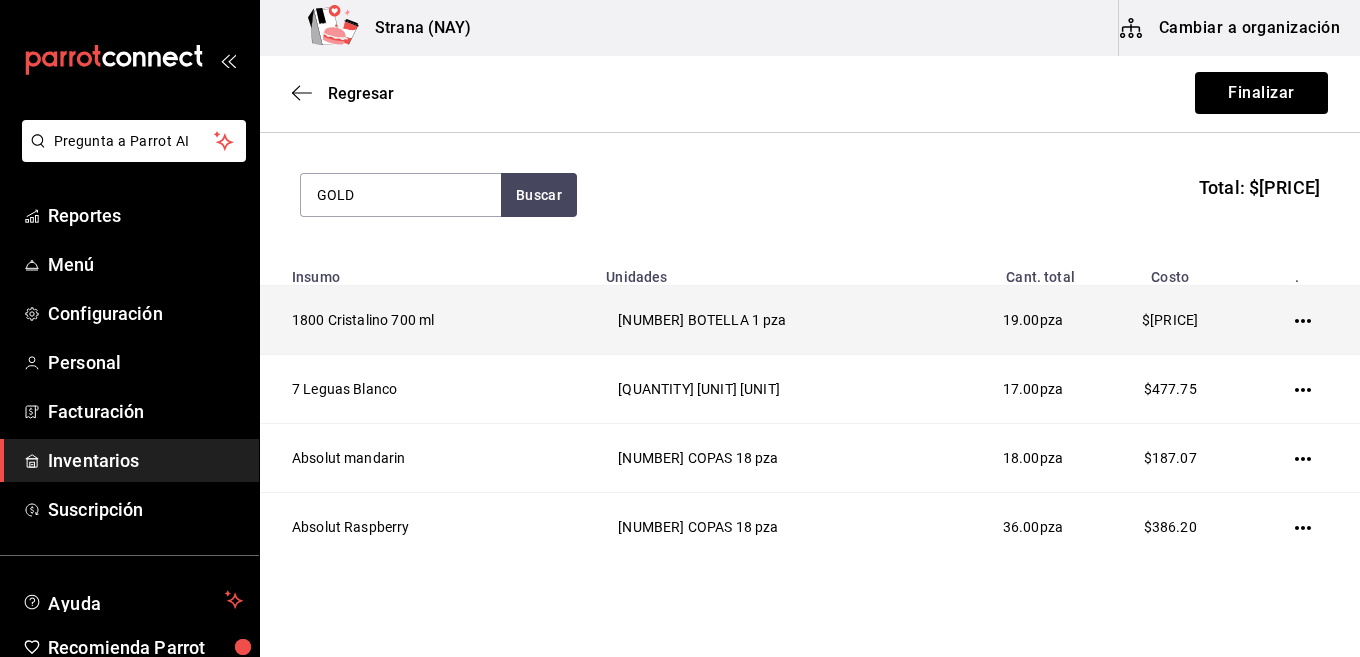 type on "GOLD" 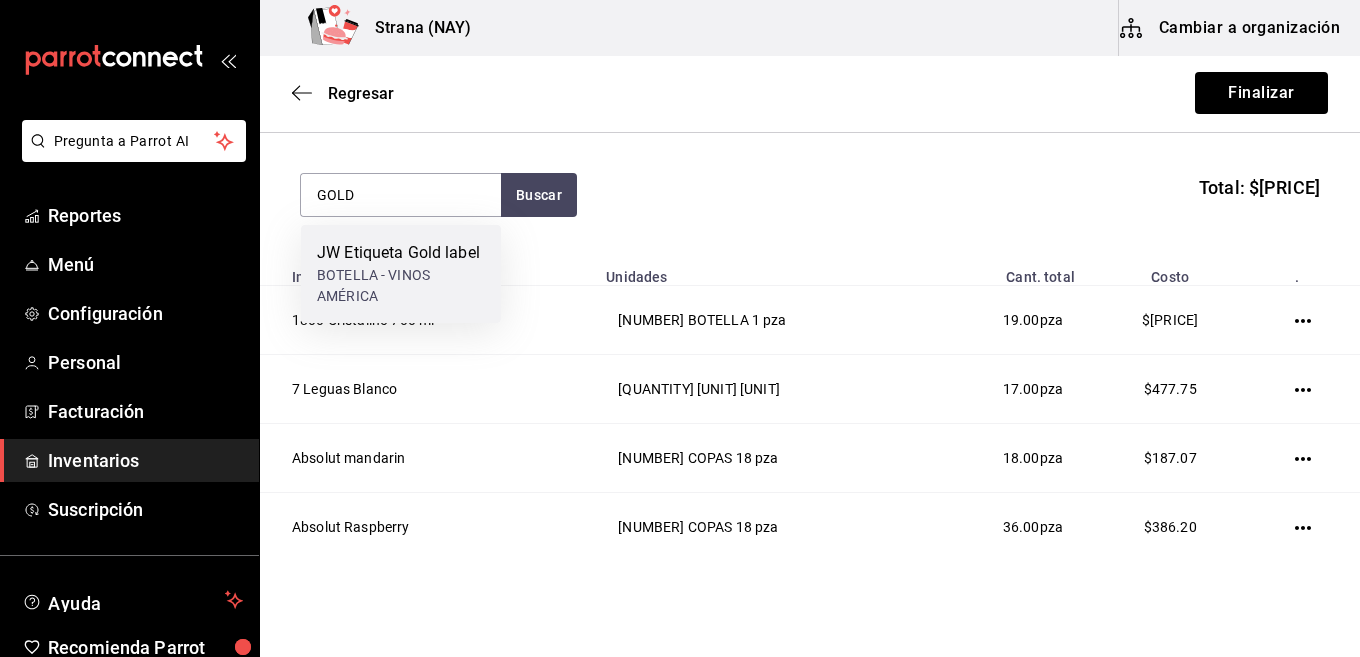 click on "BOTELLA - VINOS AMÉRICA" at bounding box center [401, 286] 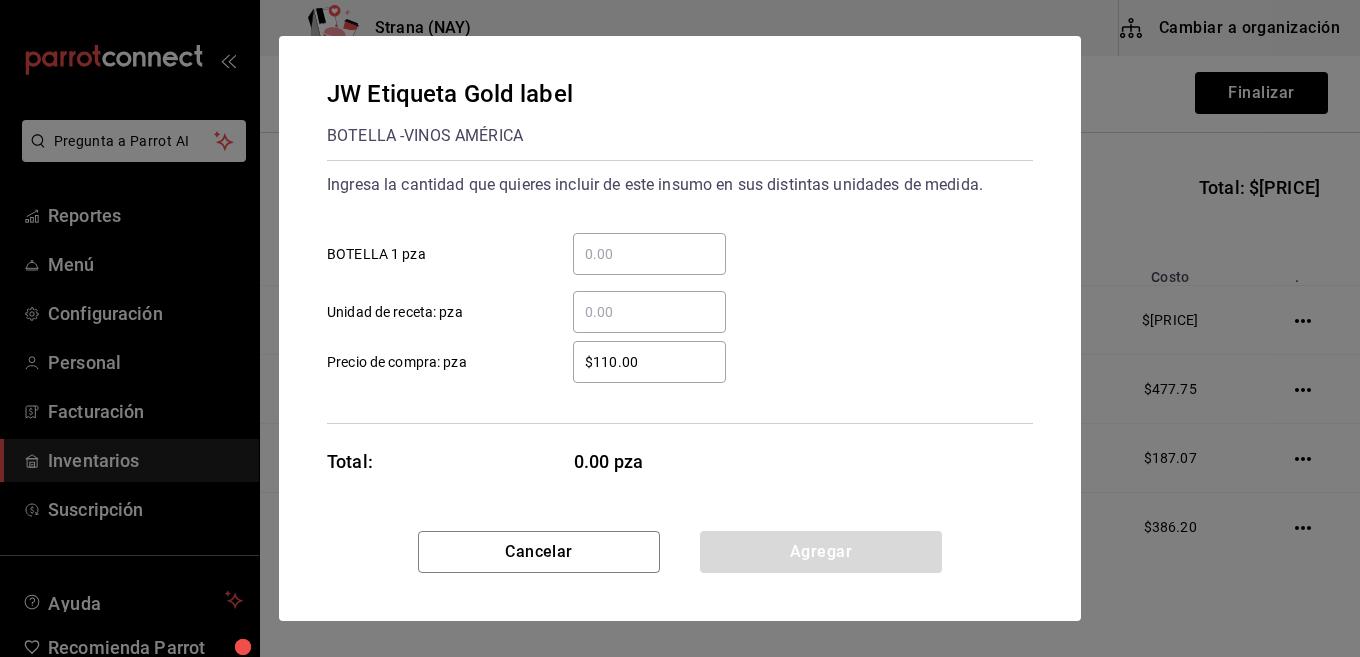 click on "​ BOTELLA 1 pza" at bounding box center (649, 254) 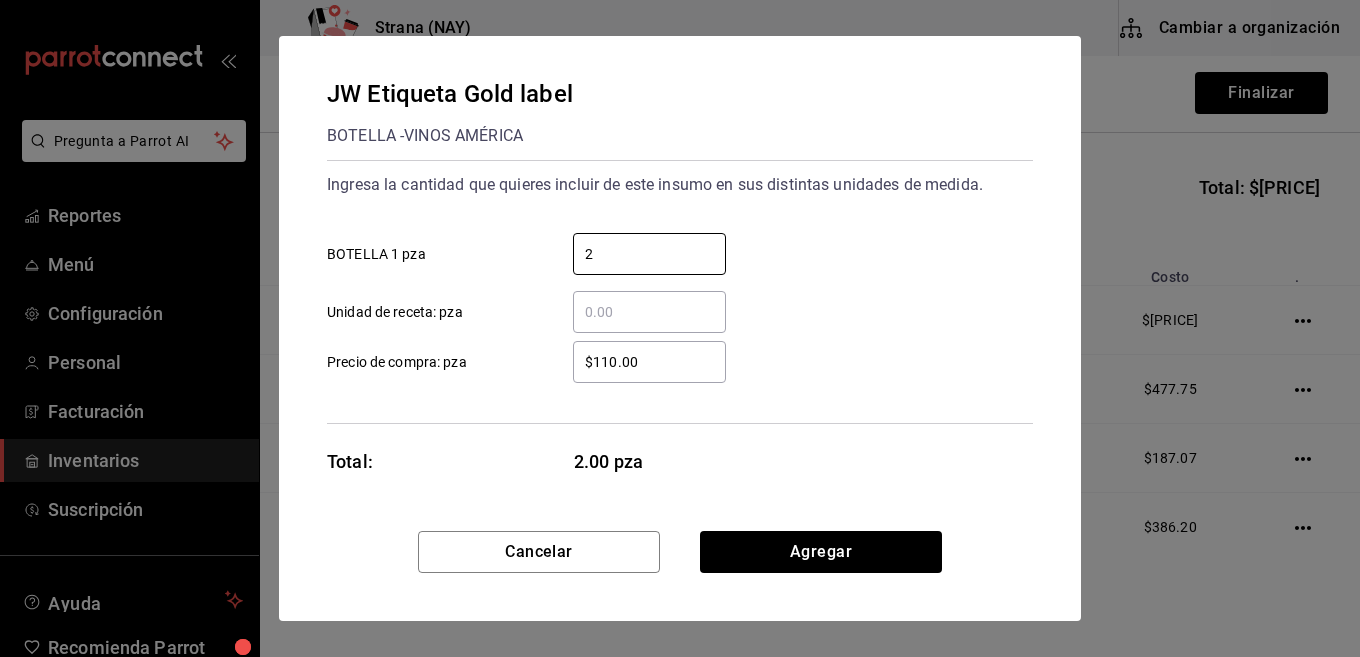type on "2" 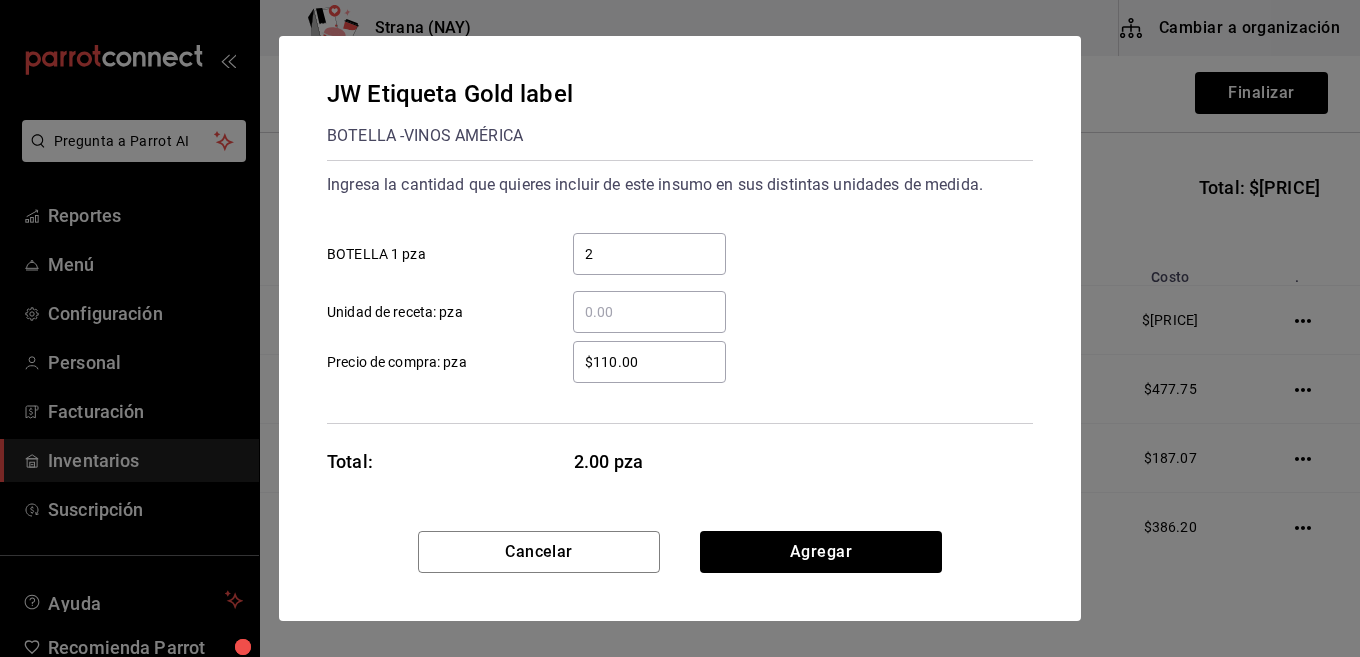 click on "$110.00" at bounding box center (649, 362) 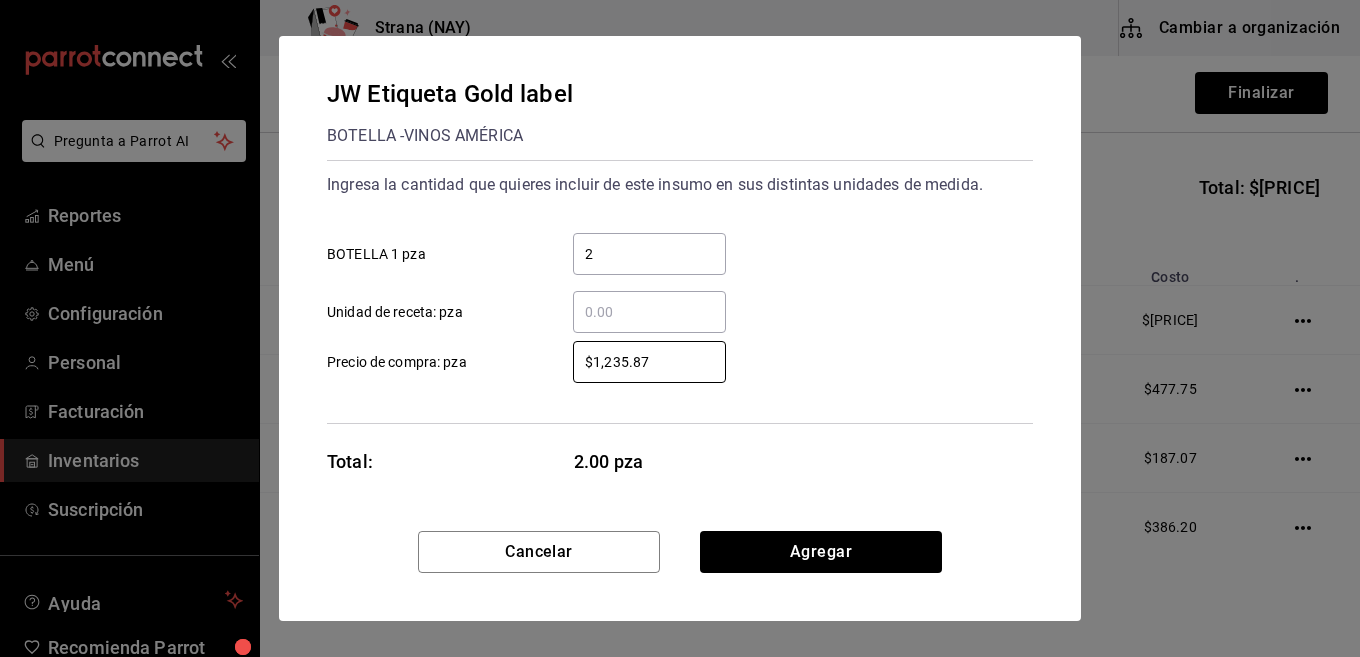 type on "$1,235.87" 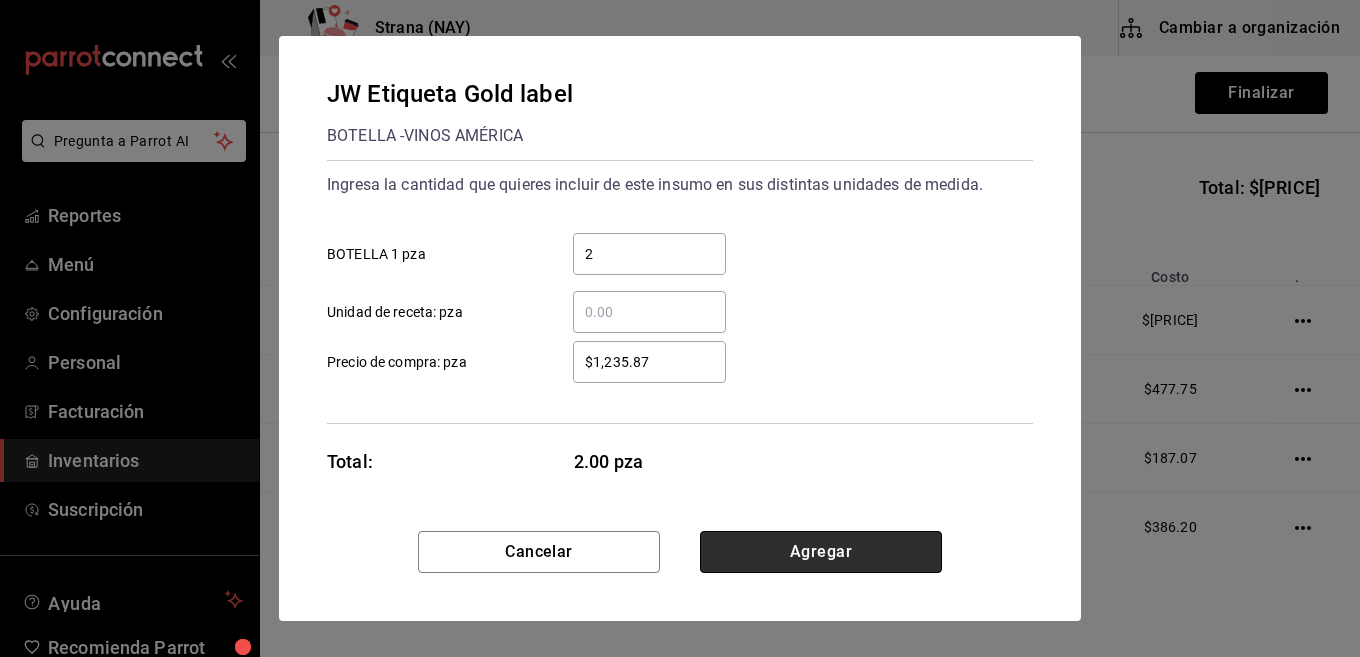 click on "Agregar" at bounding box center (821, 552) 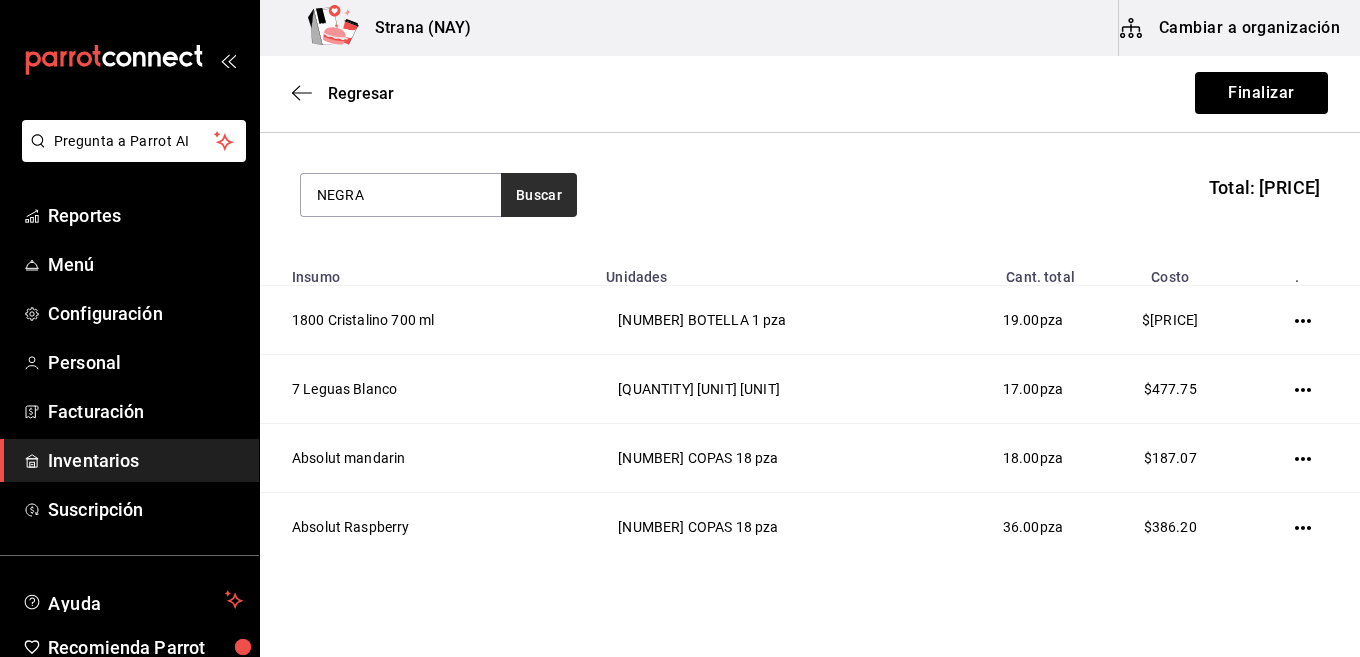 type on "NEGRA" 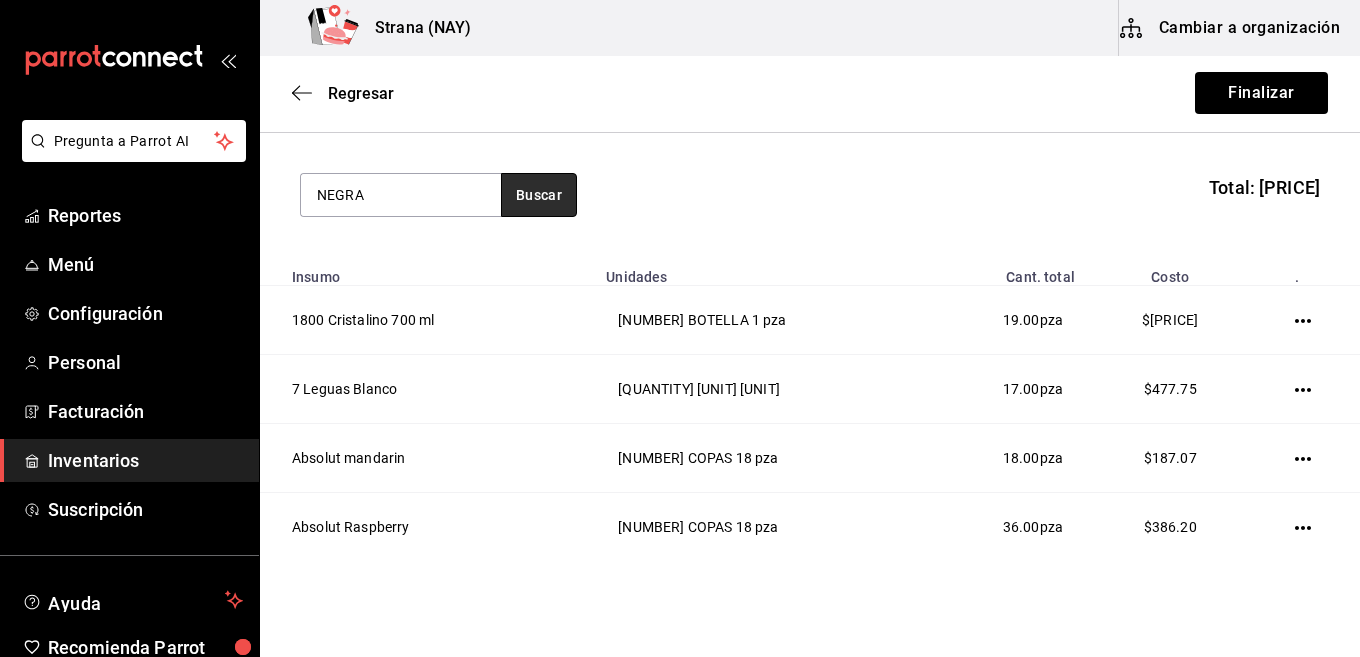 click on "Buscar" at bounding box center (539, 195) 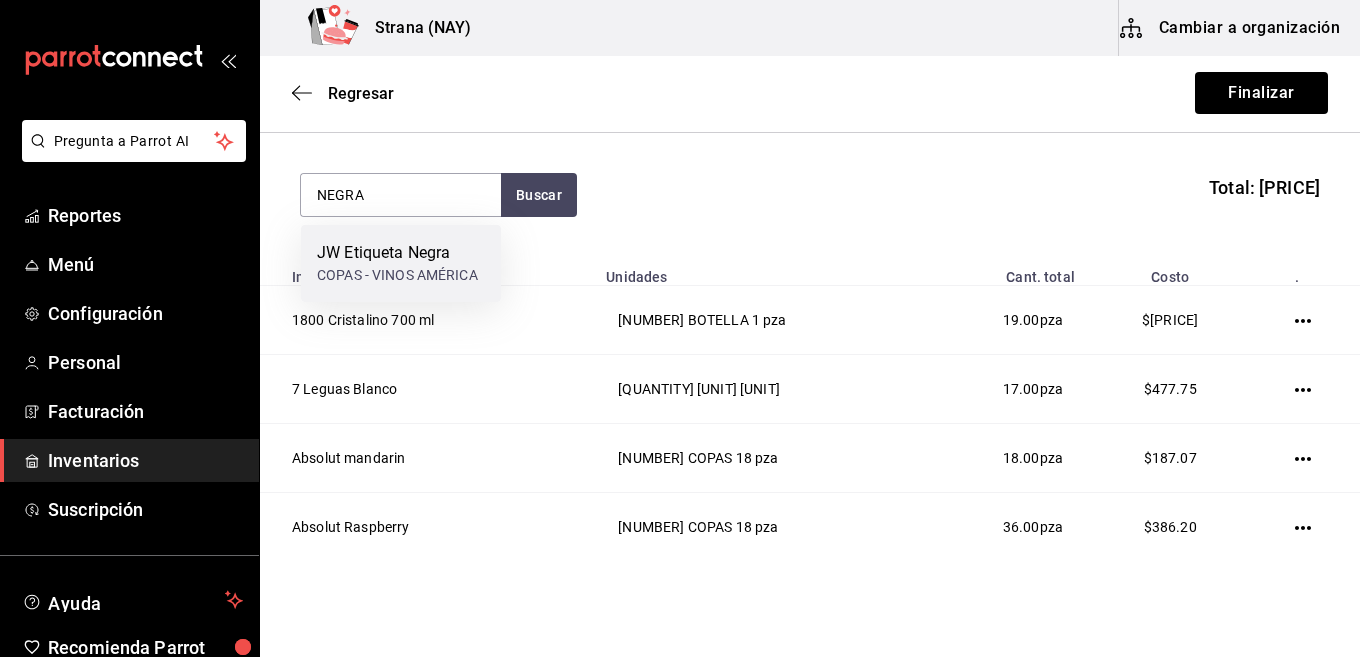 click on "JW Etiqueta Negra" at bounding box center (397, 253) 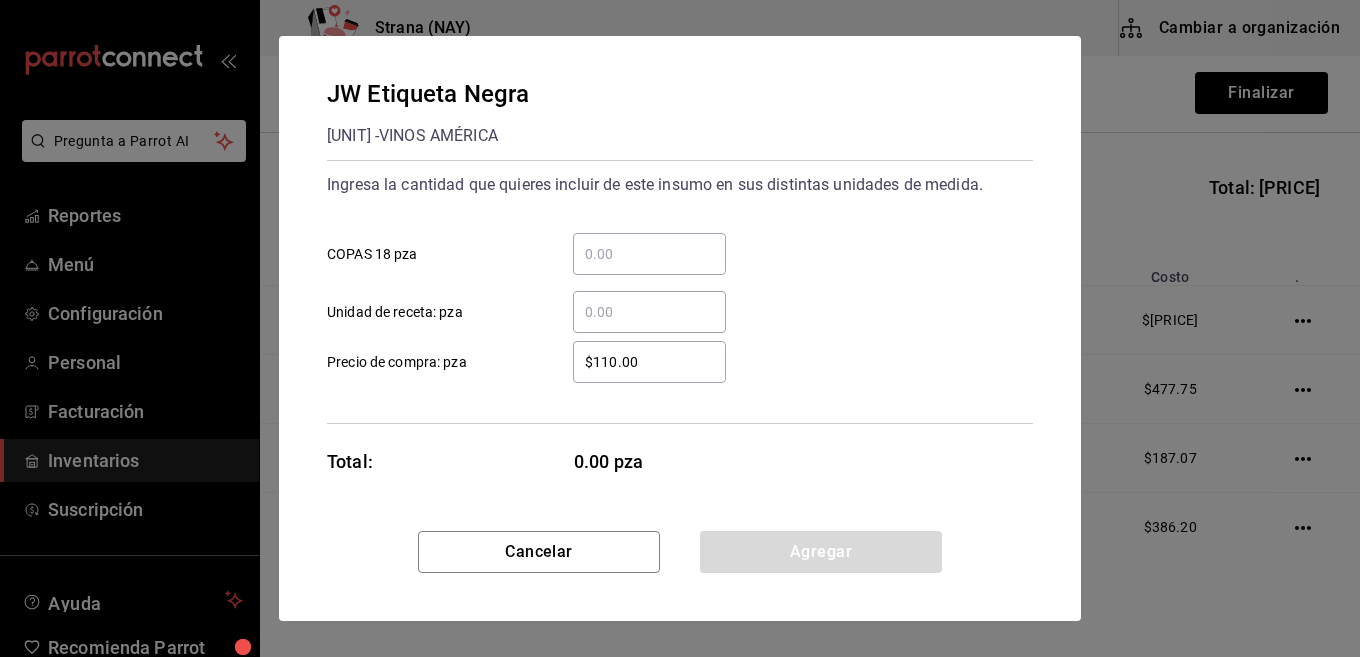 click on "​" at bounding box center [649, 254] 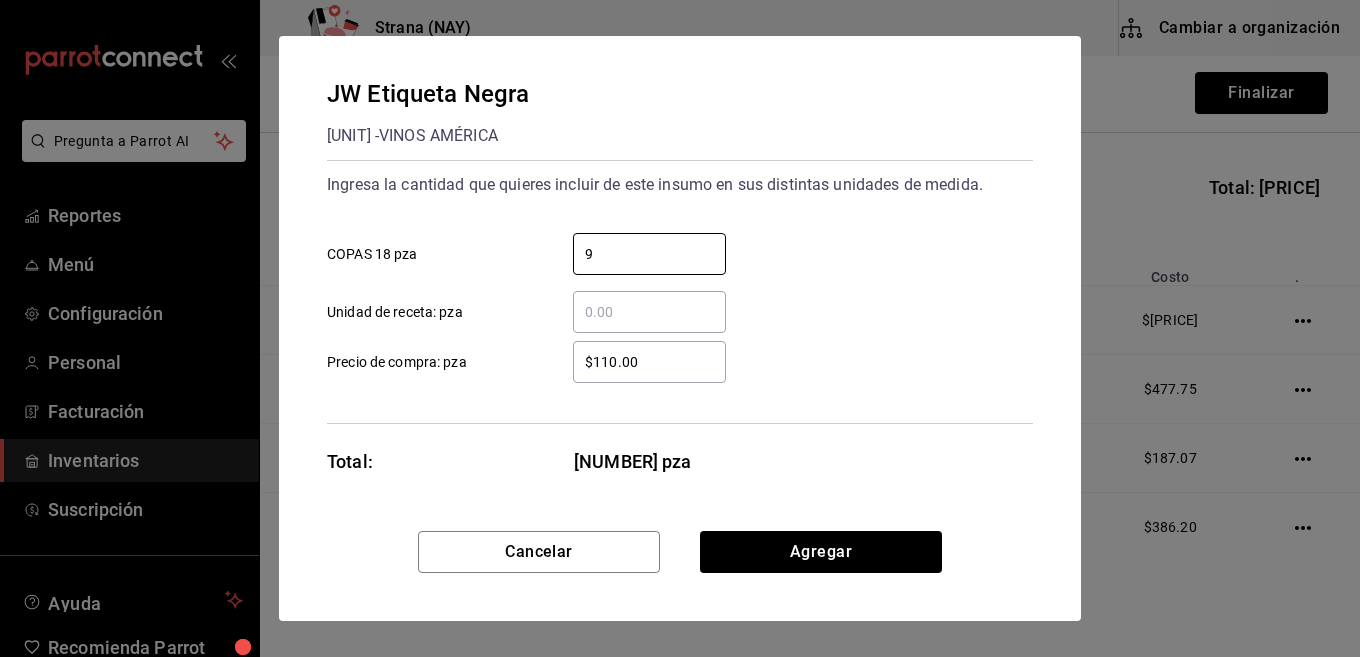 type on "9" 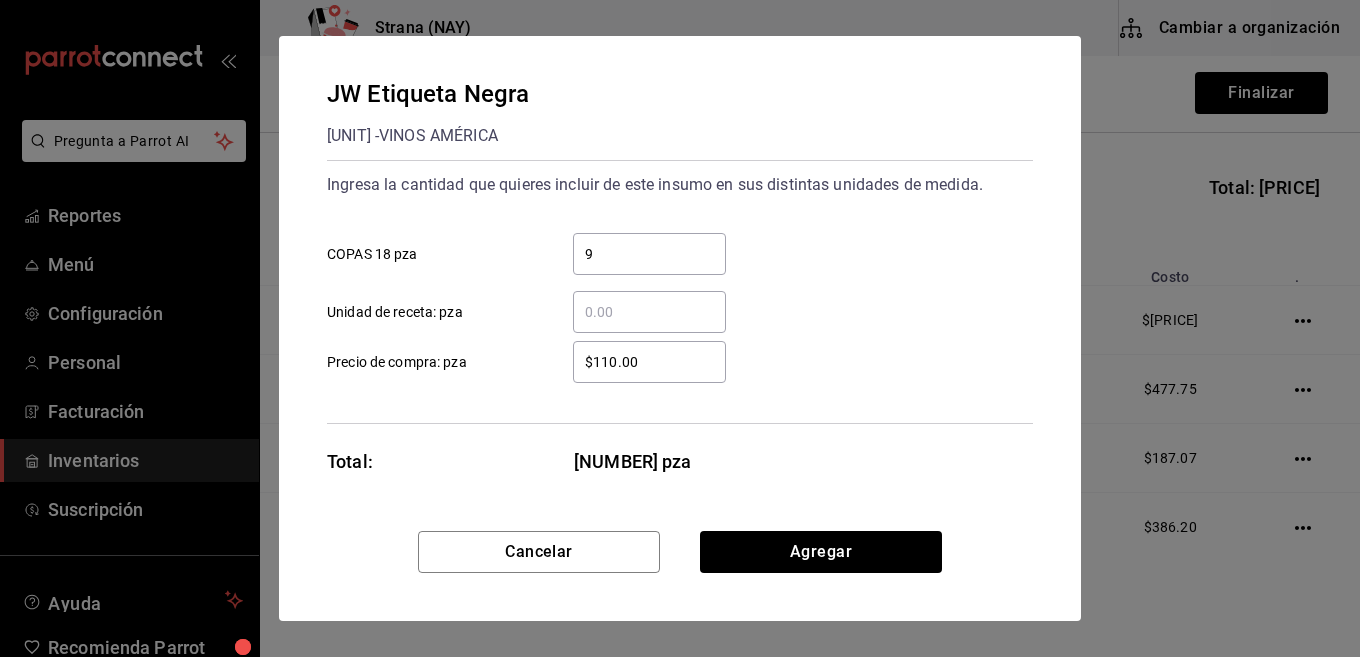 click on "$110.00 ​" at bounding box center [649, 362] 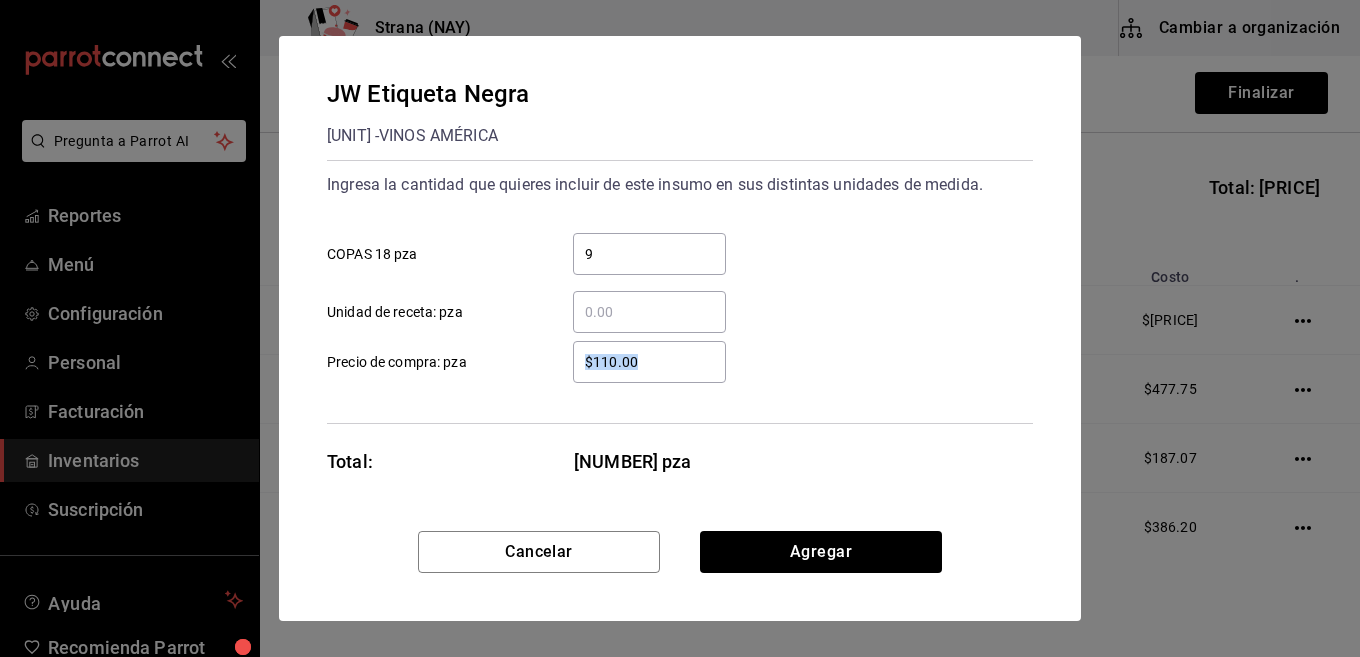 click on "$110.00 ​" at bounding box center [649, 362] 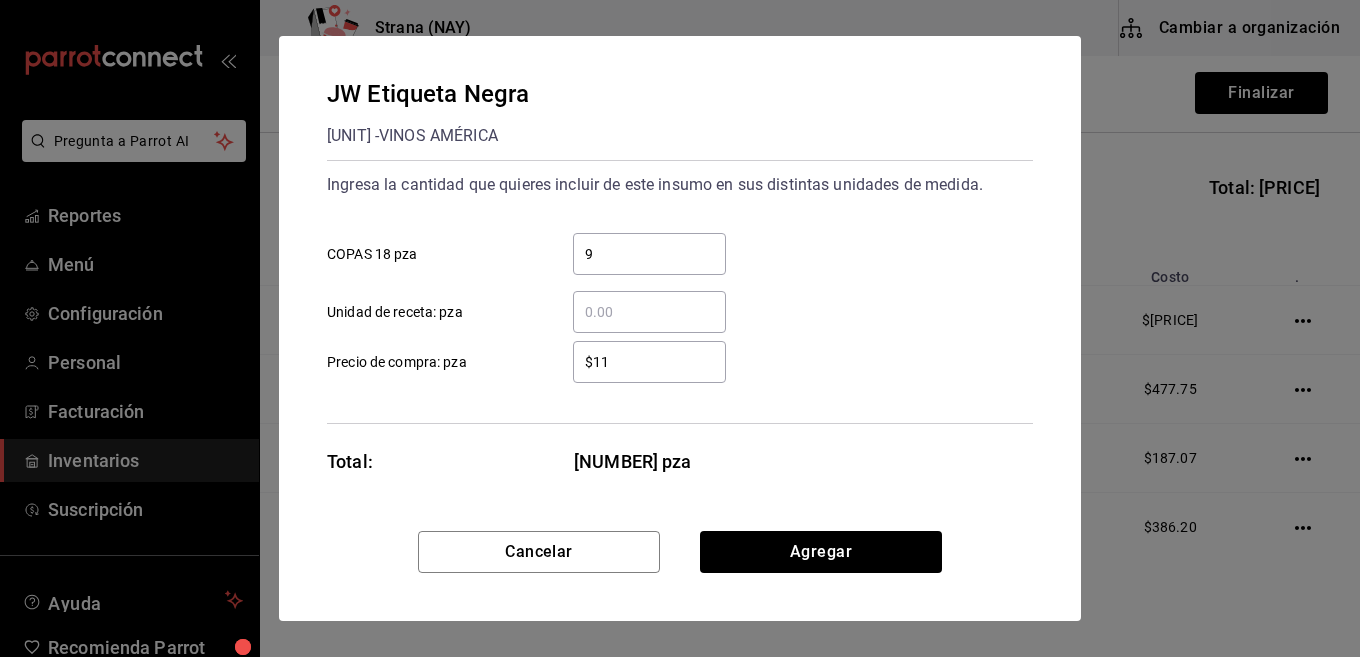 type on "$1" 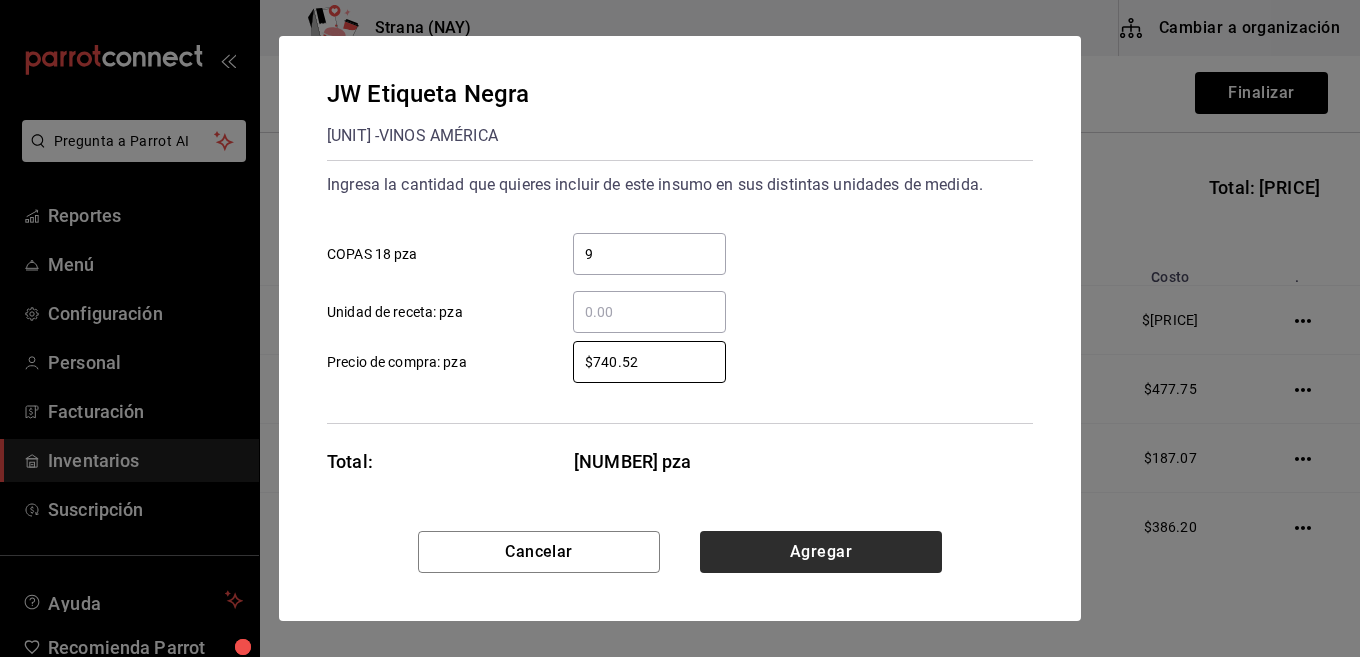 type on "$740.52" 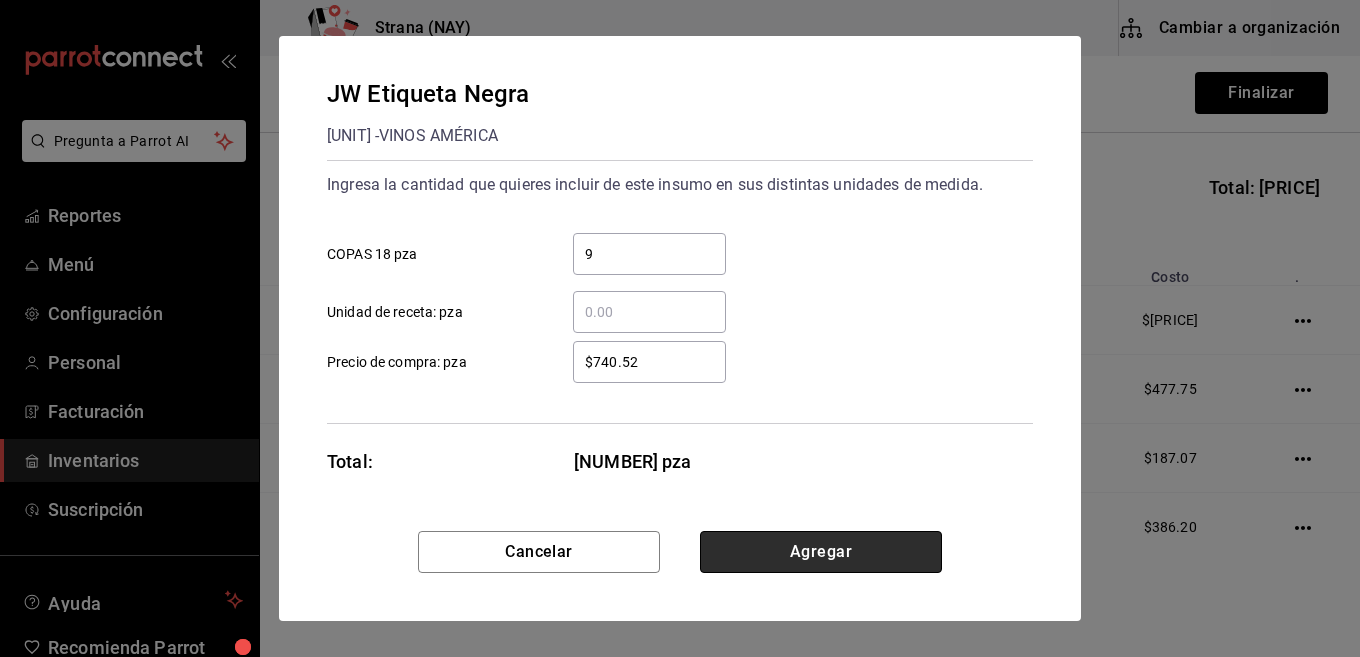 click on "Agregar" at bounding box center (821, 552) 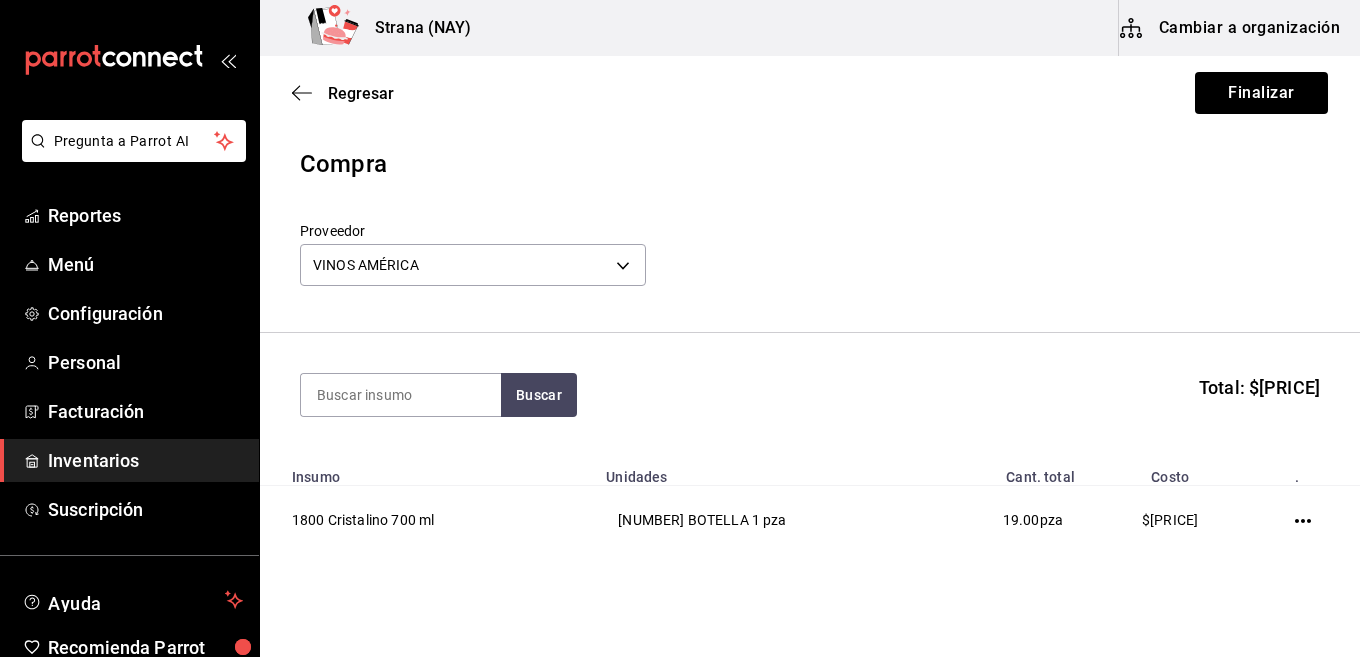 scroll, scrollTop: 200, scrollLeft: 0, axis: vertical 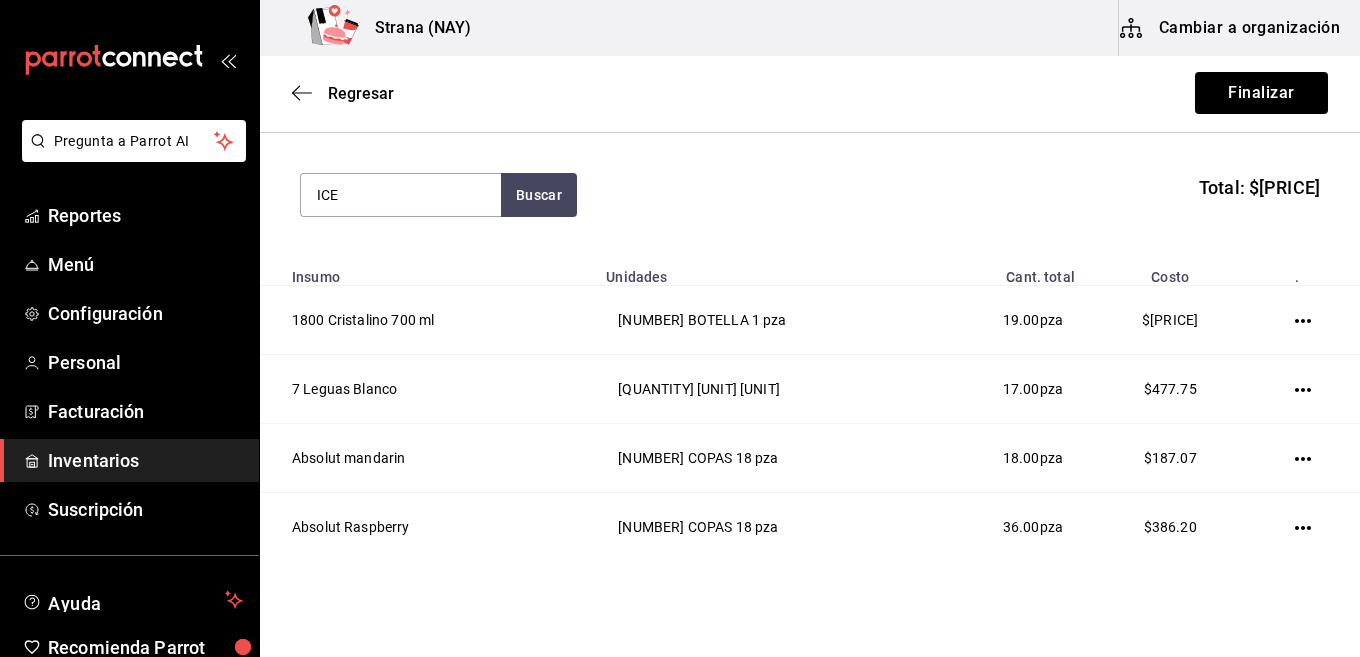 type on "ICE" 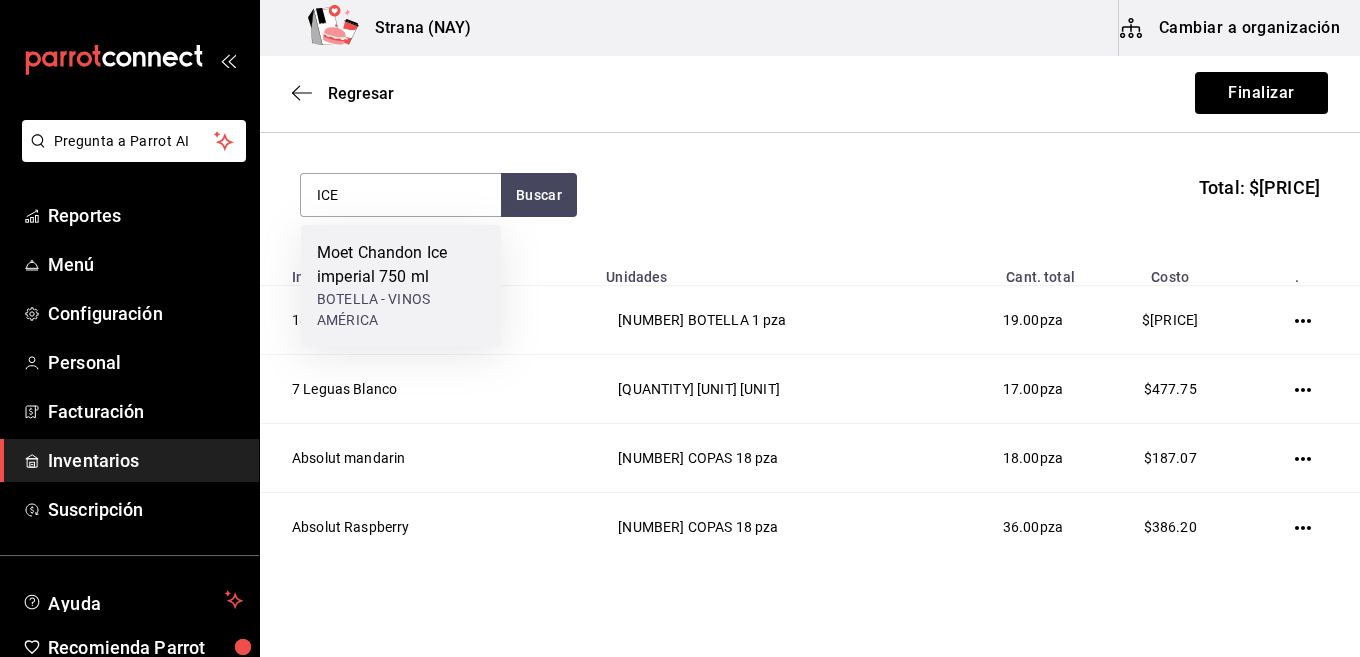 click on "BOTELLA - VINOS AMÉRICA" at bounding box center (401, 310) 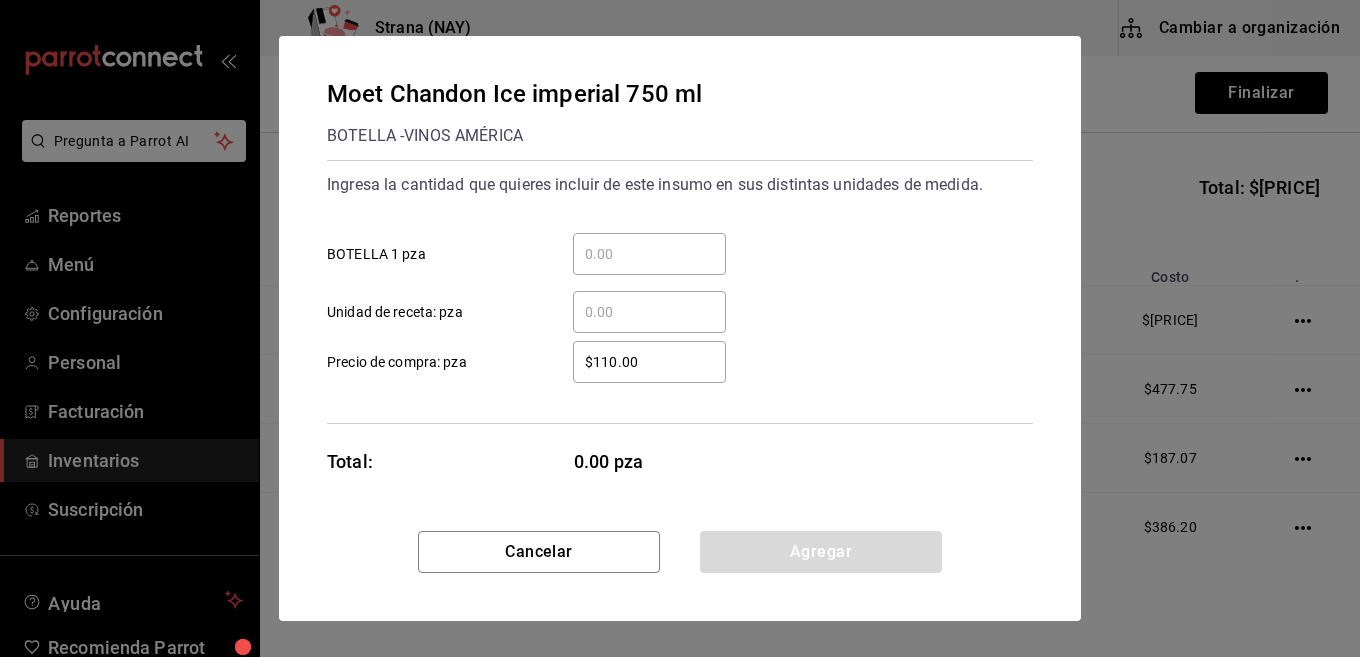 click on "​ BOTELLA 1 pza" at bounding box center [649, 254] 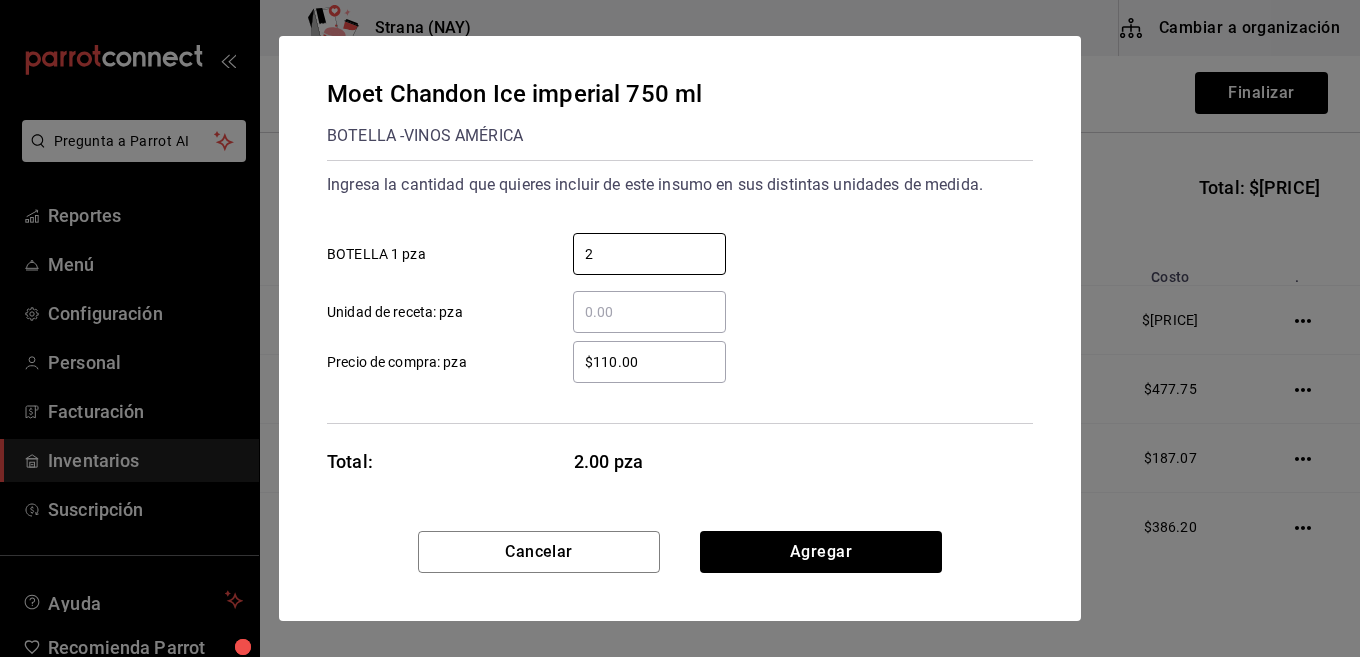 type on "2" 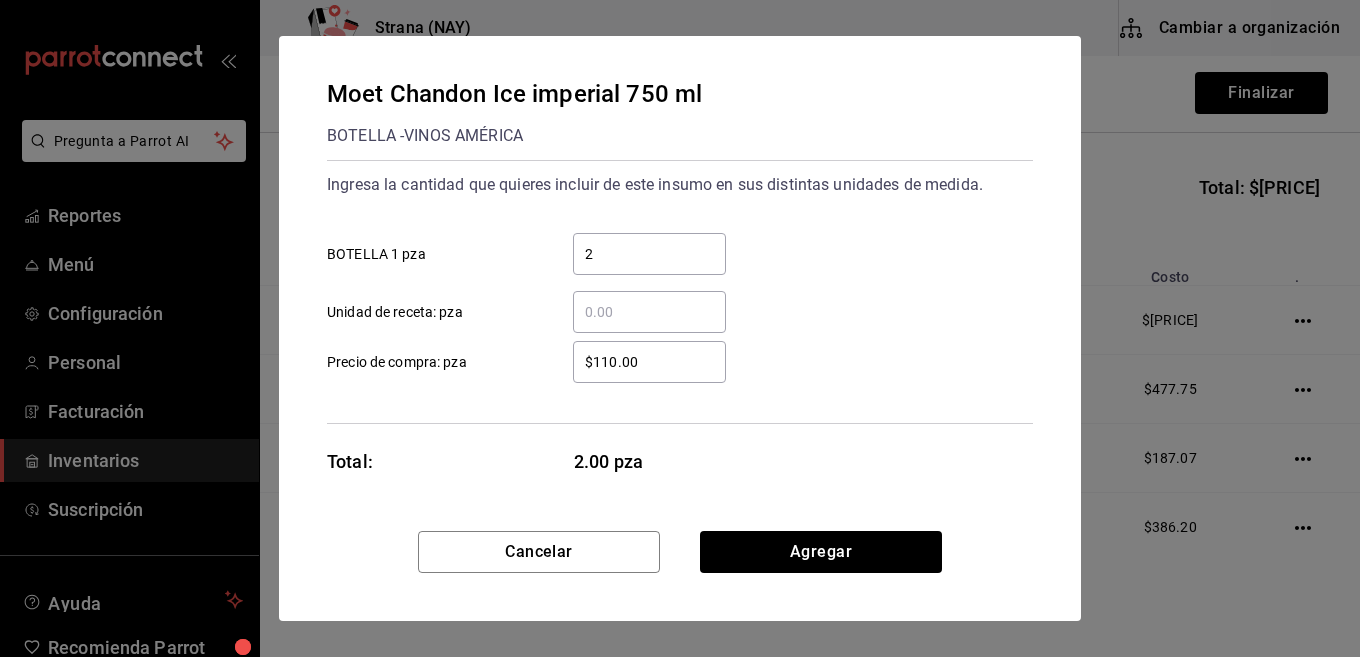 click on "$110.00" at bounding box center (649, 362) 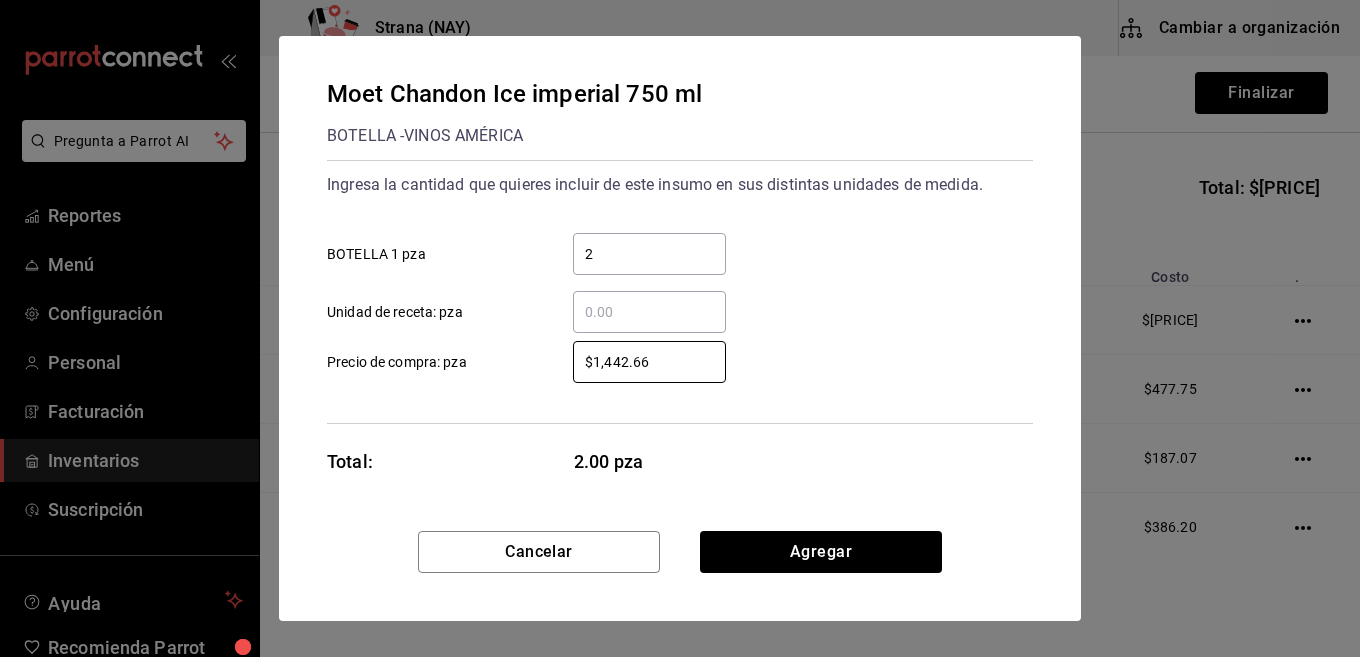 type on "$1,442.66" 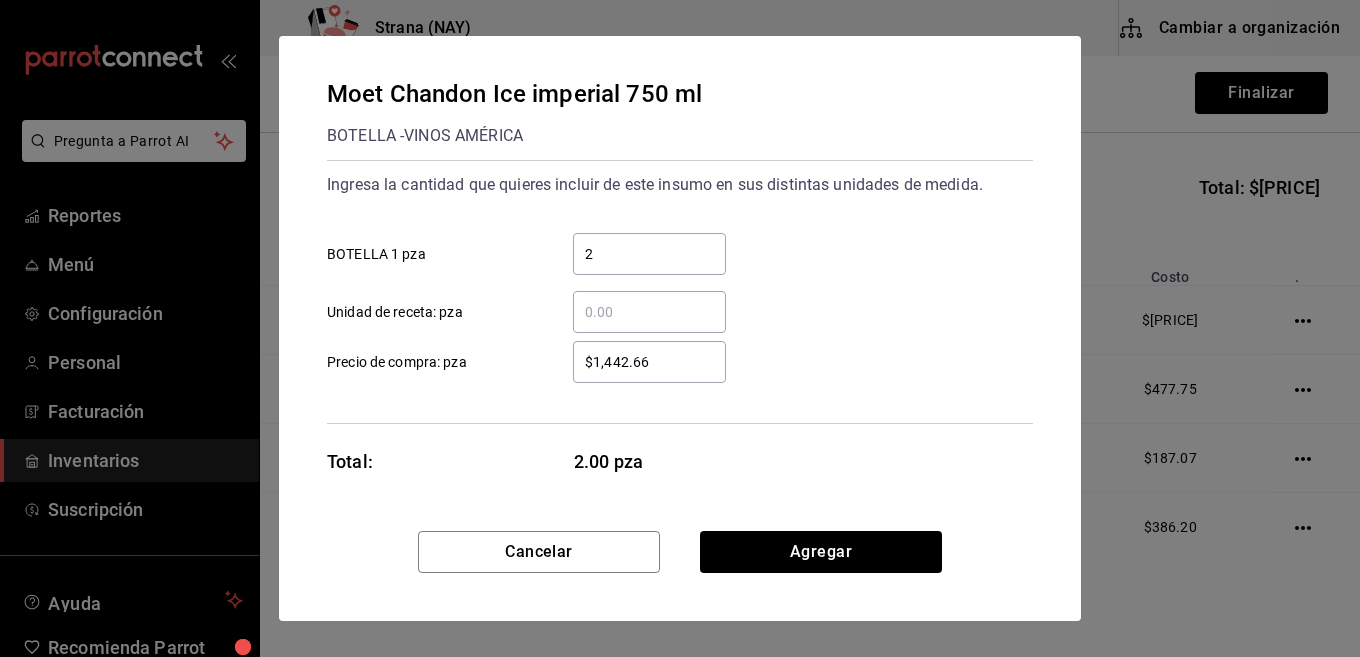 click on "Ingresa la cantidad que quieres incluir de este insumo en sus distintas unidades de medida. 2 ​ BOTELLA 1 pza ​ Unidad de receta: pza $1,442.66 ​ Precio de compra: pza" at bounding box center (680, 292) 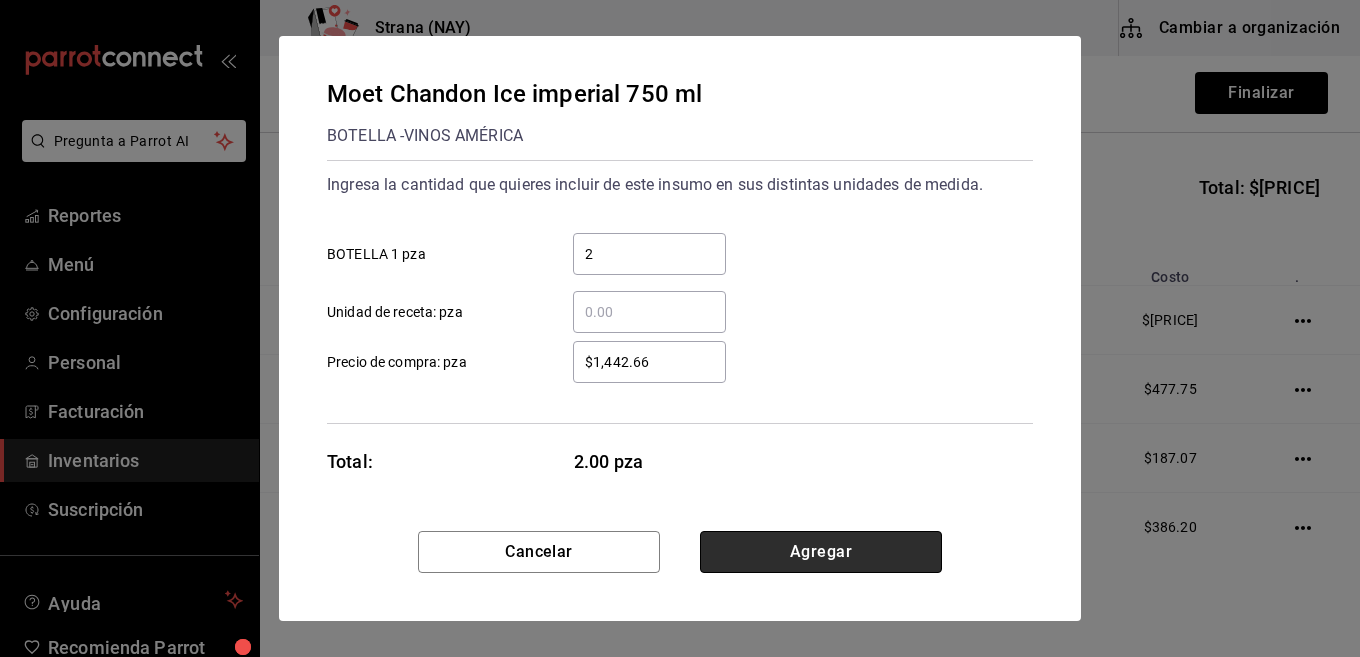 click on "Agregar" at bounding box center (821, 552) 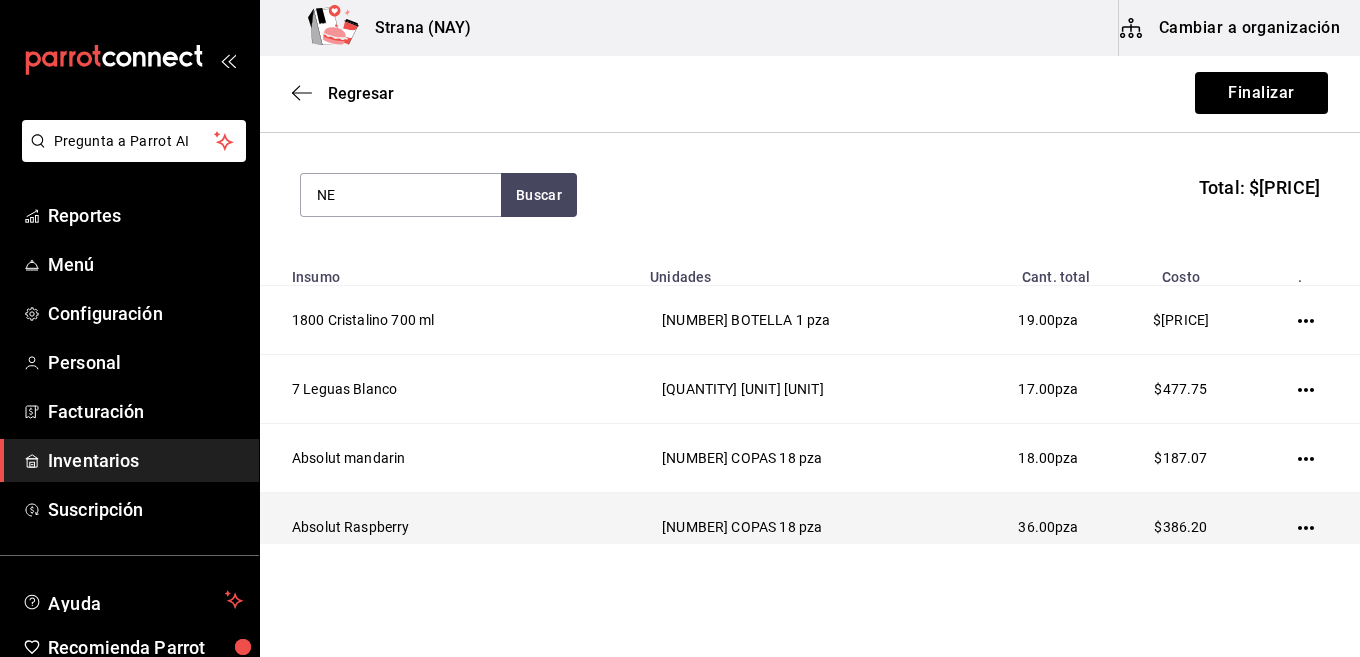 type on "N" 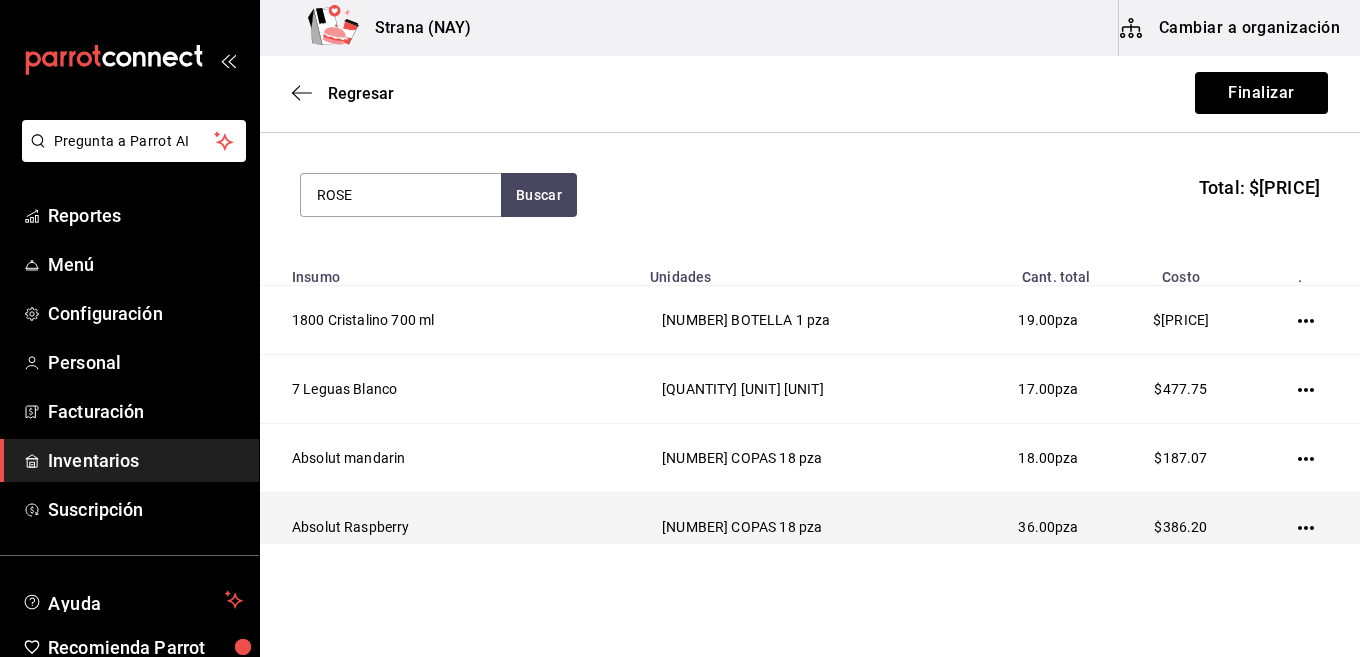 type on "ROSE" 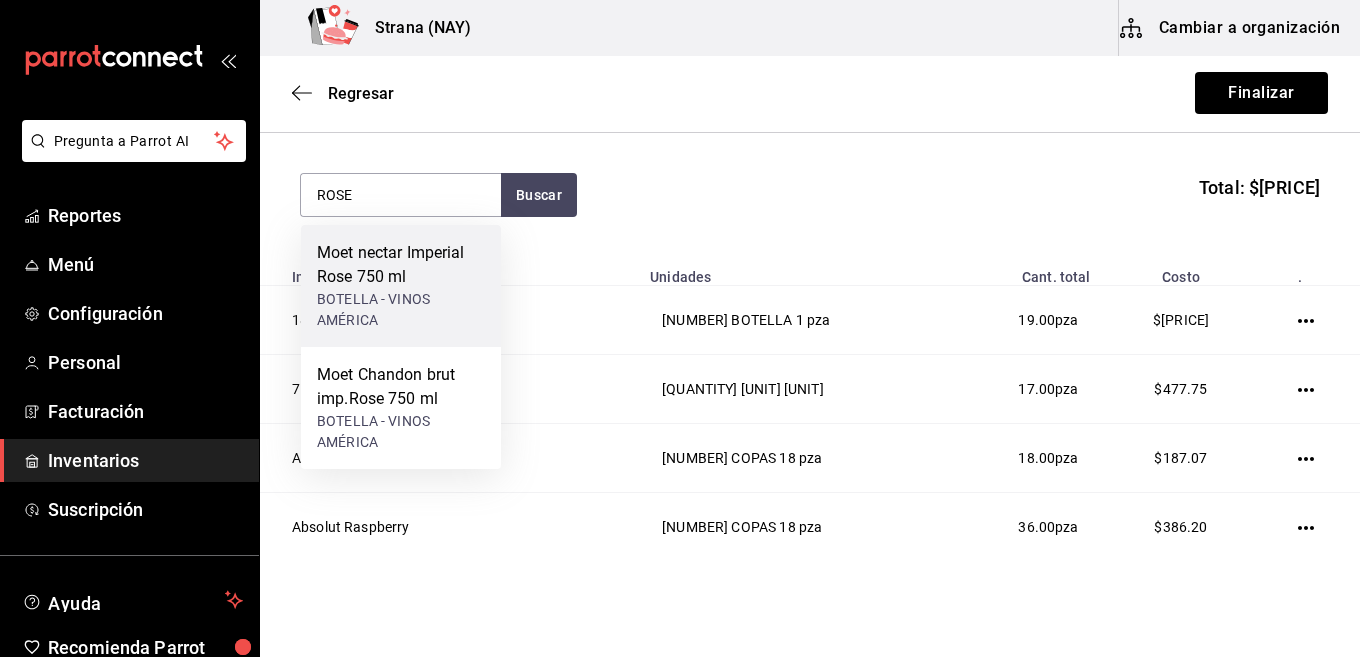 click on "Moet nectar Imperial Rose 750 ml" at bounding box center (401, 265) 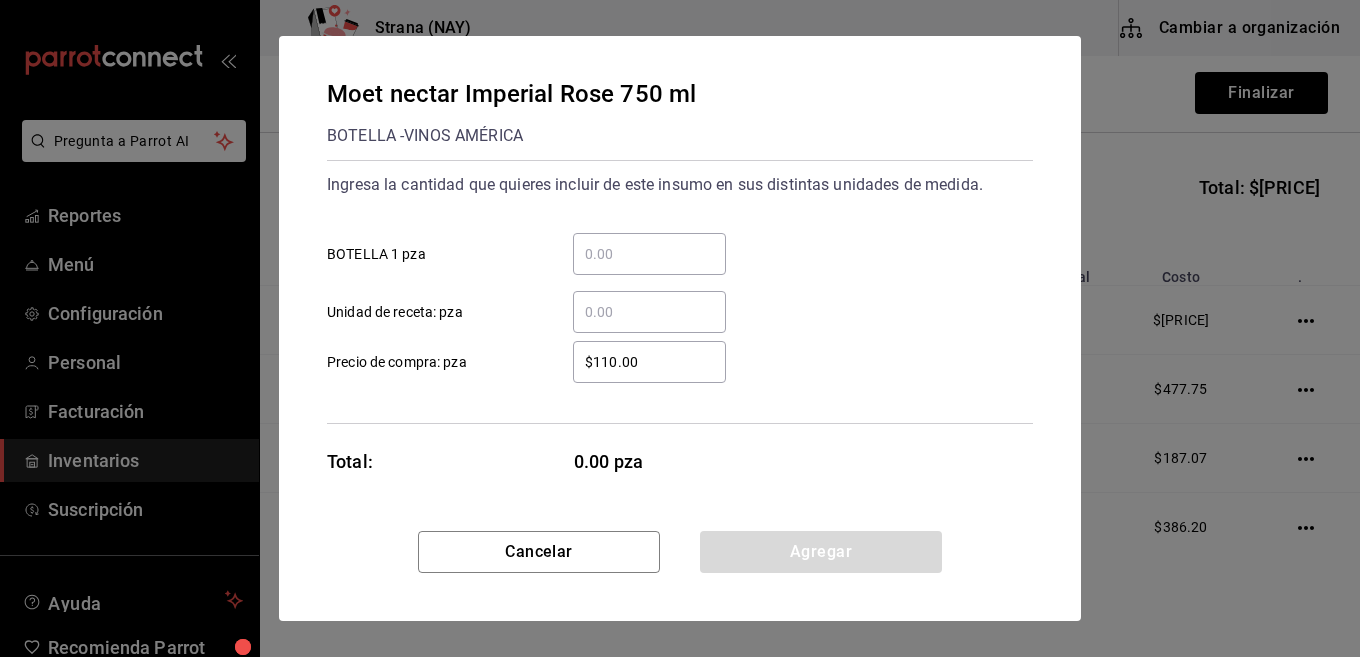 click on "​ BOTELLA 1 pza" at bounding box center (649, 254) 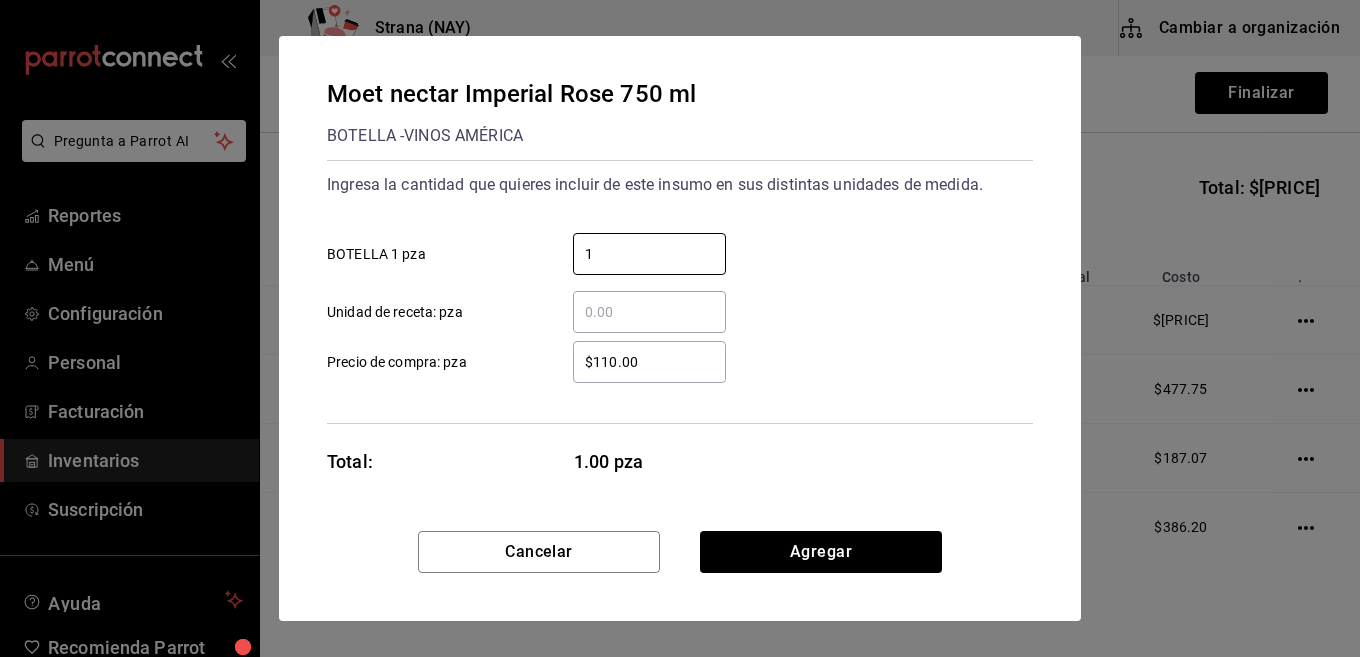 type on "1" 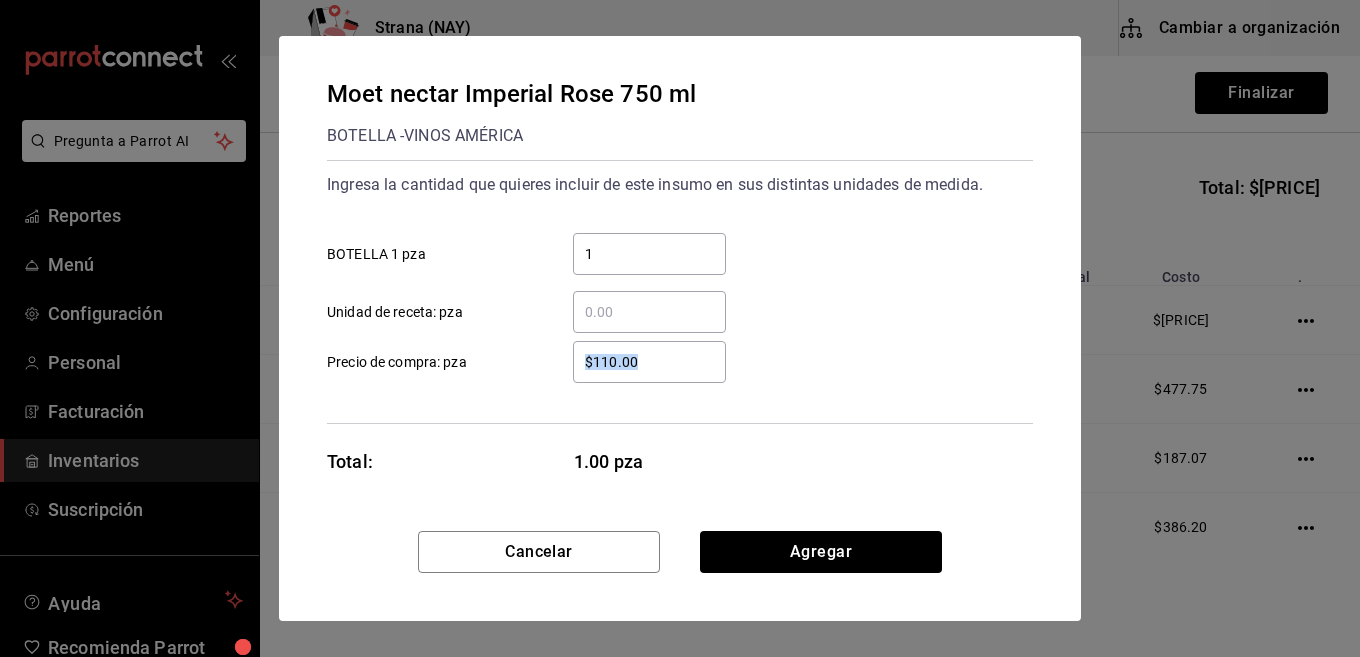 click on "$110.00 ​" at bounding box center (649, 362) 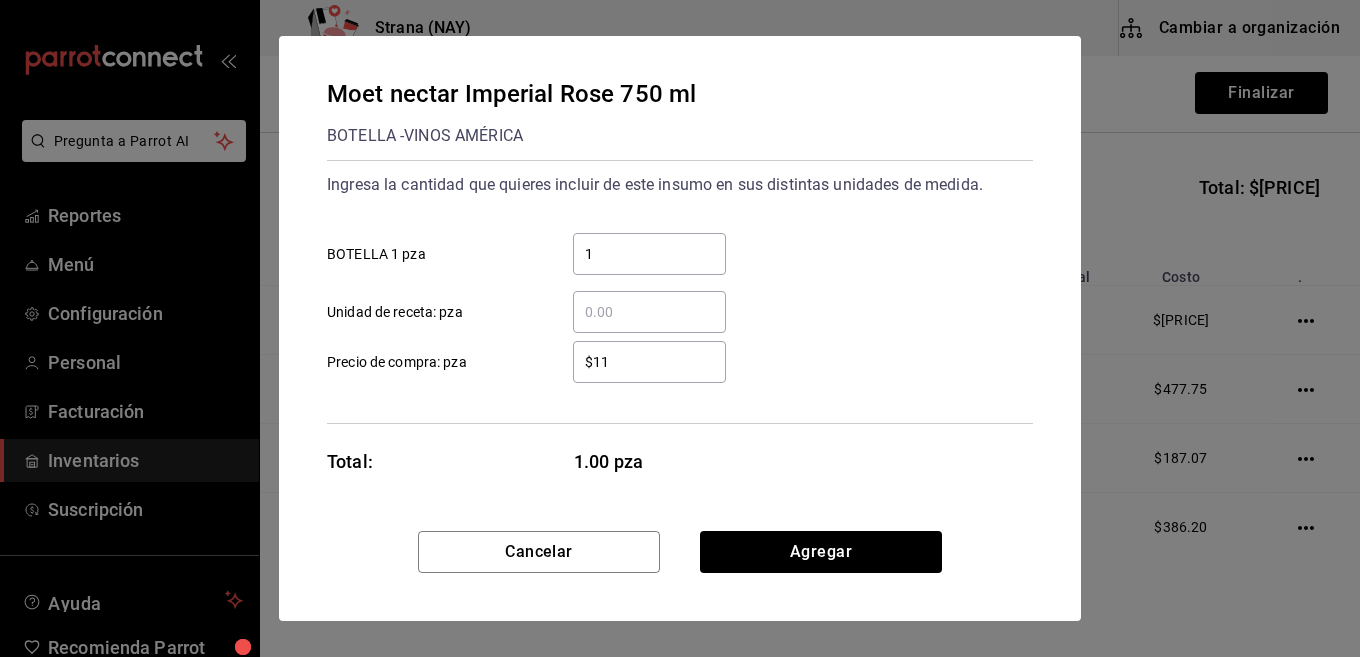 type on "$1" 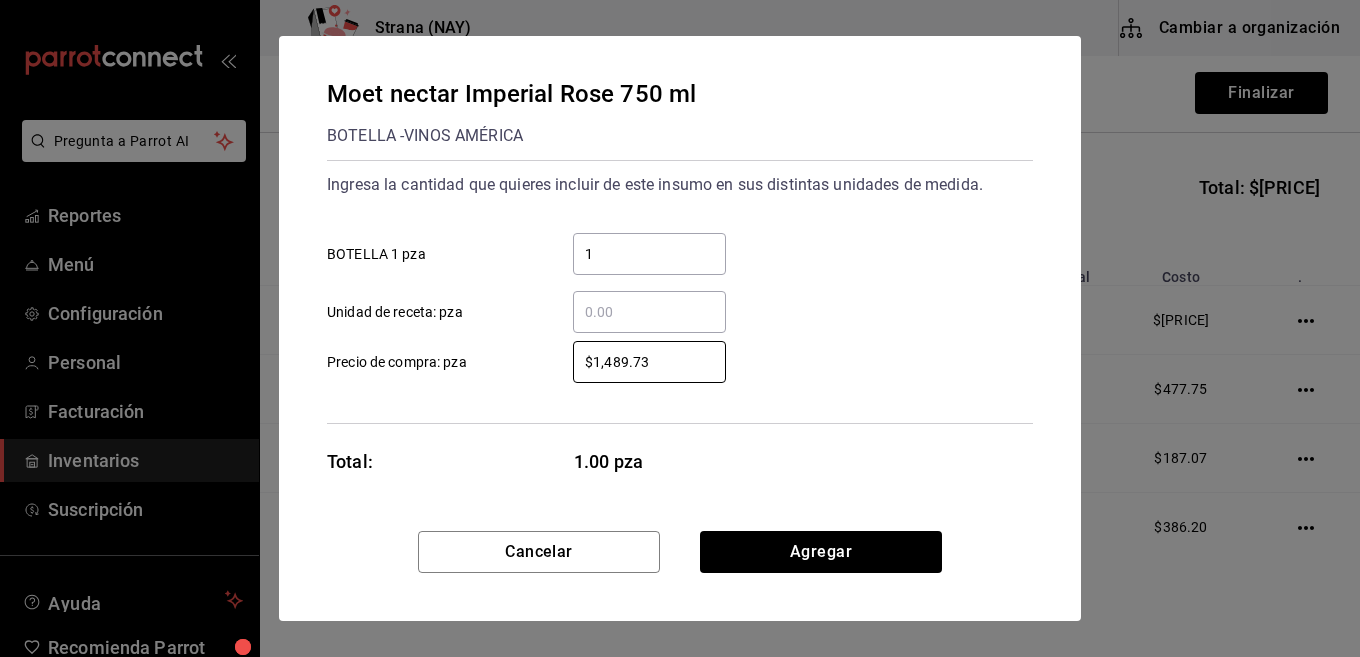 type on "$1,489.73" 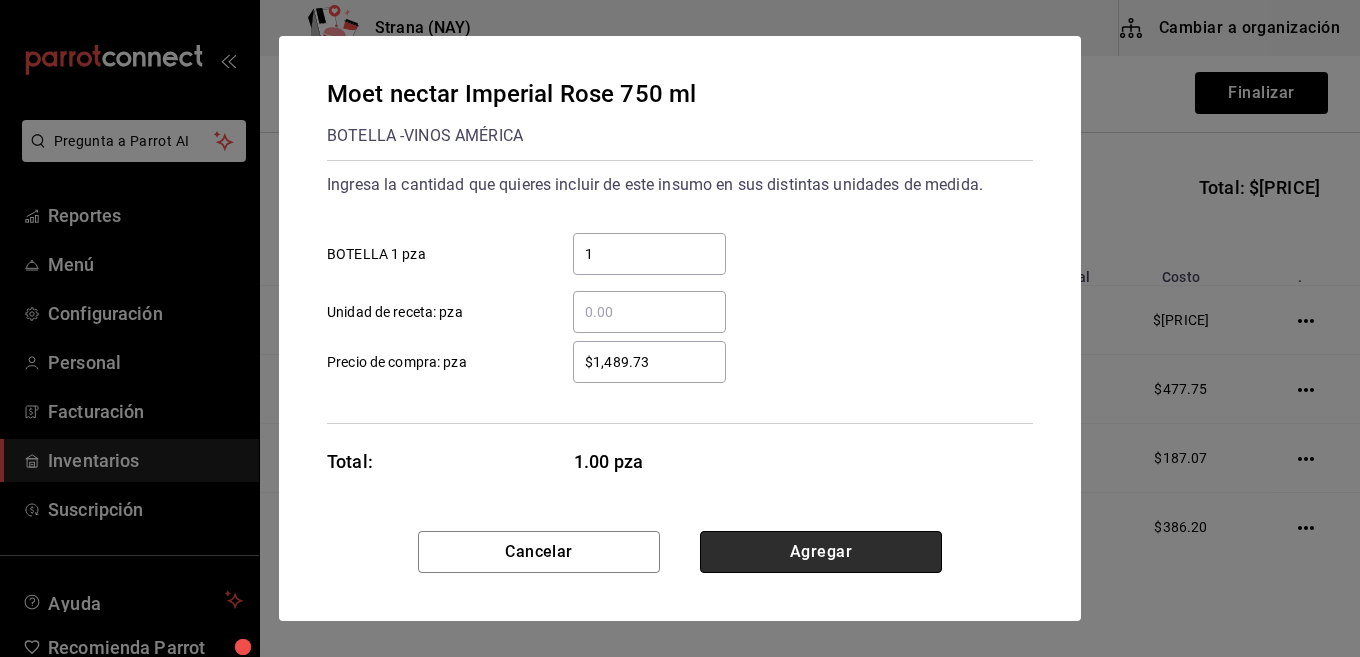 click on "Agregar" at bounding box center (821, 552) 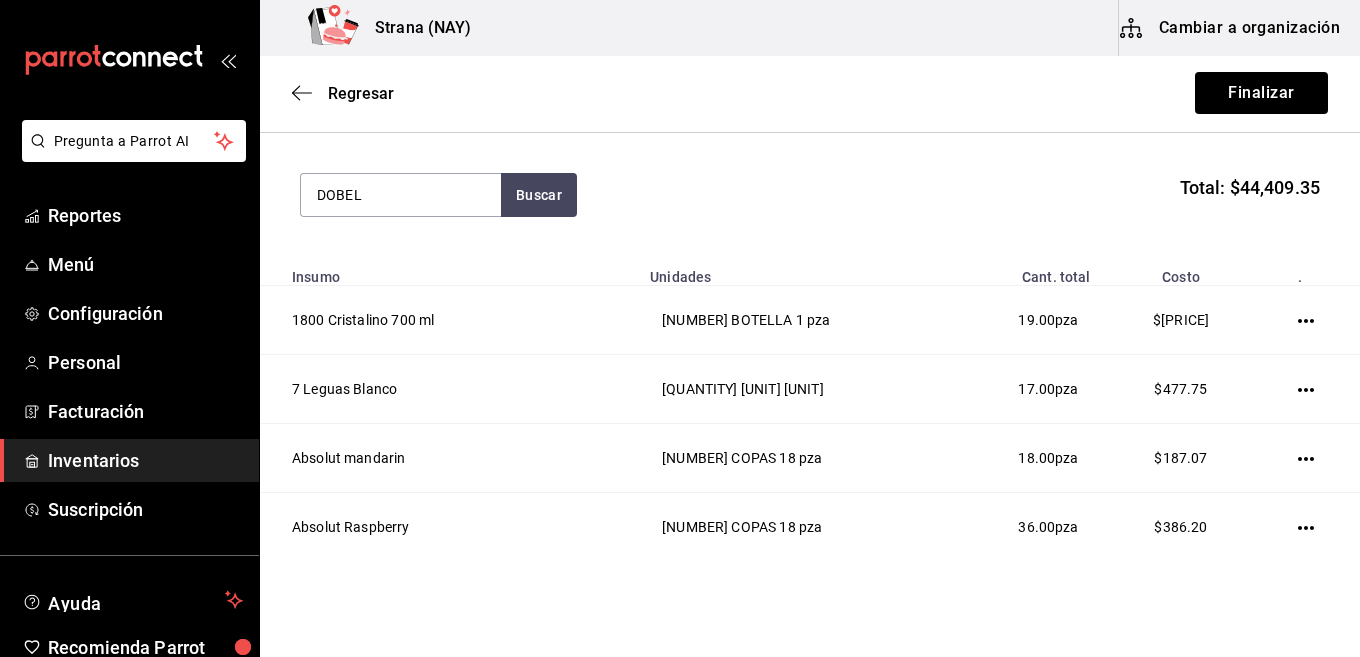 type on "DOBEL" 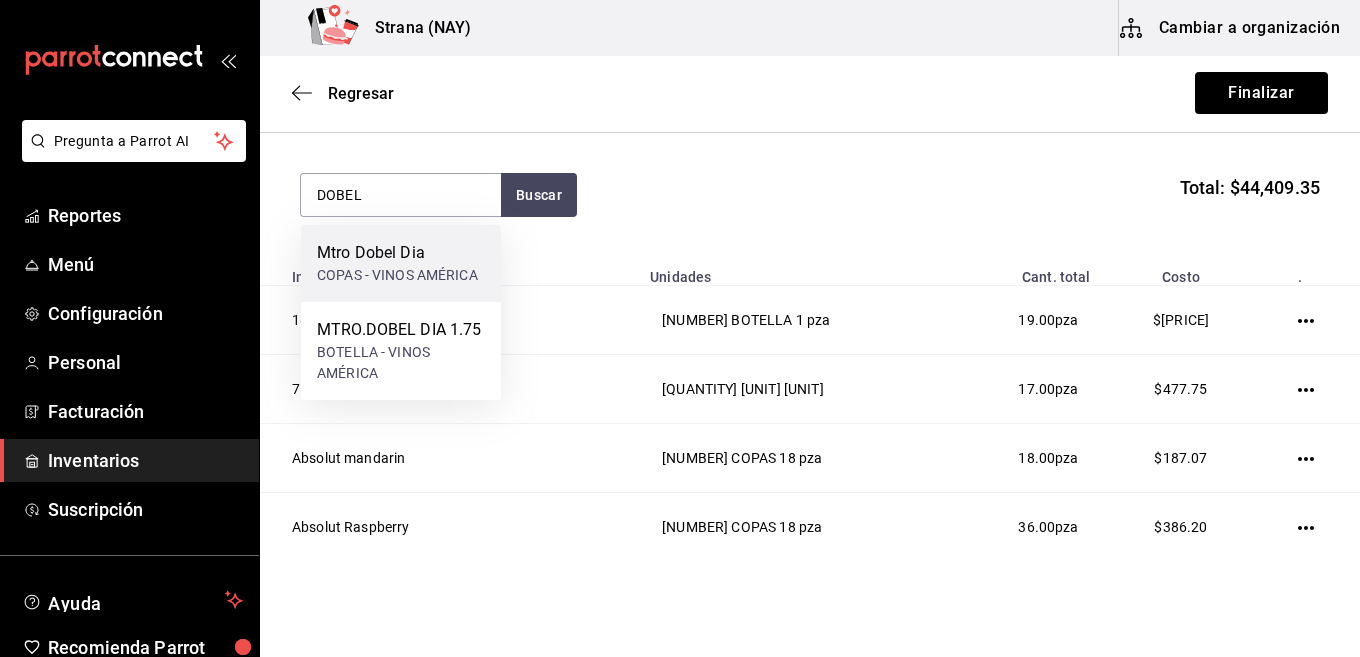 click on "Mtro Dobel Dia" at bounding box center (397, 253) 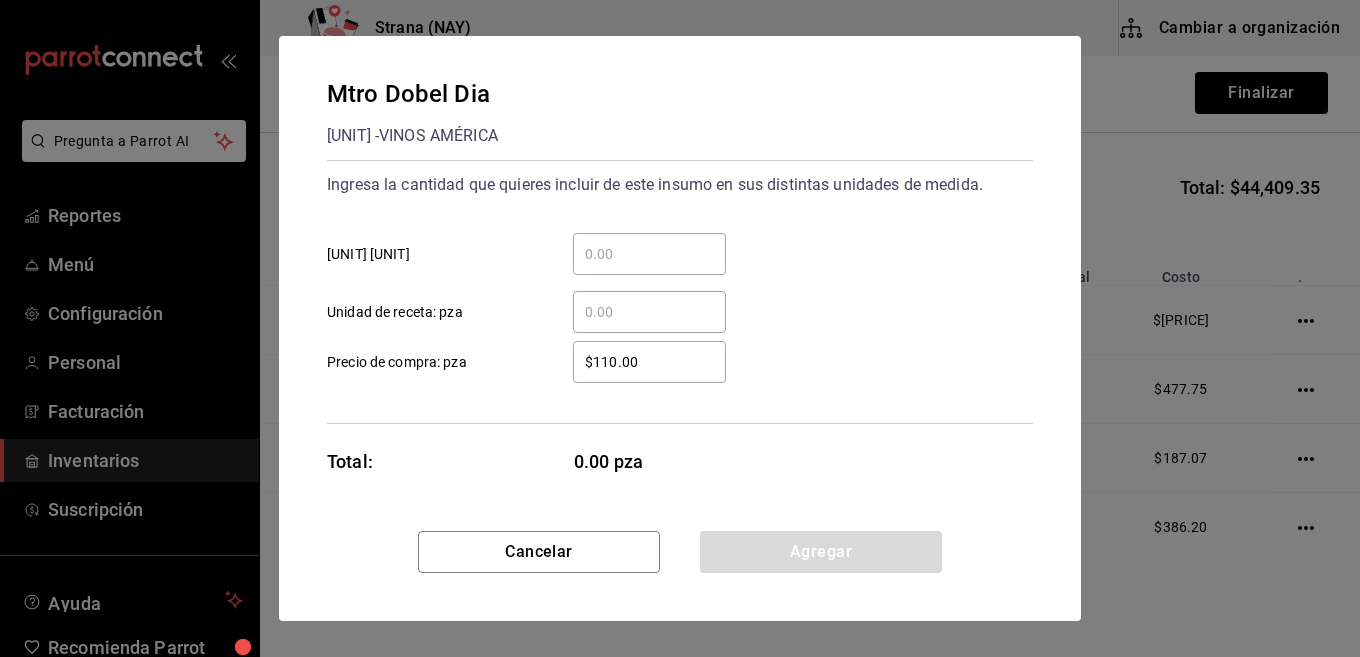 click on "​ COPAS 17 pza" at bounding box center (649, 254) 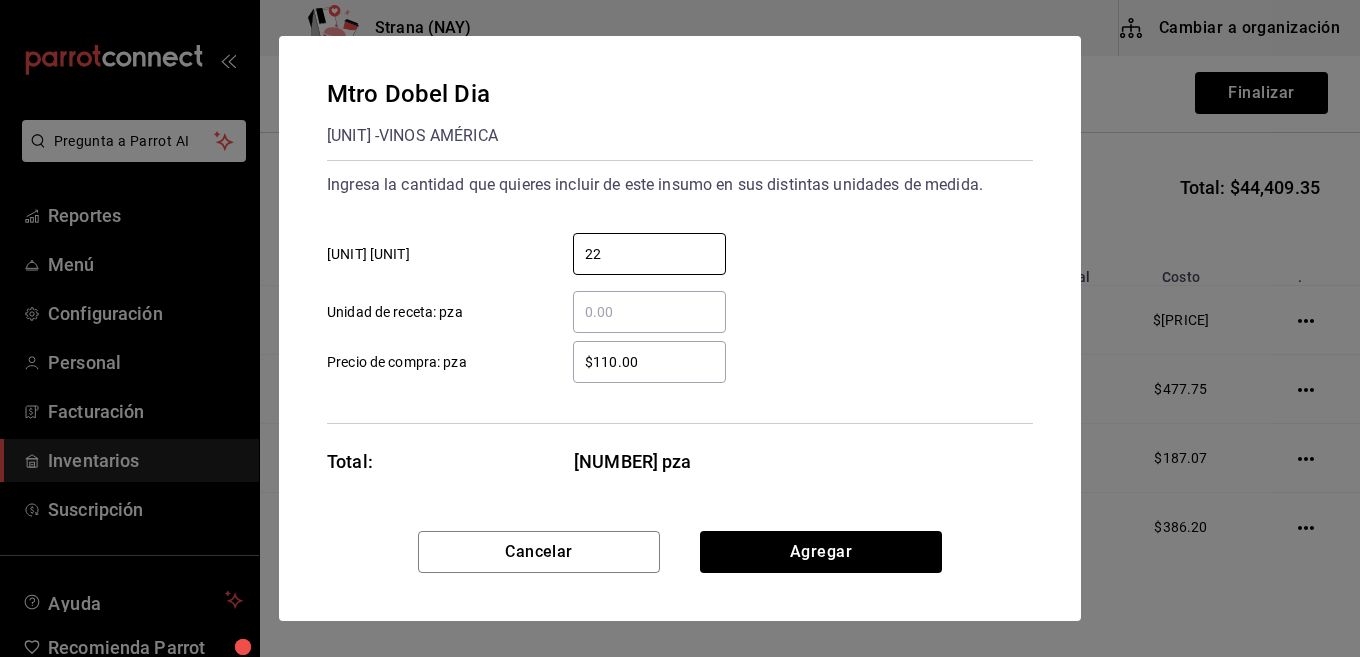 type on "22" 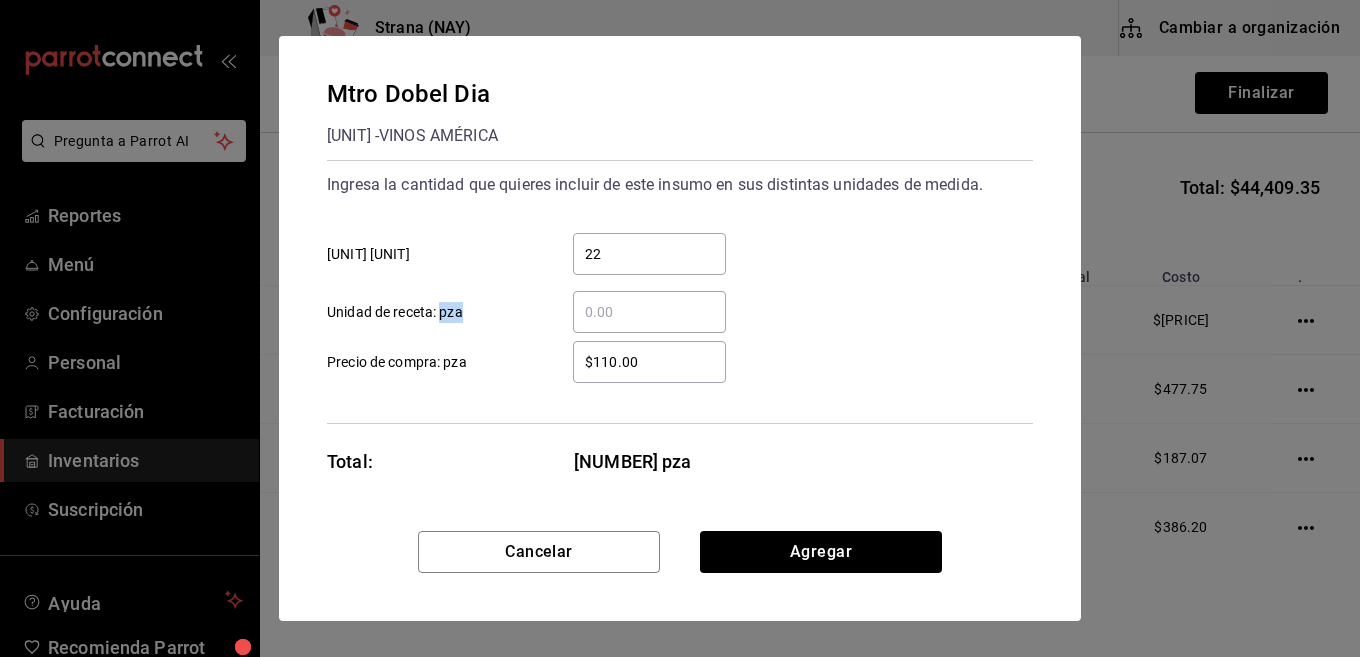 click on "$110.00 ​" at bounding box center [649, 362] 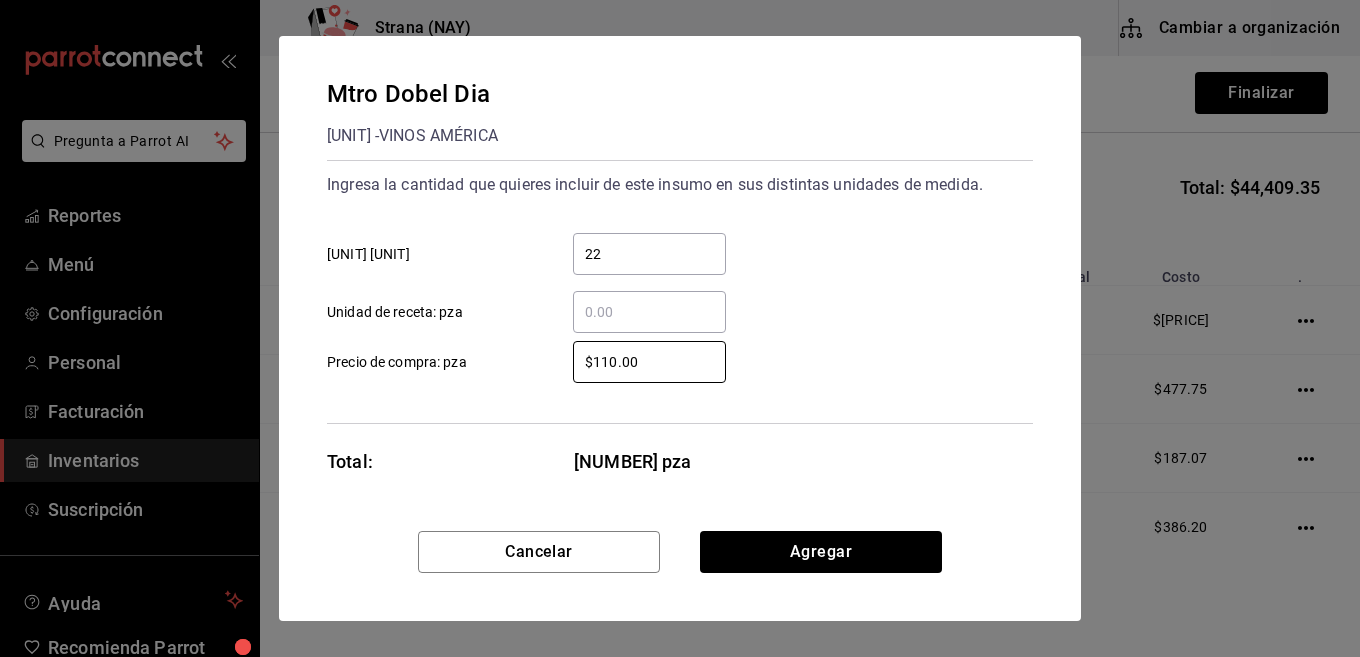 drag, startPoint x: 641, startPoint y: 371, endPoint x: 515, endPoint y: 385, distance: 126.77539 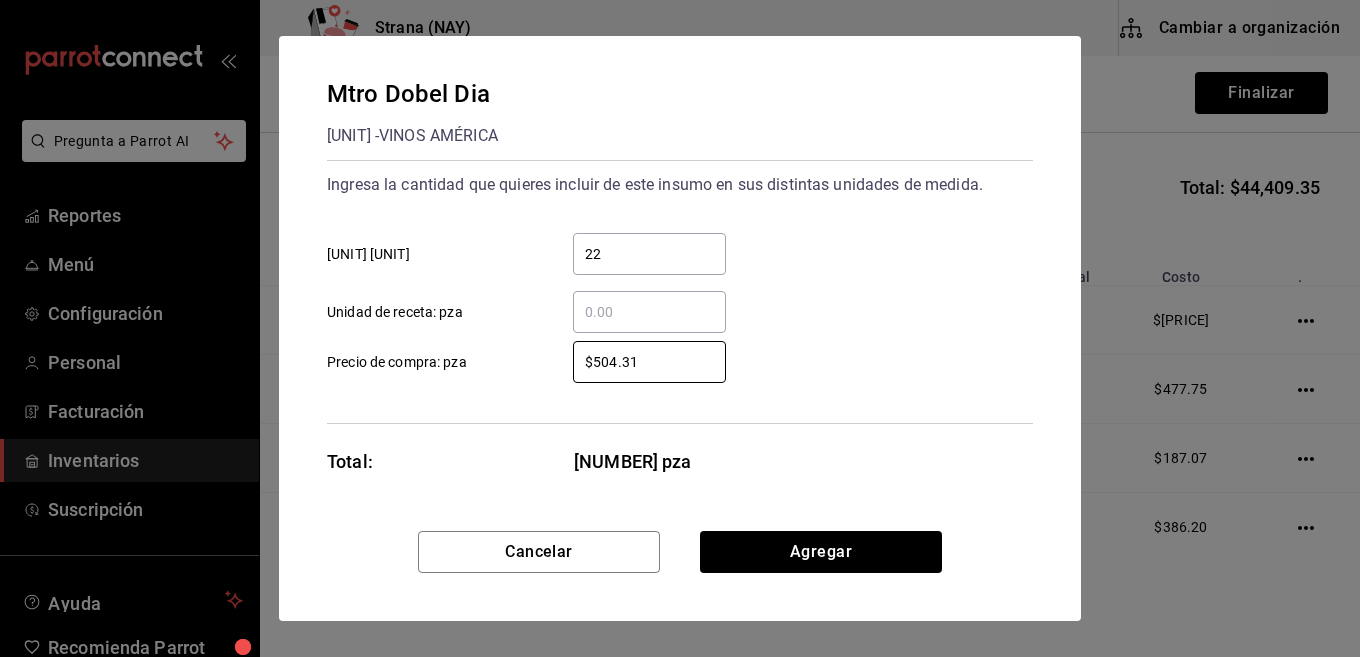 type on "$504.31" 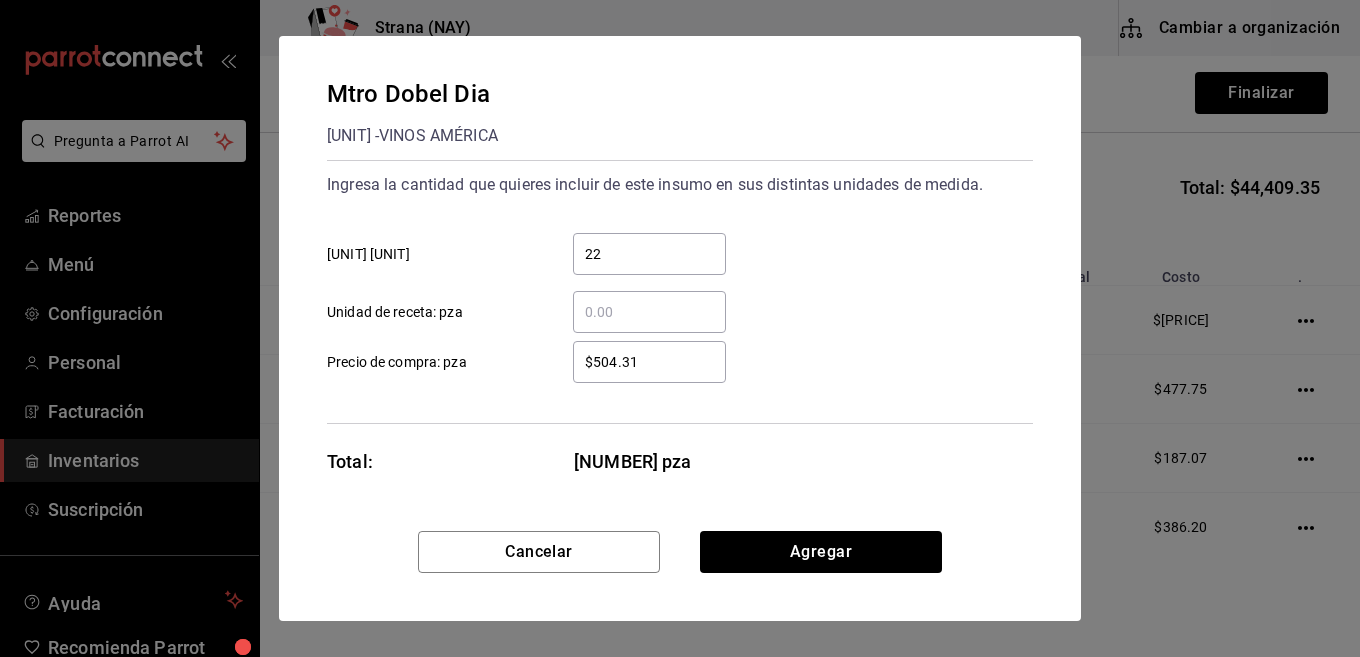 click on "Ingresa la cantidad que quieres incluir de este insumo en sus distintas unidades de medida. 22 ​ COPAS 17 pza ​ Unidad de receta: pza $504.31 ​ Precio de compra: pza" at bounding box center [680, 292] 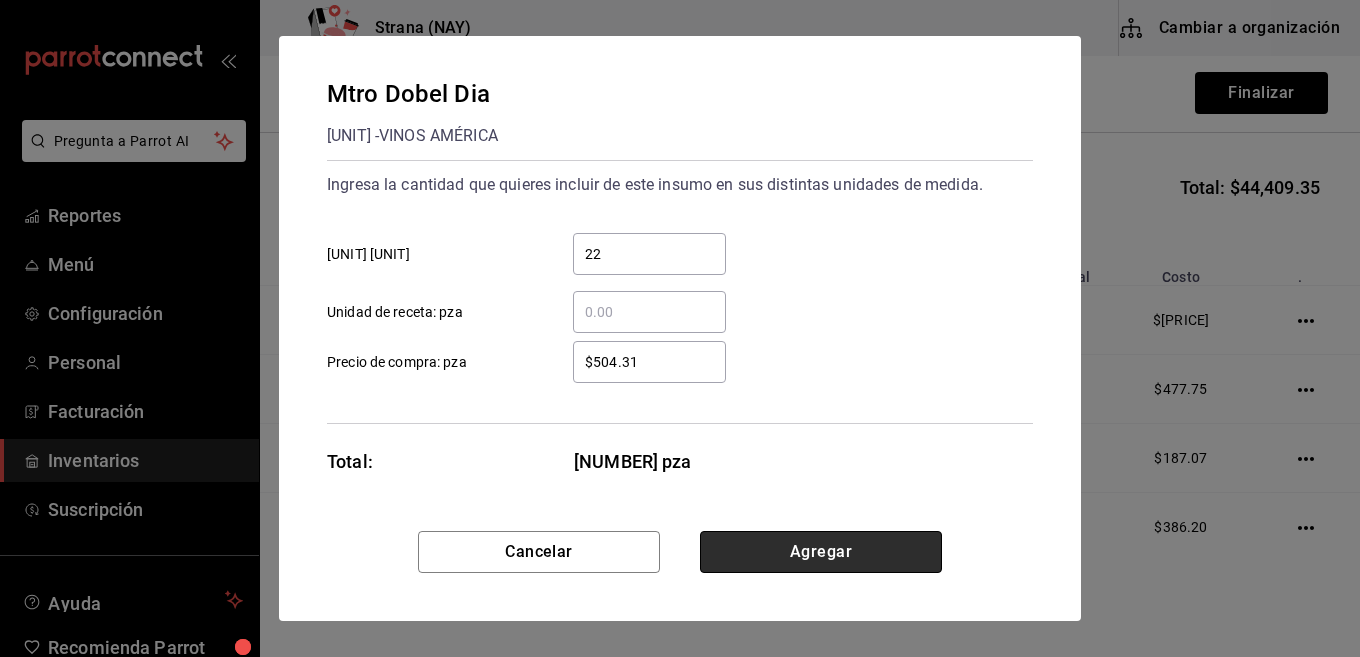 click on "Agregar" at bounding box center (821, 552) 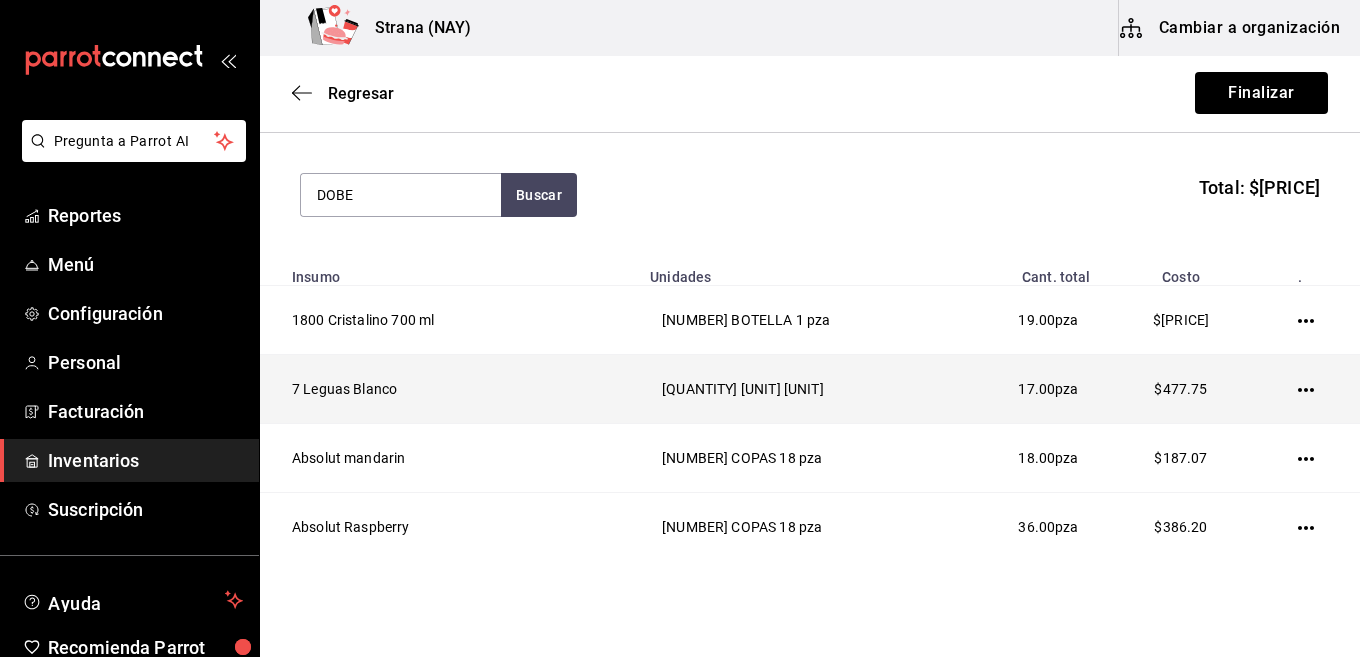type on "DOBEL" 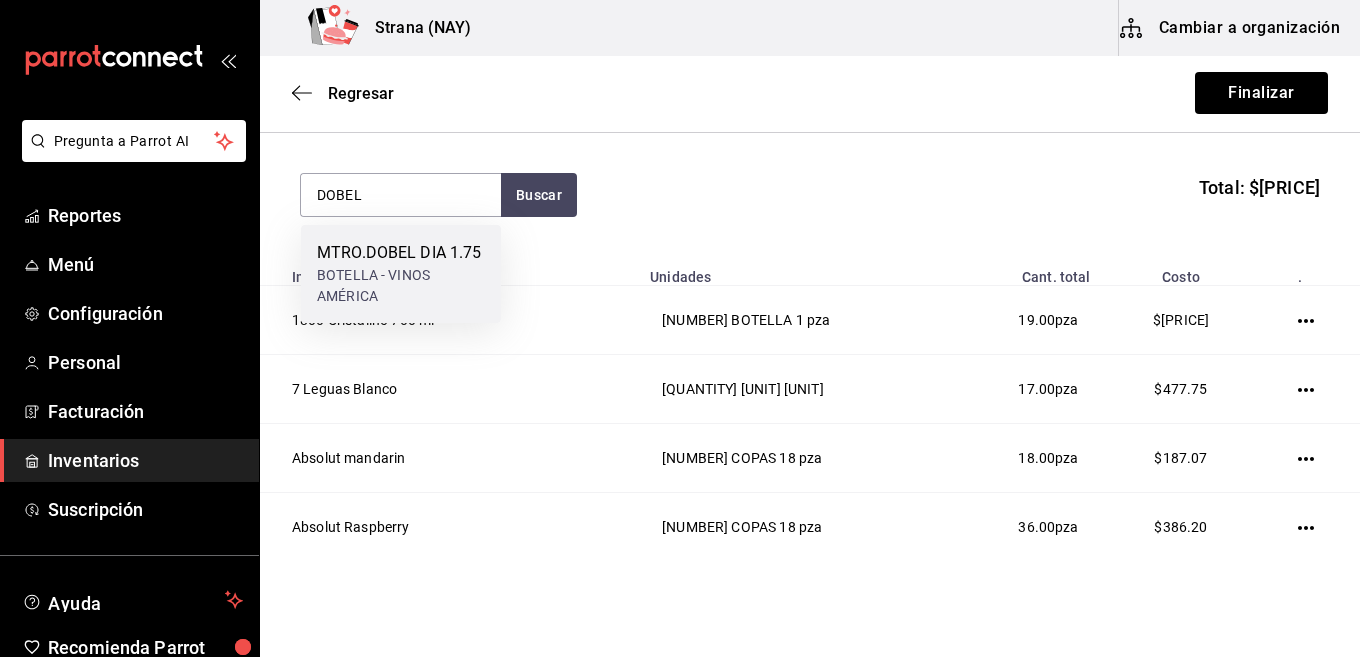 click on "MTRO.DOBEL DIA 1.75 BOTELLA - VINOS AMÉRICA" at bounding box center [401, 274] 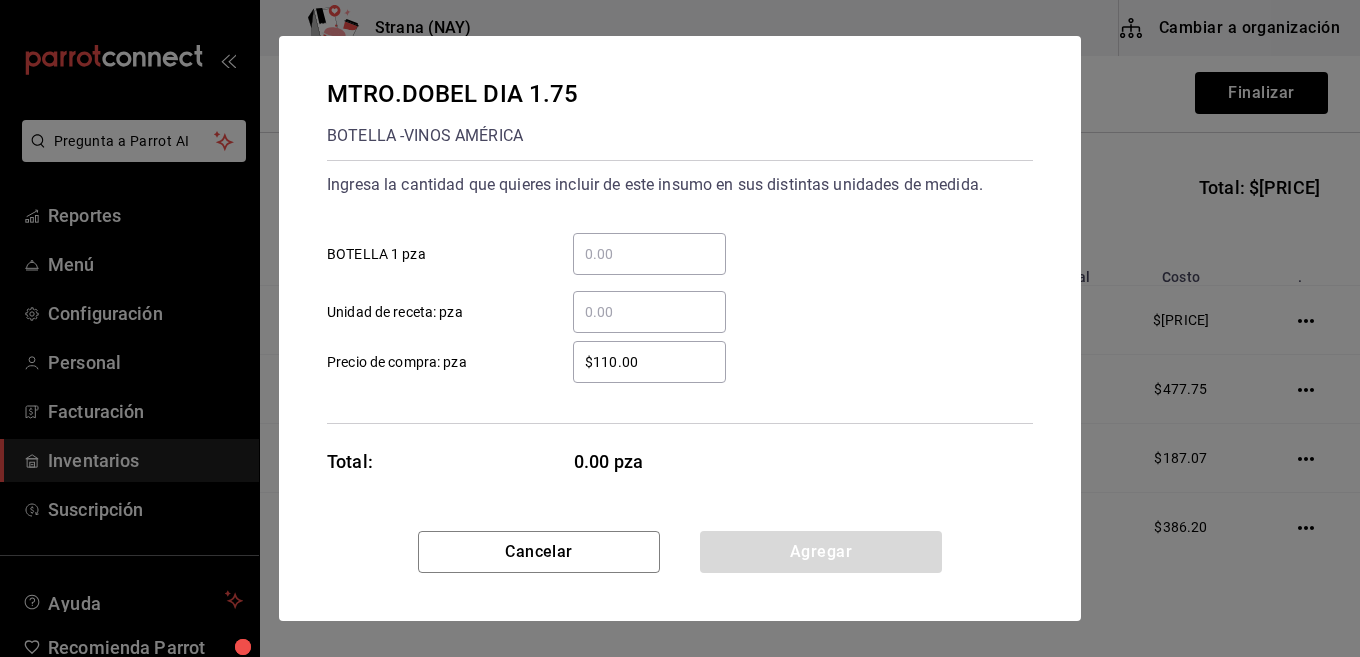 click on "​ BOTELLA 1 pza" at bounding box center (649, 254) 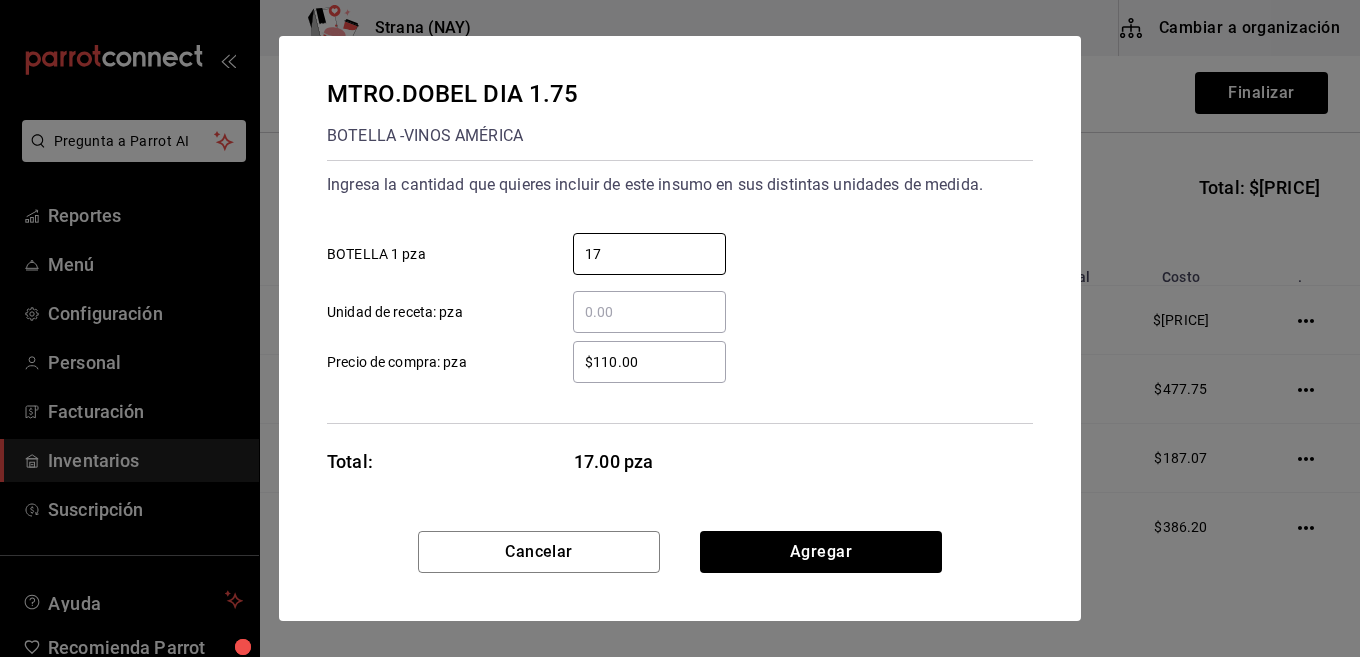 type on "17" 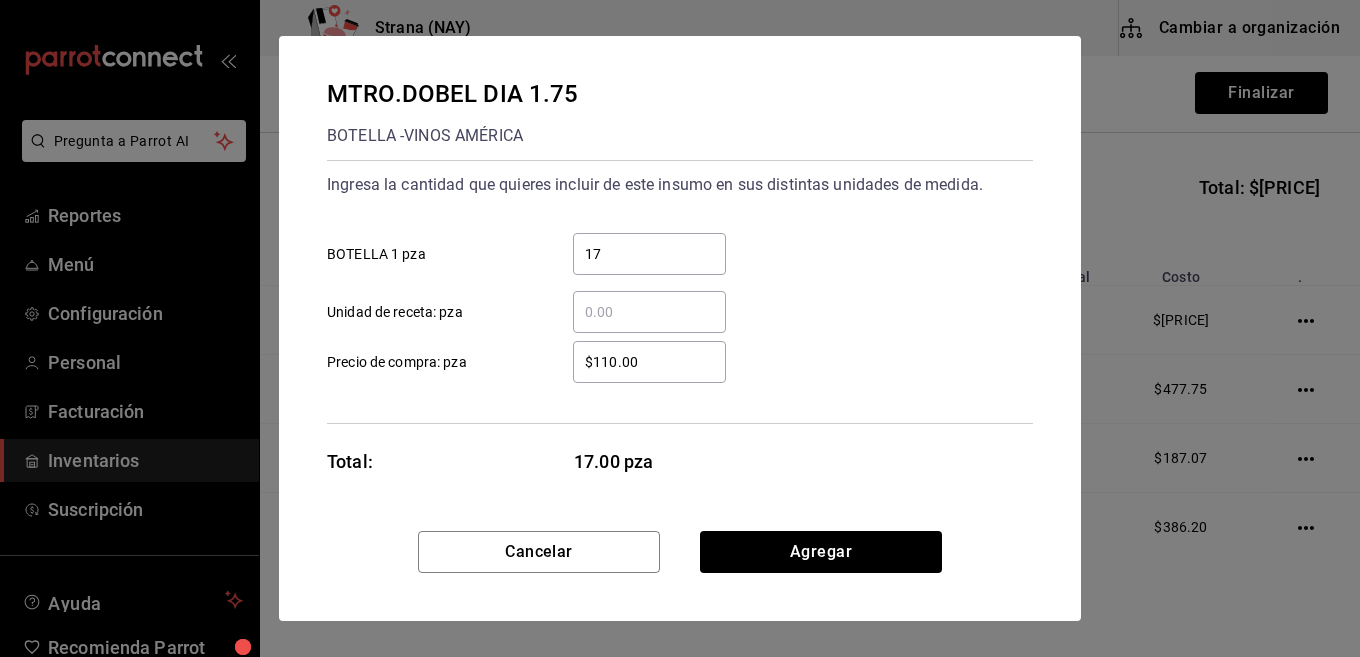 click on "$110.00 ​ Precio de compra: pza" at bounding box center (672, 354) 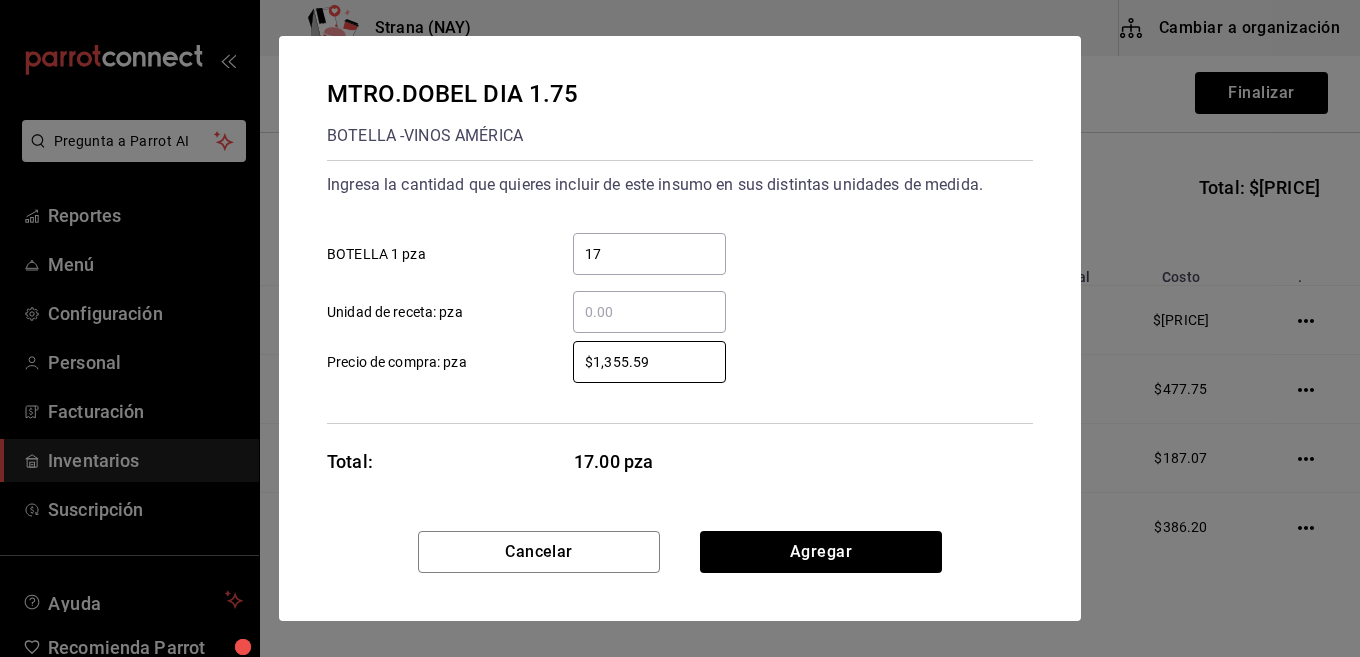 type on "$1,355.59" 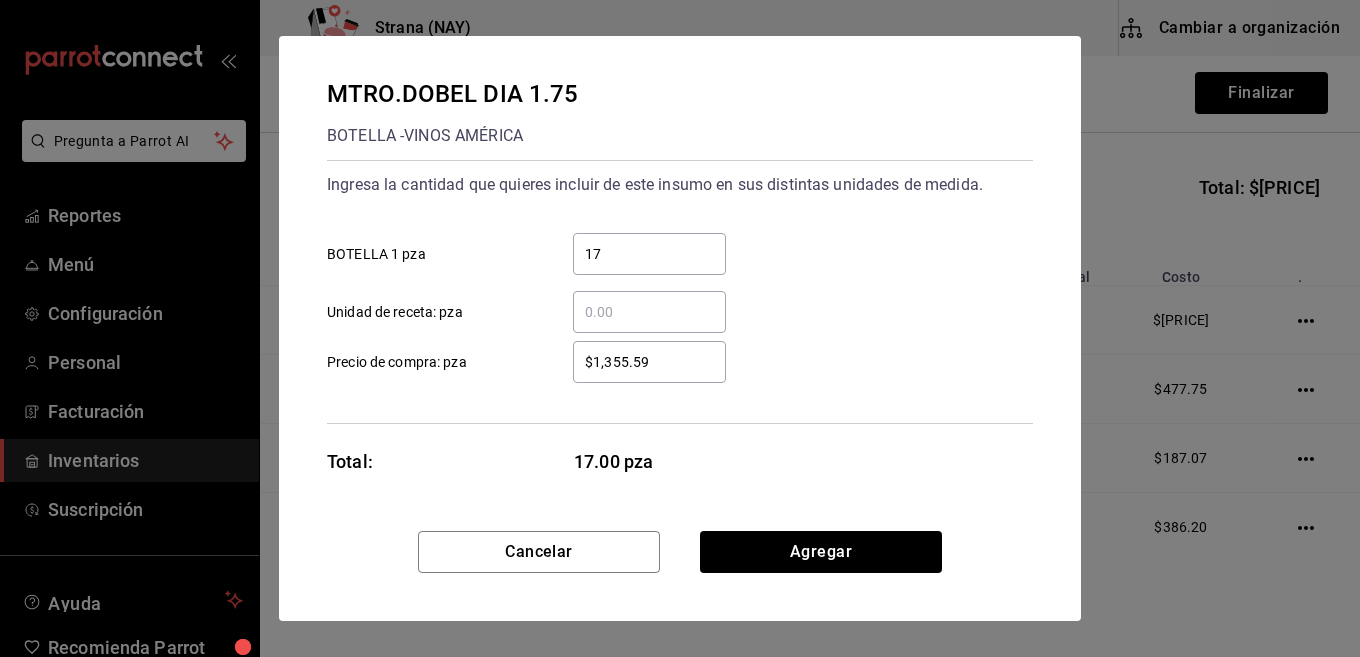 click on "Ingresa la cantidad que quieres incluir de este insumo en sus distintas unidades de medida. 17 ​ BOTELLA 1 pza ​ Unidad de receta: pza $1,355.59 ​ Precio de compra: pza" at bounding box center (680, 292) 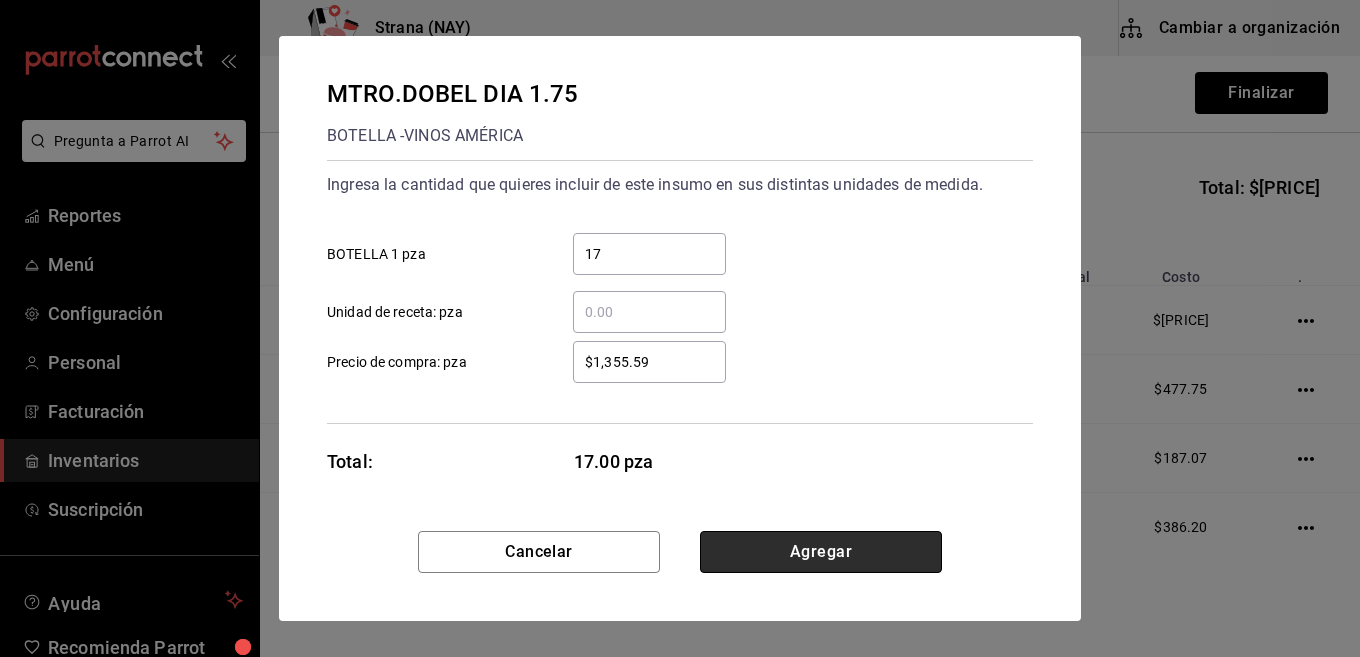 click on "Agregar" at bounding box center (821, 552) 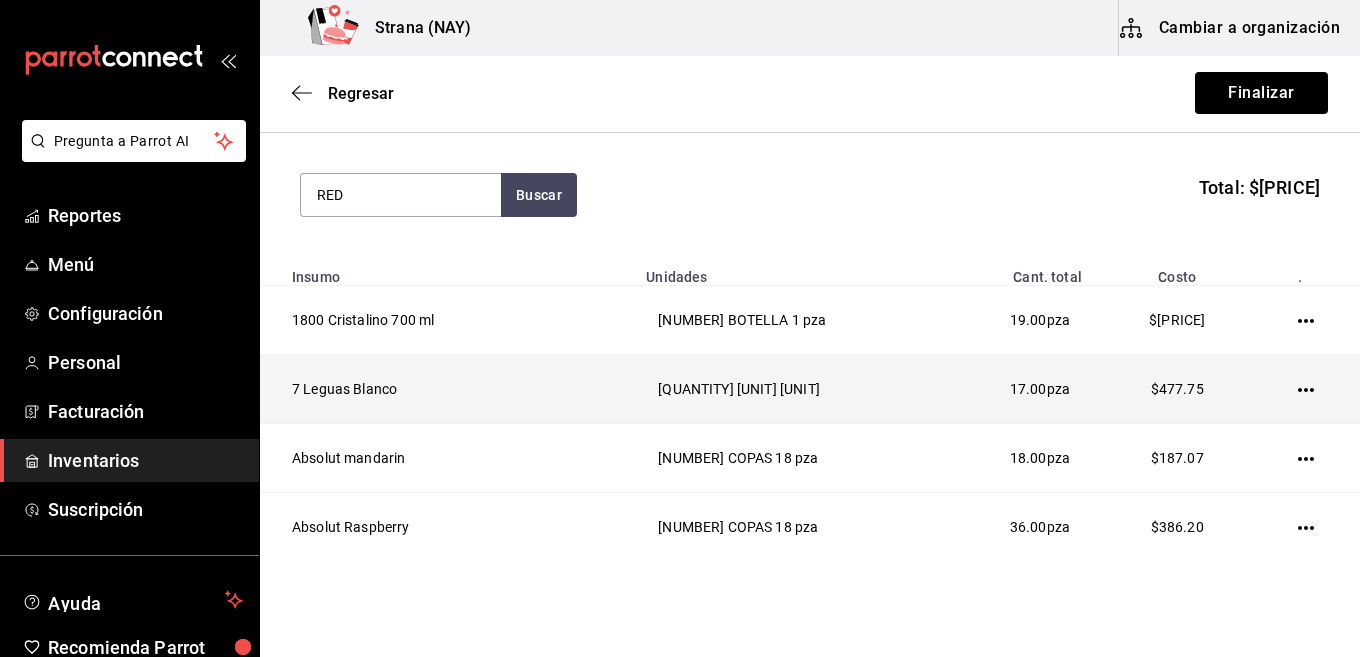type on "RED" 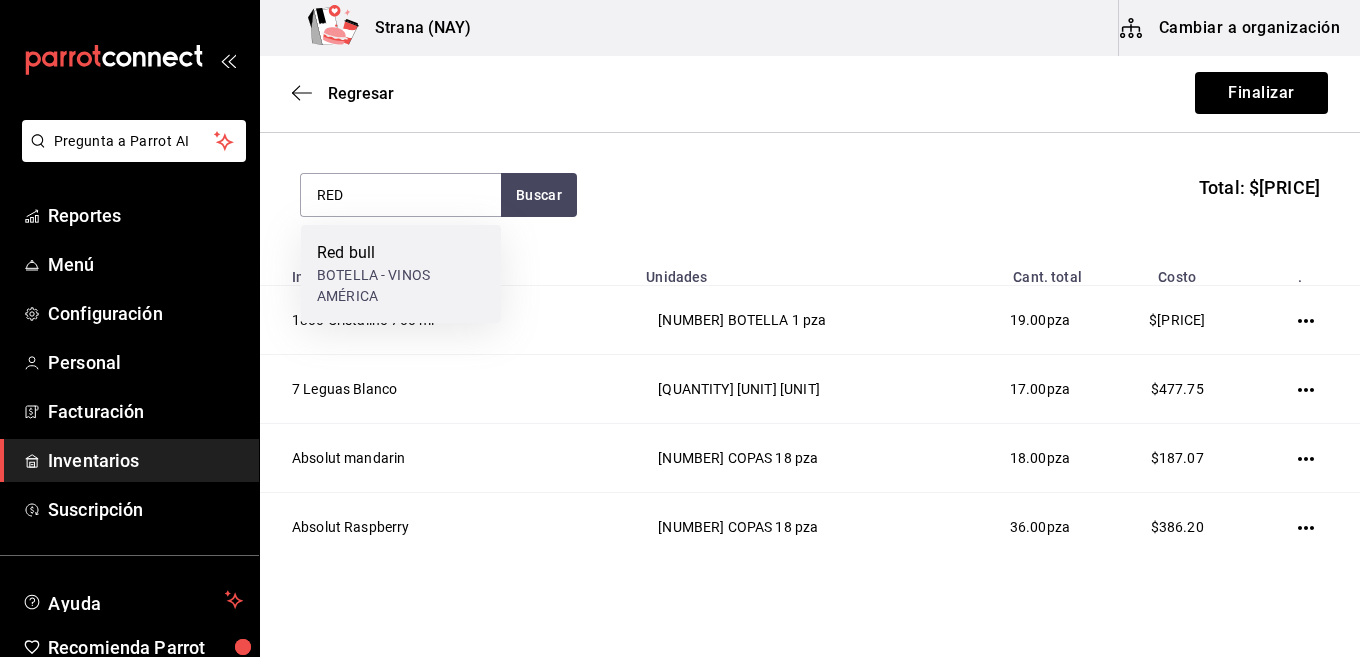 click on "BOTELLA - VINOS AMÉRICA" at bounding box center [401, 286] 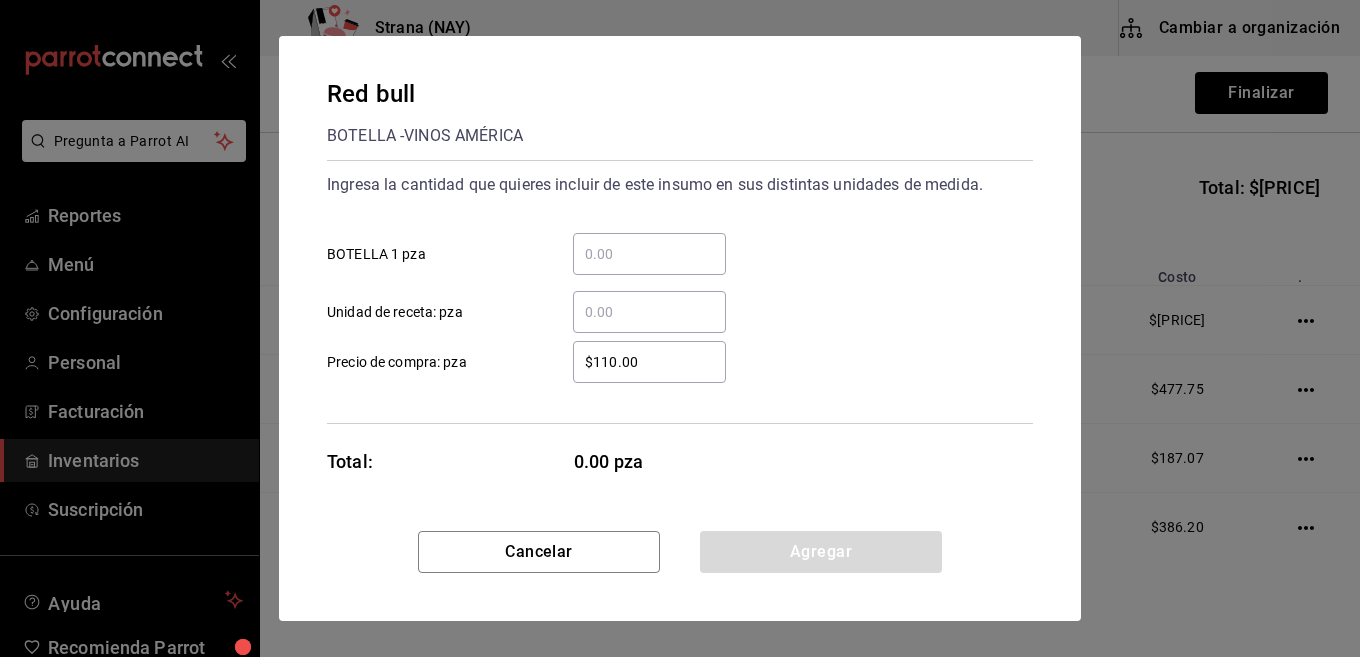 click on "​ BOTELLA 1 pza" at bounding box center (649, 254) 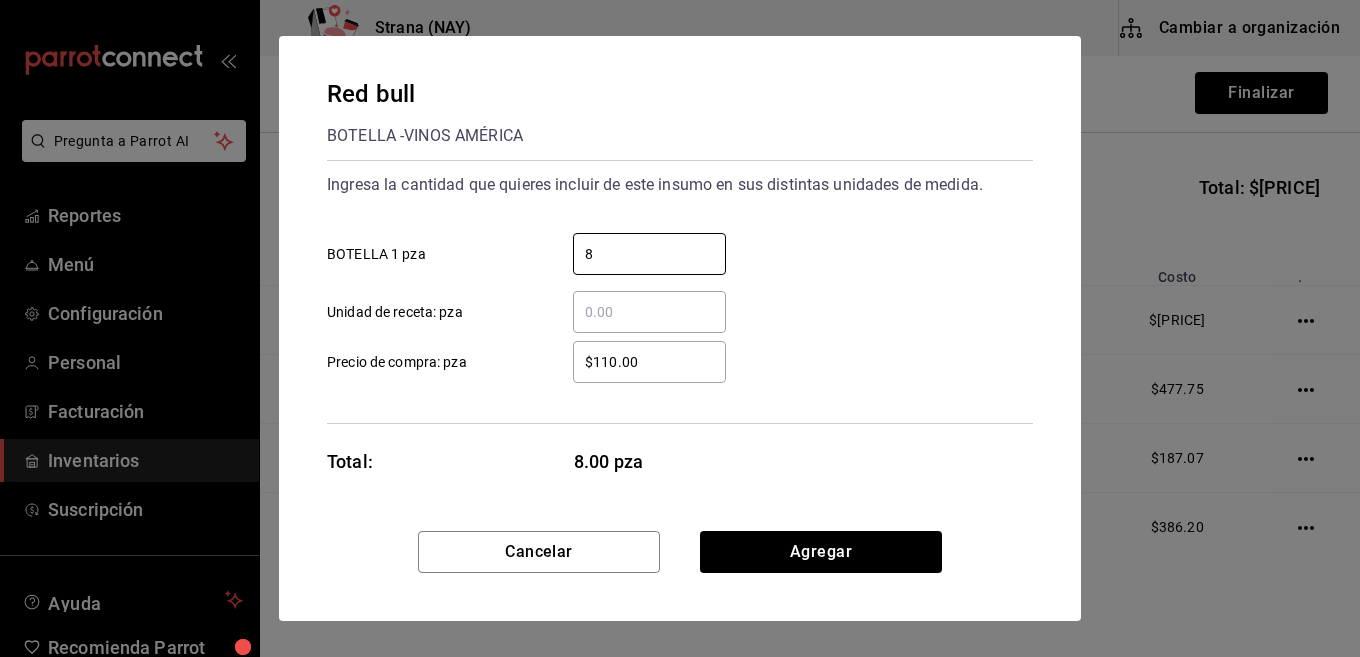 type on "8" 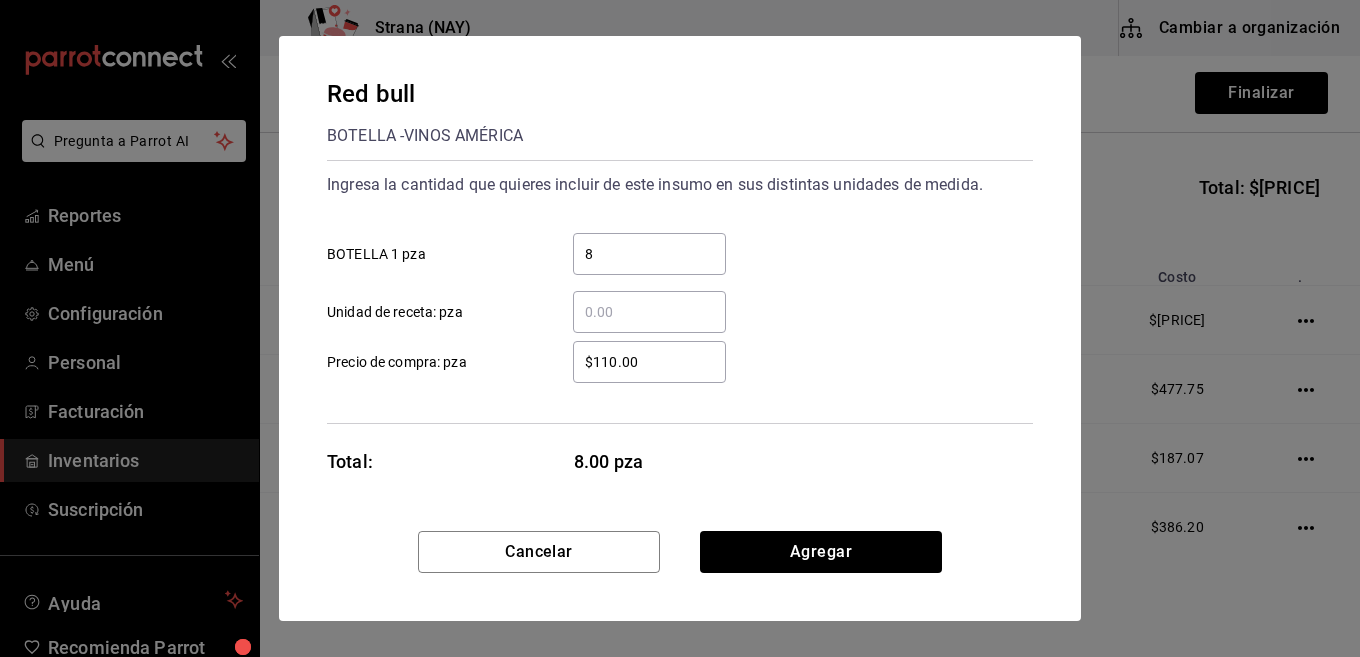 click on "$110.00" at bounding box center [649, 362] 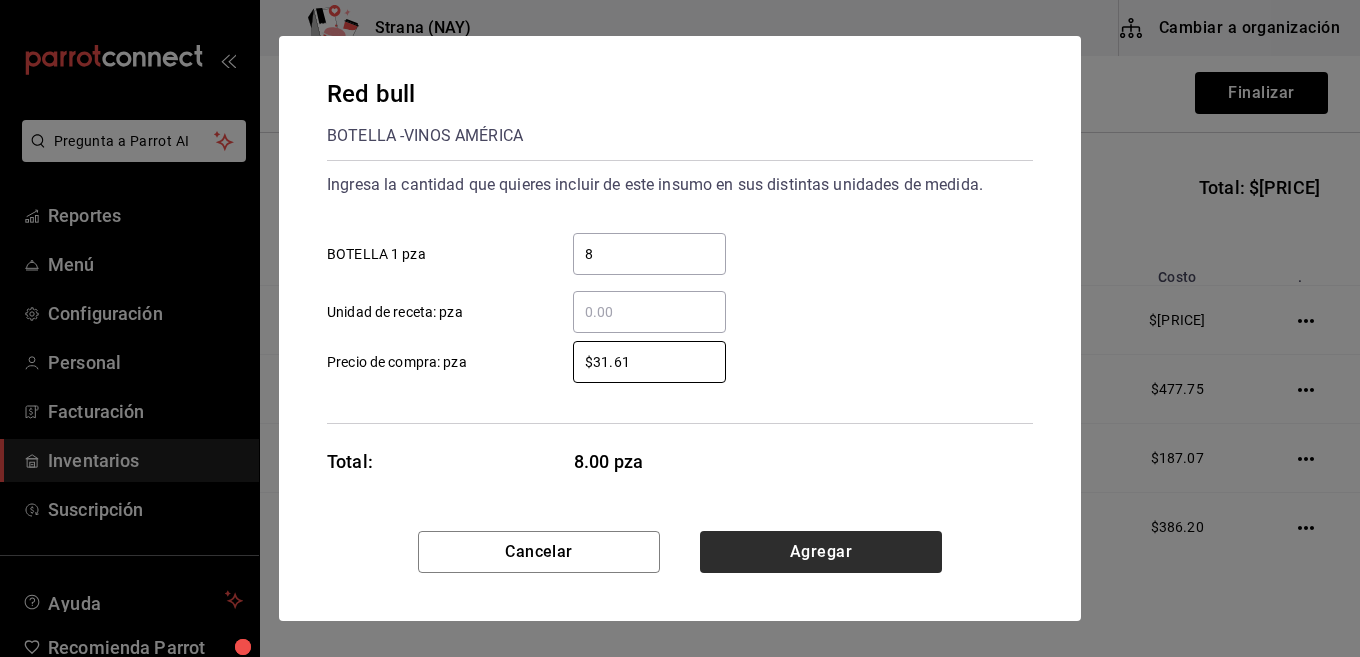 type on "$31.61" 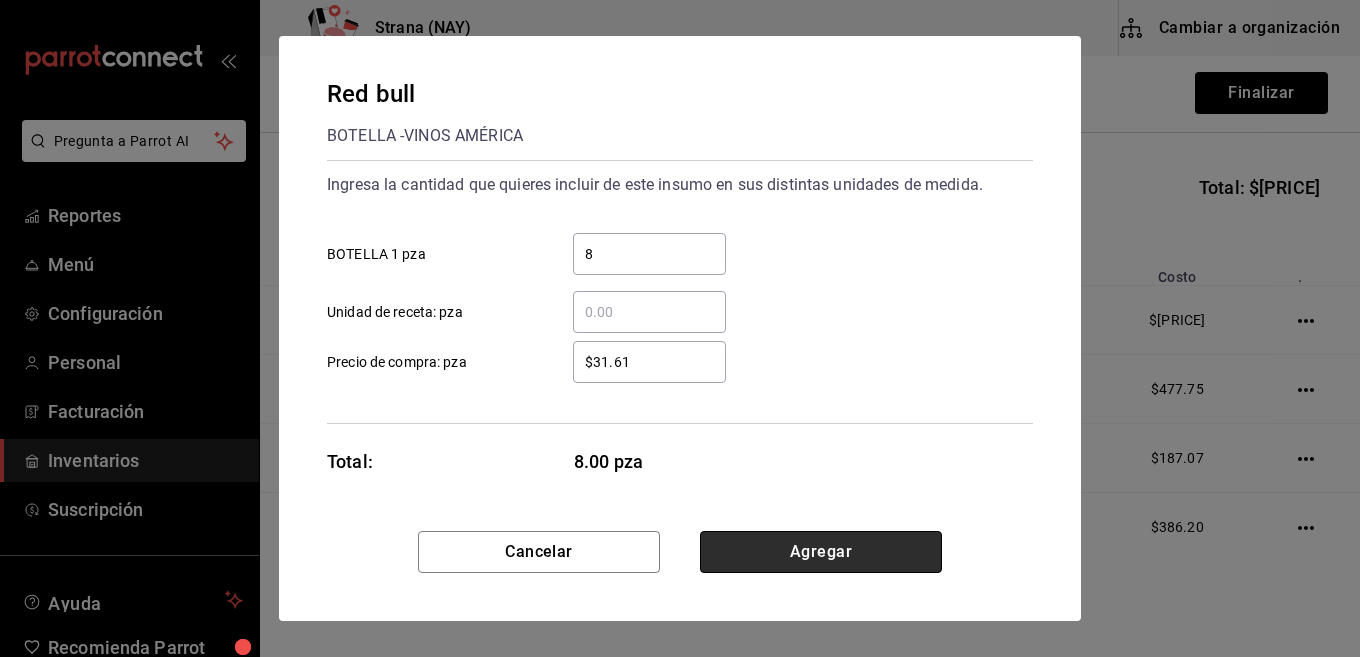 click on "Agregar" at bounding box center [821, 552] 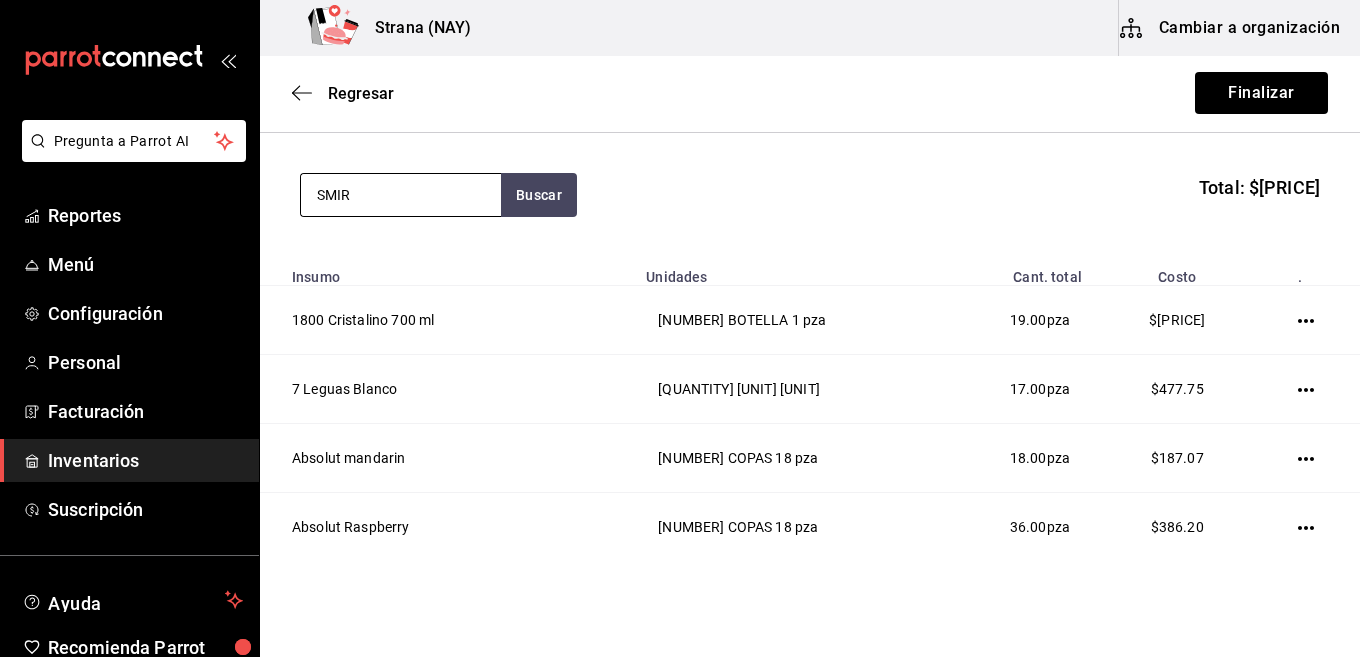 type on "SMIR" 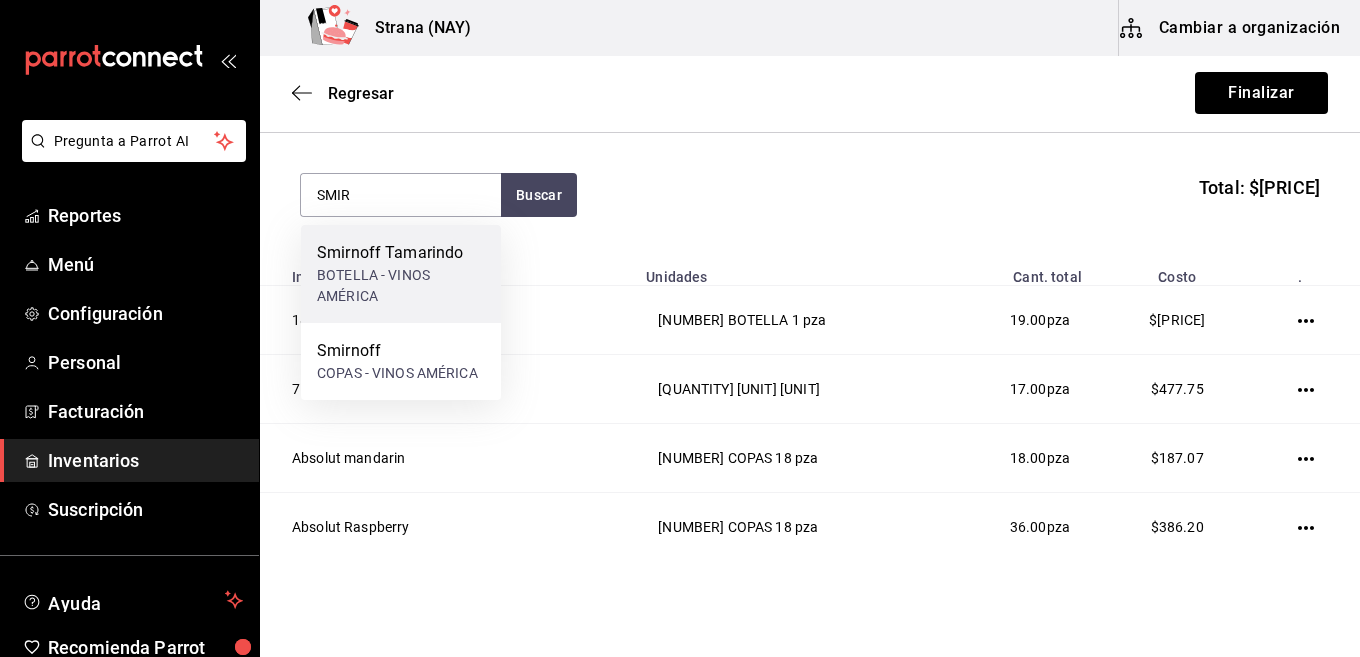 click on "BOTELLA - VINOS AMÉRICA" at bounding box center (401, 286) 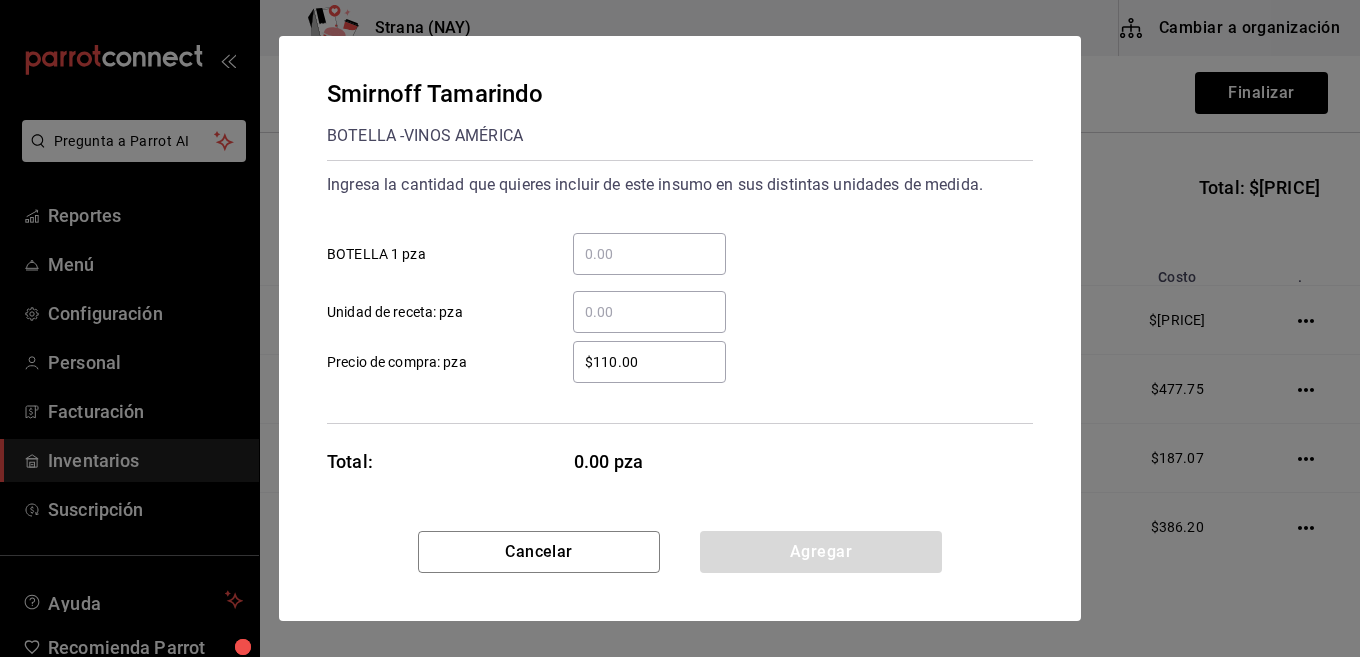 click on "​ BOTELLA 1 pza" at bounding box center (649, 254) 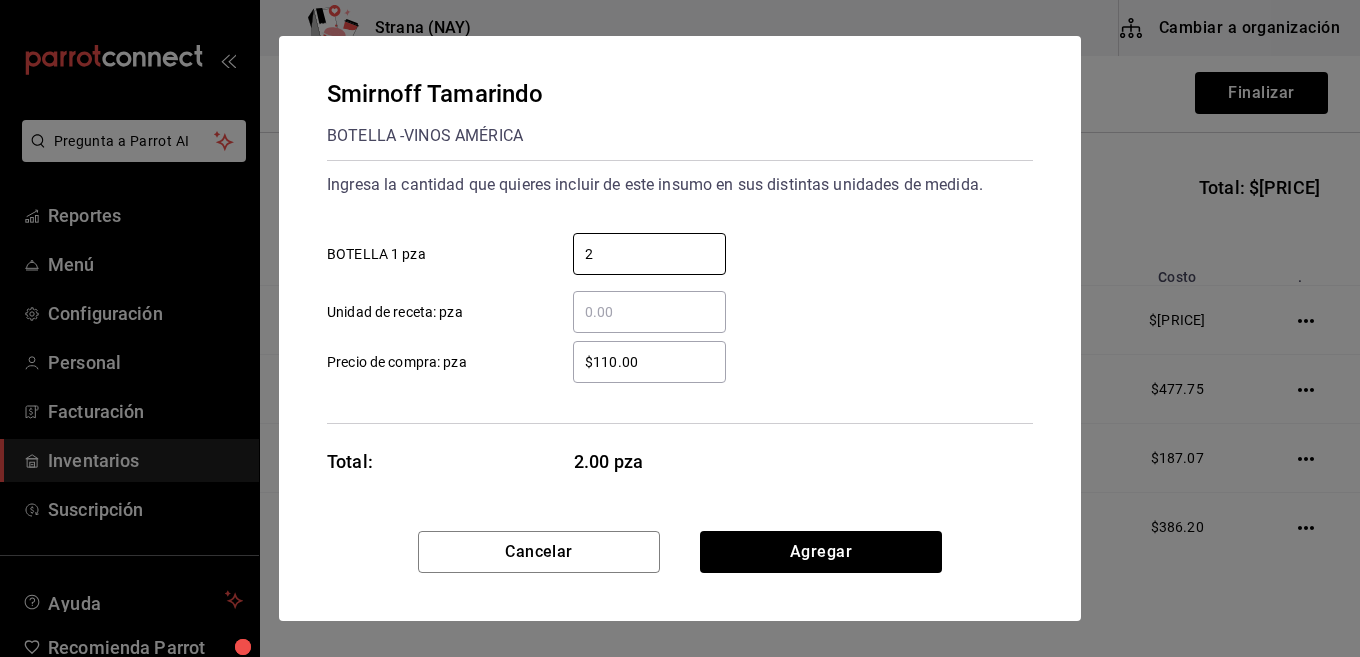 type on "2" 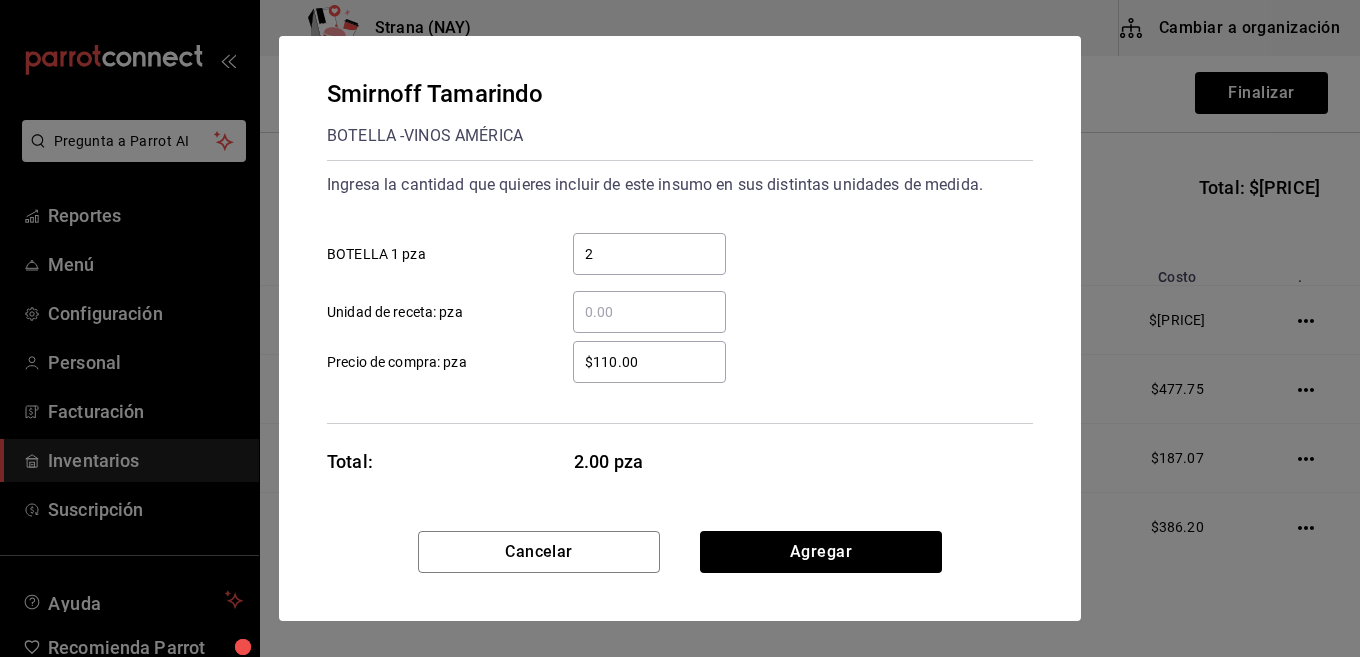 click on "$110.00" at bounding box center (649, 362) 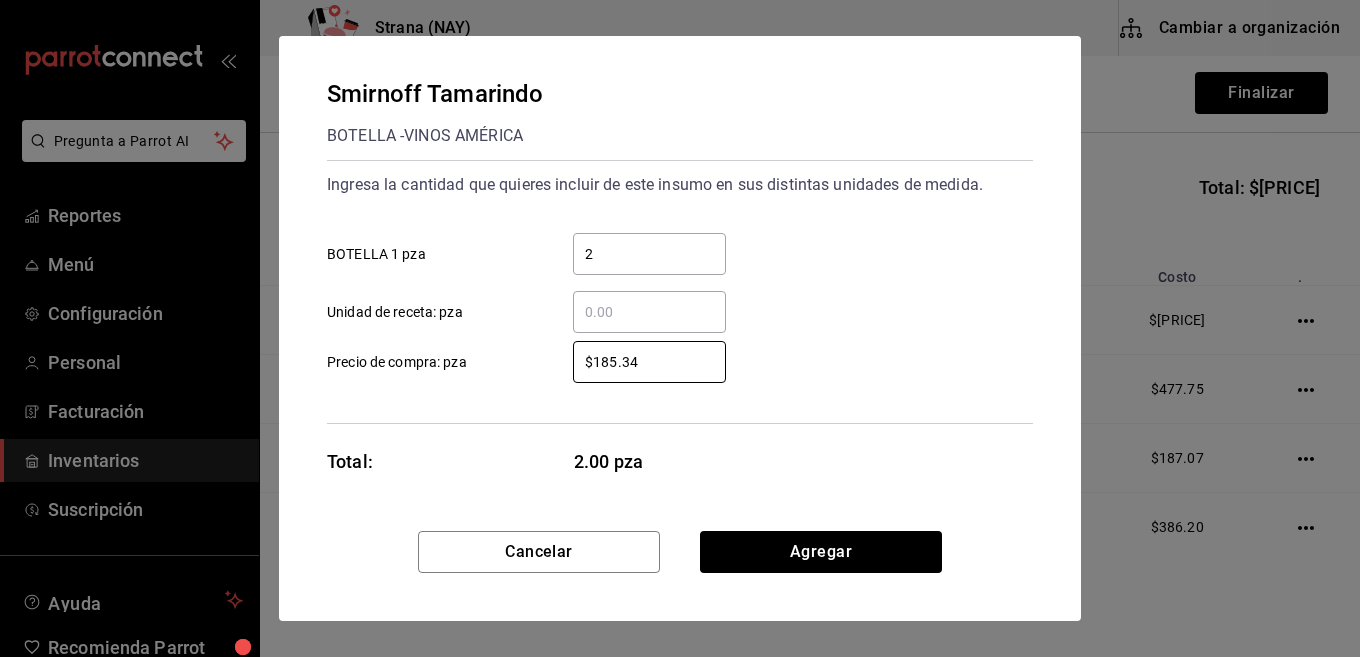 type on "$185.34" 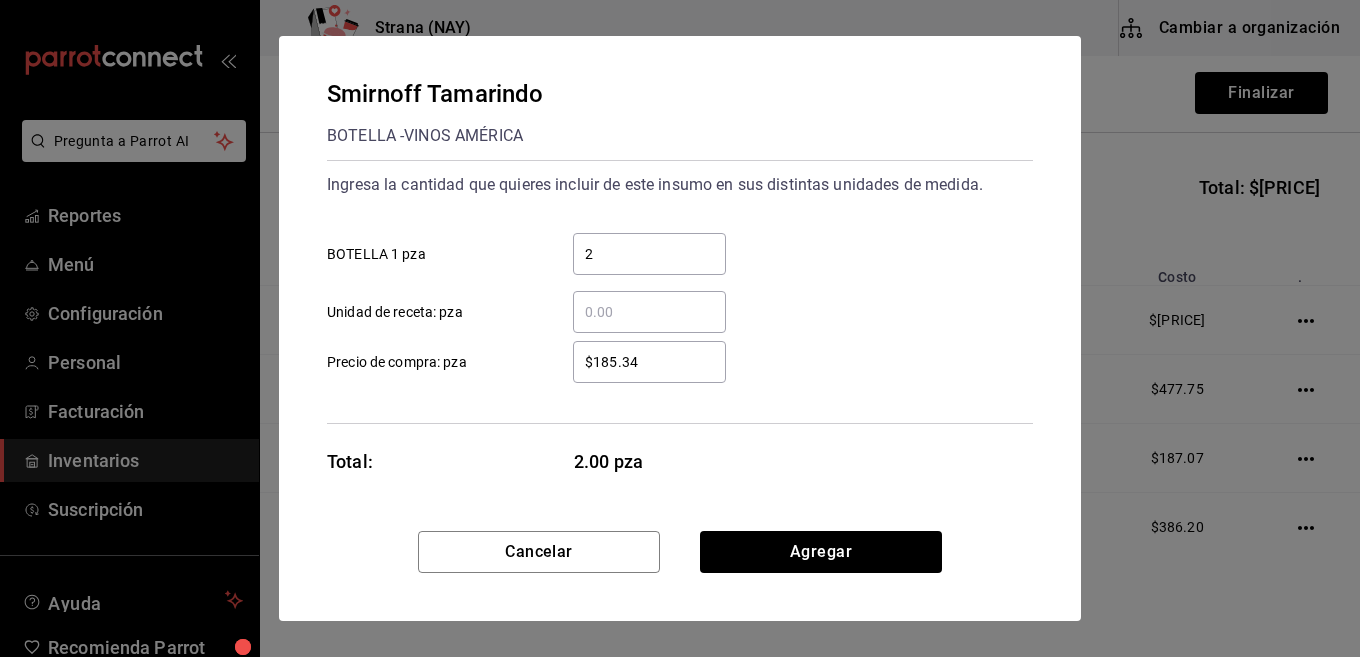 click on "$185.34 ​ Precio de compra: pza" at bounding box center (672, 354) 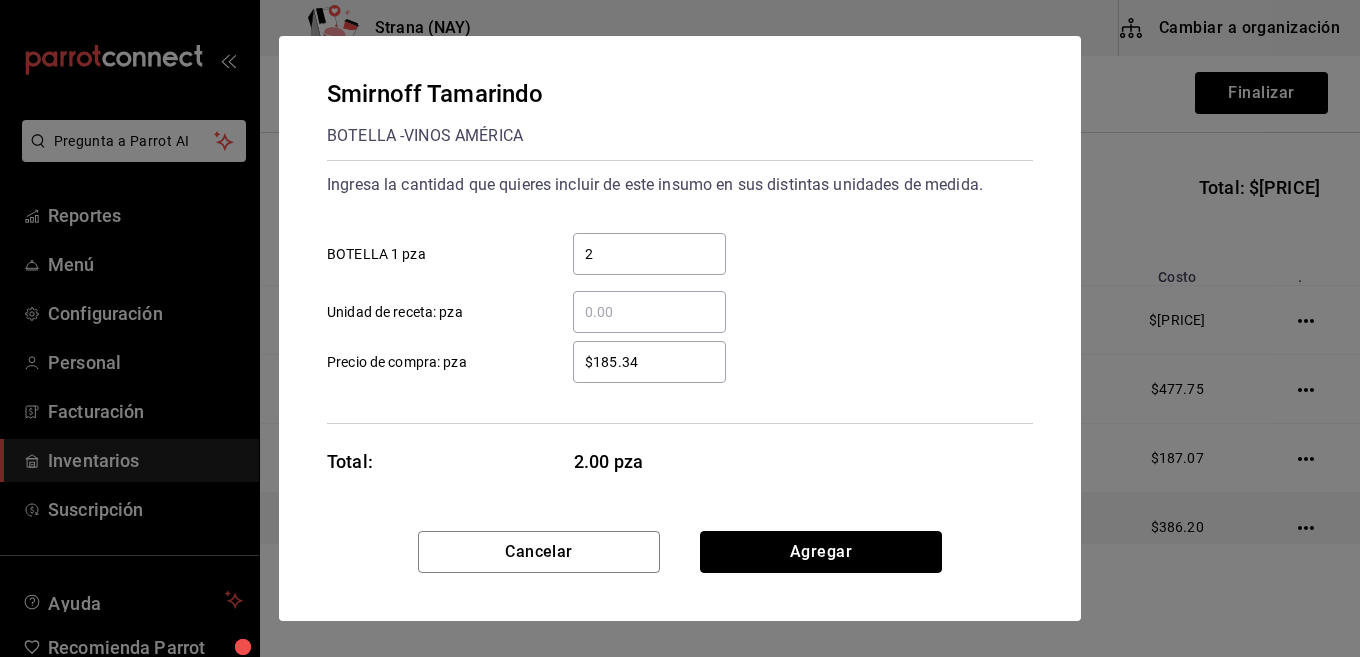 click on "Agregar" at bounding box center [821, 552] 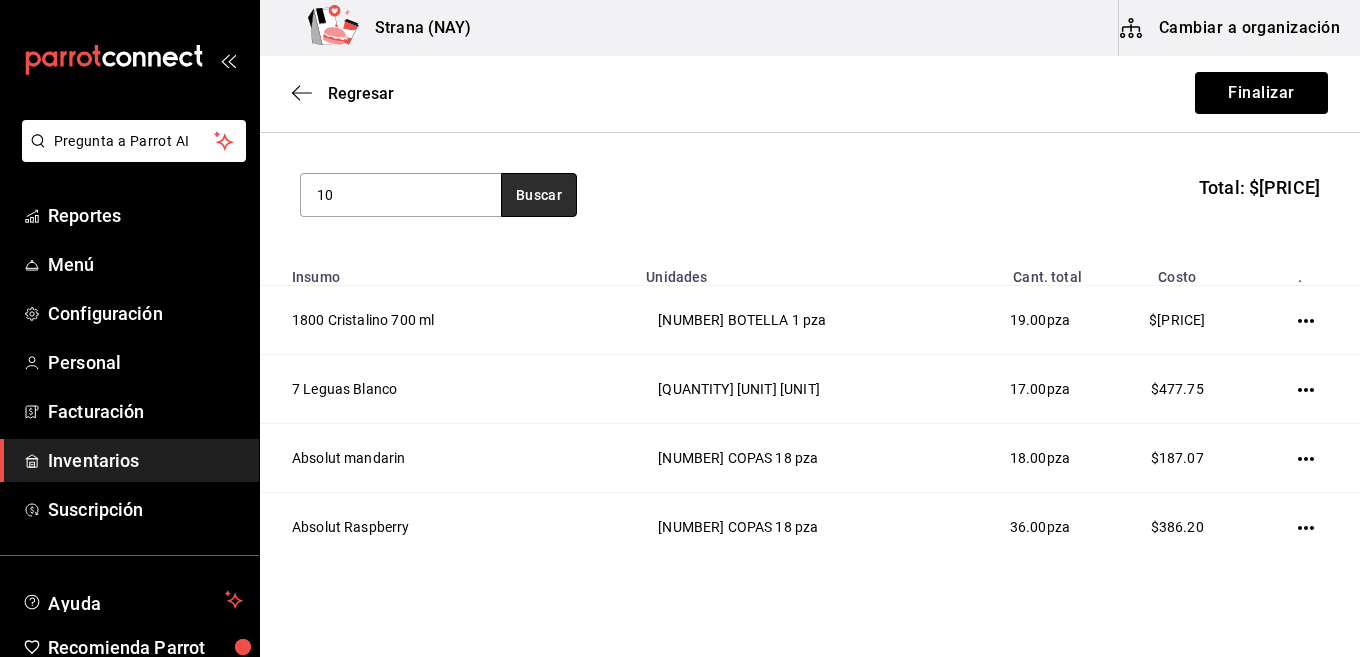 click on "Buscar" at bounding box center (539, 195) 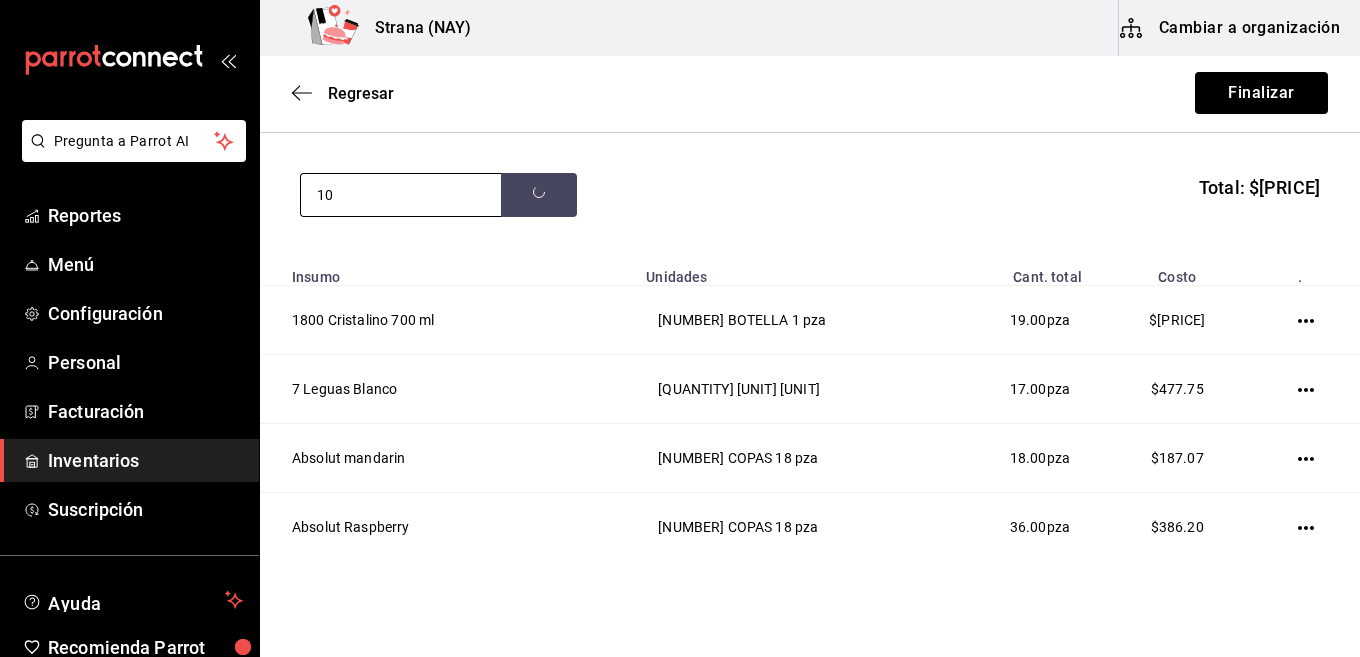 click on "10" at bounding box center (401, 195) 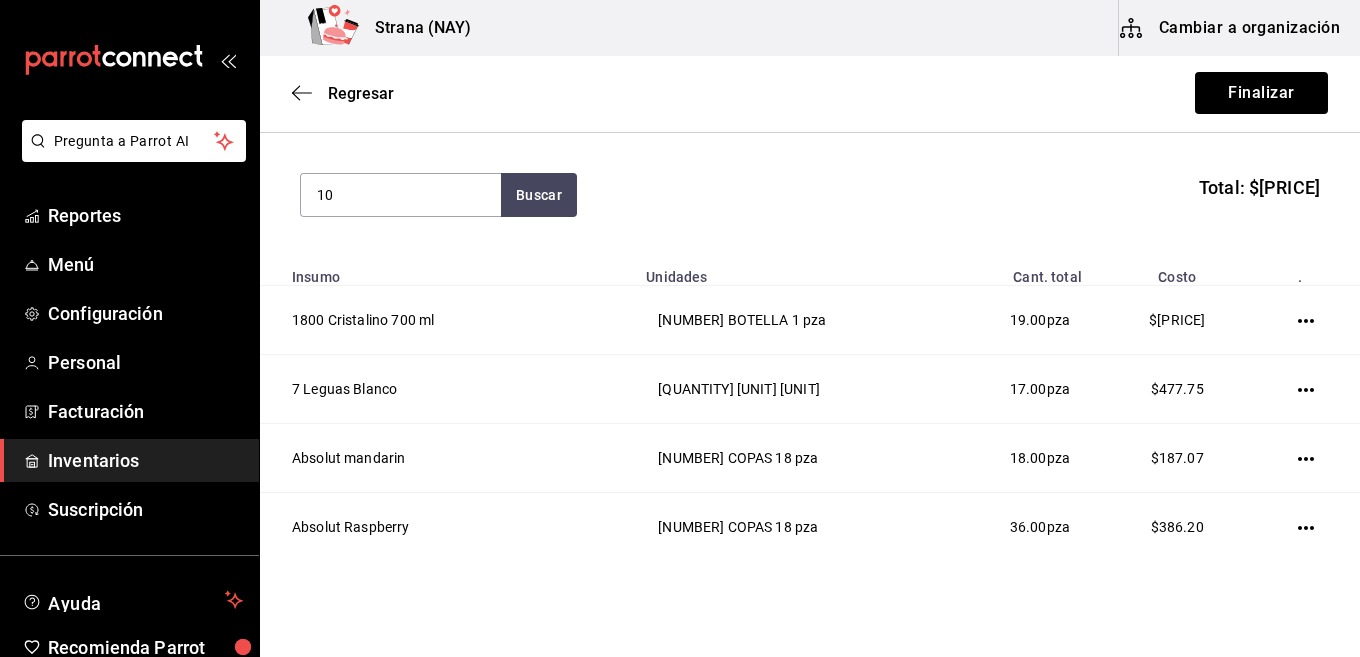 type on "1" 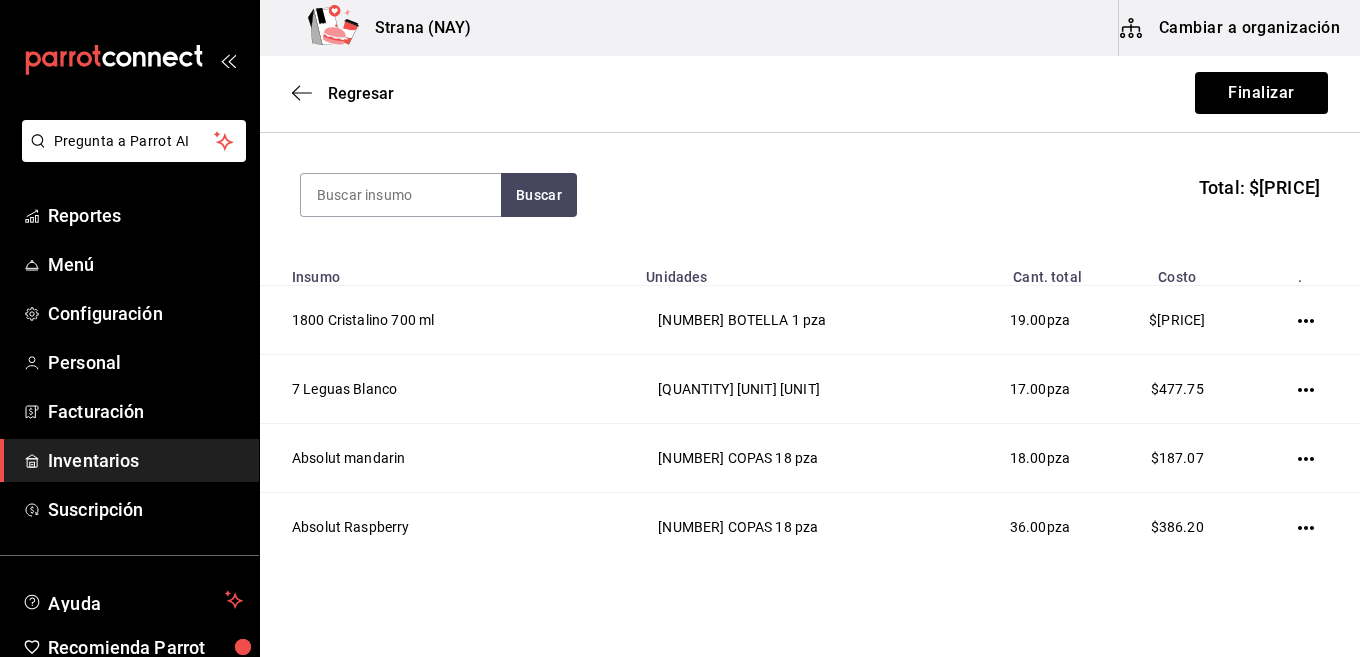 type on "Y" 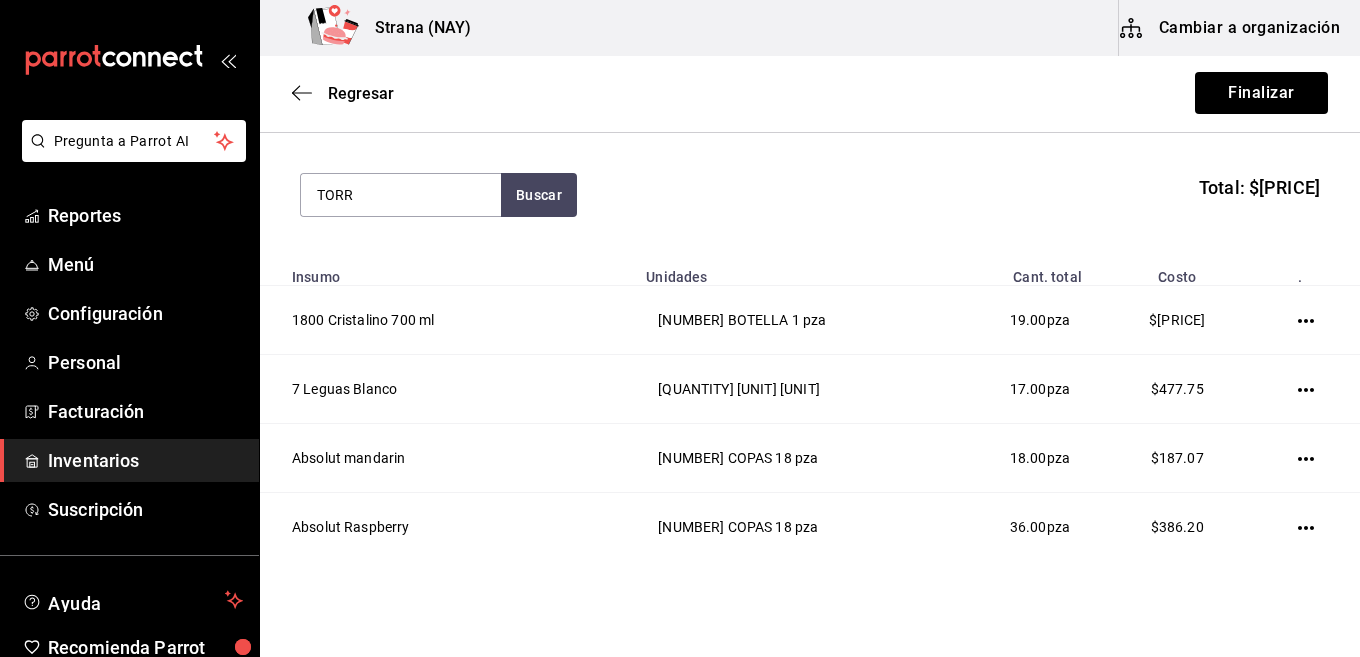 type on "TORR" 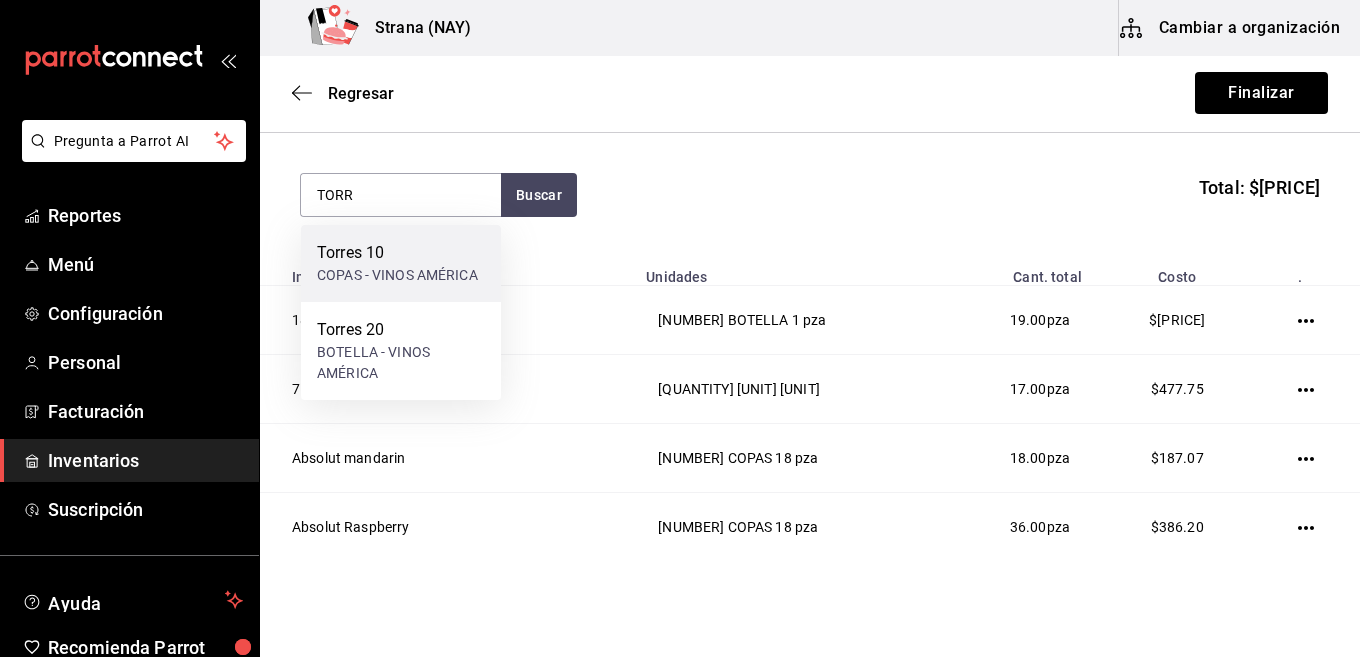 click on "Torres 10" at bounding box center [397, 253] 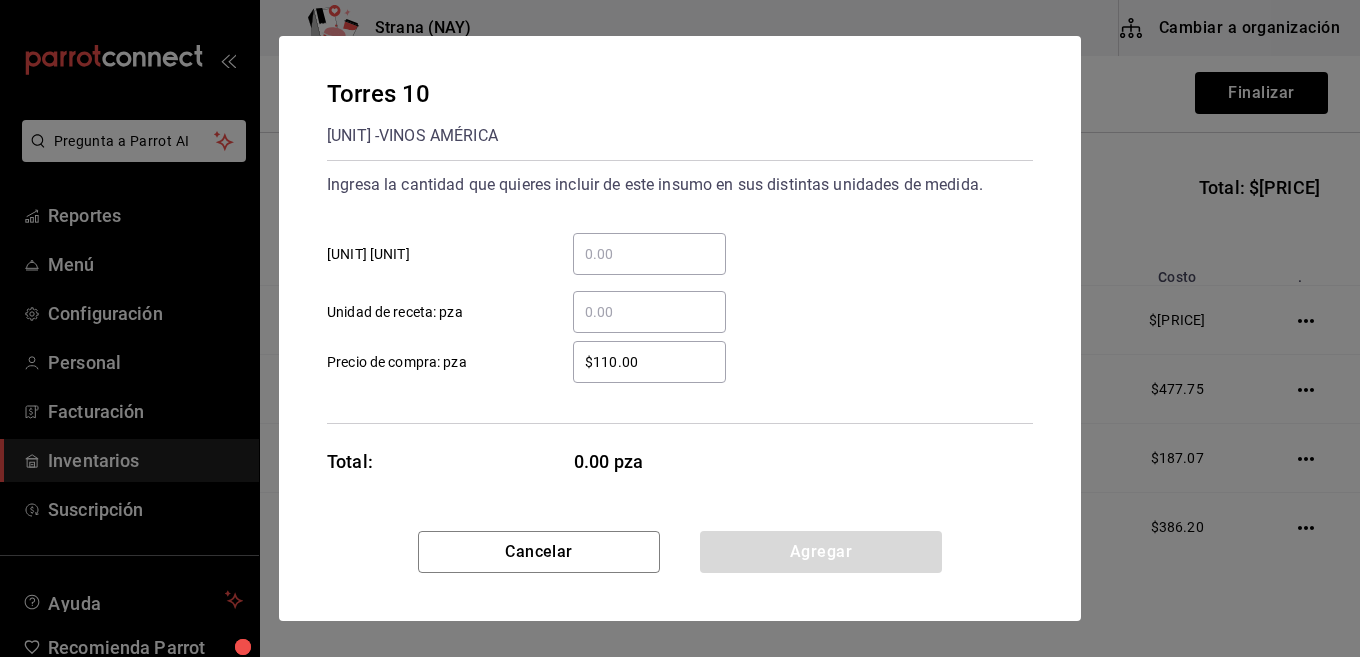 click on "​ COPAS 17 pza" at bounding box center [649, 254] 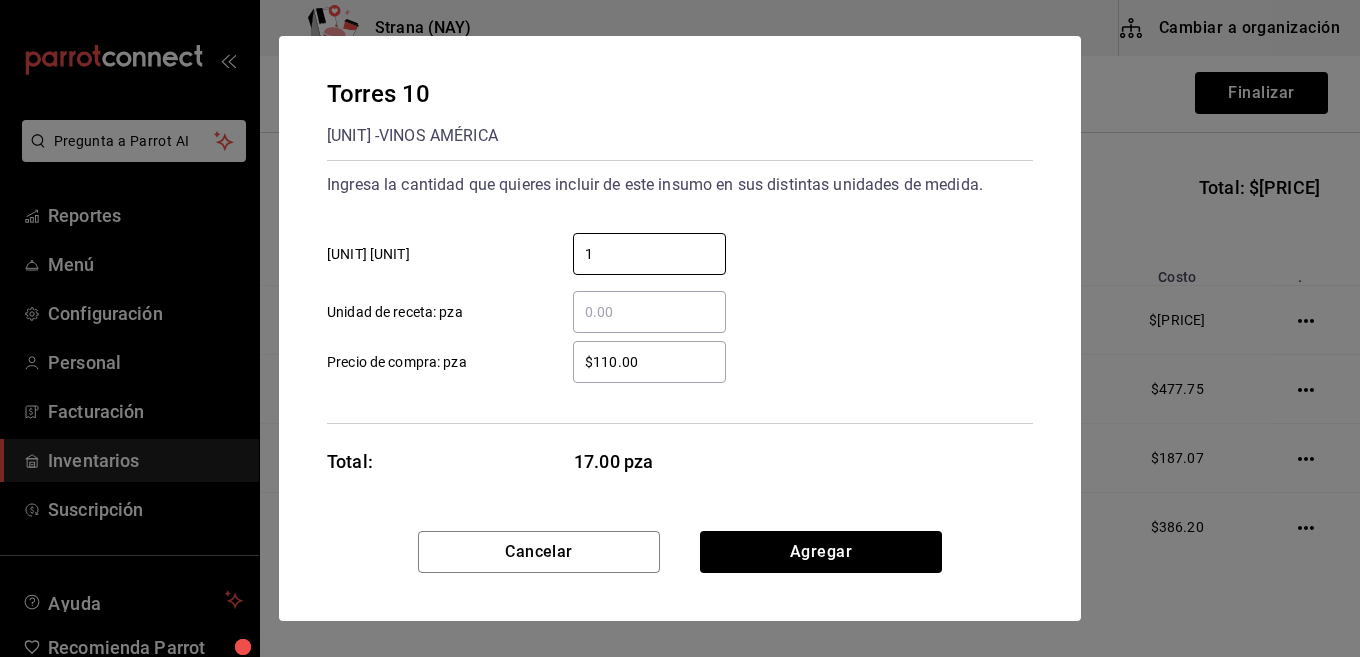 type on "1" 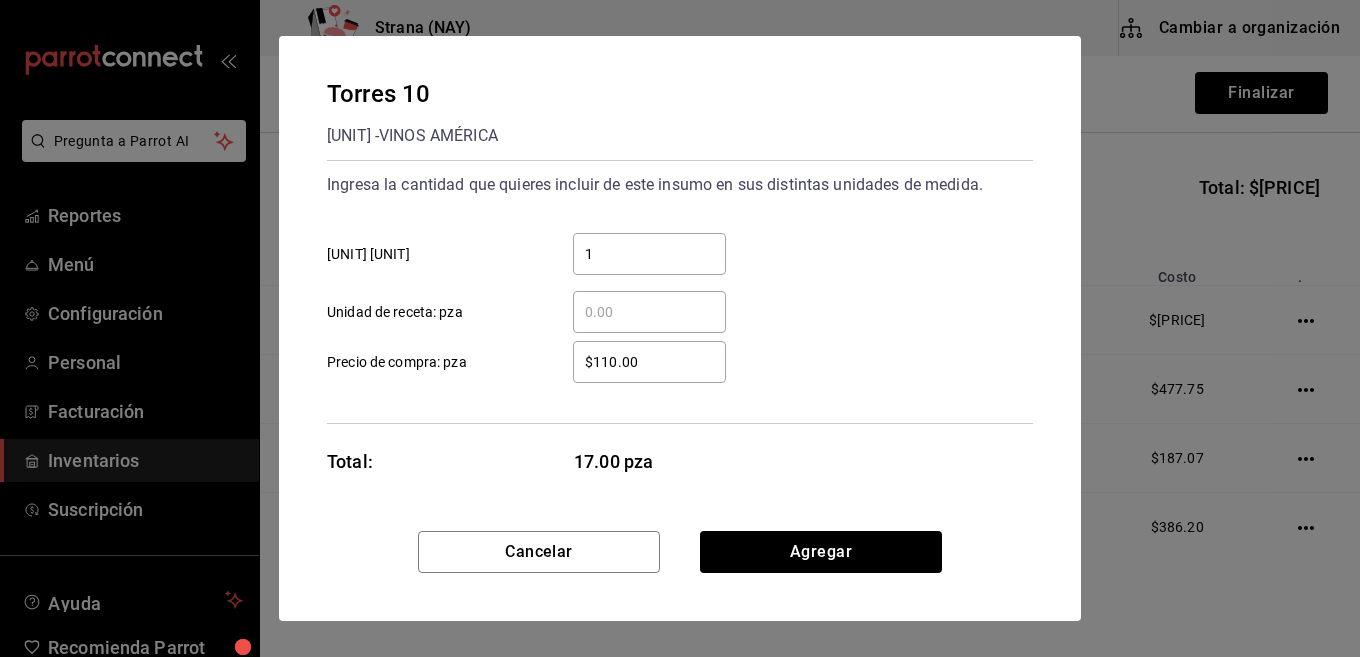 click on "$110.00" at bounding box center (649, 362) 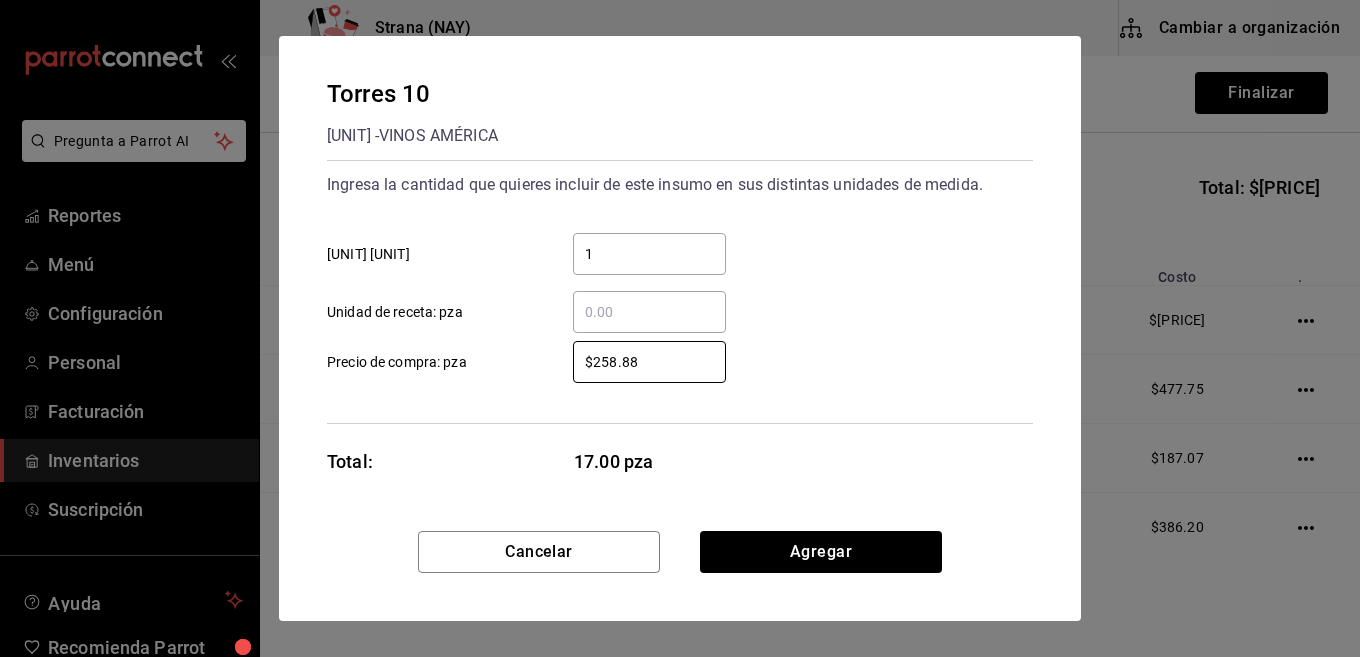 type on "$258.88" 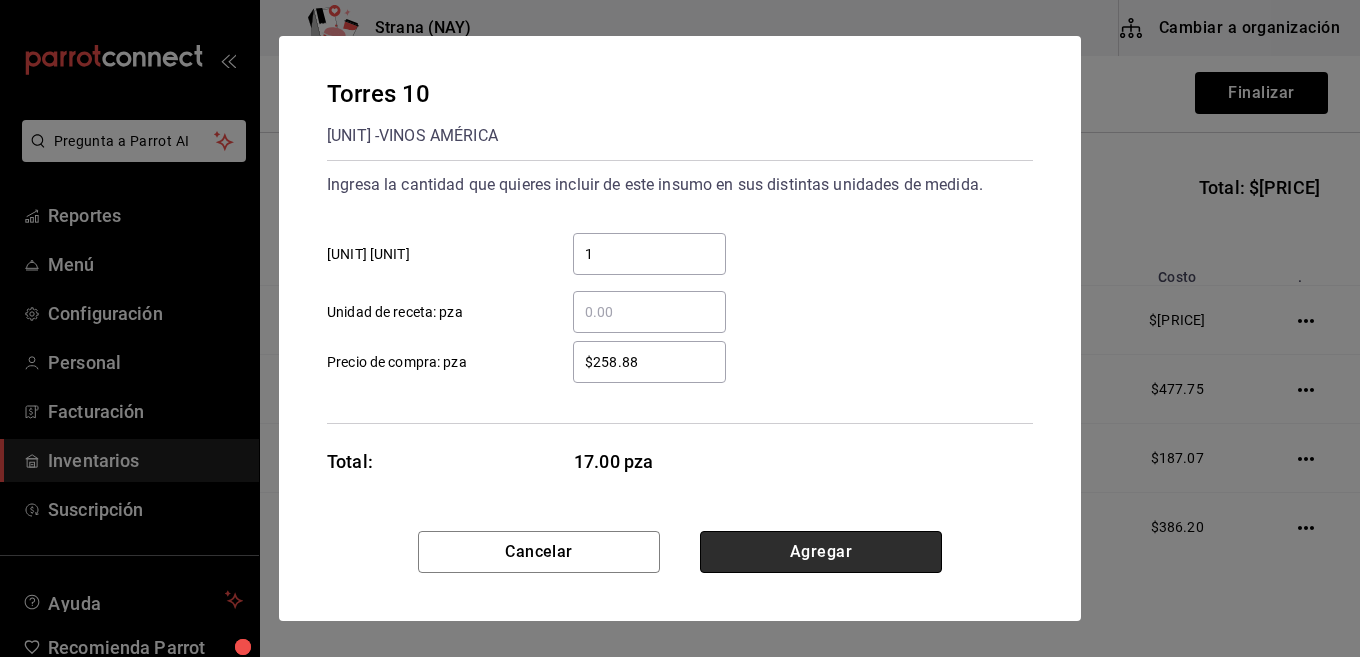 click on "Agregar" at bounding box center (821, 552) 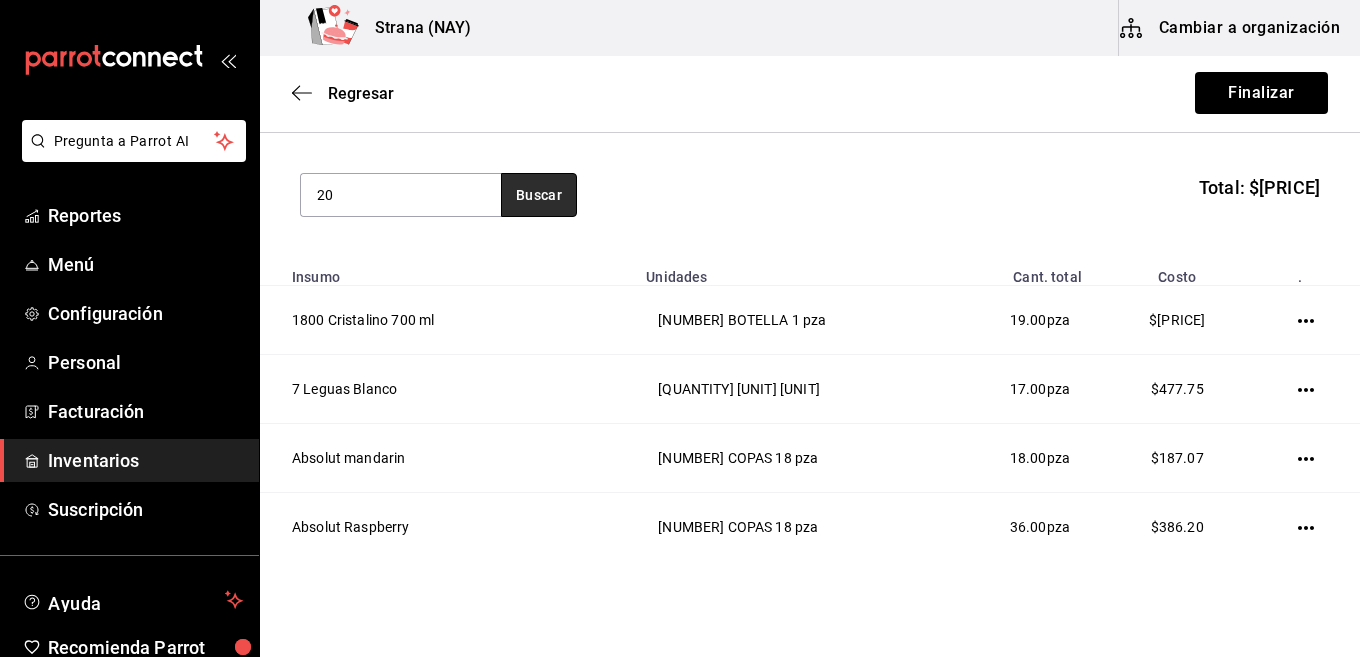 click on "Buscar" at bounding box center (539, 195) 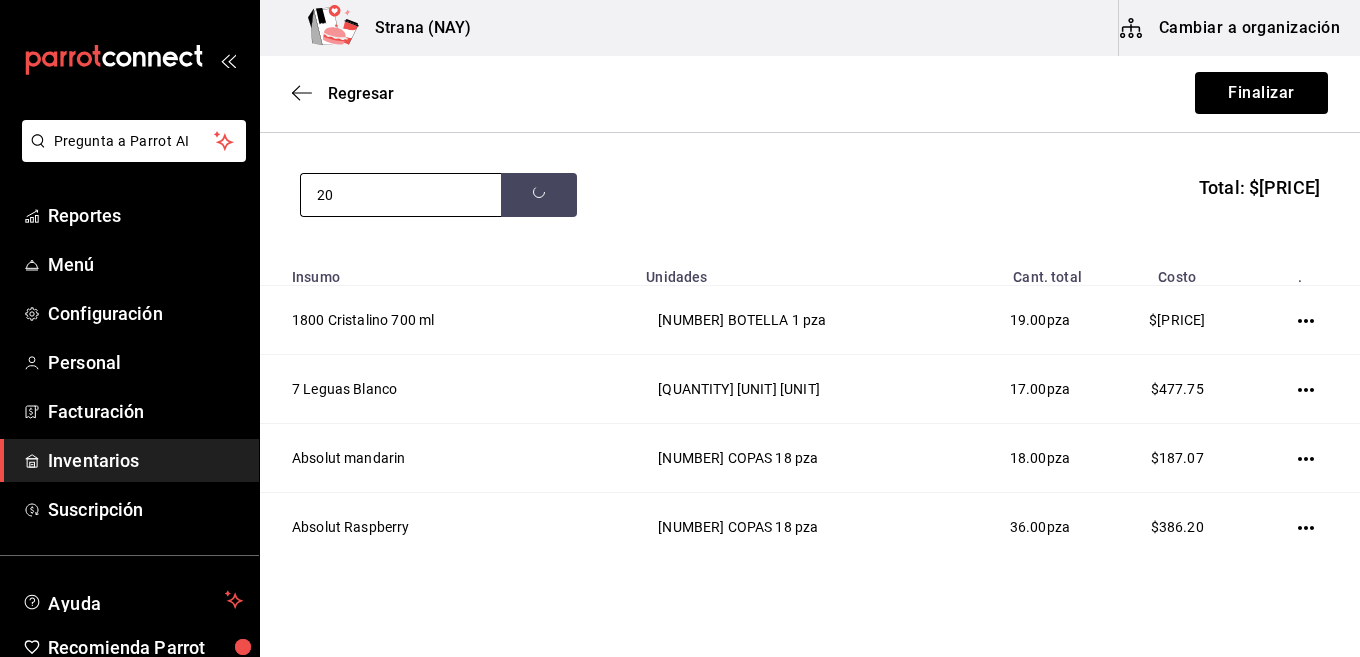 type on "2" 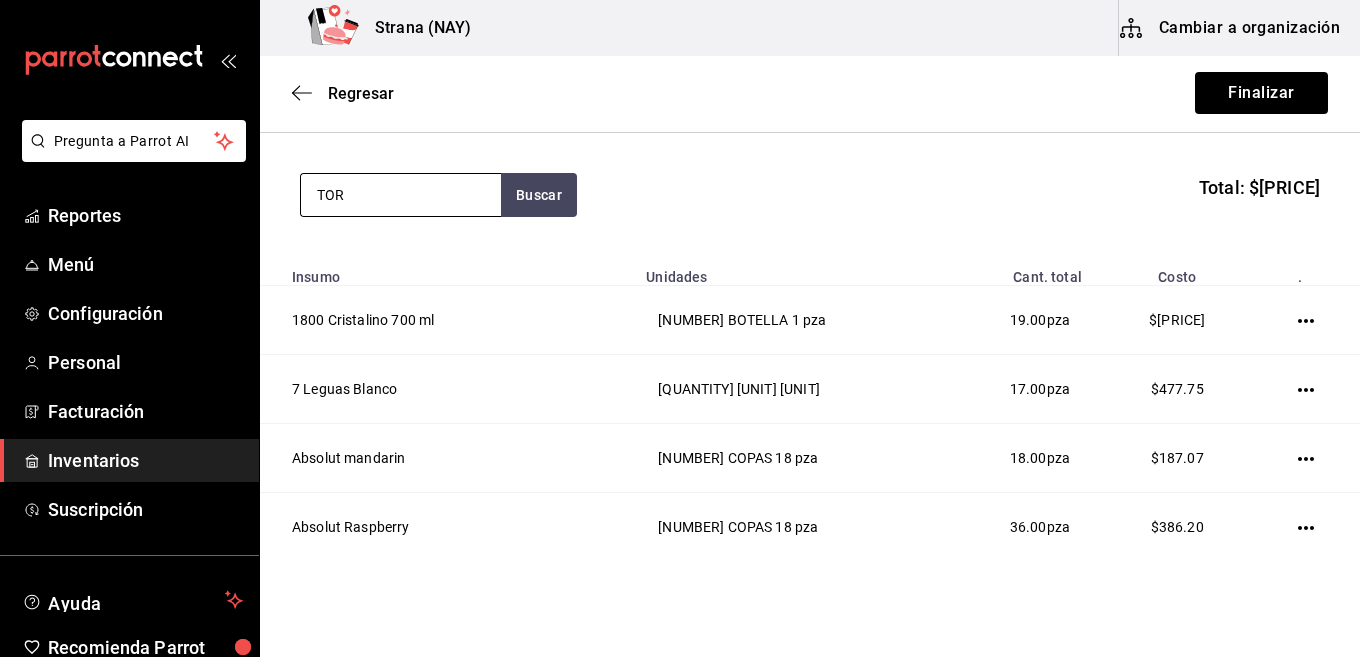 type on "TORR" 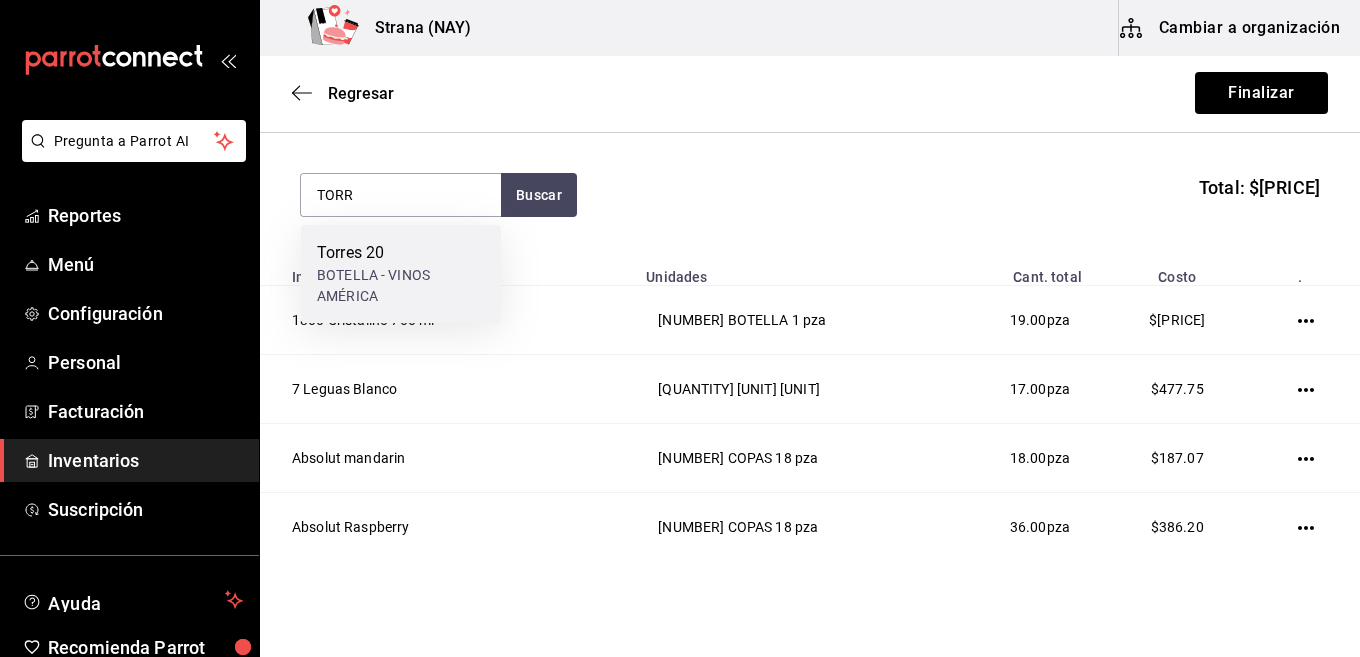 click on "BOTELLA - VINOS AMÉRICA" at bounding box center (401, 286) 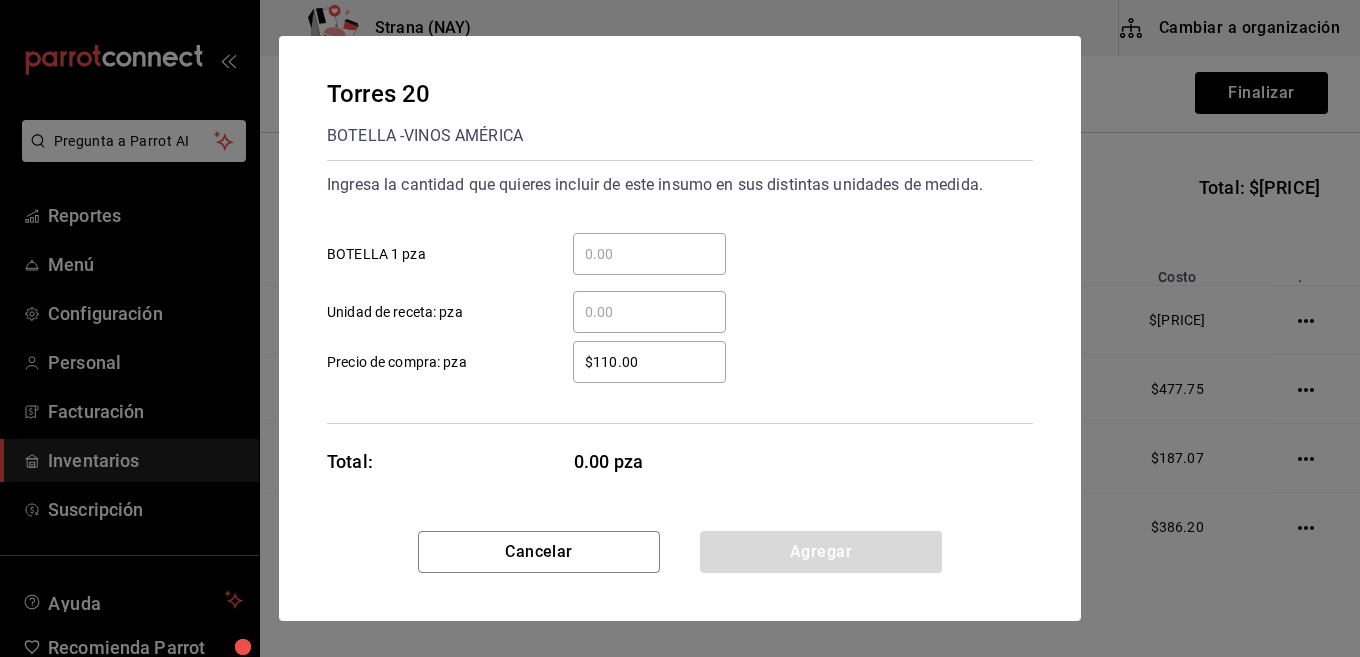 click on "​ BOTELLA 1 pza" at bounding box center [649, 254] 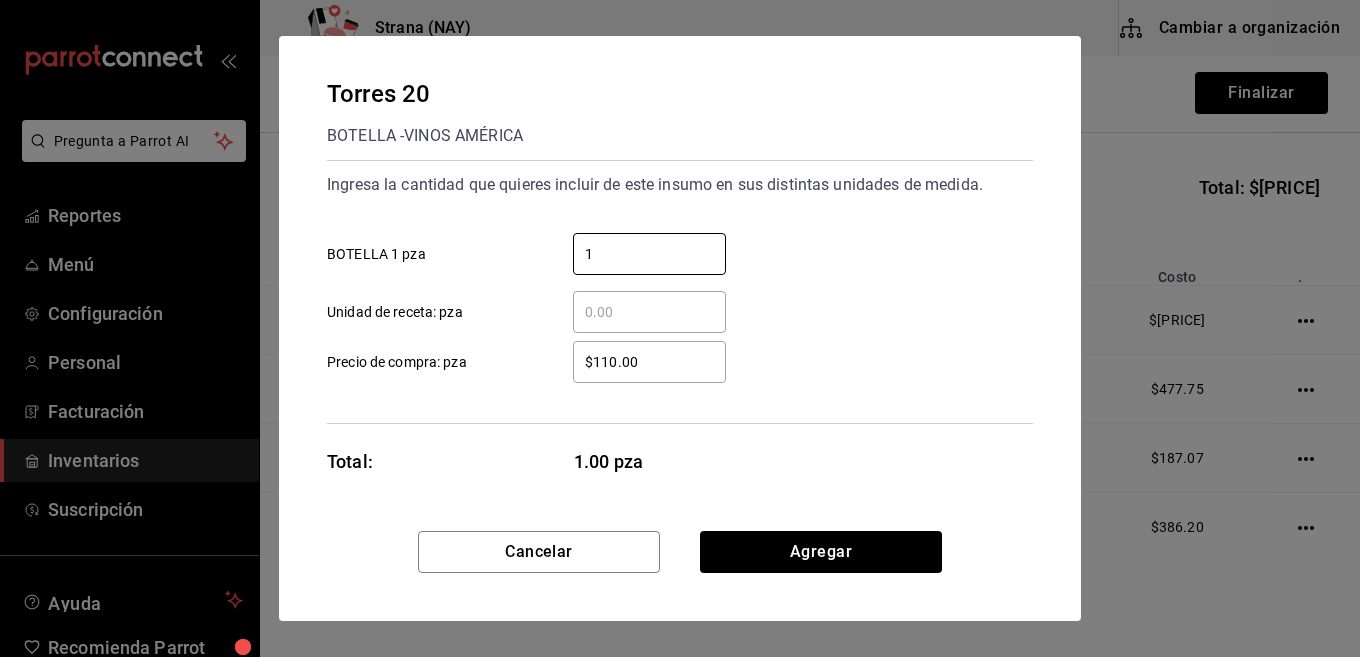 type on "1" 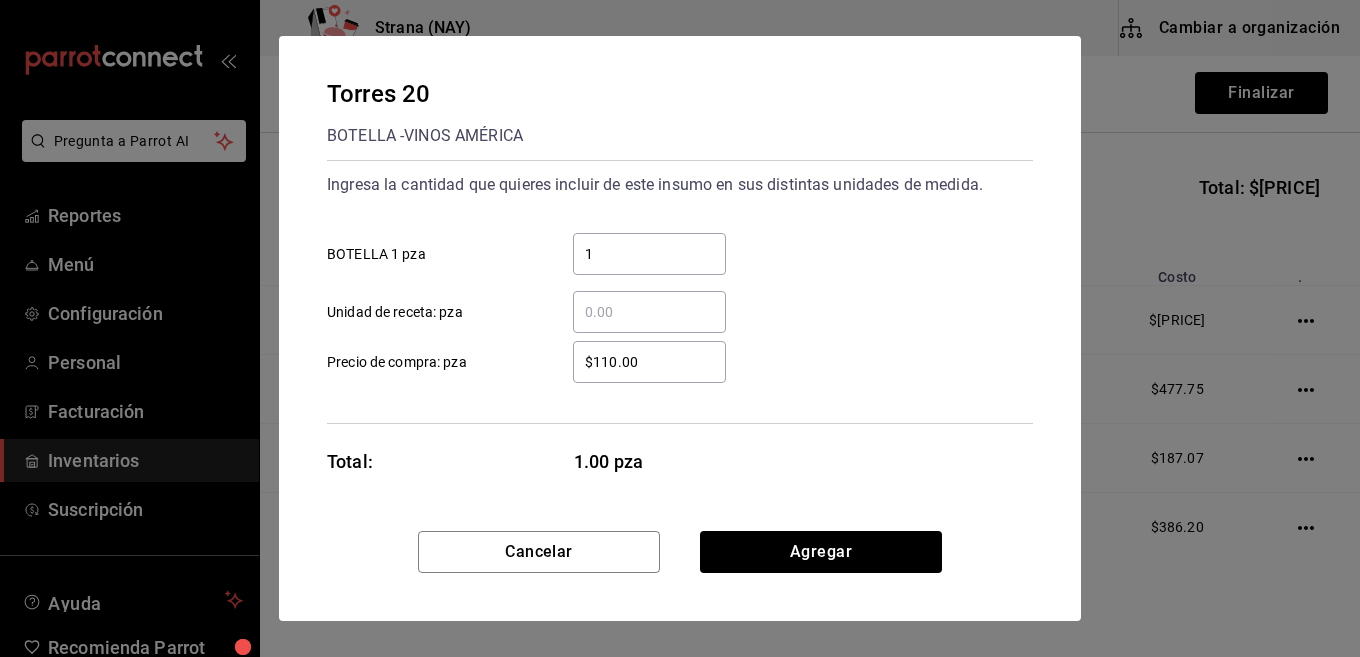 click on "$110.00" at bounding box center (649, 362) 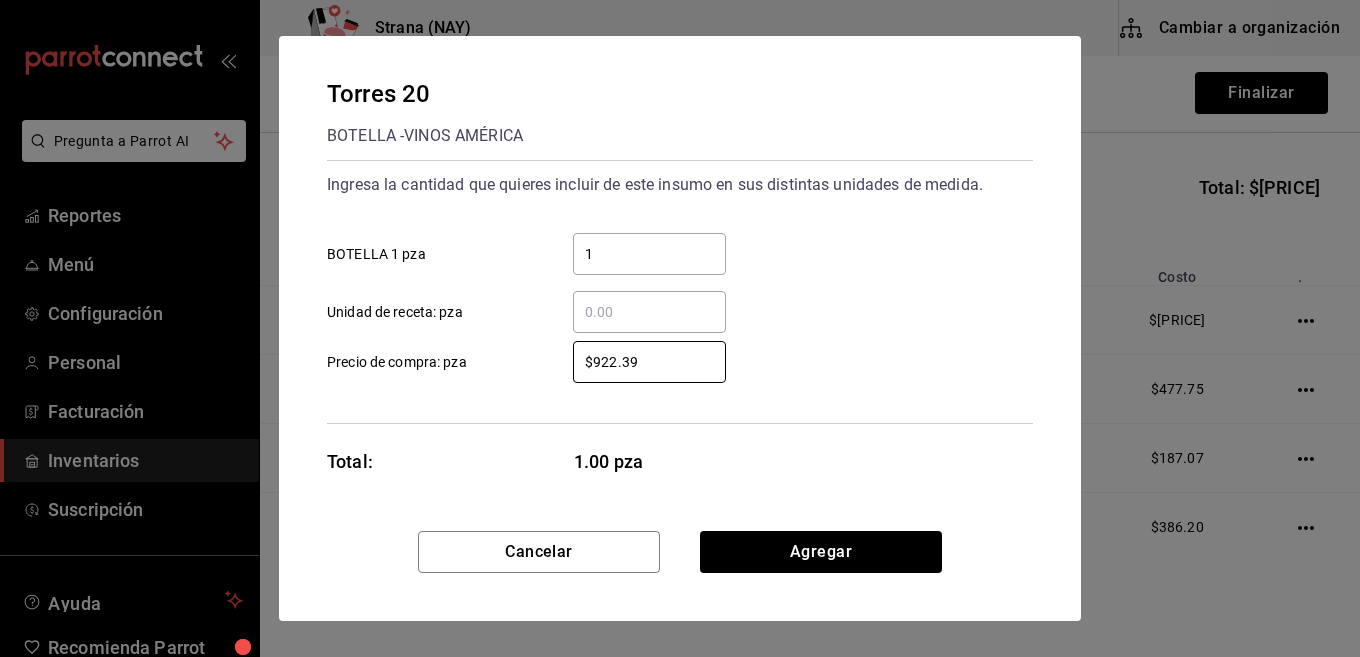 type on "$922.39" 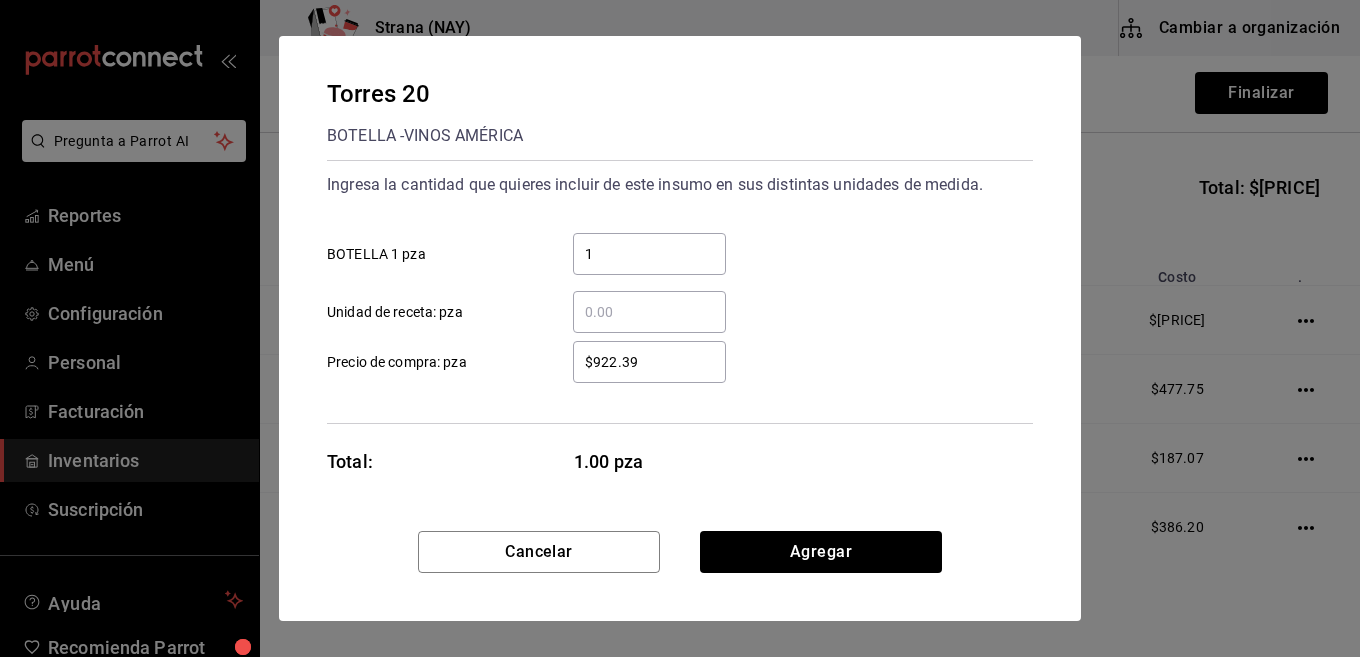 click on "Ingresa la cantidad que quieres incluir de este insumo en sus distintas unidades de medida. 1 ​ BOTELLA 1 pza ​ Unidad de receta: pza $922.39 ​ Precio de compra: pza" at bounding box center [680, 292] 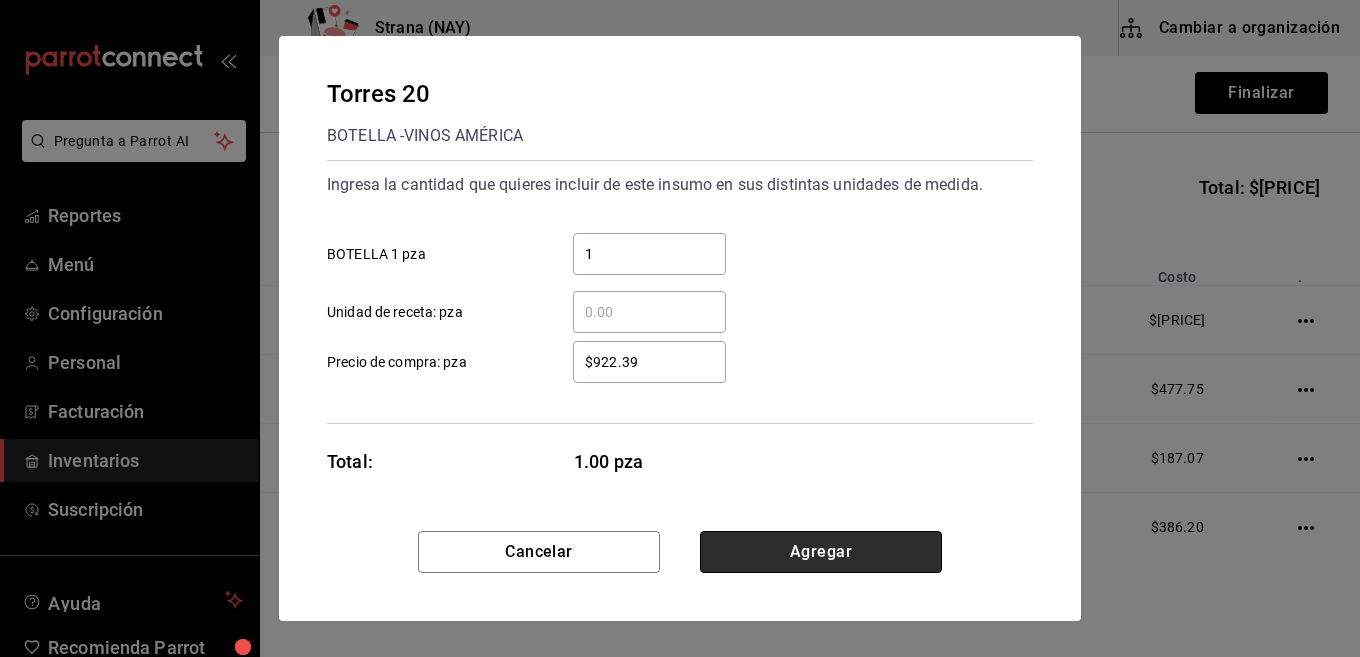 click on "Agregar" at bounding box center (821, 552) 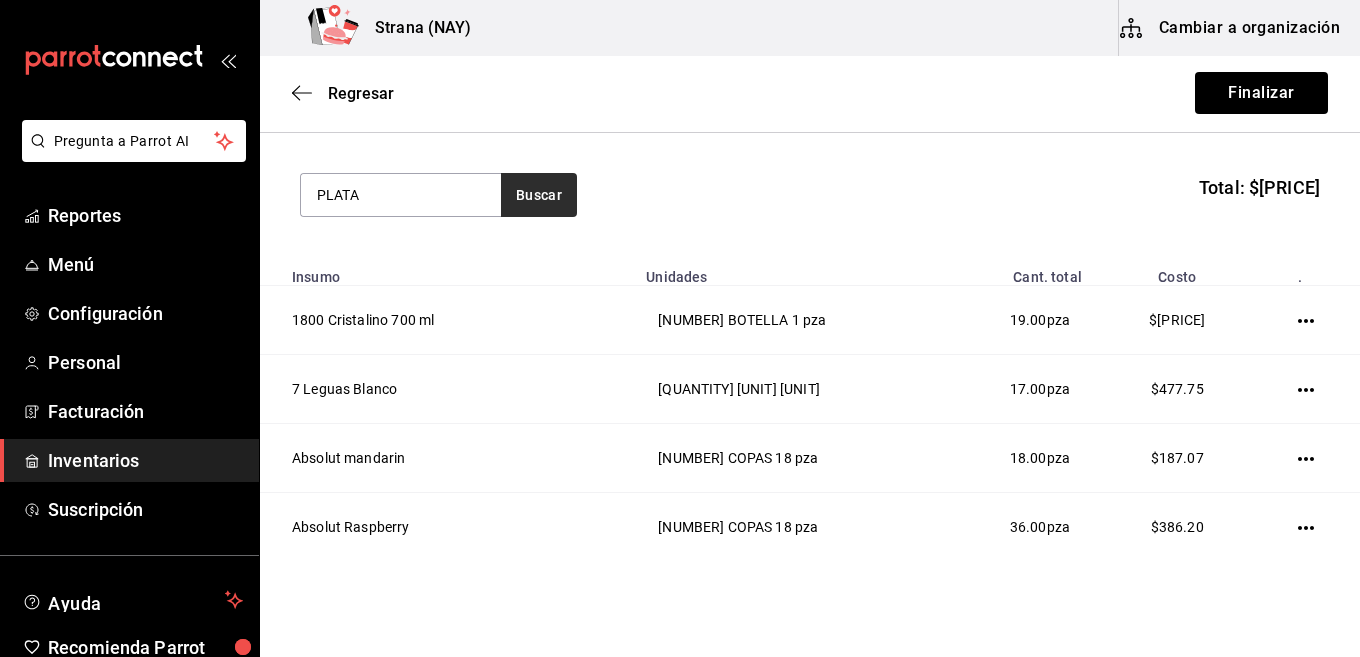 type on "PLATA" 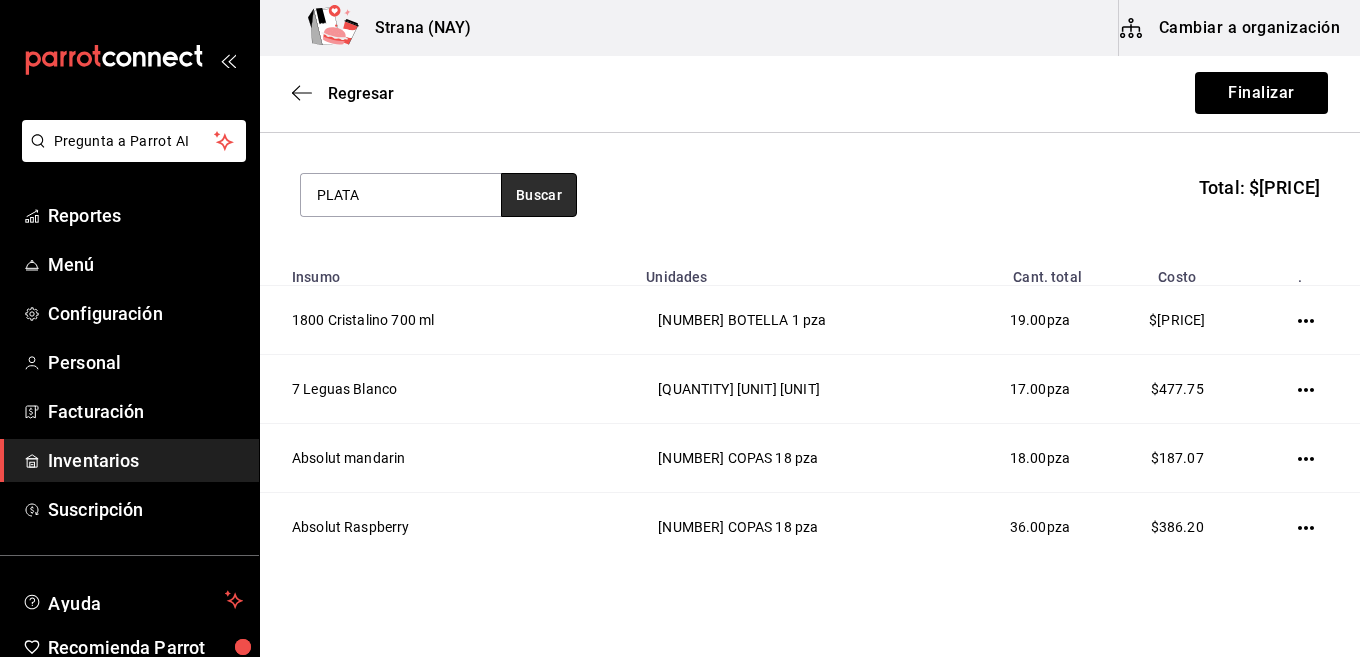 click on "Buscar" at bounding box center (539, 195) 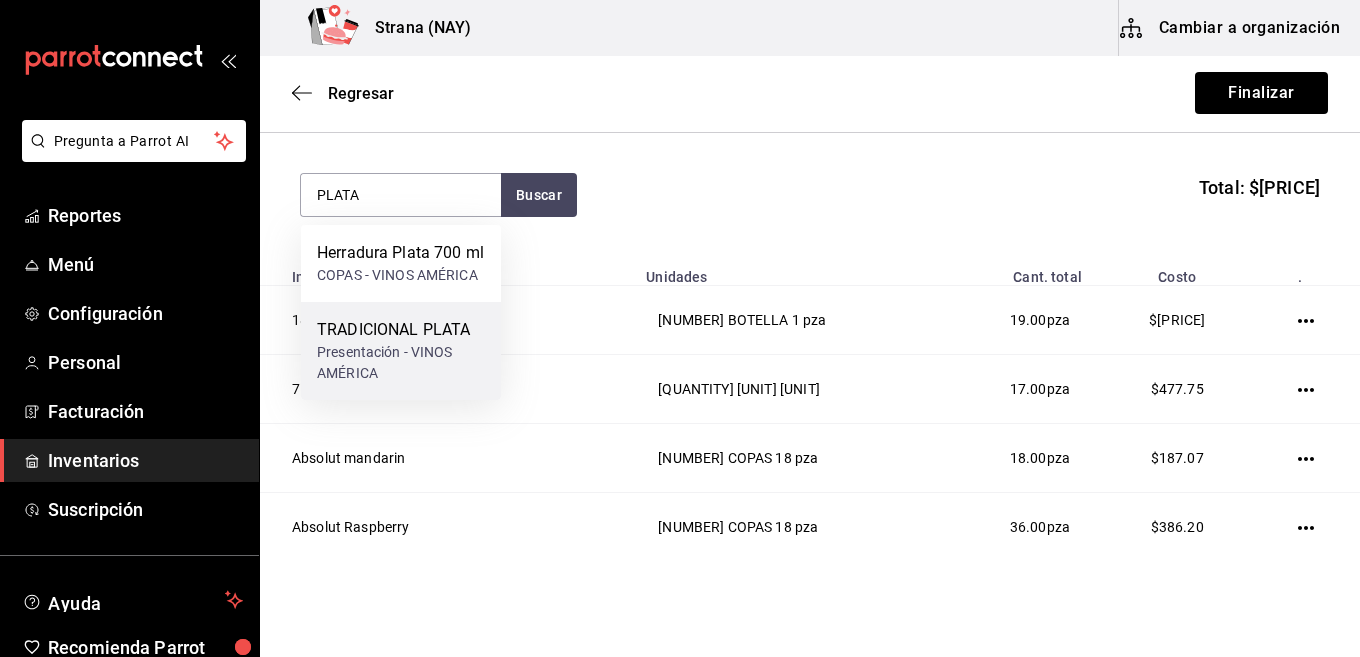 click on "Presentación - VINOS AMÉRICA" at bounding box center (401, 363) 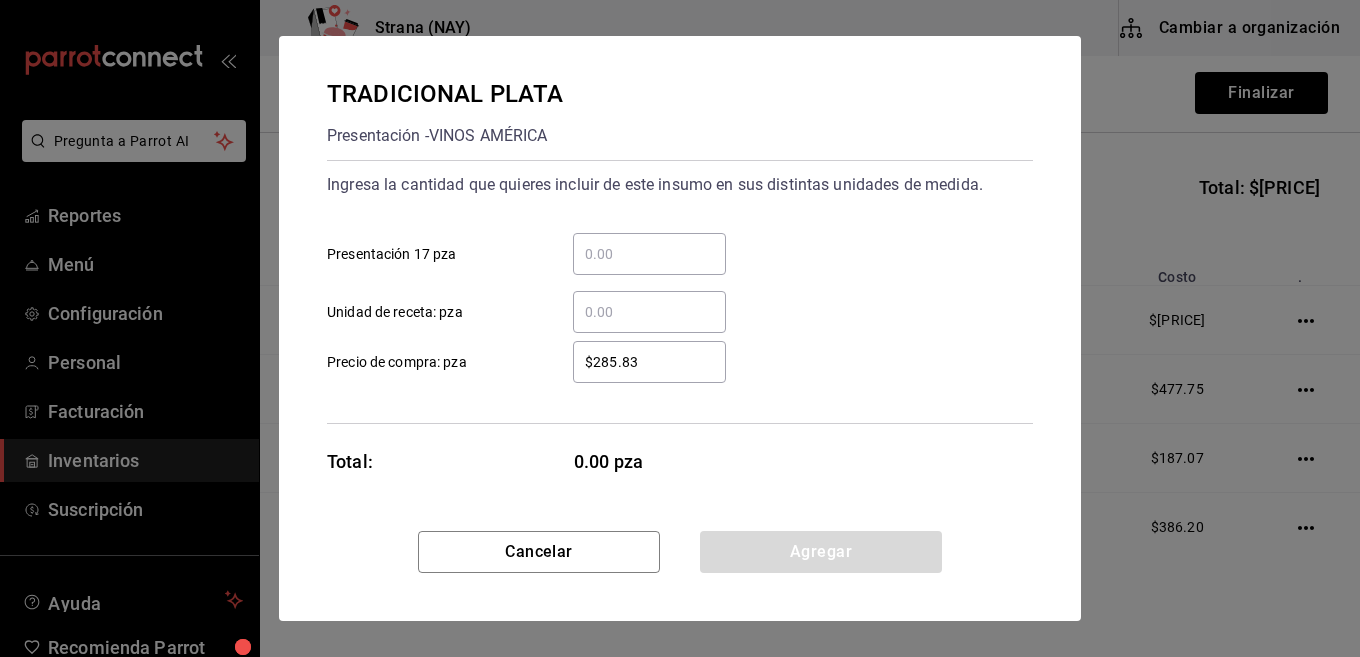 click on "​ Presentación 17 pza" at bounding box center (649, 254) 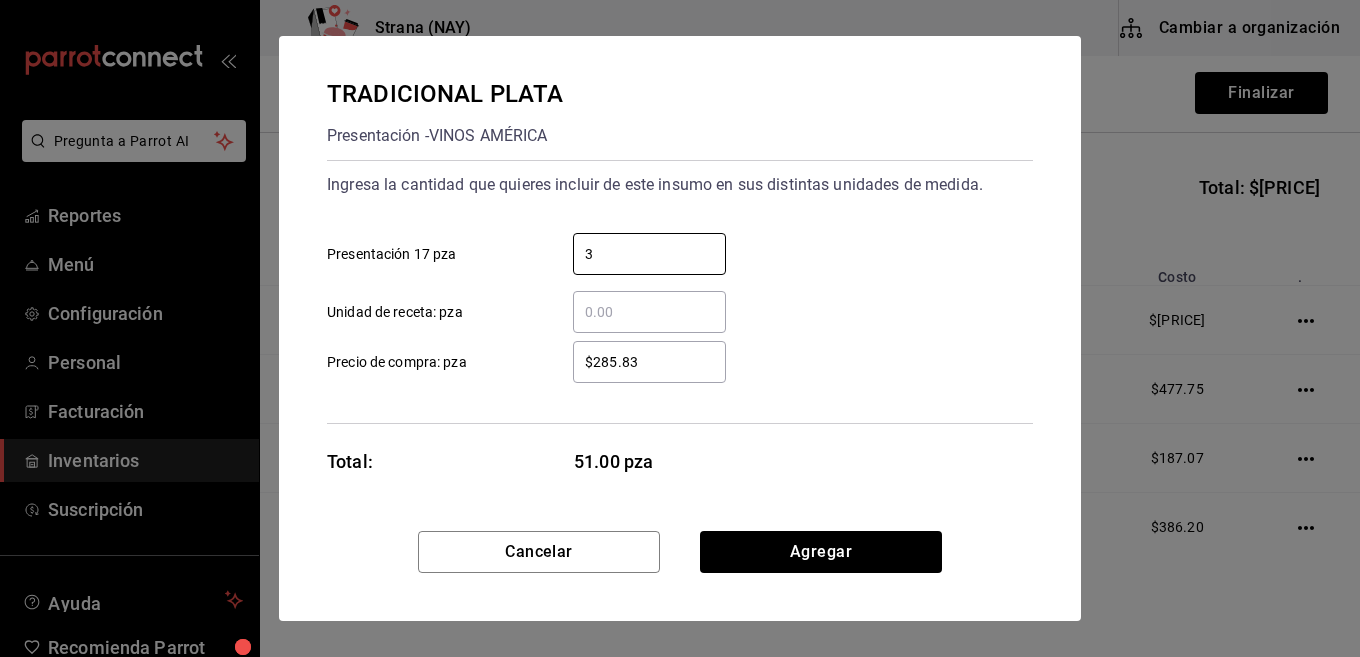 type on "3" 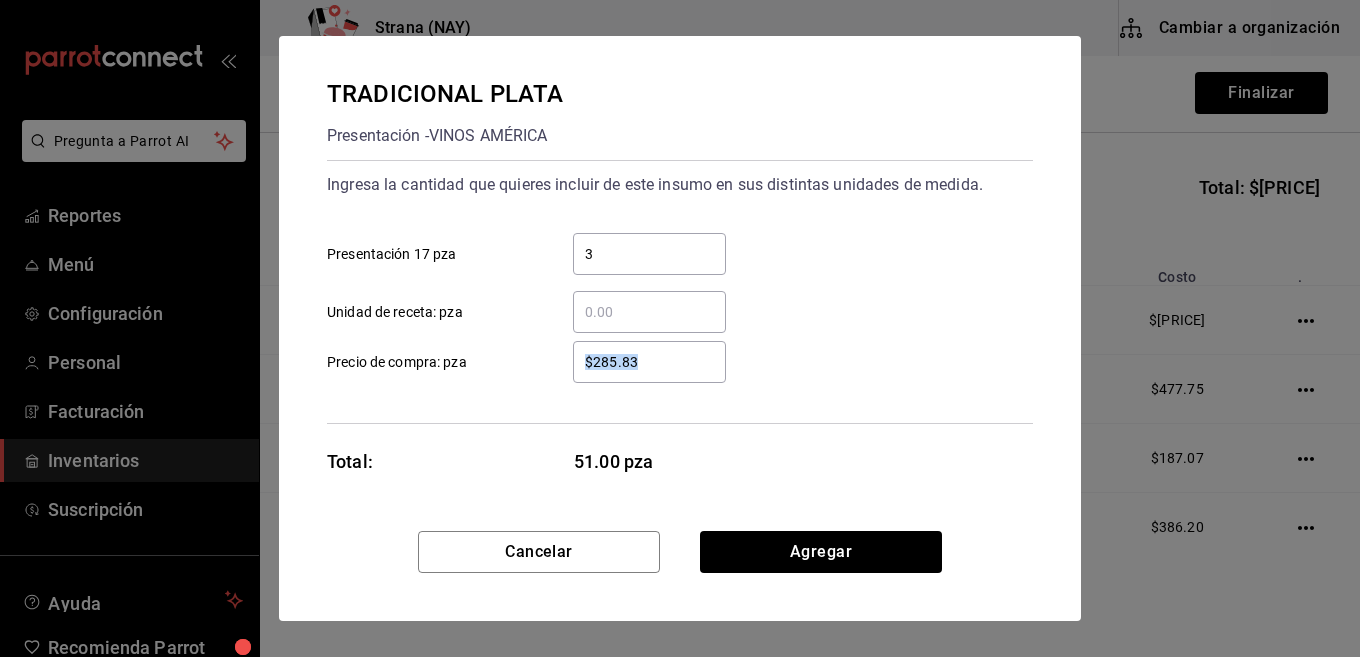 click on "$285.83 ​" at bounding box center (649, 362) 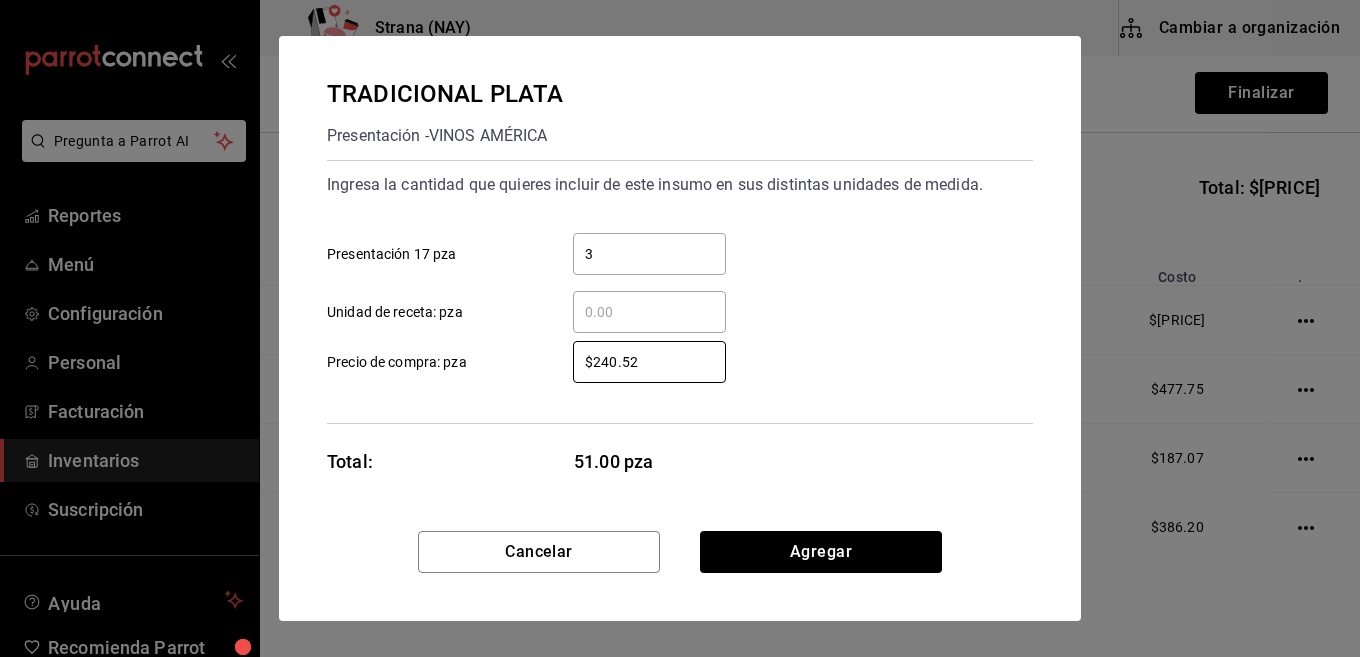 type on "$240.52" 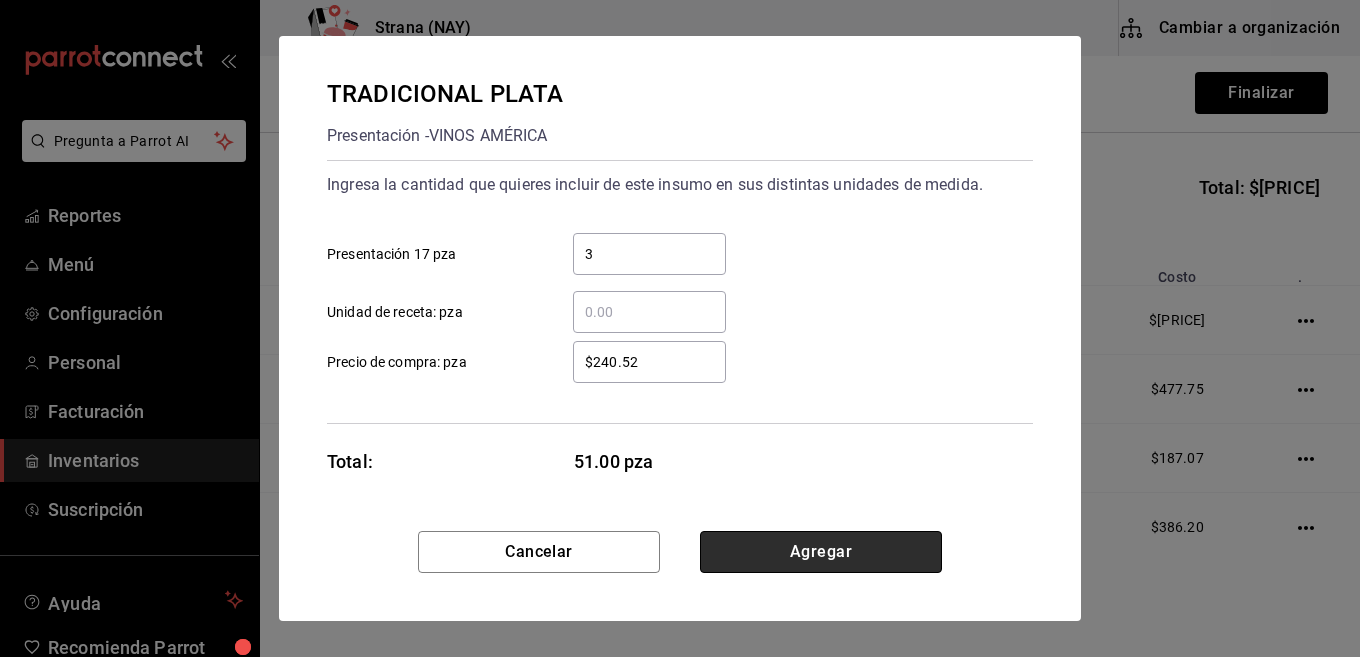 click on "Agregar" at bounding box center (821, 552) 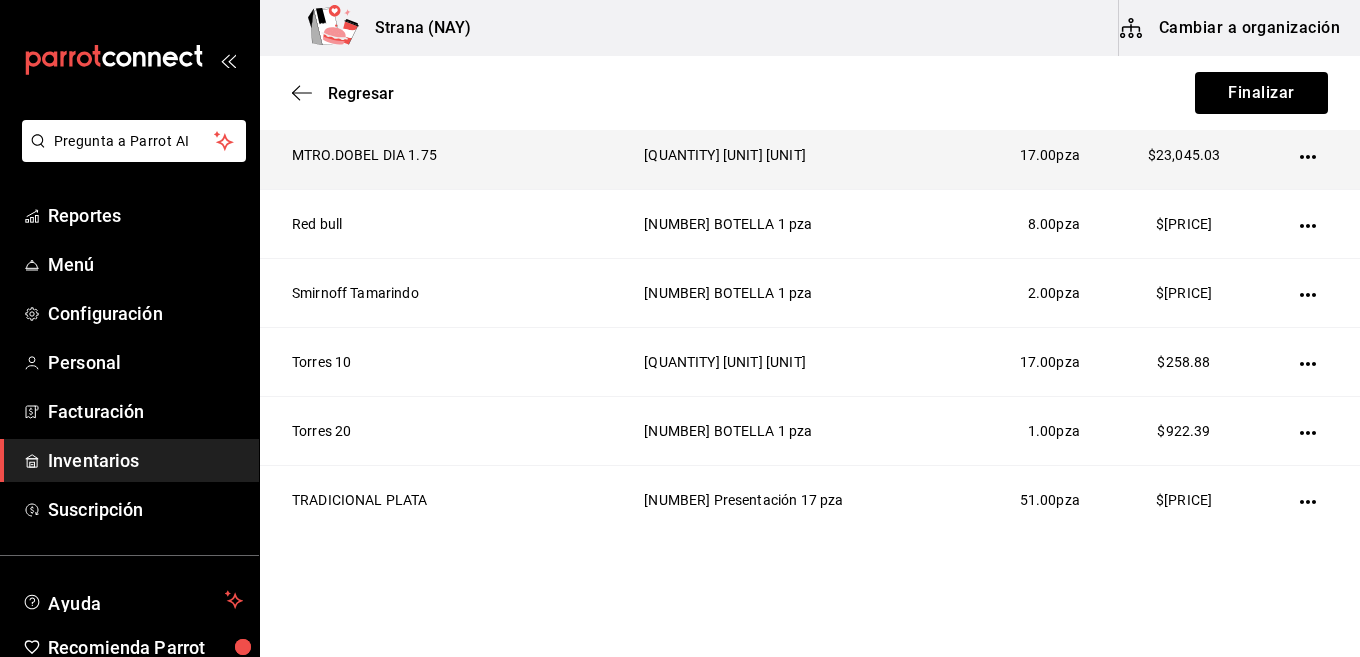 scroll, scrollTop: 1455, scrollLeft: 0, axis: vertical 